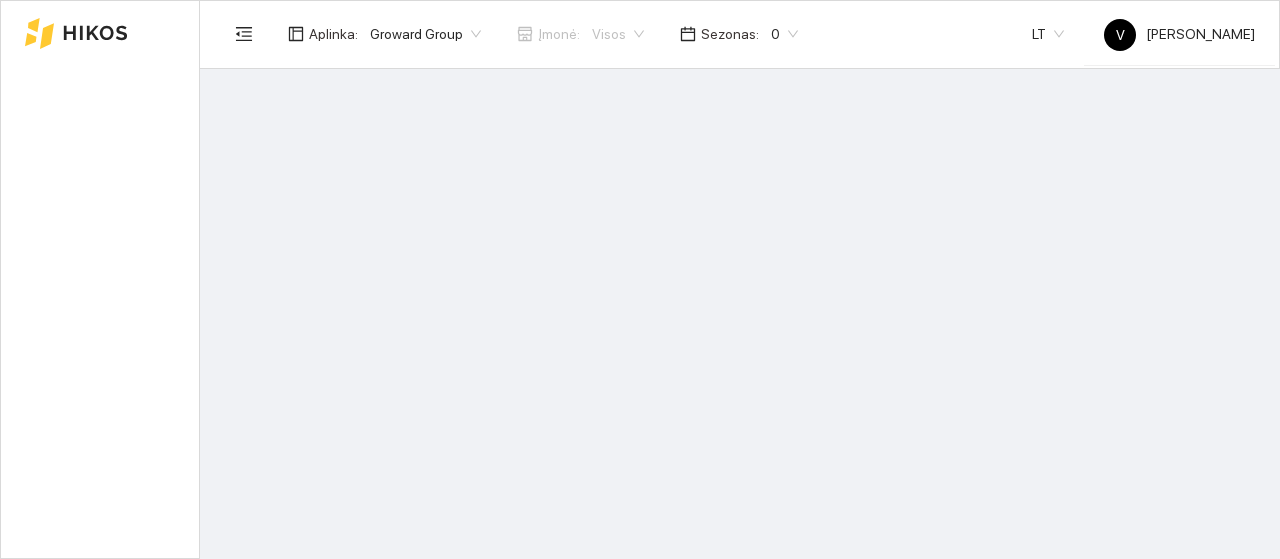 scroll, scrollTop: 0, scrollLeft: 0, axis: both 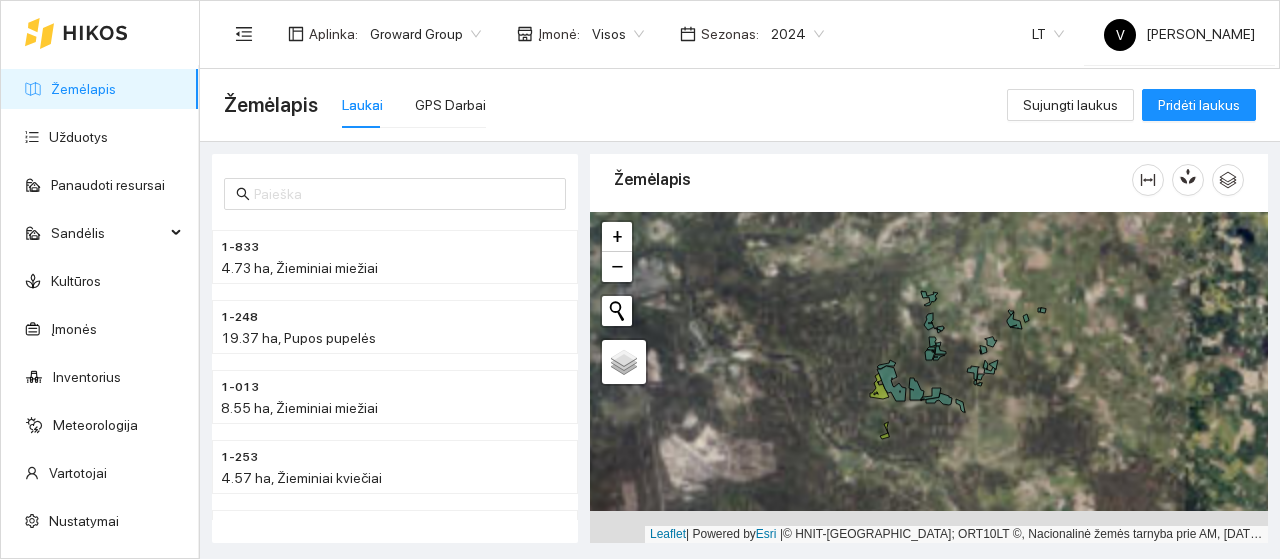 drag, startPoint x: 952, startPoint y: 463, endPoint x: 950, endPoint y: 381, distance: 82.02438 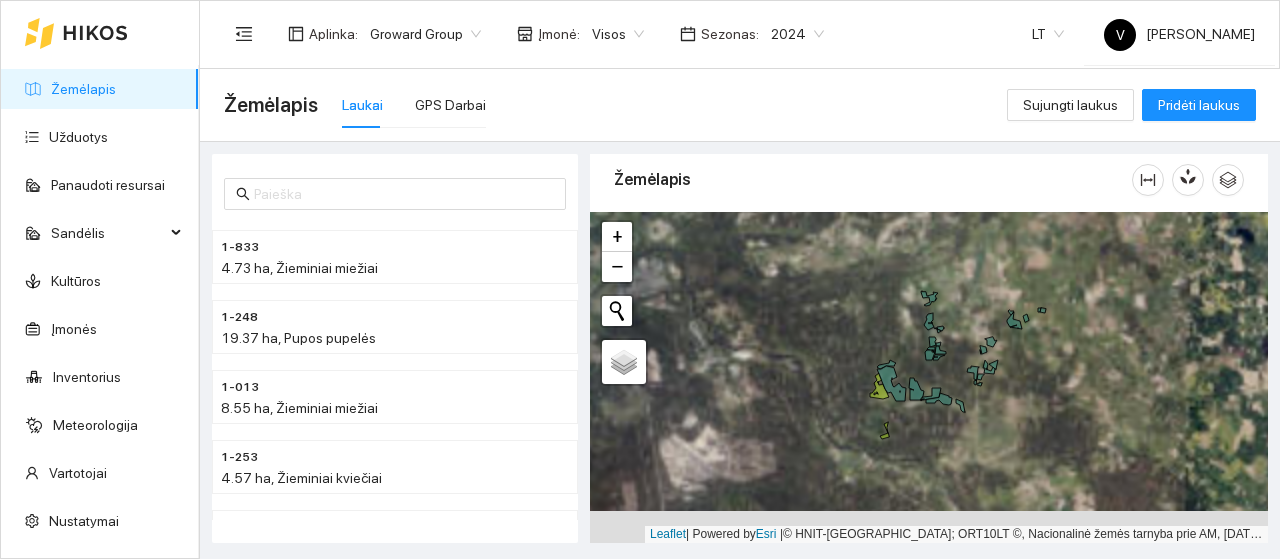 click at bounding box center (929, 377) 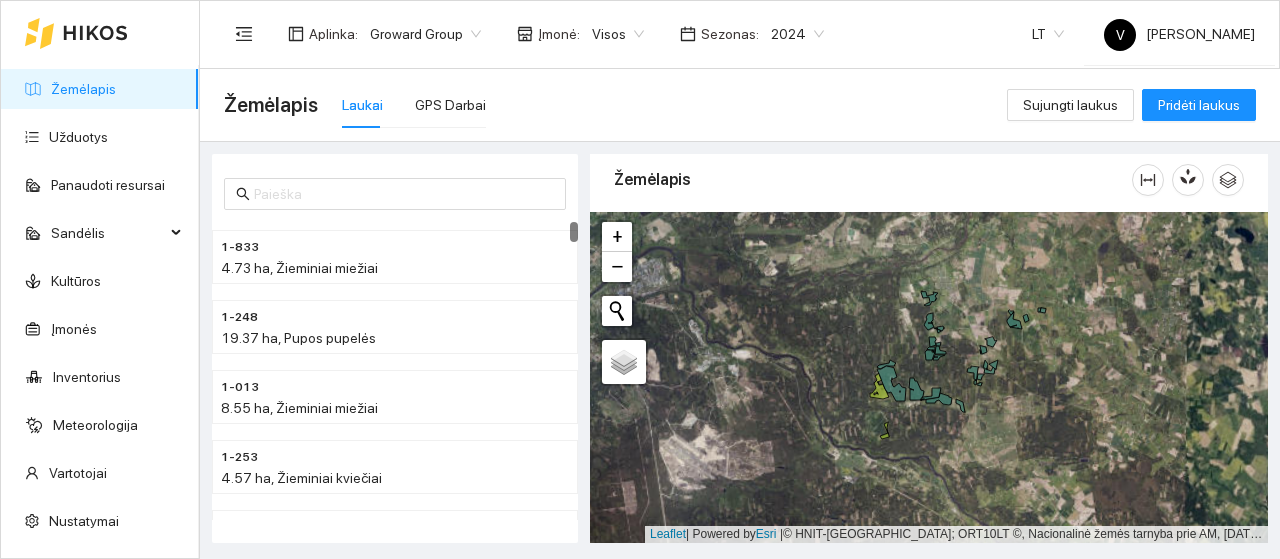 click on "2024" at bounding box center (797, 34) 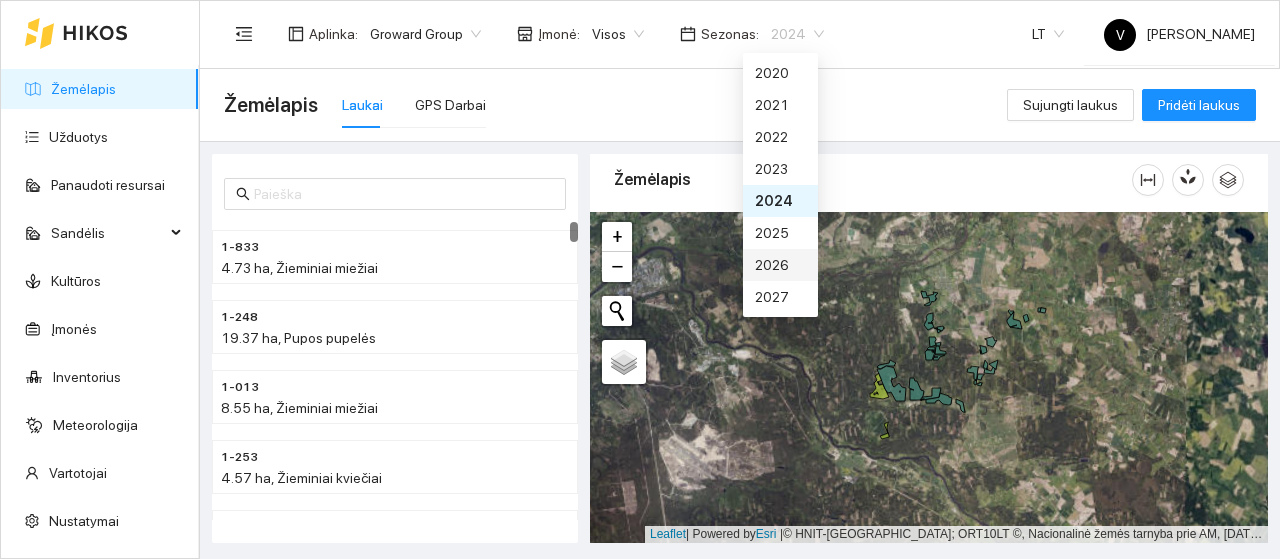 click on "2026" at bounding box center [780, 265] 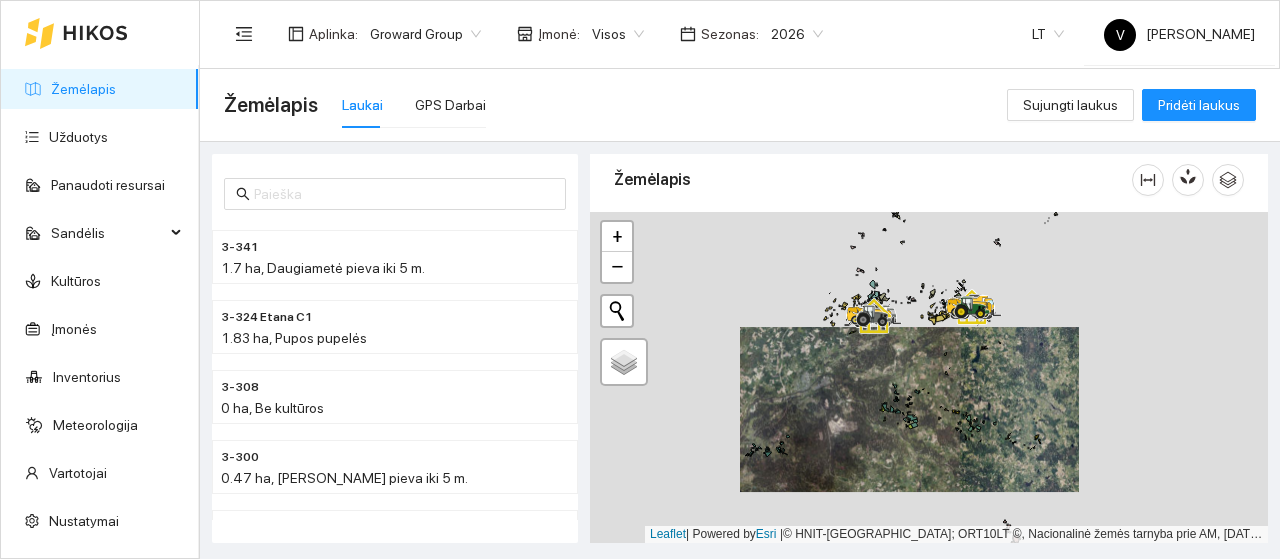 drag, startPoint x: 889, startPoint y: 332, endPoint x: 922, endPoint y: 448, distance: 120.60265 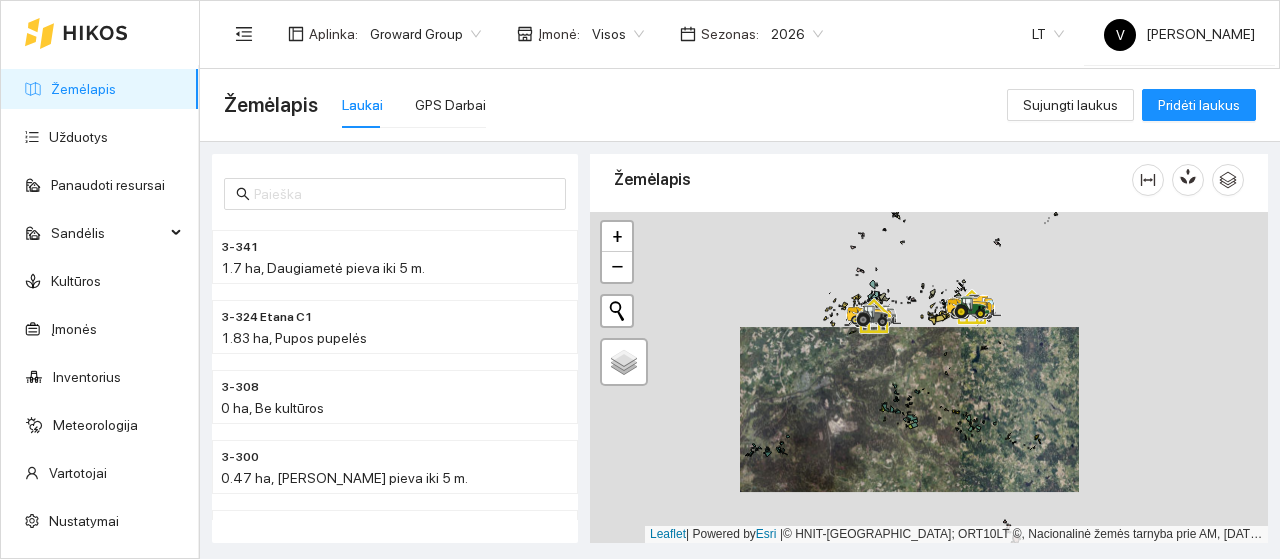 click at bounding box center (929, 377) 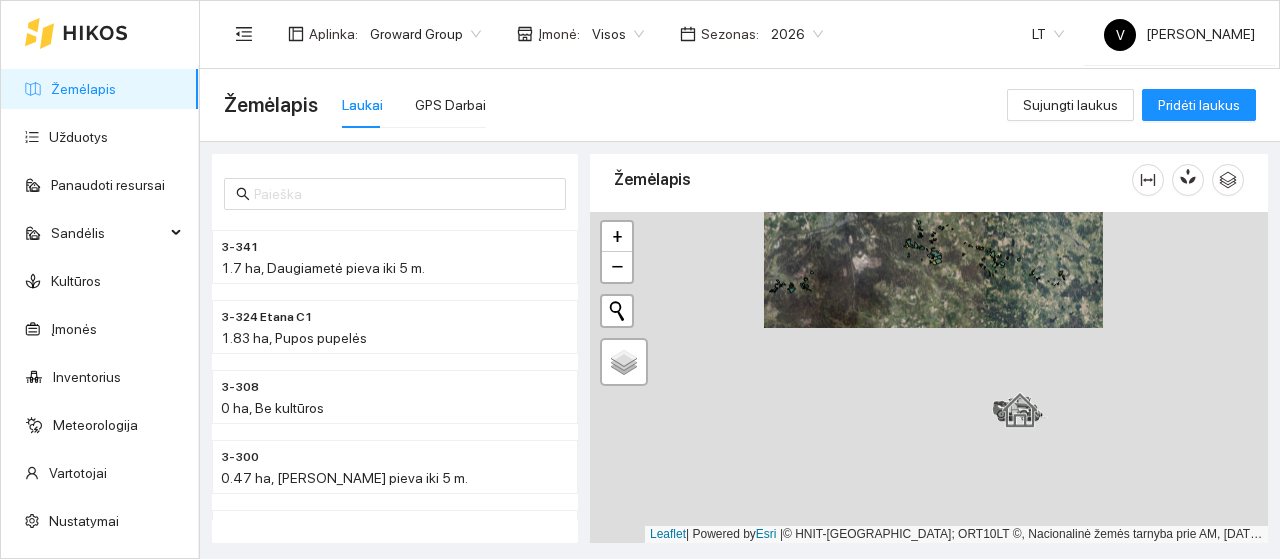 drag, startPoint x: 929, startPoint y: 462, endPoint x: 926, endPoint y: 213, distance: 249.01807 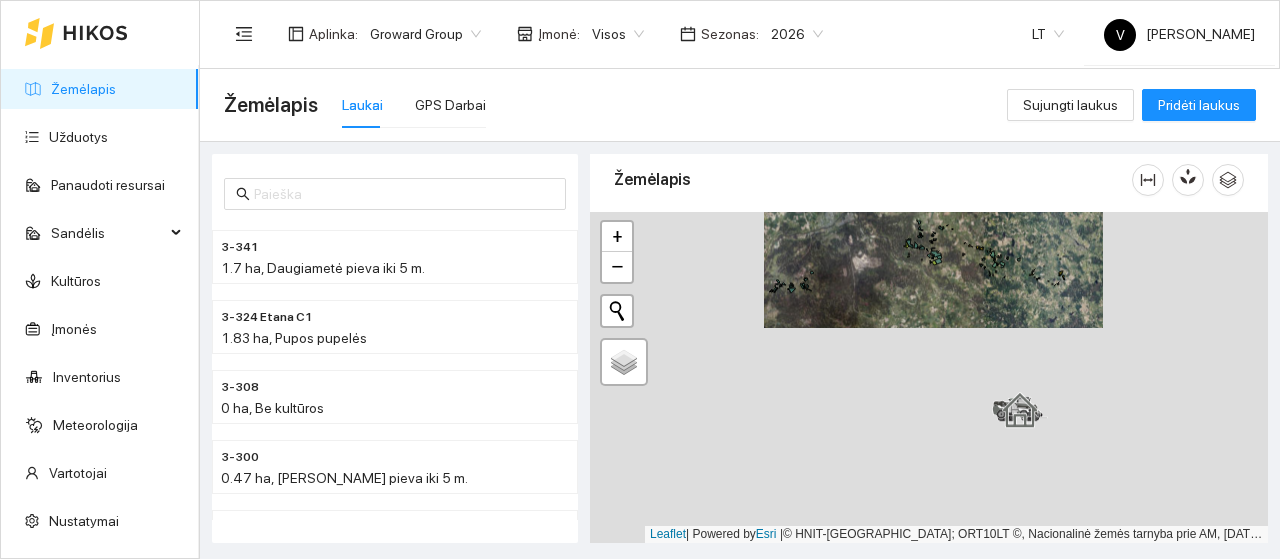 click at bounding box center [929, 377] 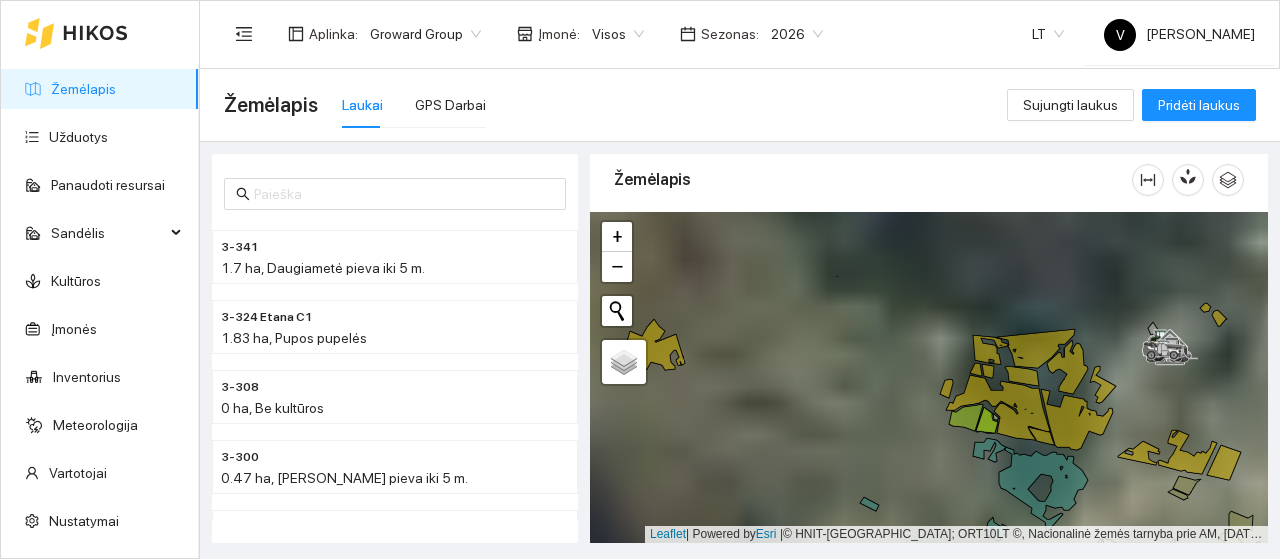 drag, startPoint x: 974, startPoint y: 460, endPoint x: 980, endPoint y: 475, distance: 16.155495 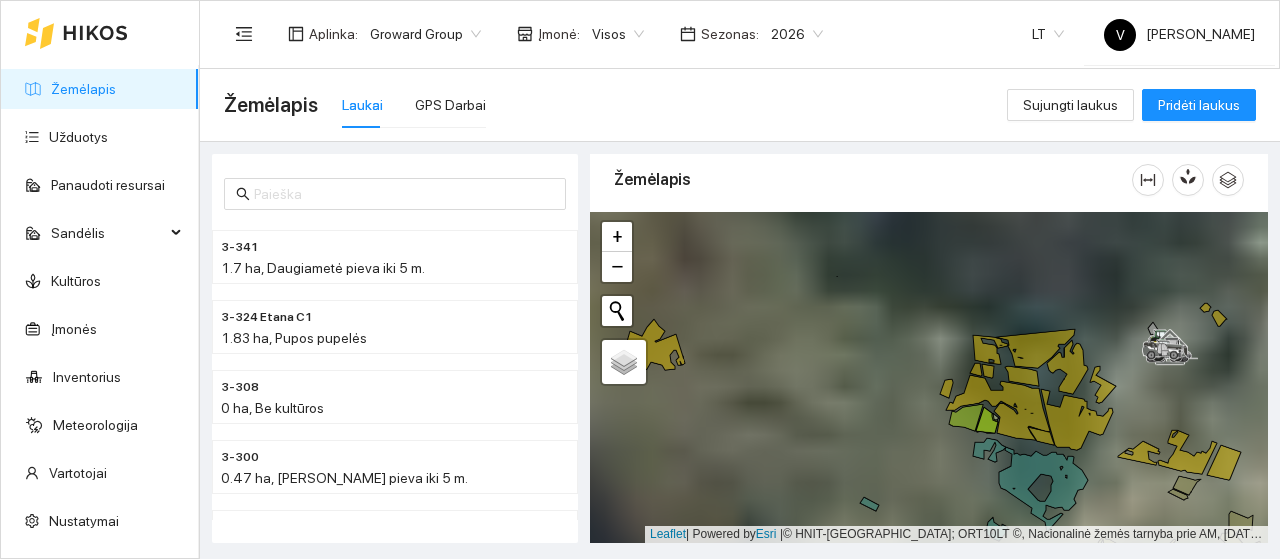 click at bounding box center (929, 377) 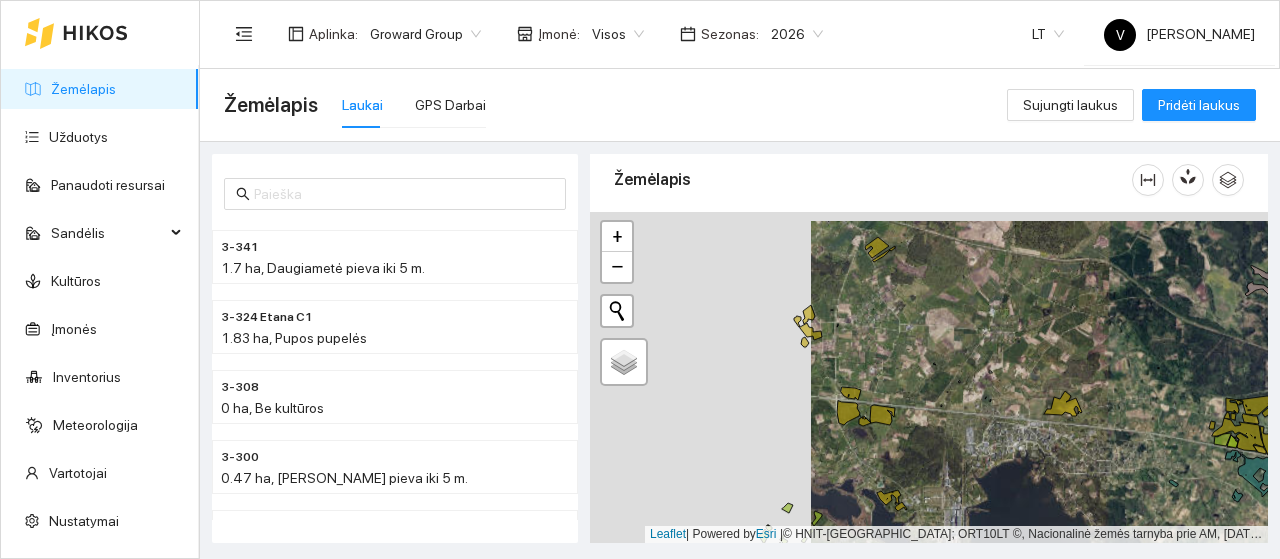 drag, startPoint x: 777, startPoint y: 460, endPoint x: 947, endPoint y: 454, distance: 170.10585 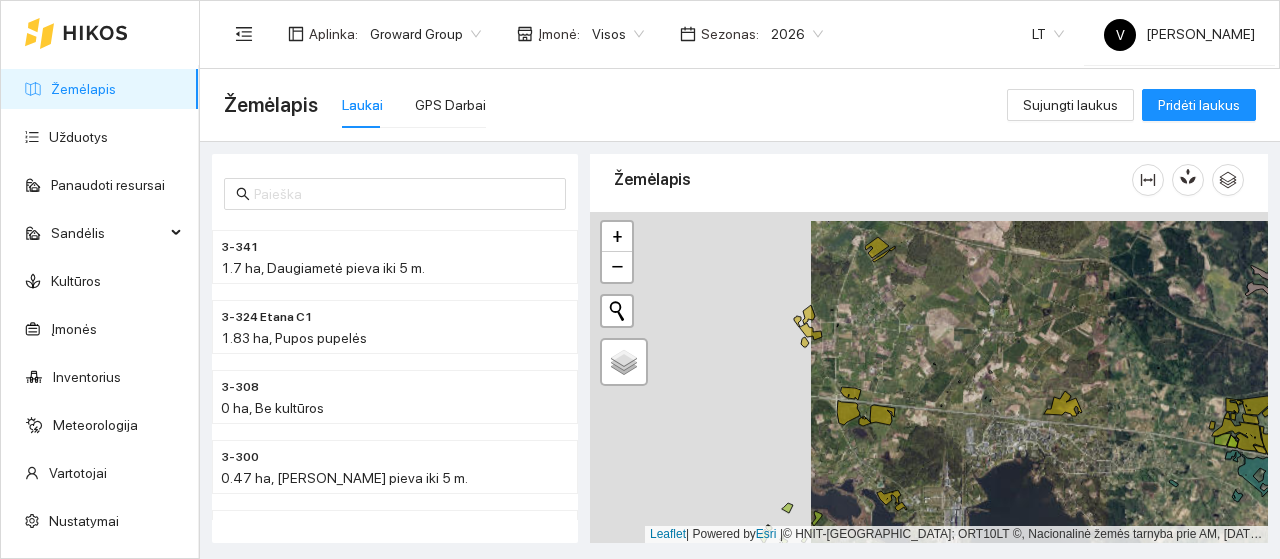 click at bounding box center (929, 377) 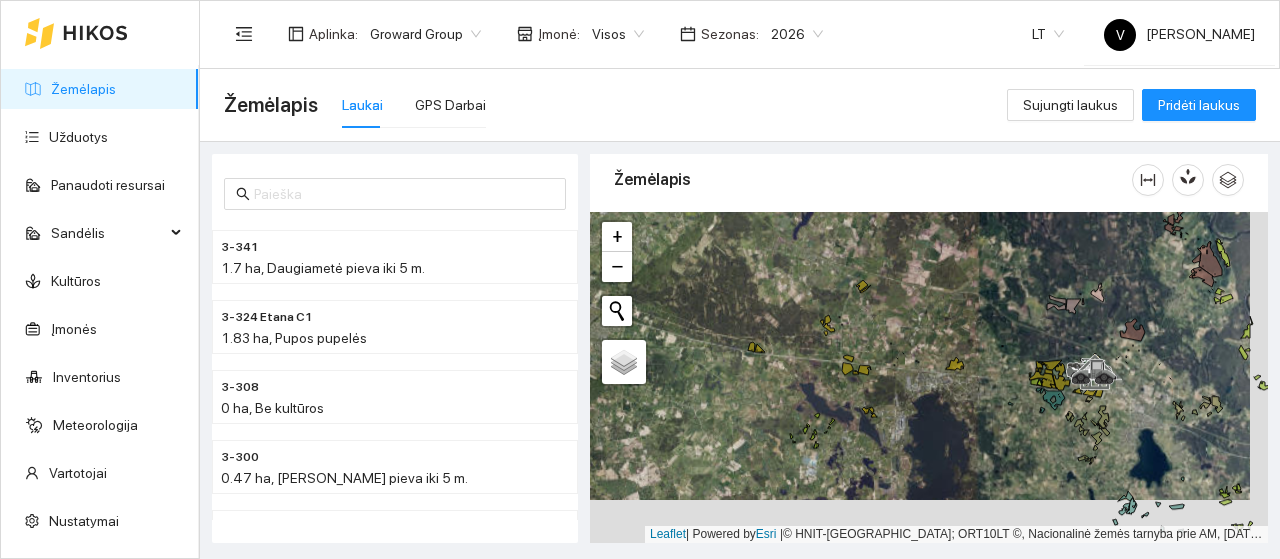 drag, startPoint x: 980, startPoint y: 403, endPoint x: 955, endPoint y: 347, distance: 61.326992 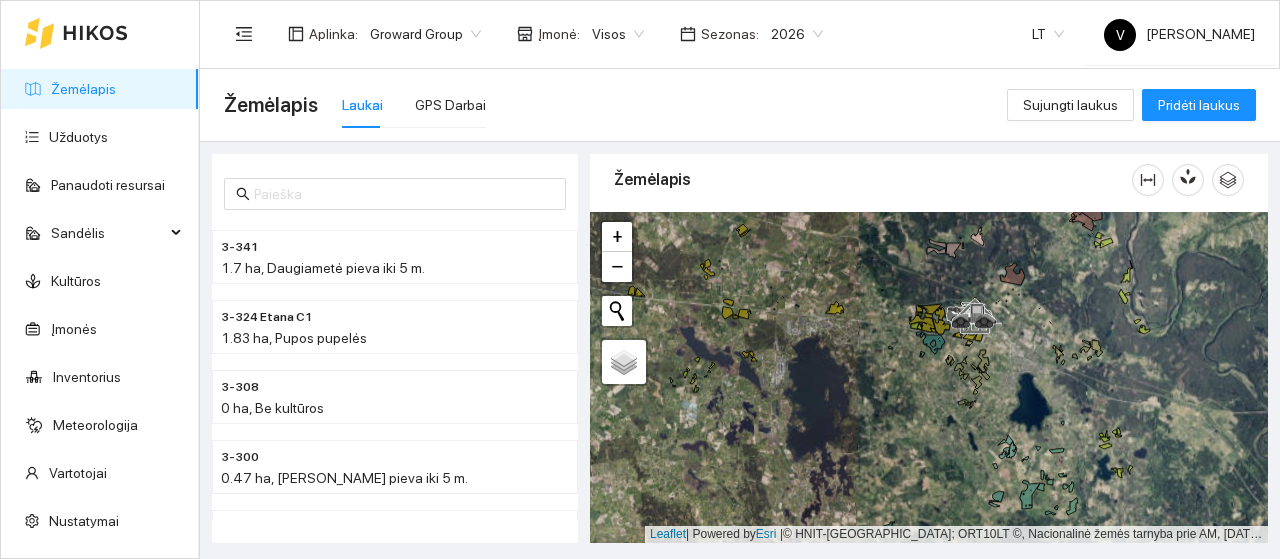 click on "Visos" at bounding box center (618, 34) 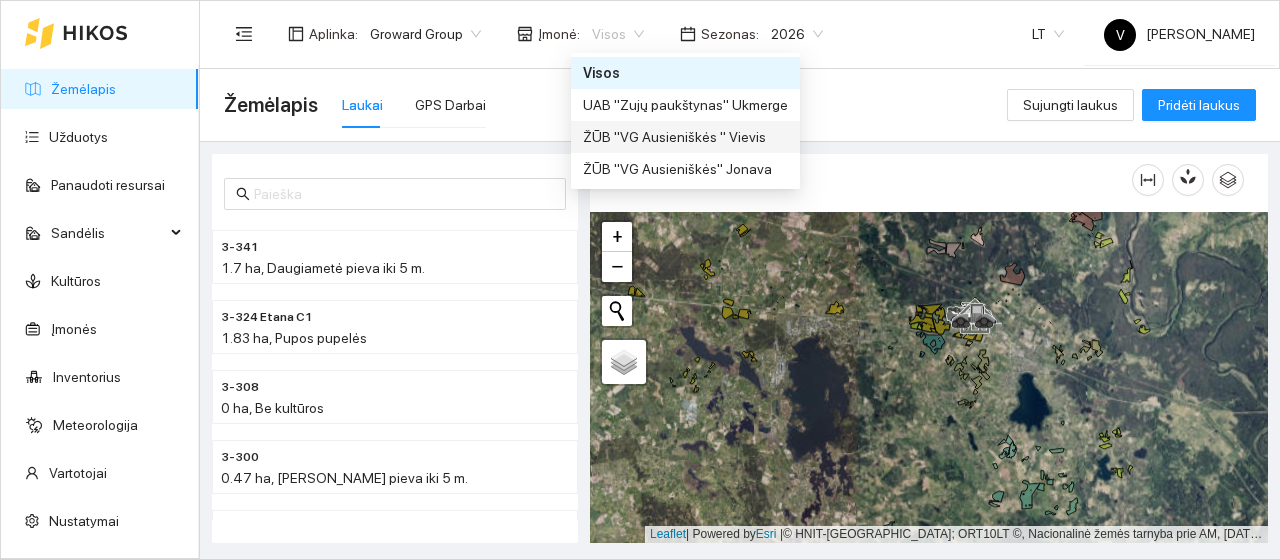 click at bounding box center [929, 377] 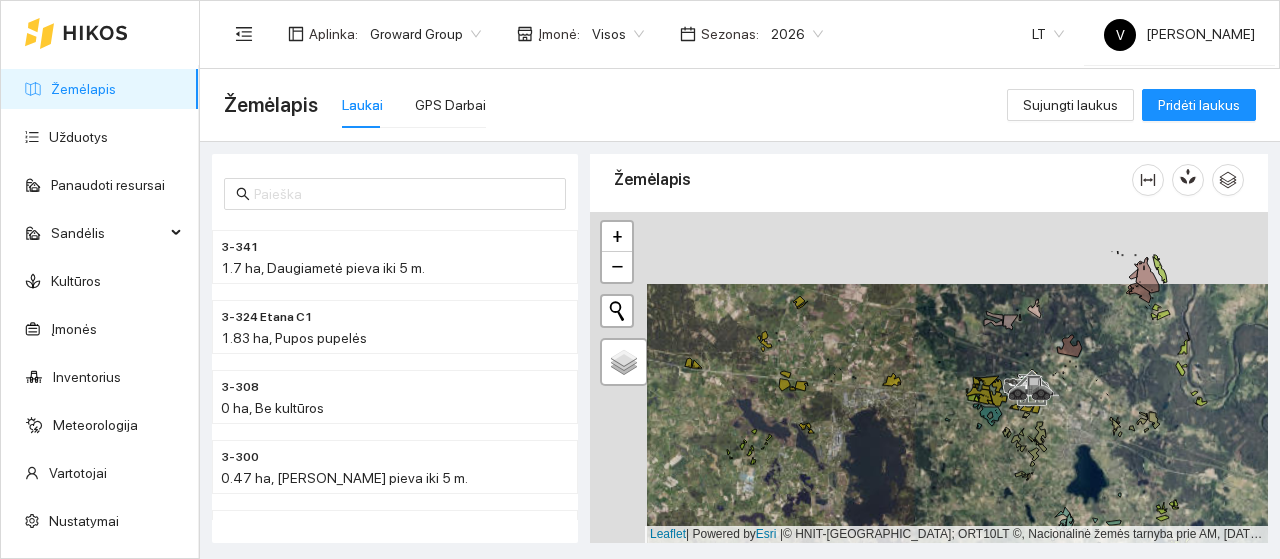 drag, startPoint x: 706, startPoint y: 256, endPoint x: 878, endPoint y: 485, distance: 286.40005 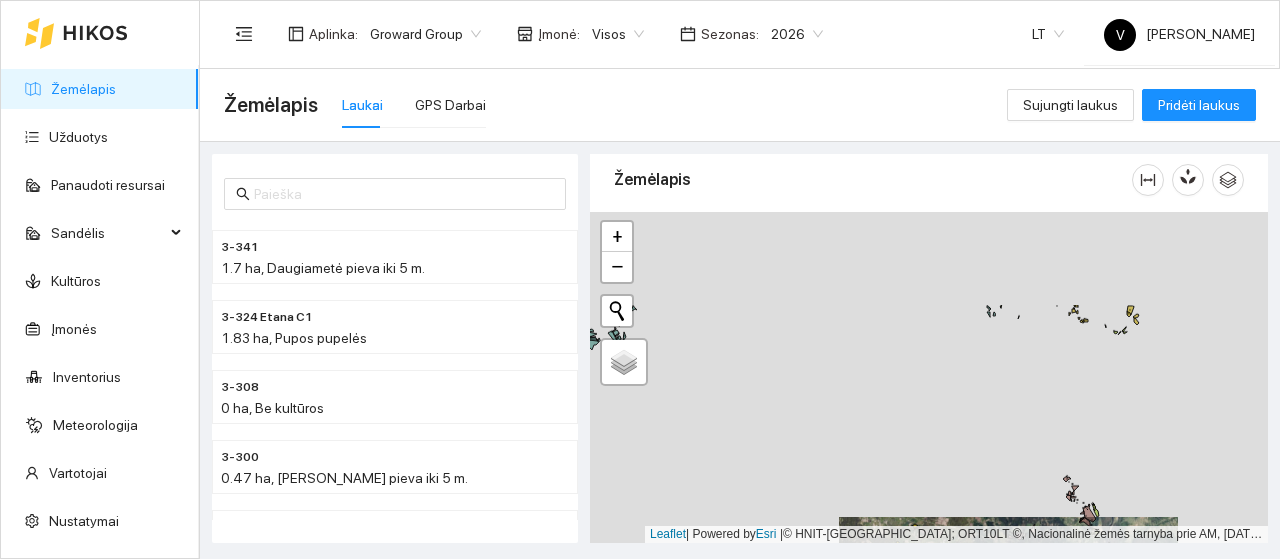 drag, startPoint x: 776, startPoint y: 326, endPoint x: 841, endPoint y: 452, distance: 141.778 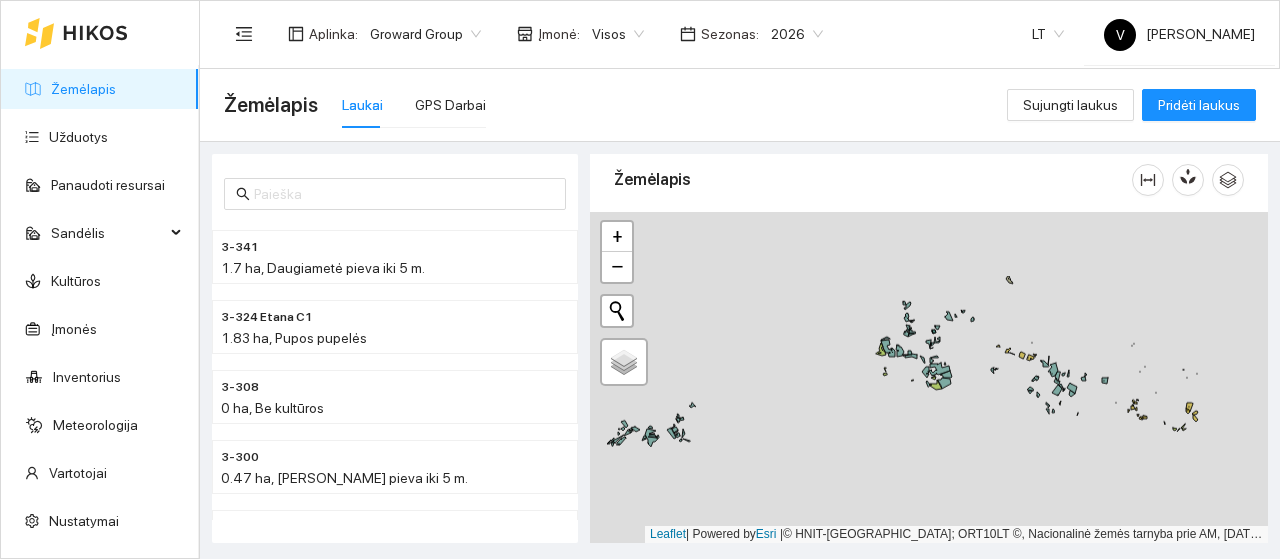 drag, startPoint x: 924, startPoint y: 392, endPoint x: 946, endPoint y: 429, distance: 43.046486 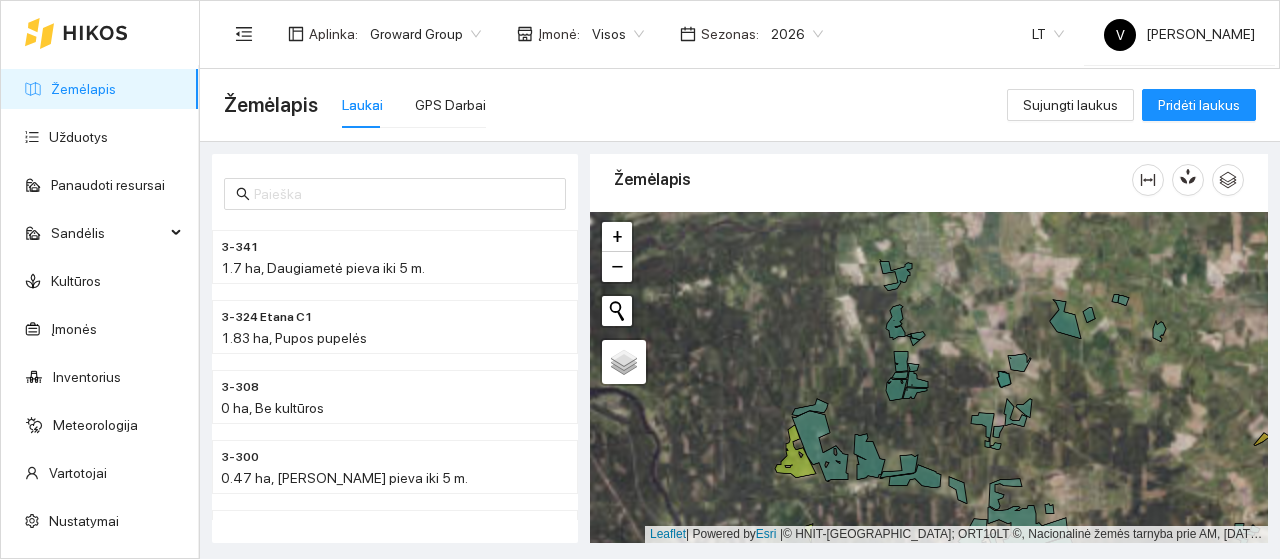 drag, startPoint x: 903, startPoint y: 322, endPoint x: 796, endPoint y: 254, distance: 126.779335 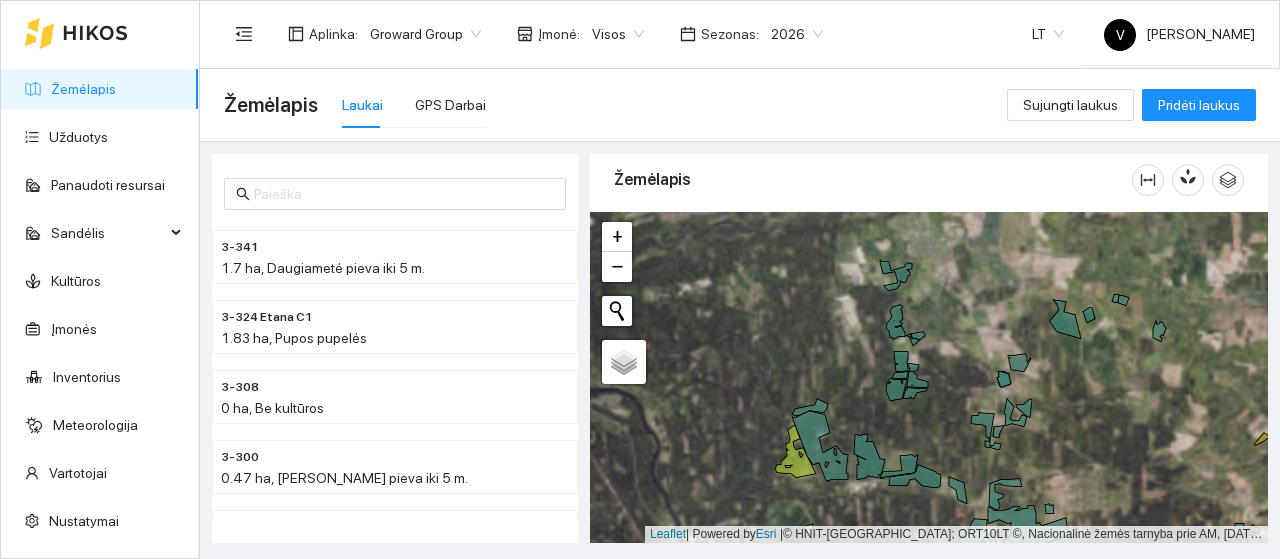 click at bounding box center [929, 377] 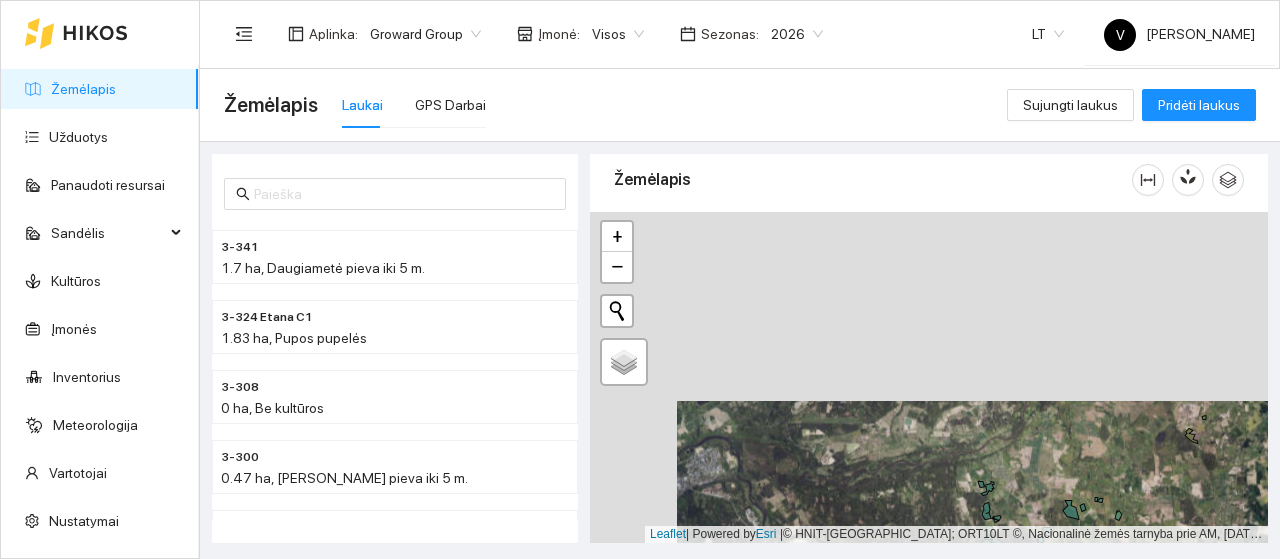 drag, startPoint x: 814, startPoint y: 313, endPoint x: 946, endPoint y: 507, distance: 234.64867 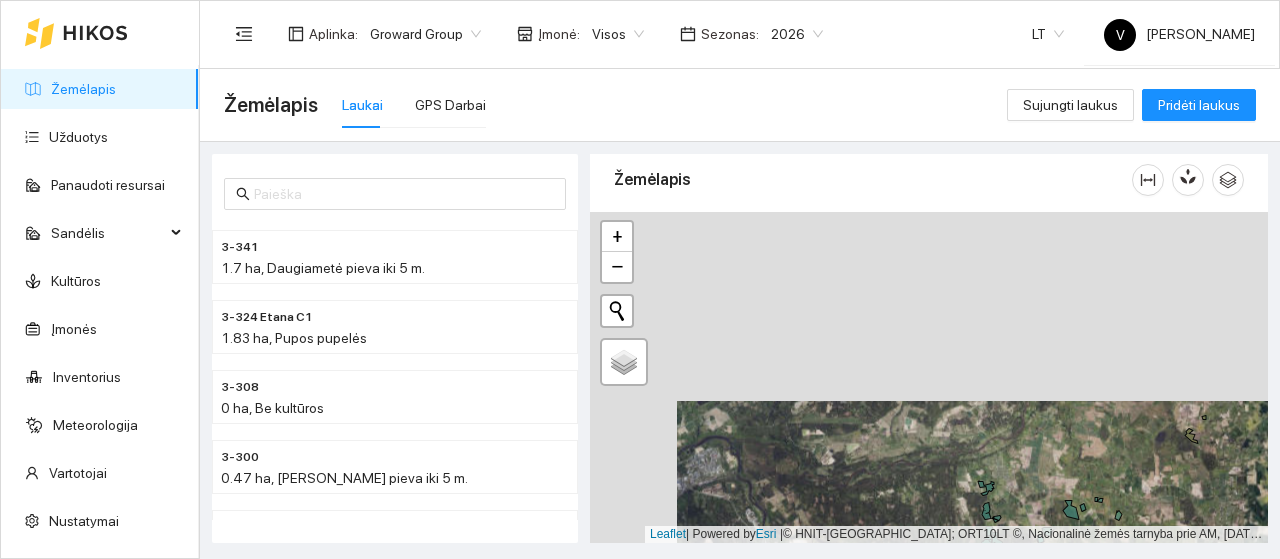 click at bounding box center [929, 377] 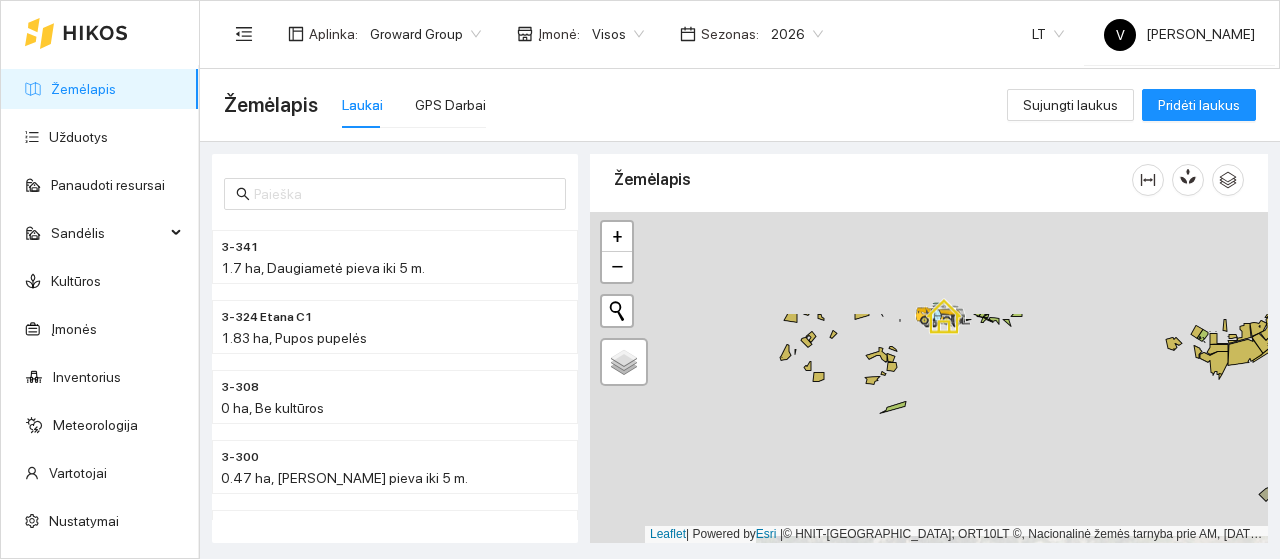 drag, startPoint x: 829, startPoint y: 333, endPoint x: 890, endPoint y: 453, distance: 134.61426 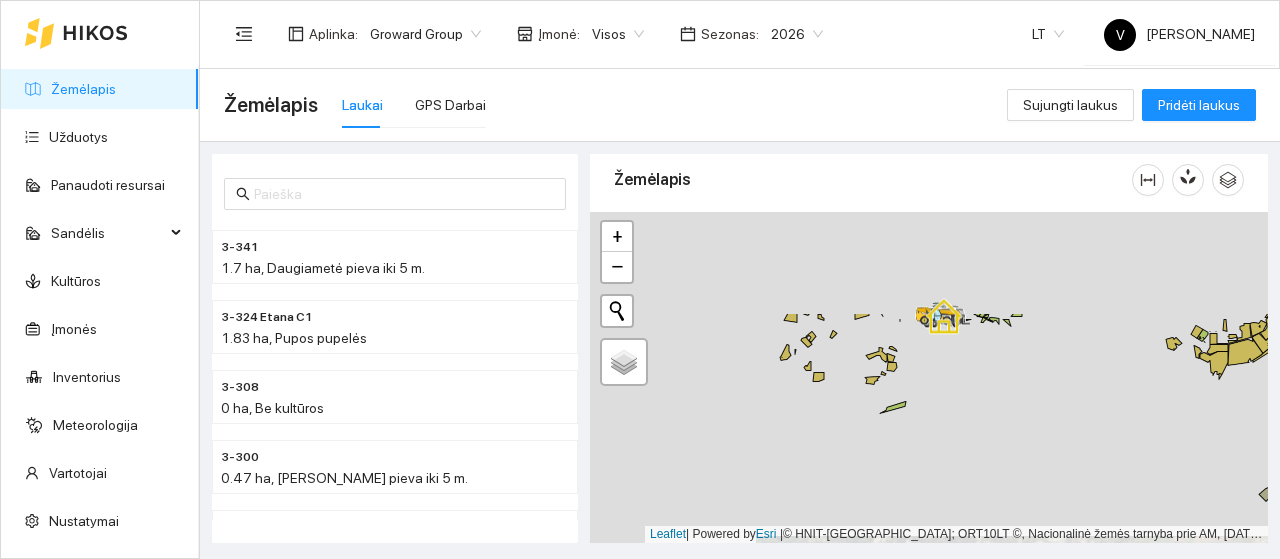 click at bounding box center (929, 377) 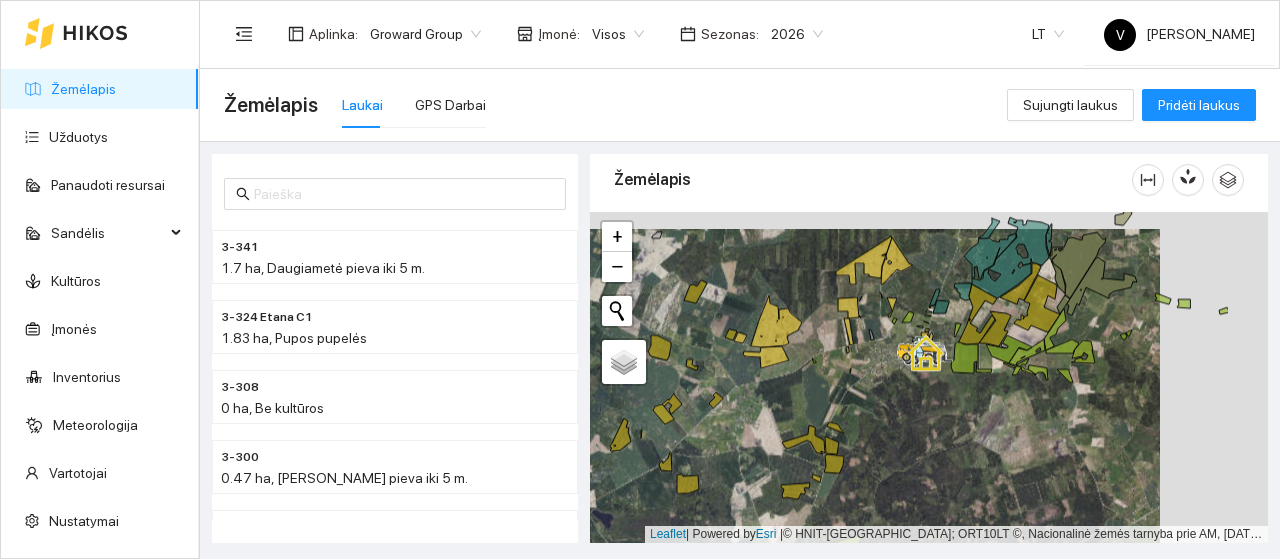 drag, startPoint x: 936, startPoint y: 432, endPoint x: 814, endPoint y: 475, distance: 129.3561 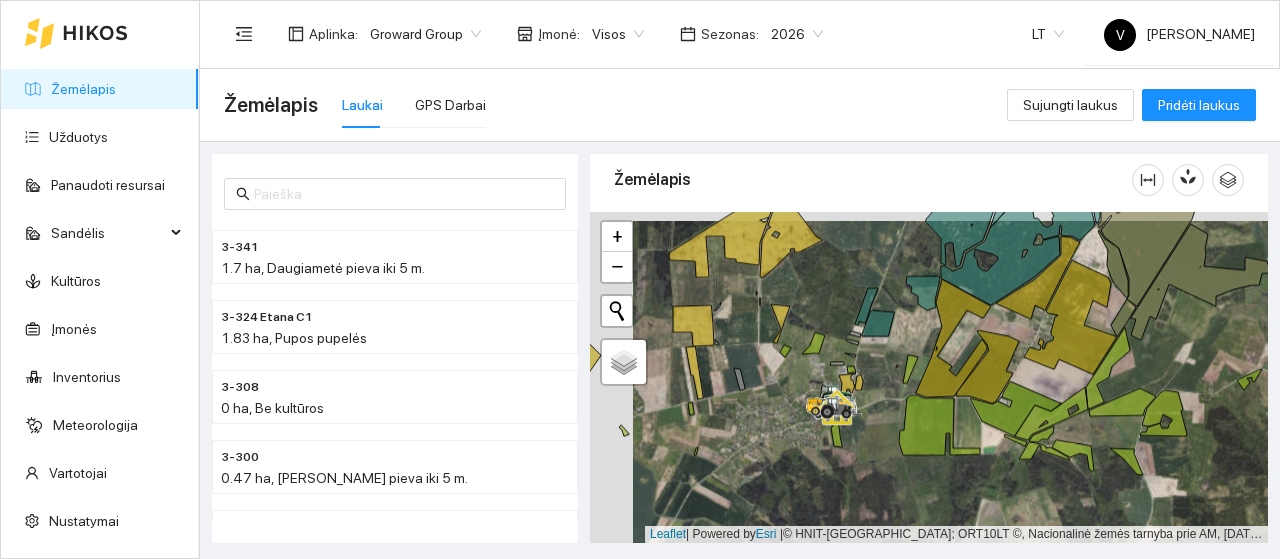 drag, startPoint x: 838, startPoint y: 338, endPoint x: 1019, endPoint y: 370, distance: 183.80696 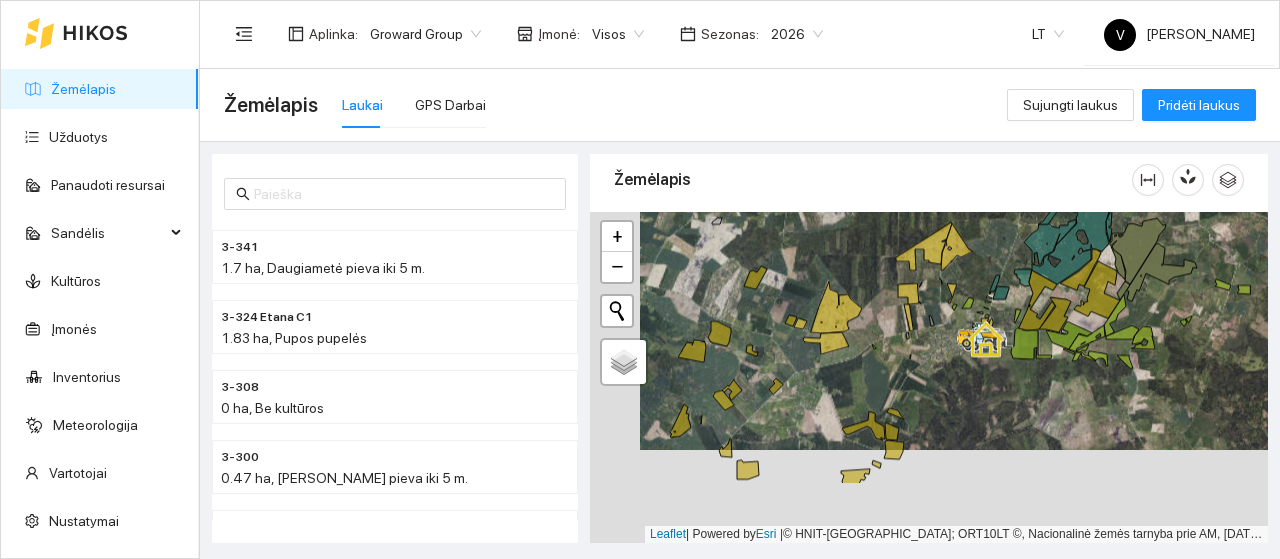 drag, startPoint x: 844, startPoint y: 388, endPoint x: 891, endPoint y: 287, distance: 111.40018 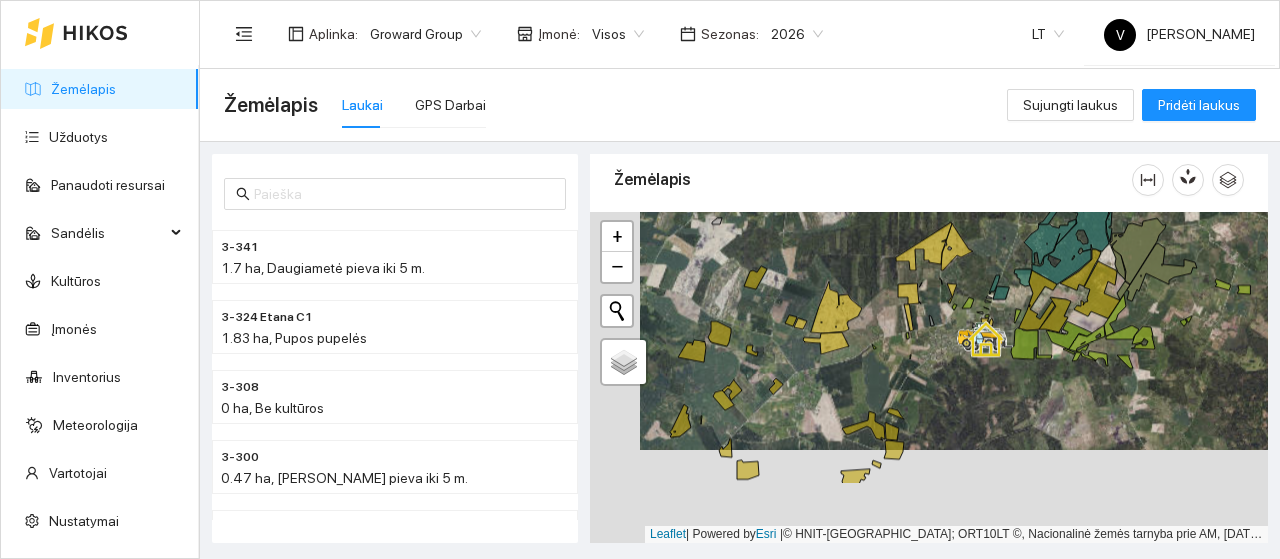 click at bounding box center [929, 377] 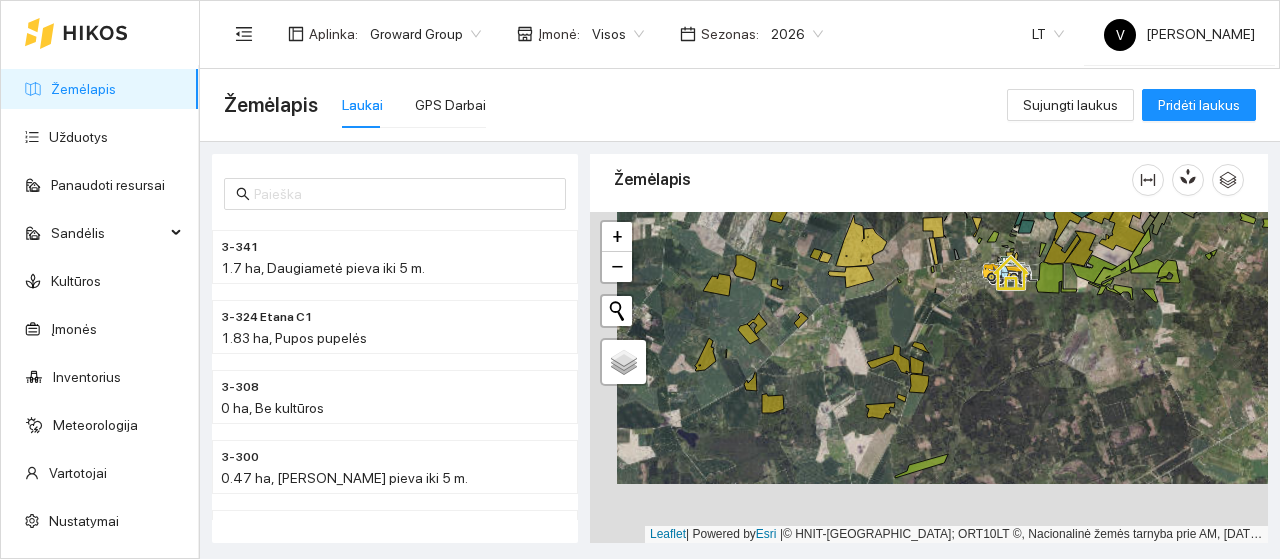 drag, startPoint x: 818, startPoint y: 378, endPoint x: 843, endPoint y: 323, distance: 60.41523 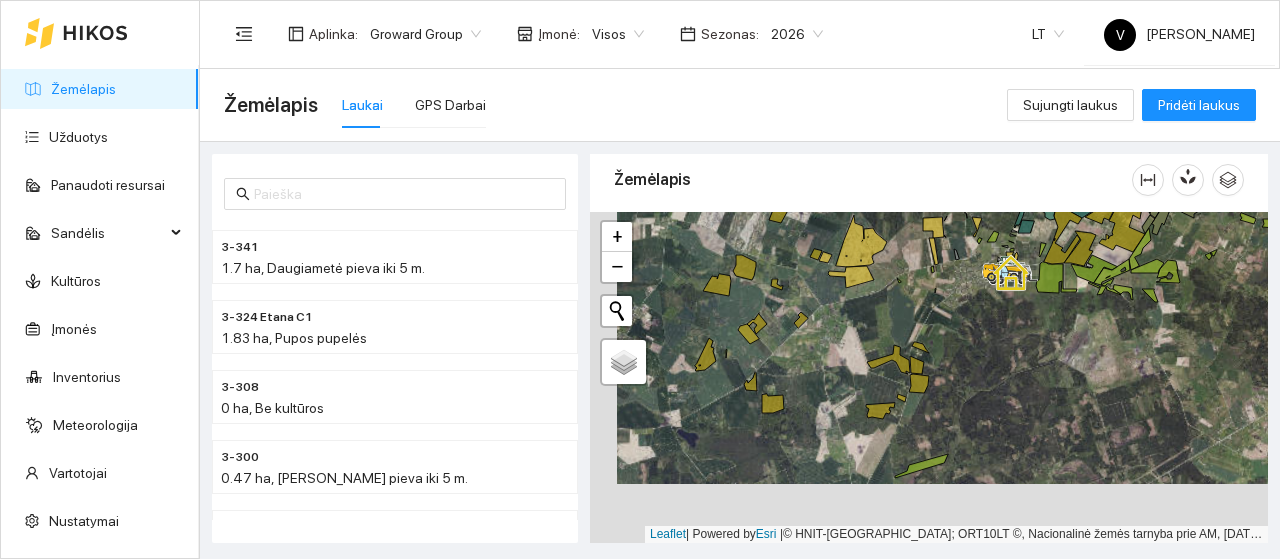 click at bounding box center (929, 377) 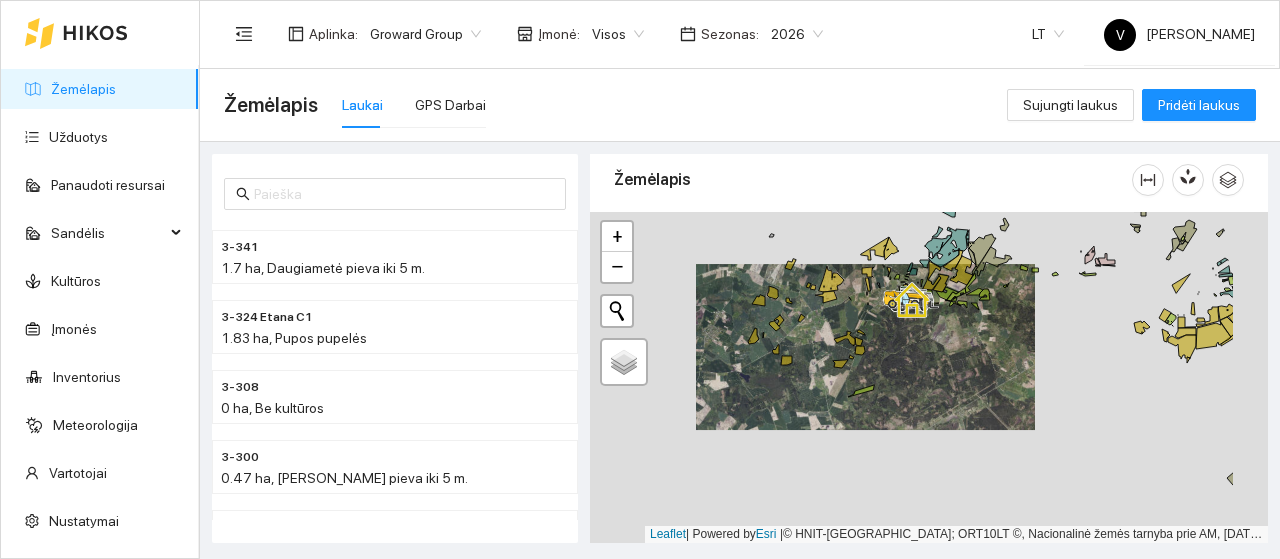 drag, startPoint x: 1009, startPoint y: 334, endPoint x: 949, endPoint y: 339, distance: 60.207973 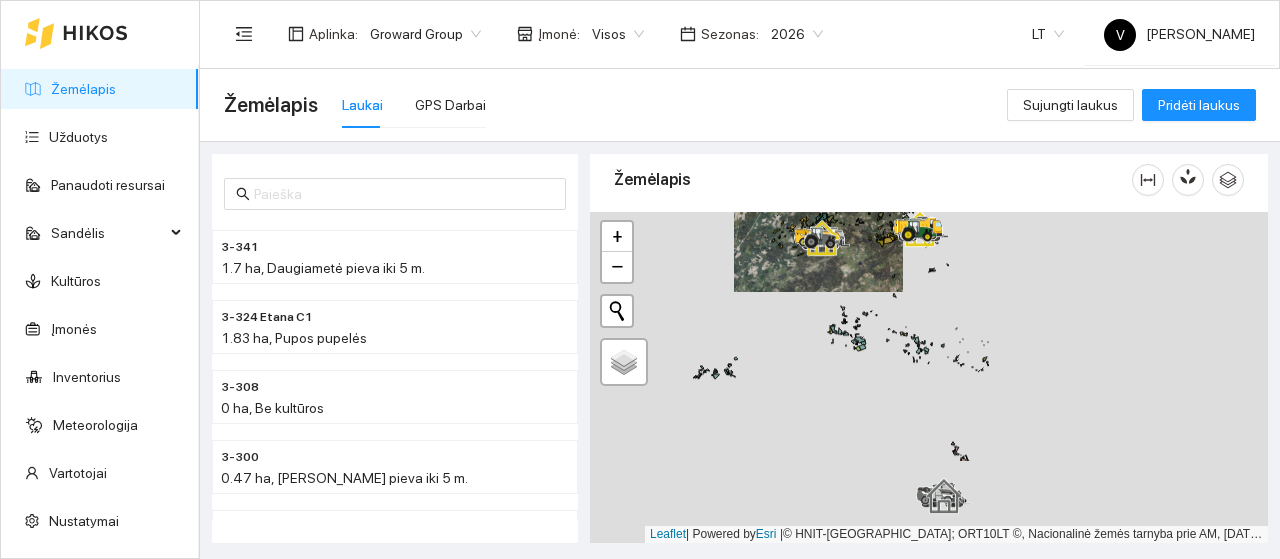 drag, startPoint x: 1002, startPoint y: 459, endPoint x: 891, endPoint y: 225, distance: 258.99228 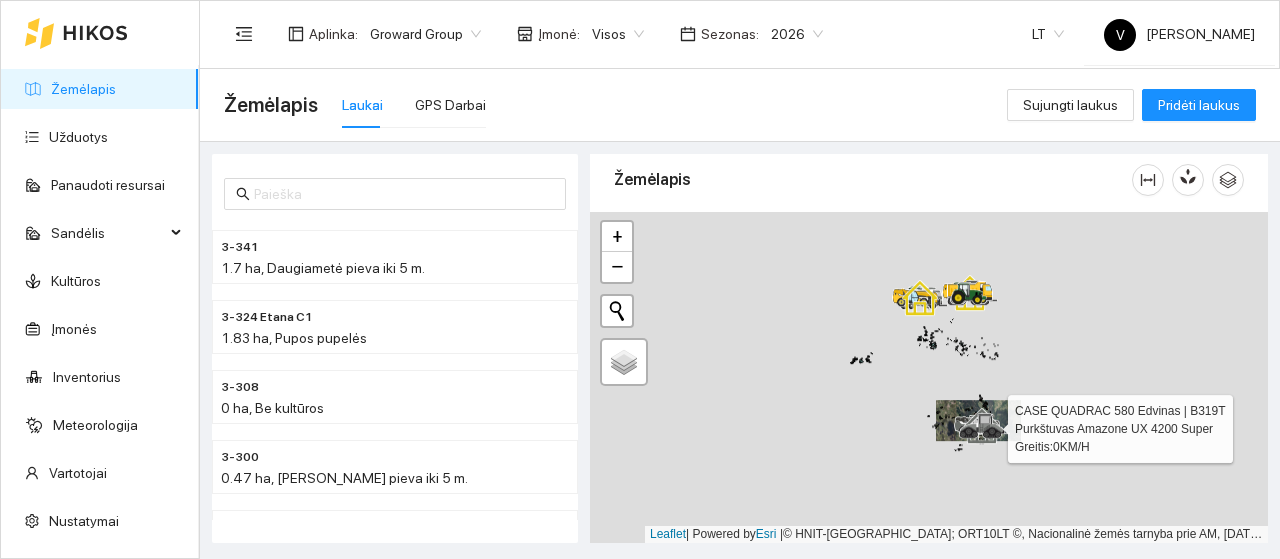 drag, startPoint x: 912, startPoint y: 276, endPoint x: 986, endPoint y: 449, distance: 188.16217 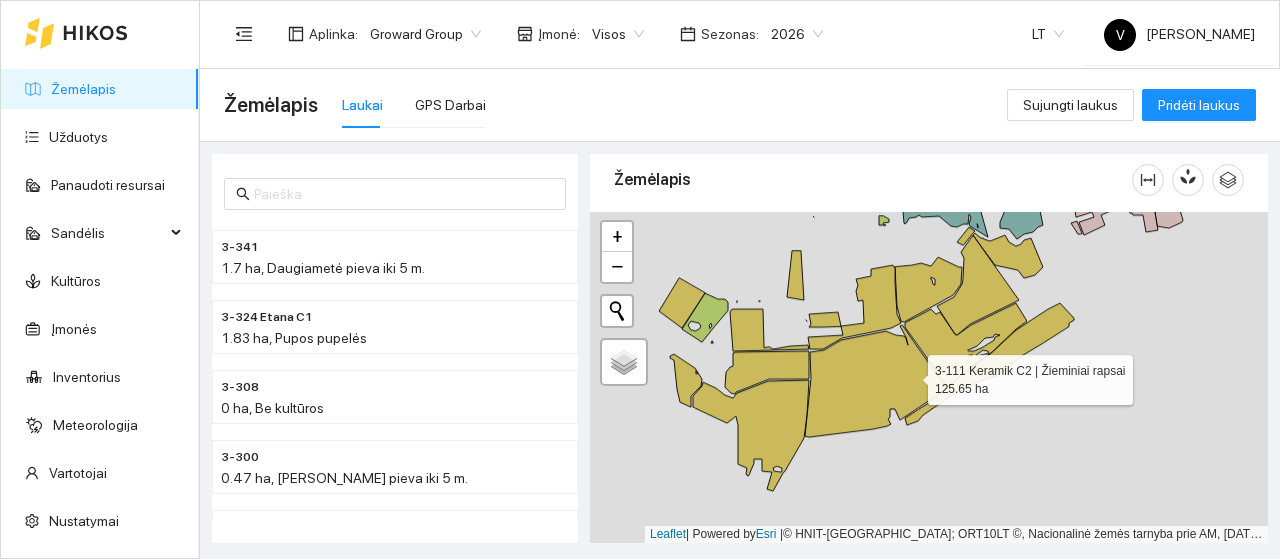 drag, startPoint x: 789, startPoint y: 401, endPoint x: 908, endPoint y: 375, distance: 121.80723 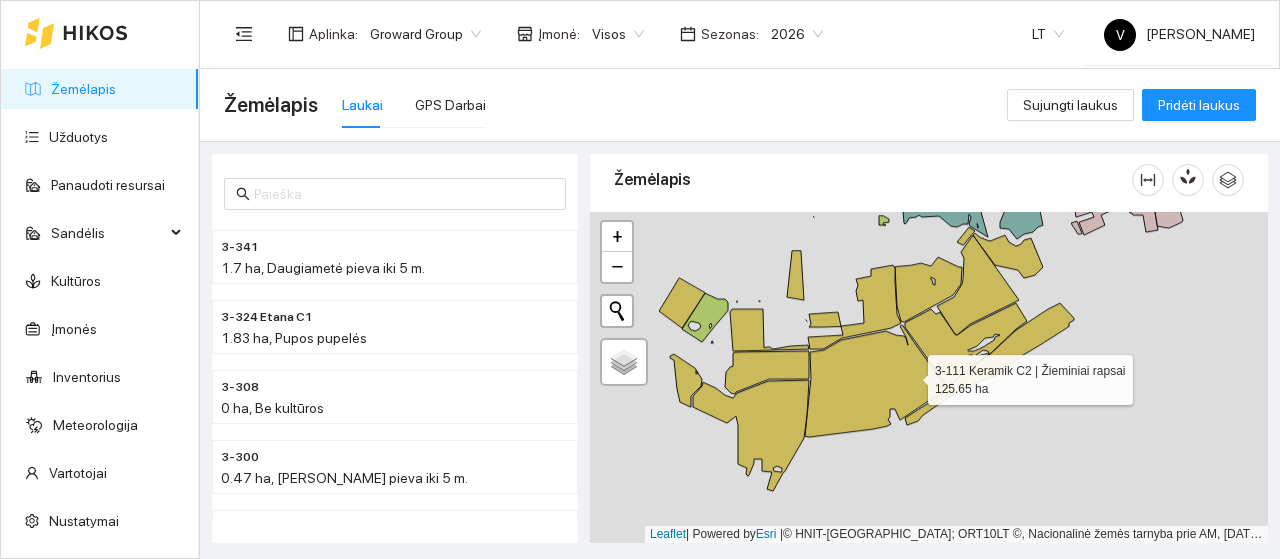 click 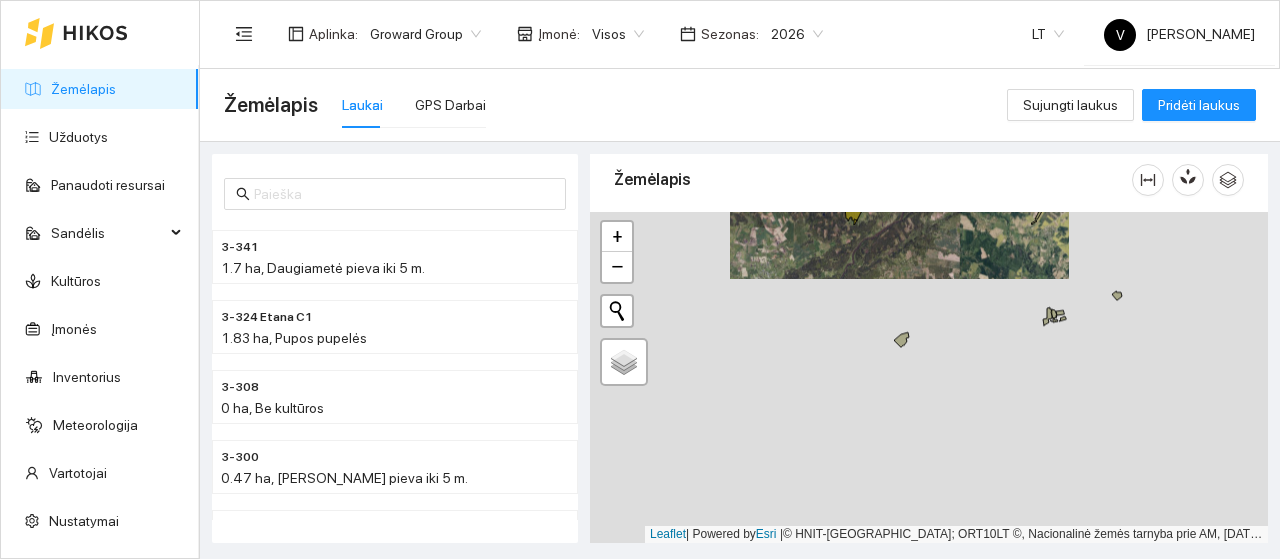 drag, startPoint x: 874, startPoint y: 434, endPoint x: 872, endPoint y: 225, distance: 209.00957 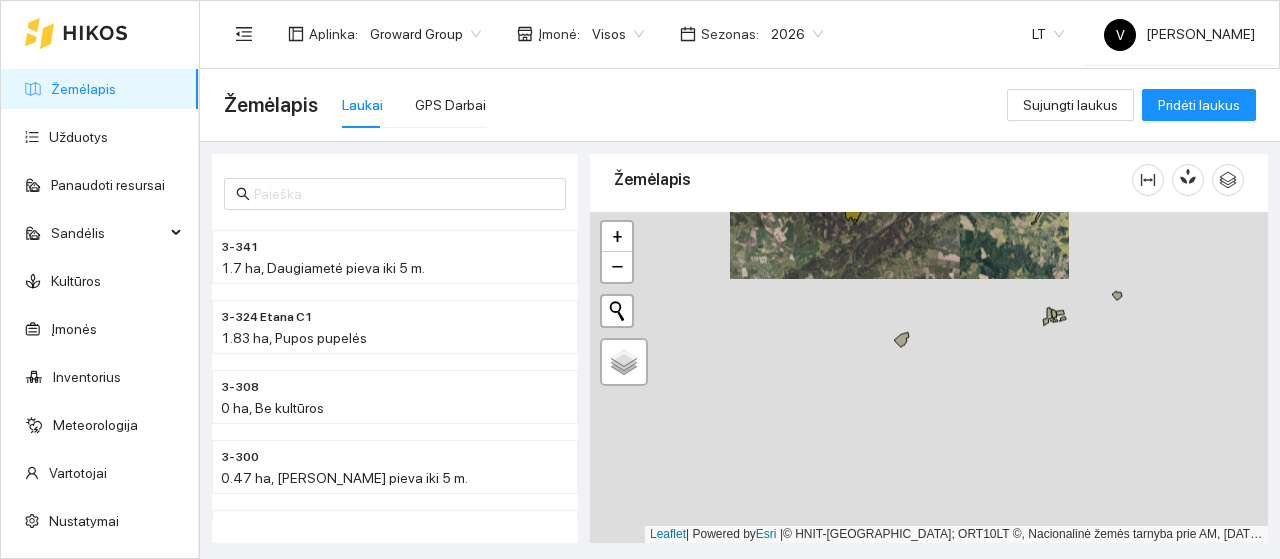 click at bounding box center [929, 377] 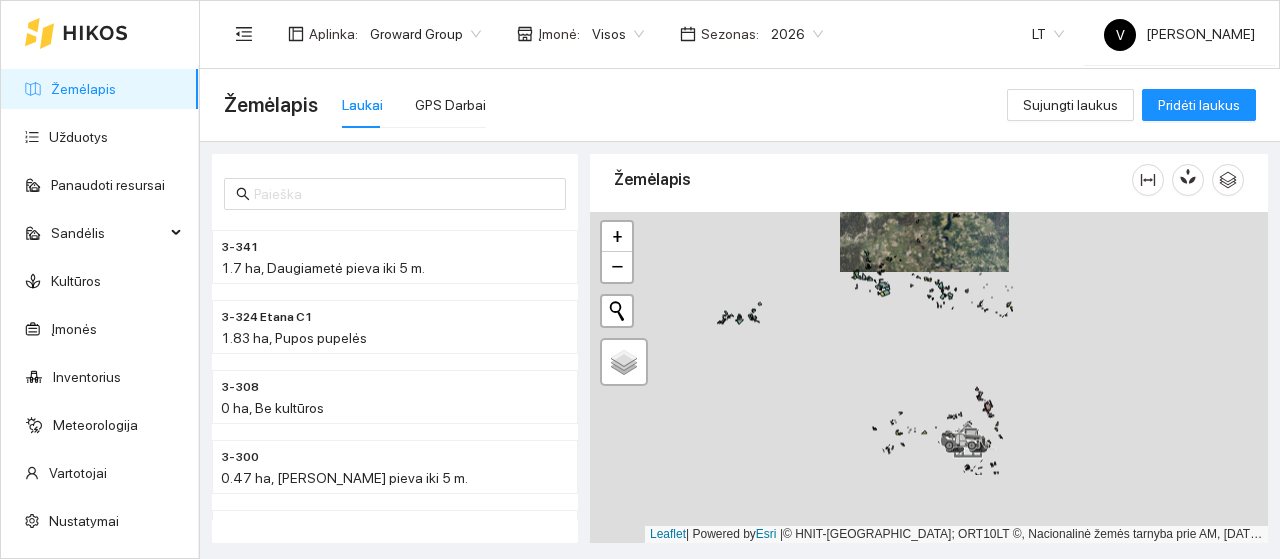 drag, startPoint x: 911, startPoint y: 285, endPoint x: 910, endPoint y: 256, distance: 29.017237 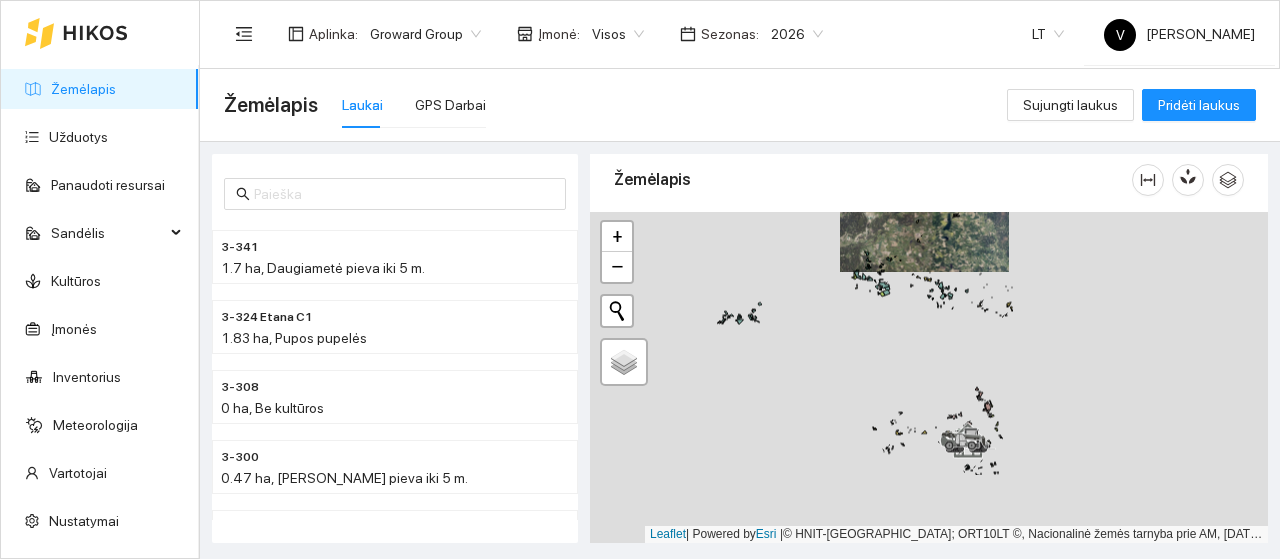 click 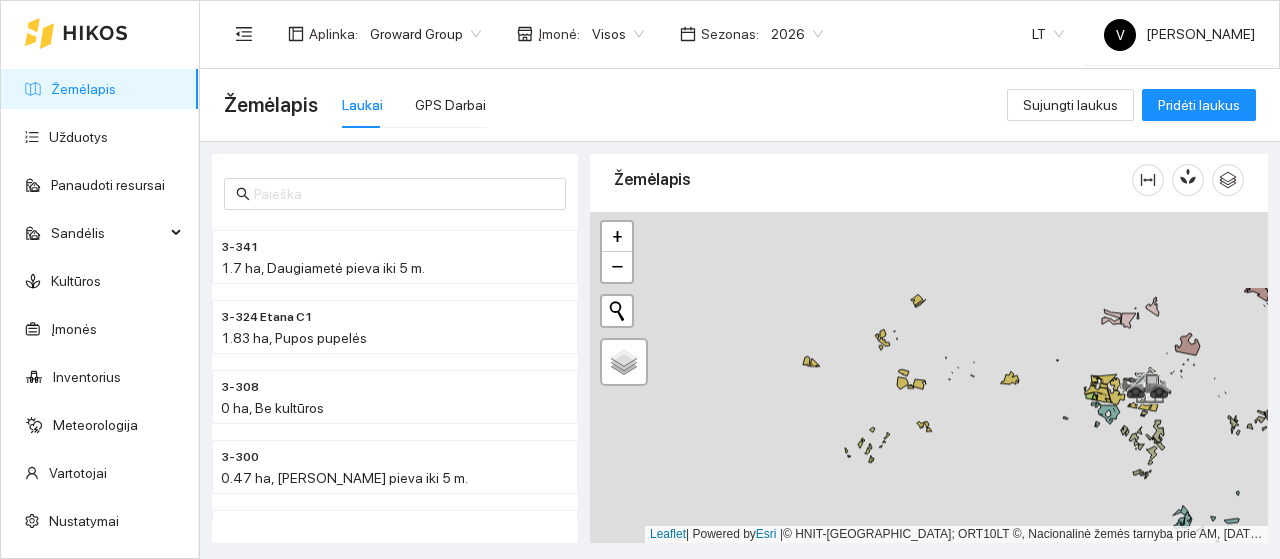 drag, startPoint x: 932, startPoint y: 347, endPoint x: 1008, endPoint y: 423, distance: 107.48023 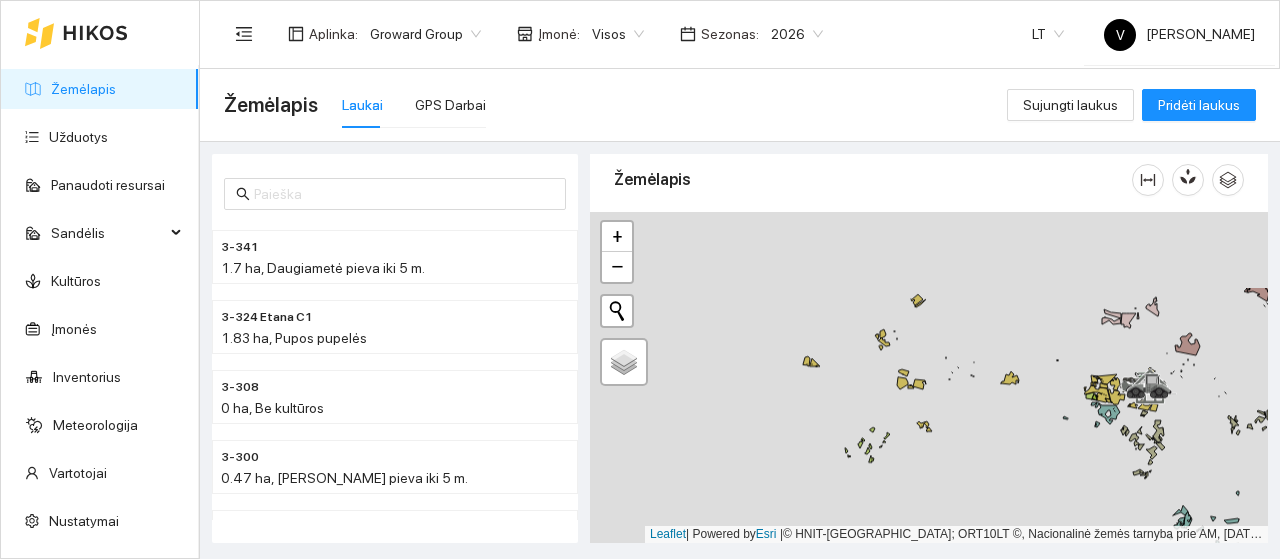 click at bounding box center (929, 377) 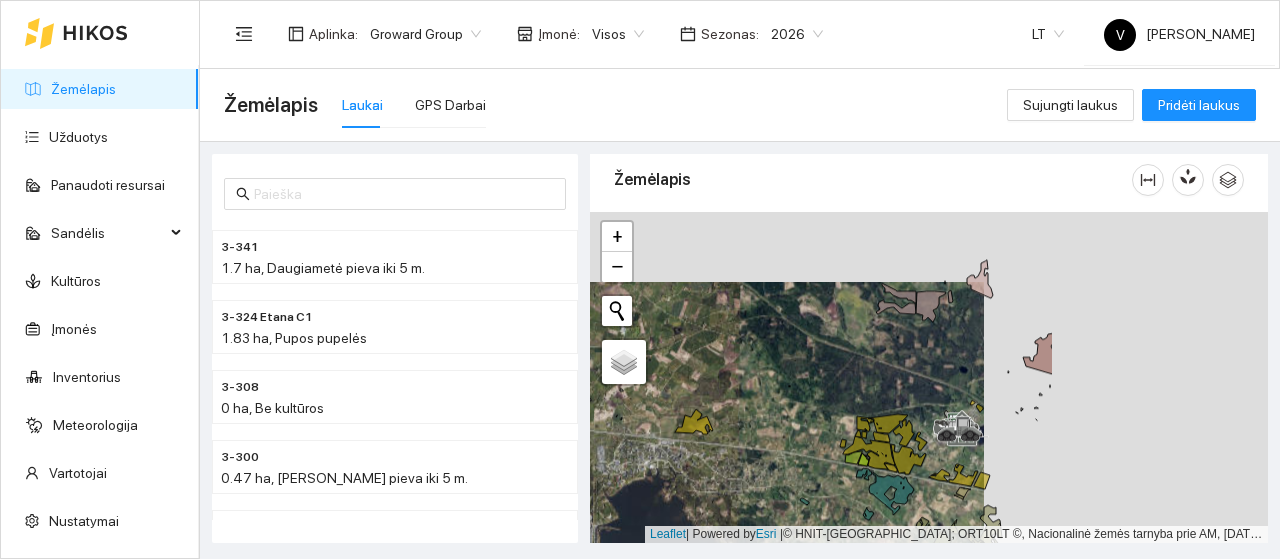 drag, startPoint x: 1072, startPoint y: 413, endPoint x: 804, endPoint y: 462, distance: 272.44266 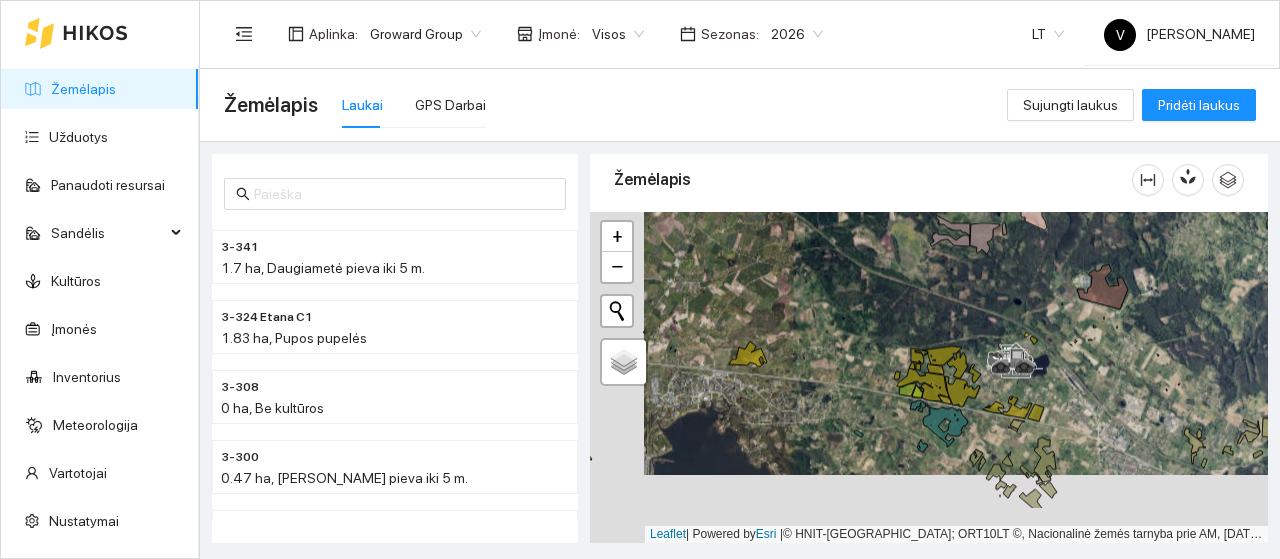 drag, startPoint x: 864, startPoint y: 347, endPoint x: 918, endPoint y: 271, distance: 93.230896 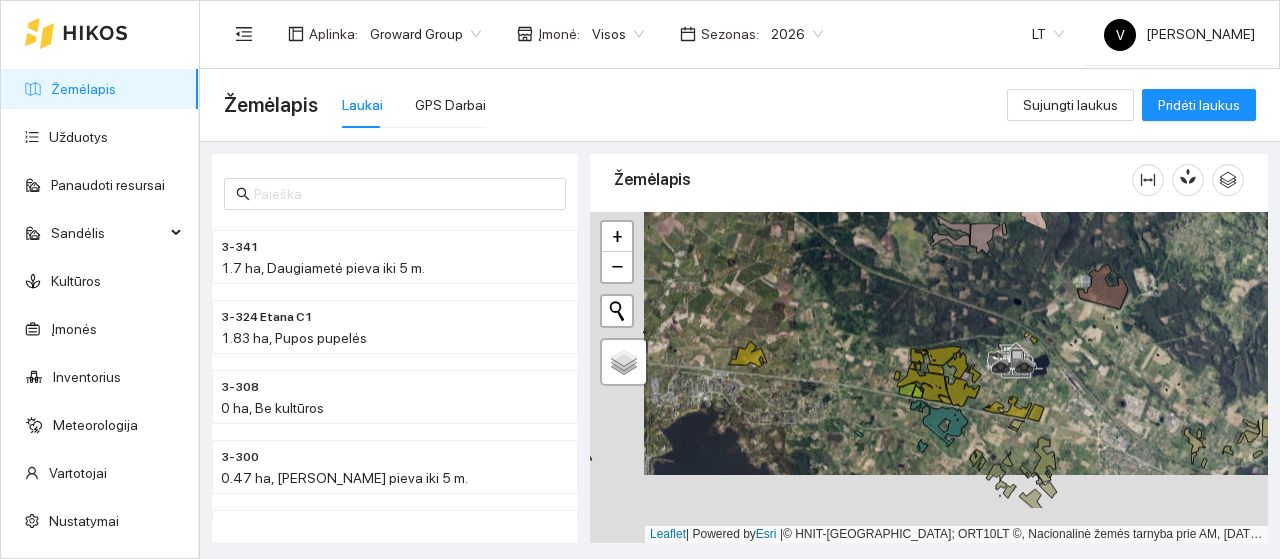click at bounding box center [929, 377] 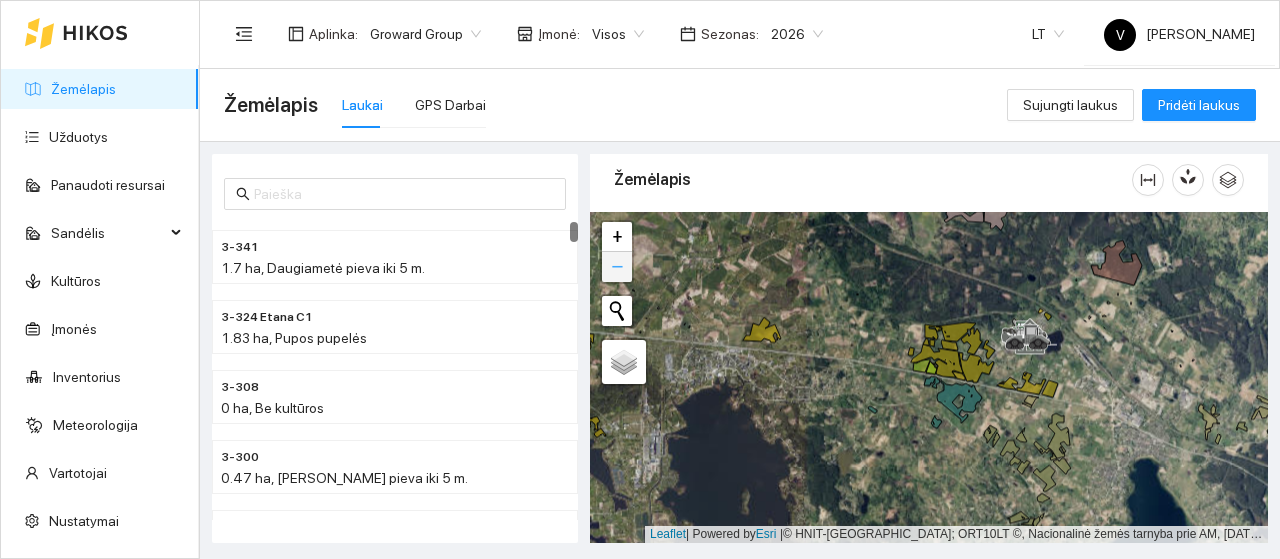 click on "−" at bounding box center [617, 267] 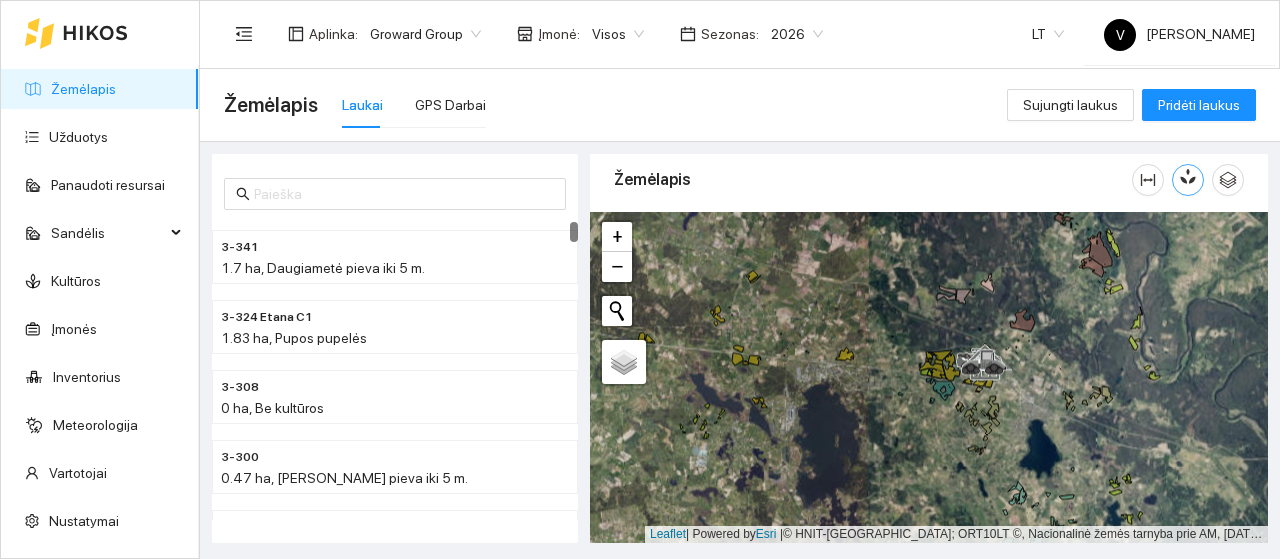 click 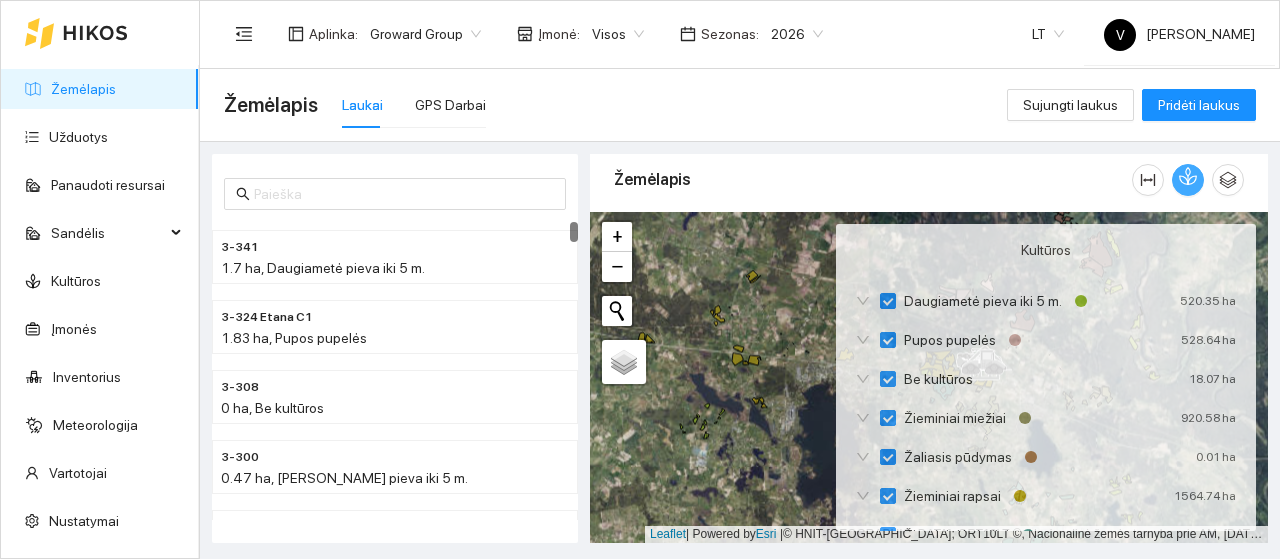 click 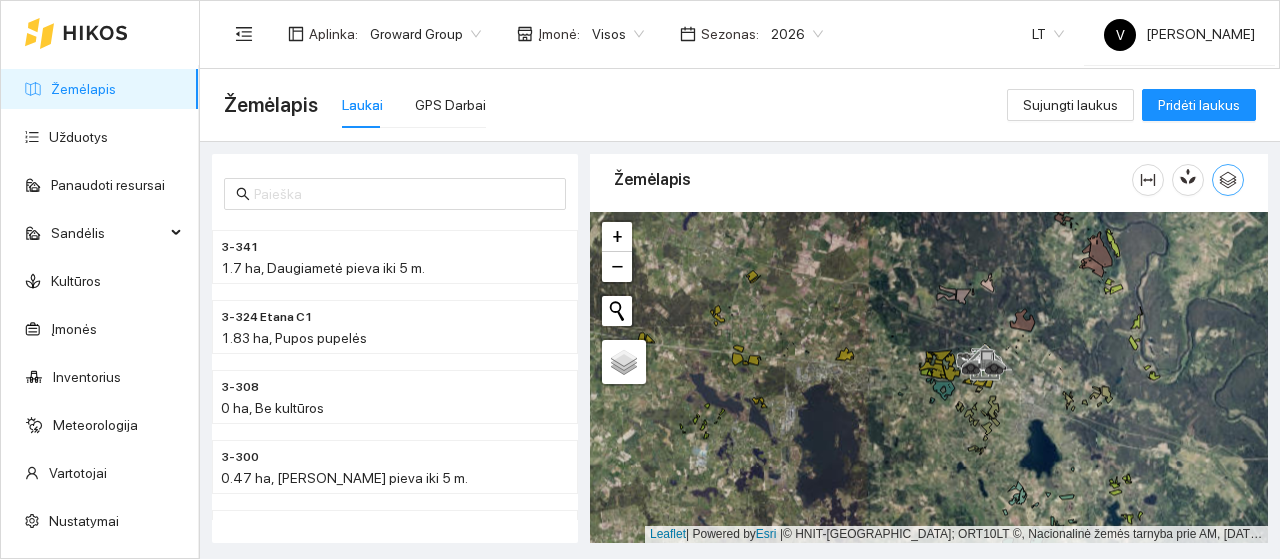 click 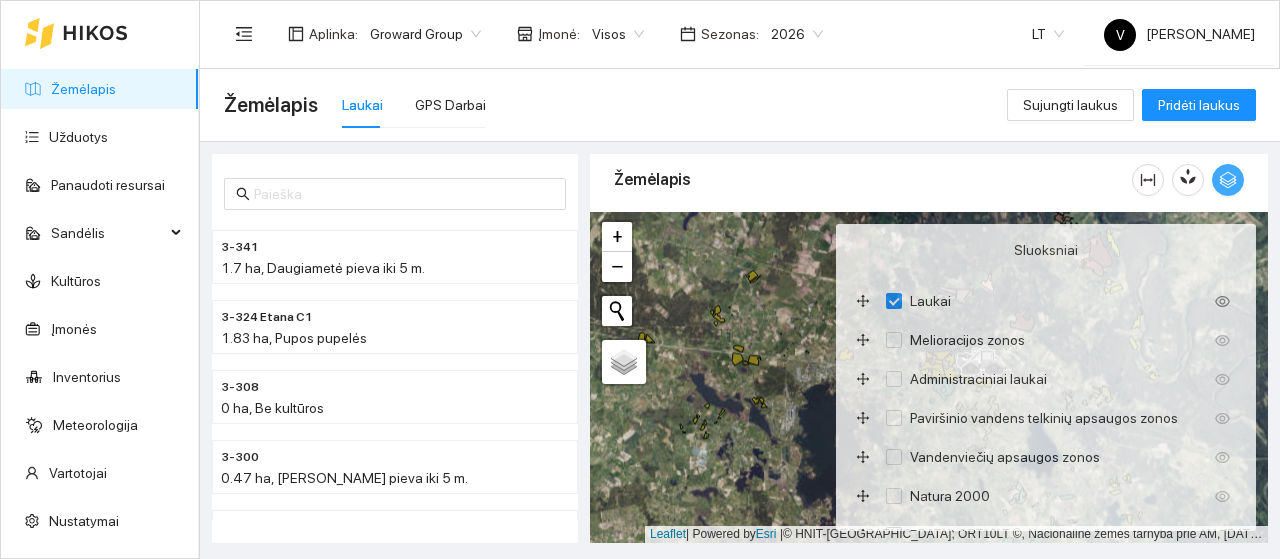 click 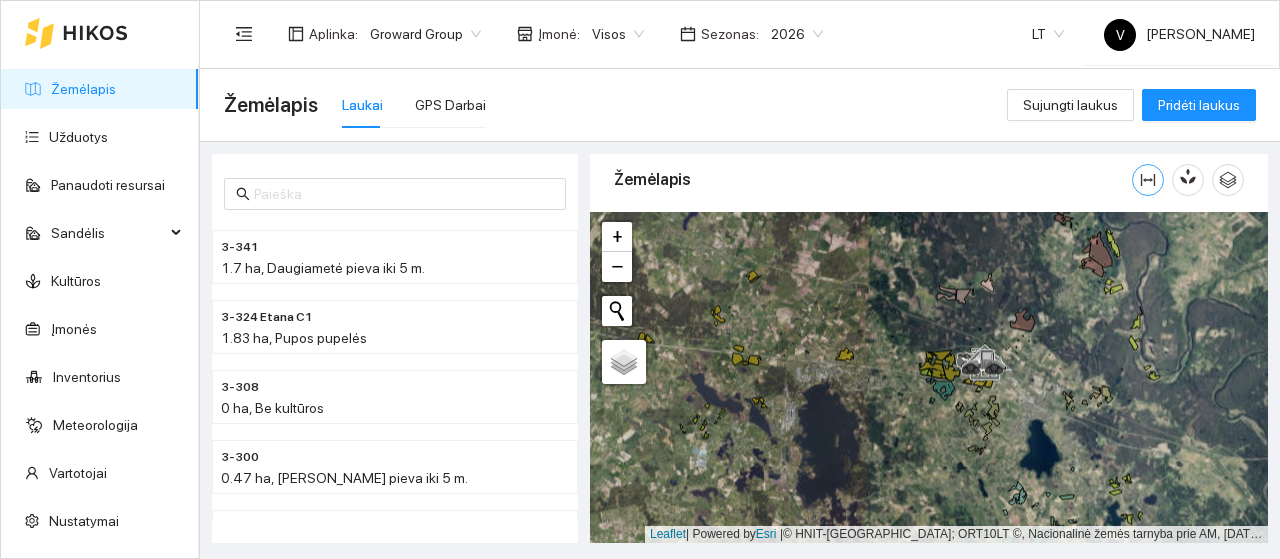 click 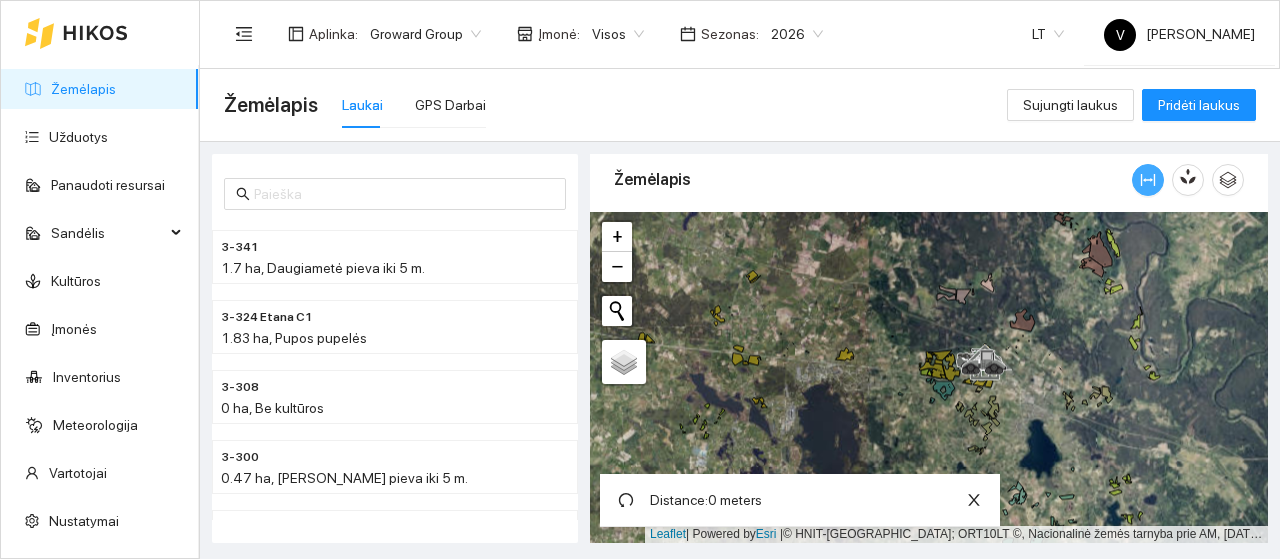 click 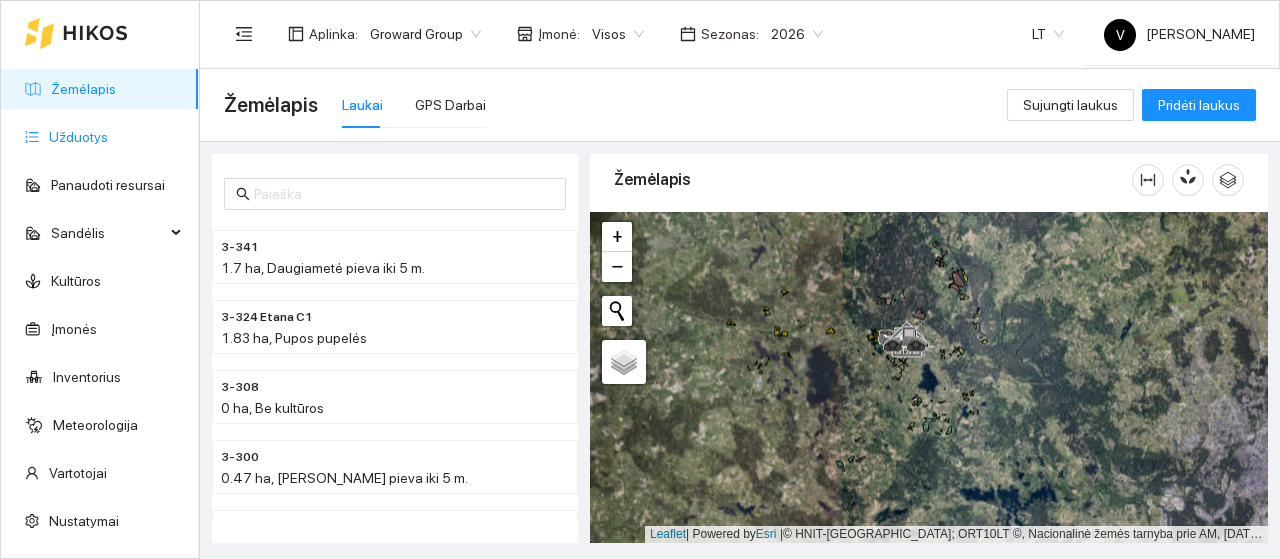 click on "Užduotys" at bounding box center (78, 137) 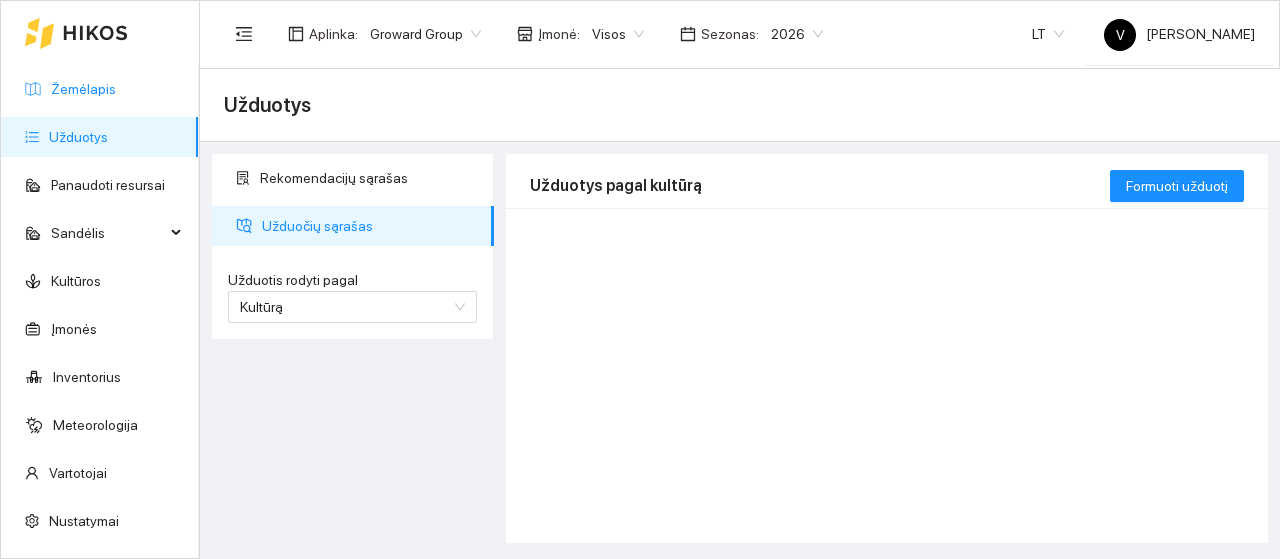 click on "Žemėlapis" at bounding box center (83, 89) 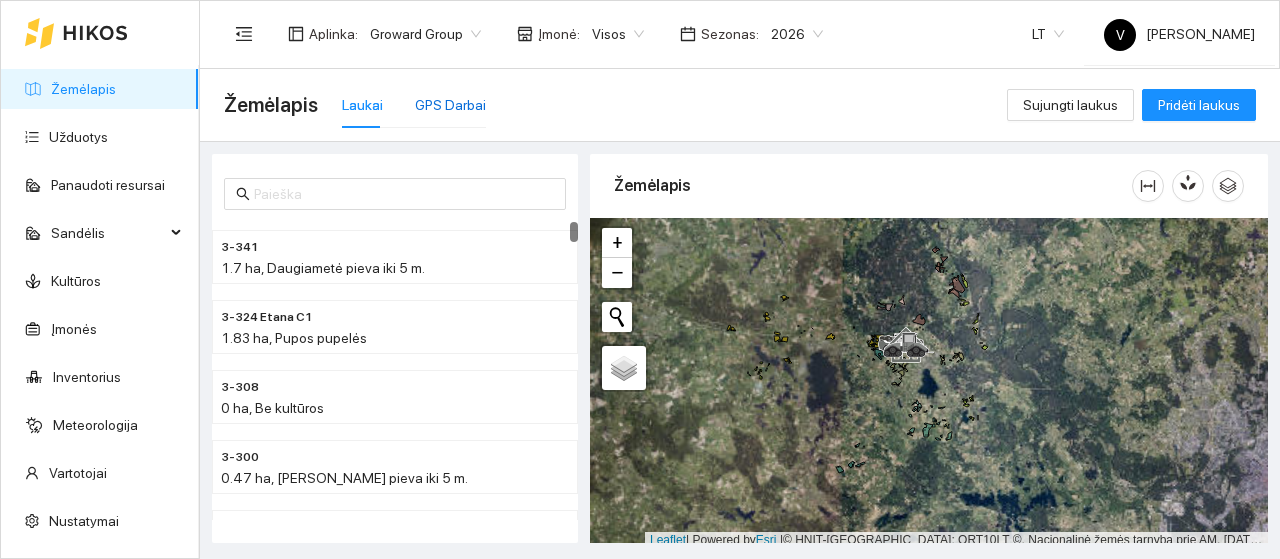 click on "GPS Darbai" at bounding box center (450, 105) 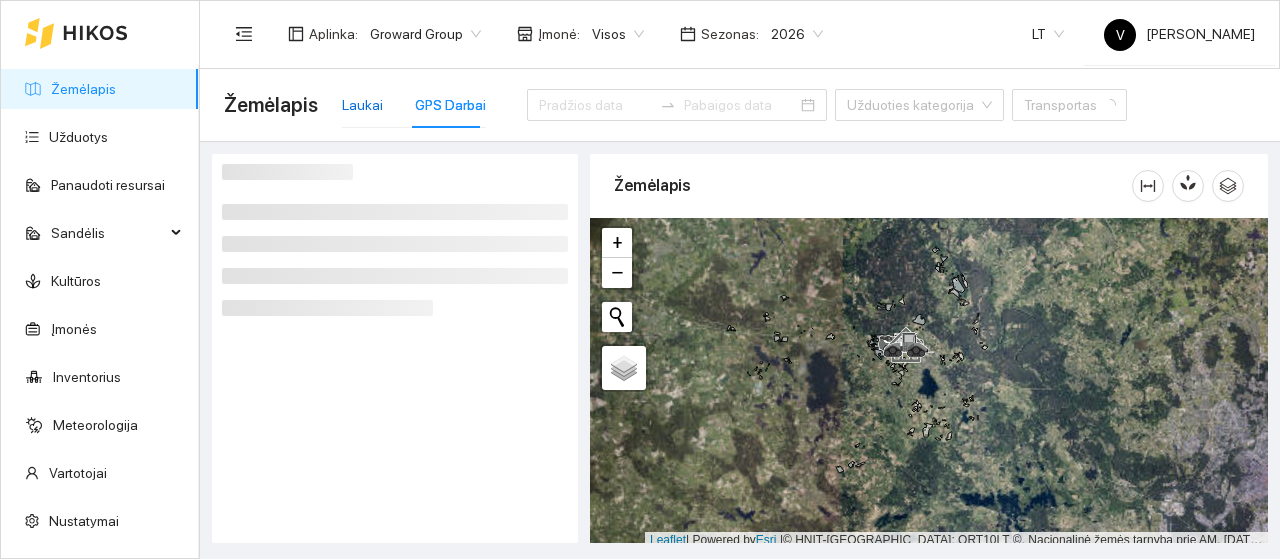 click on "Laukai" at bounding box center (362, 105) 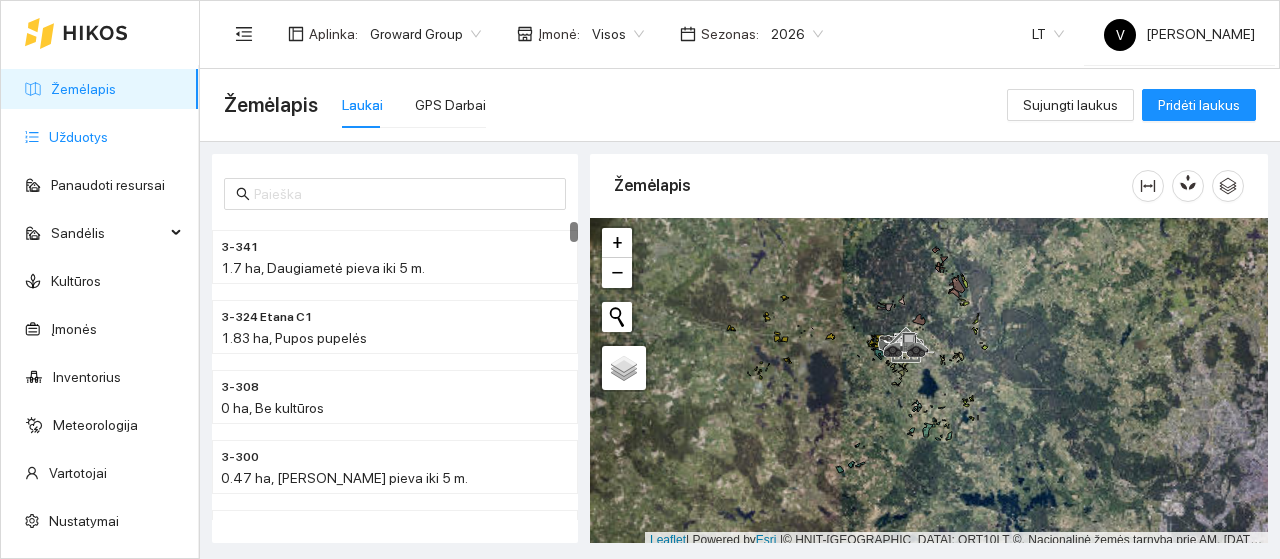 click on "Užduotys" at bounding box center [78, 137] 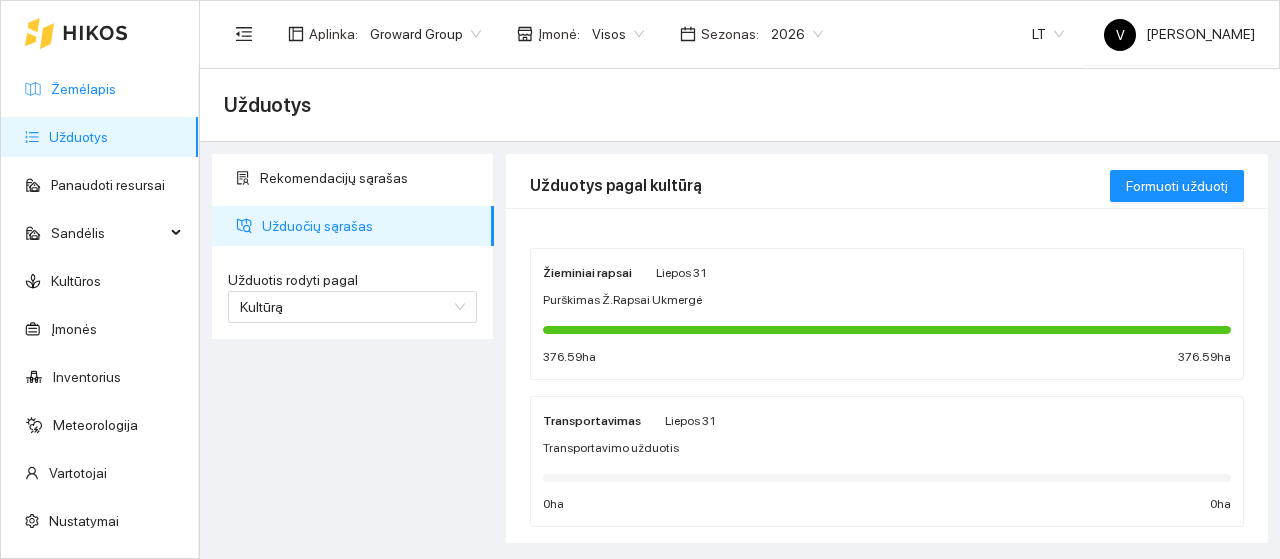 click on "Žemėlapis" at bounding box center (83, 89) 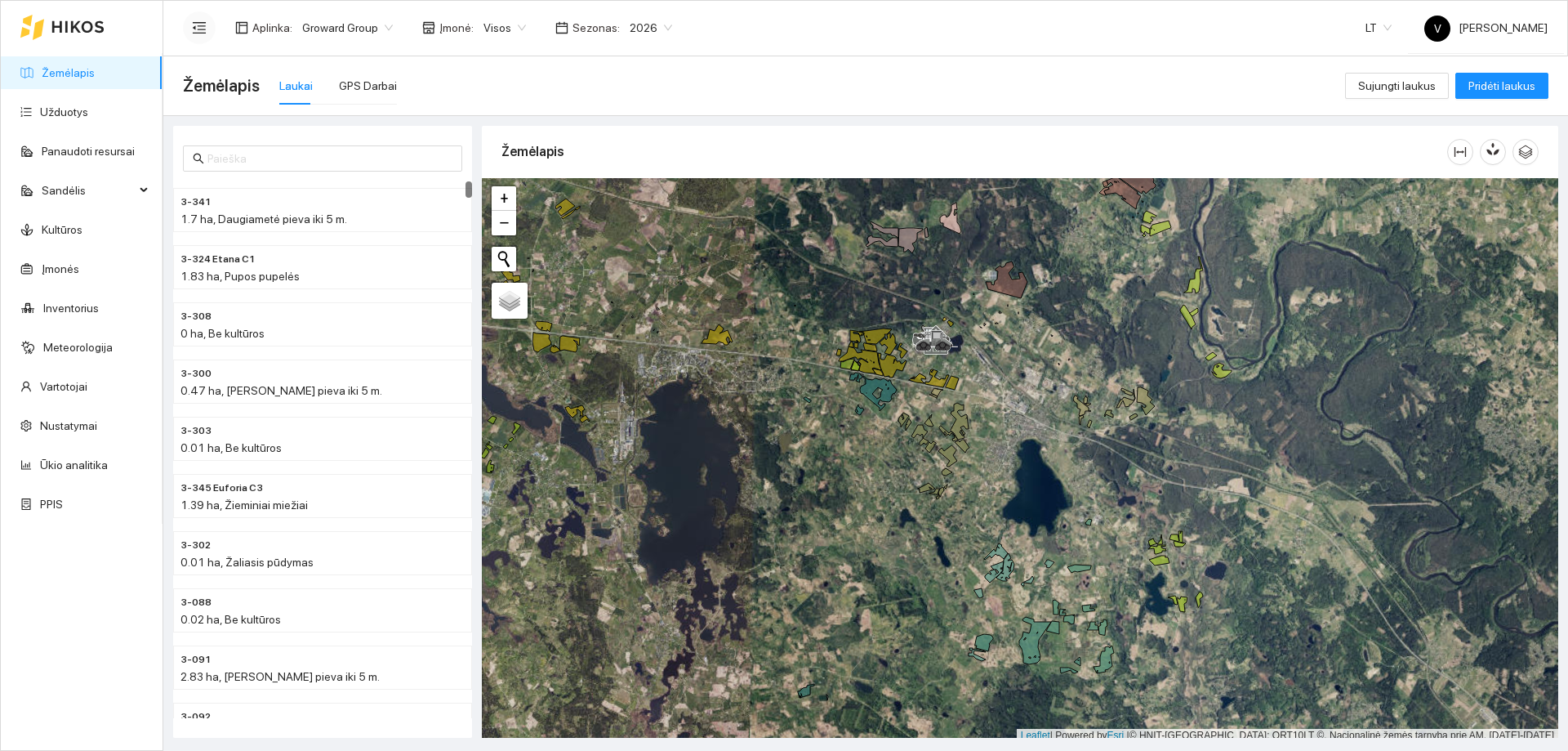 click 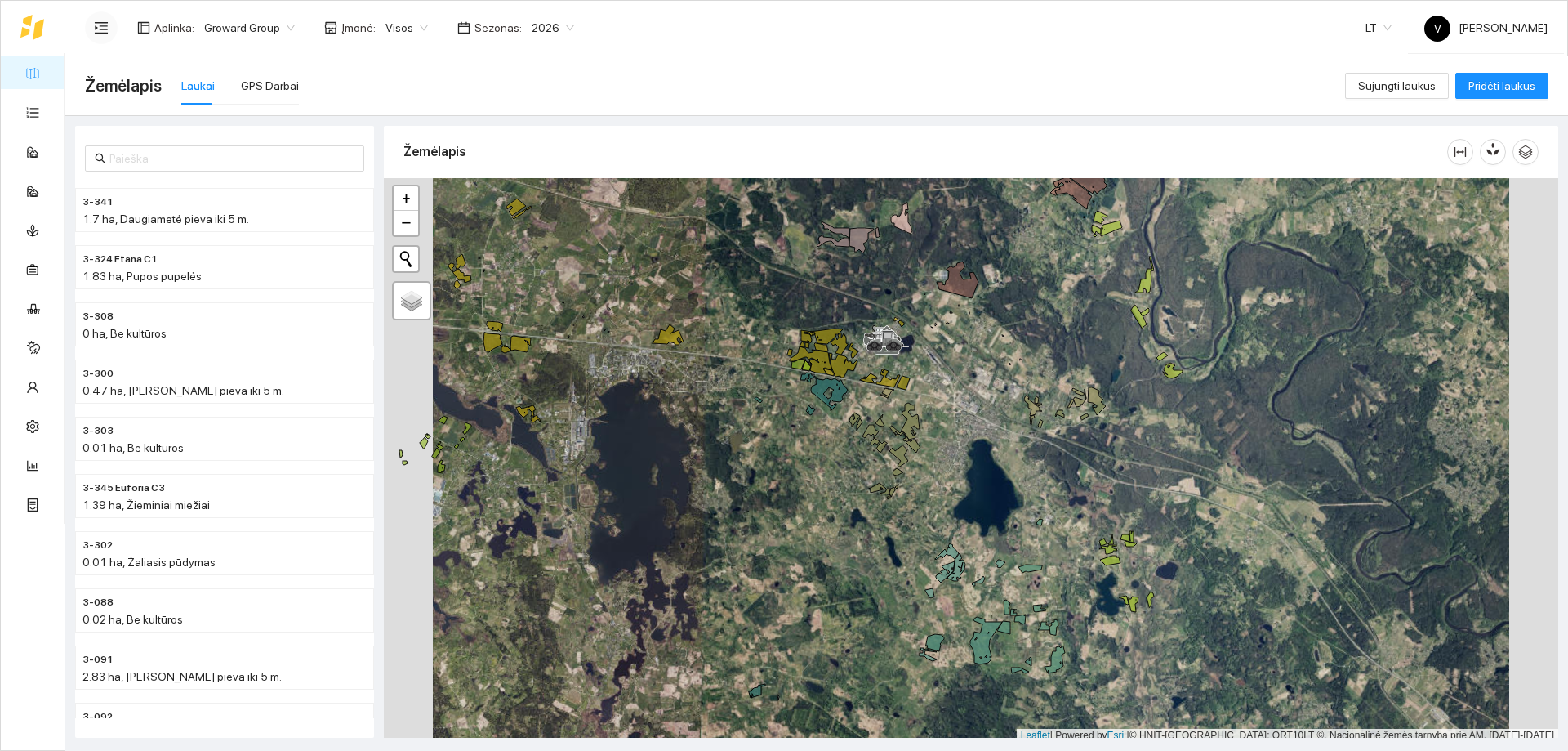 click at bounding box center (101, 28) 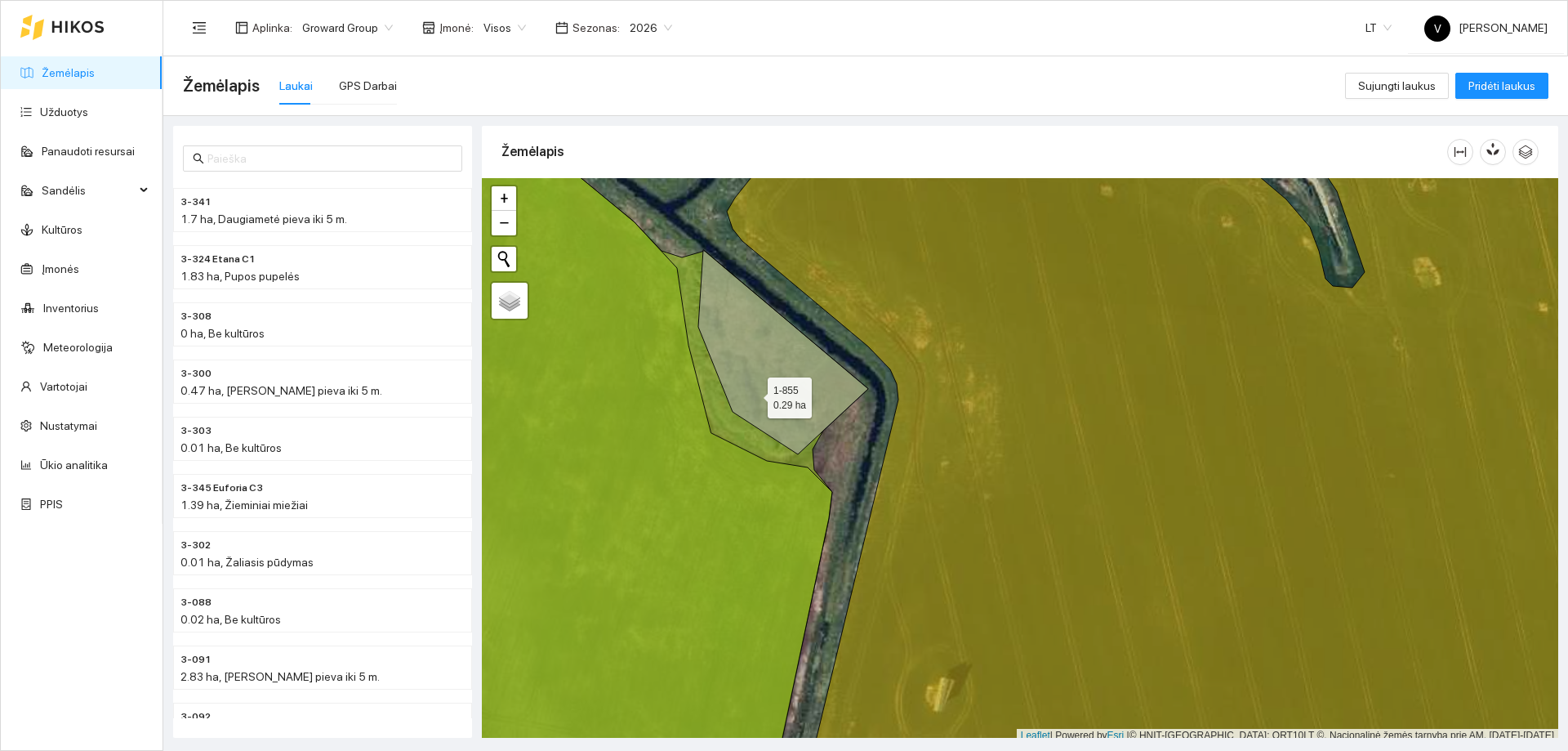 scroll, scrollTop: 5, scrollLeft: 0, axis: vertical 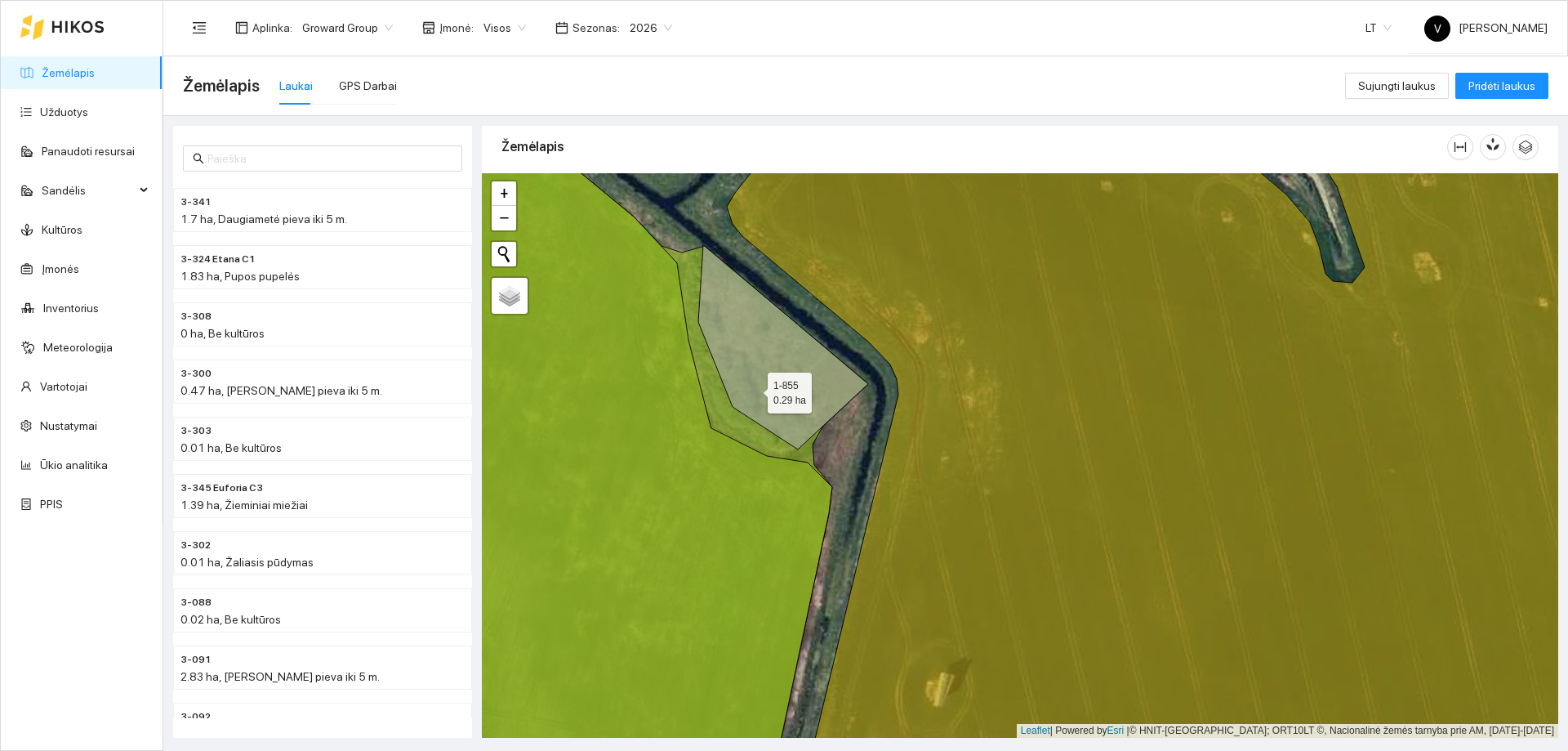 drag, startPoint x: 753, startPoint y: 389, endPoint x: 714, endPoint y: 388, distance: 39.012818 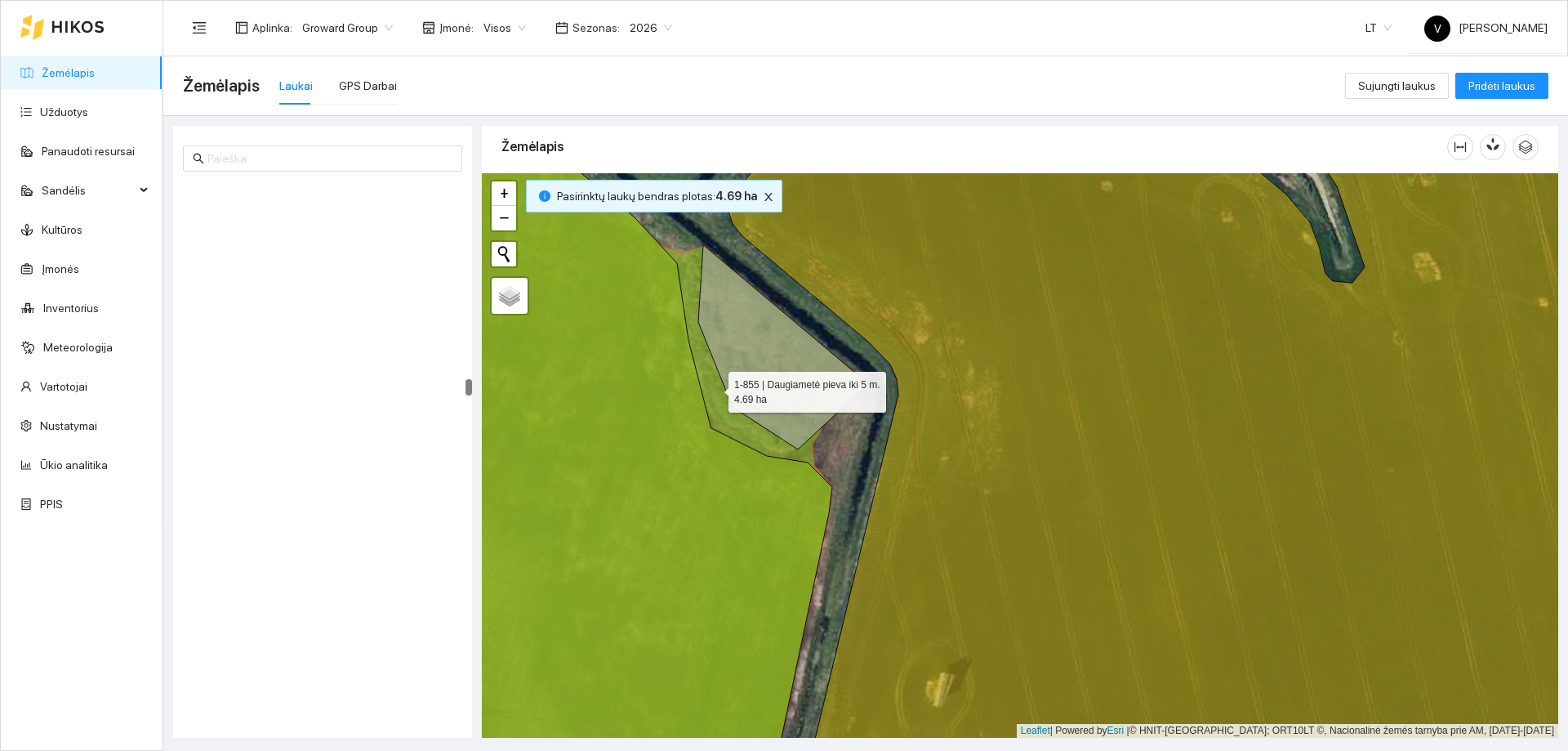 scroll, scrollTop: 11182, scrollLeft: 0, axis: vertical 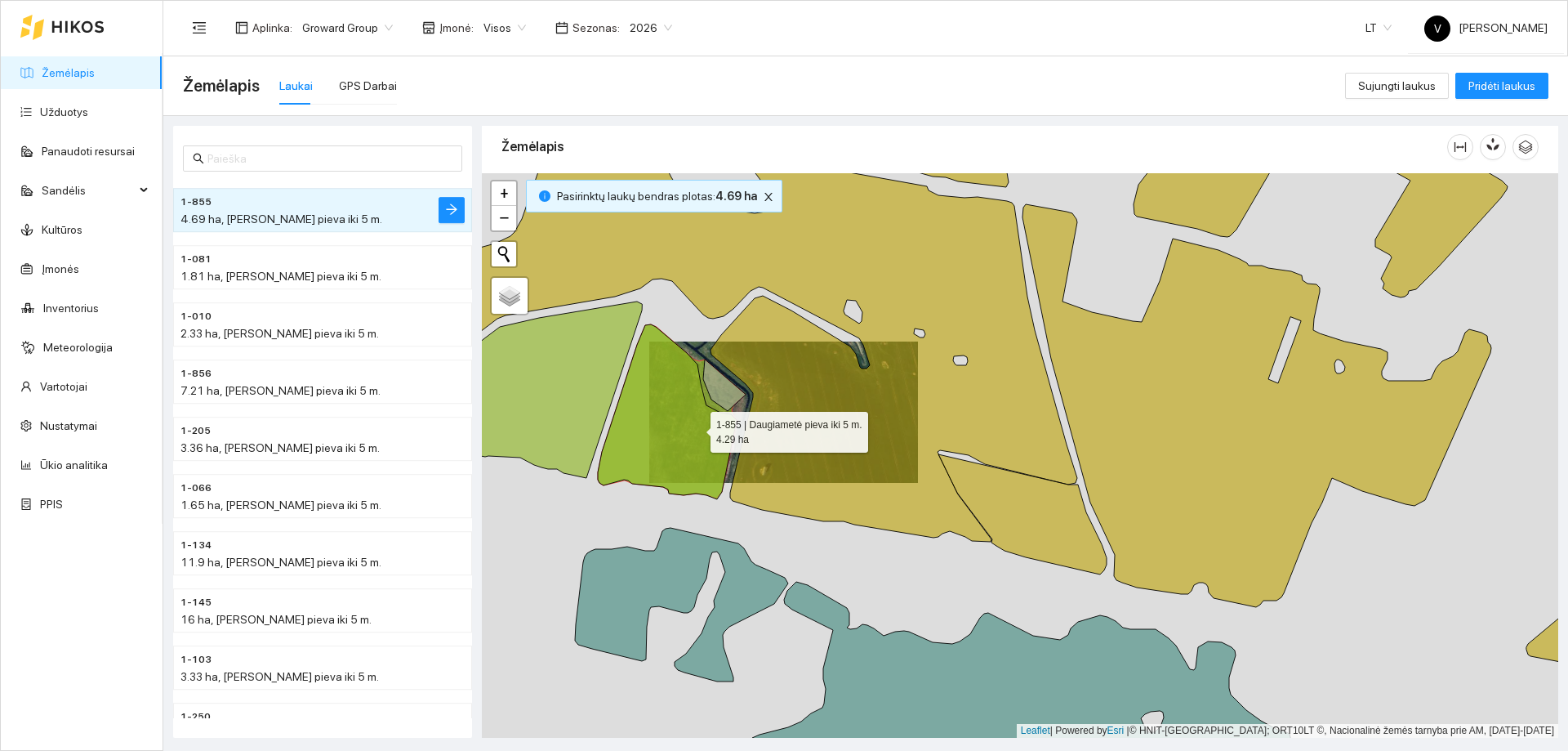drag, startPoint x: 680, startPoint y: 423, endPoint x: 754, endPoint y: 453, distance: 79.84986 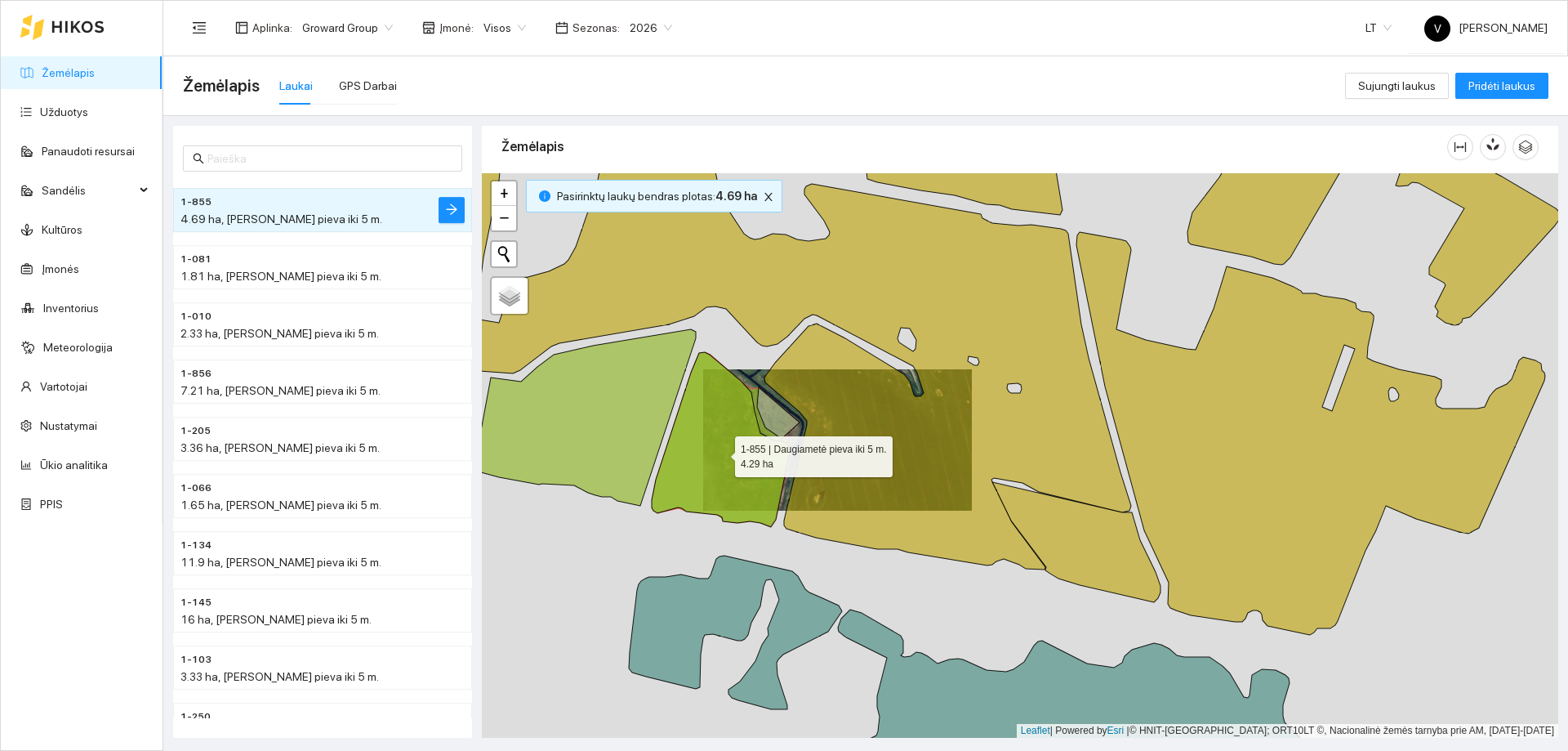 click 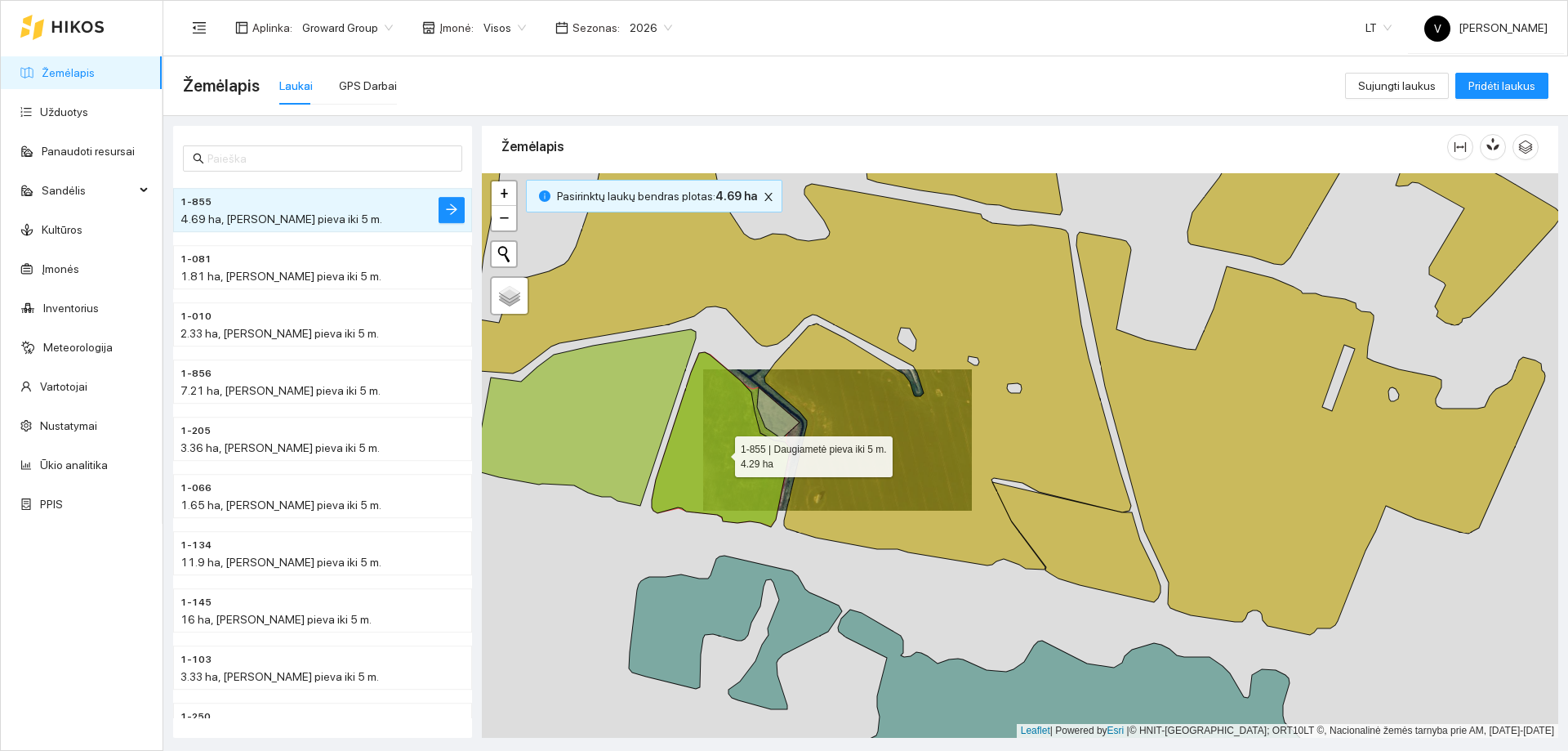 scroll, scrollTop: 11868, scrollLeft: 0, axis: vertical 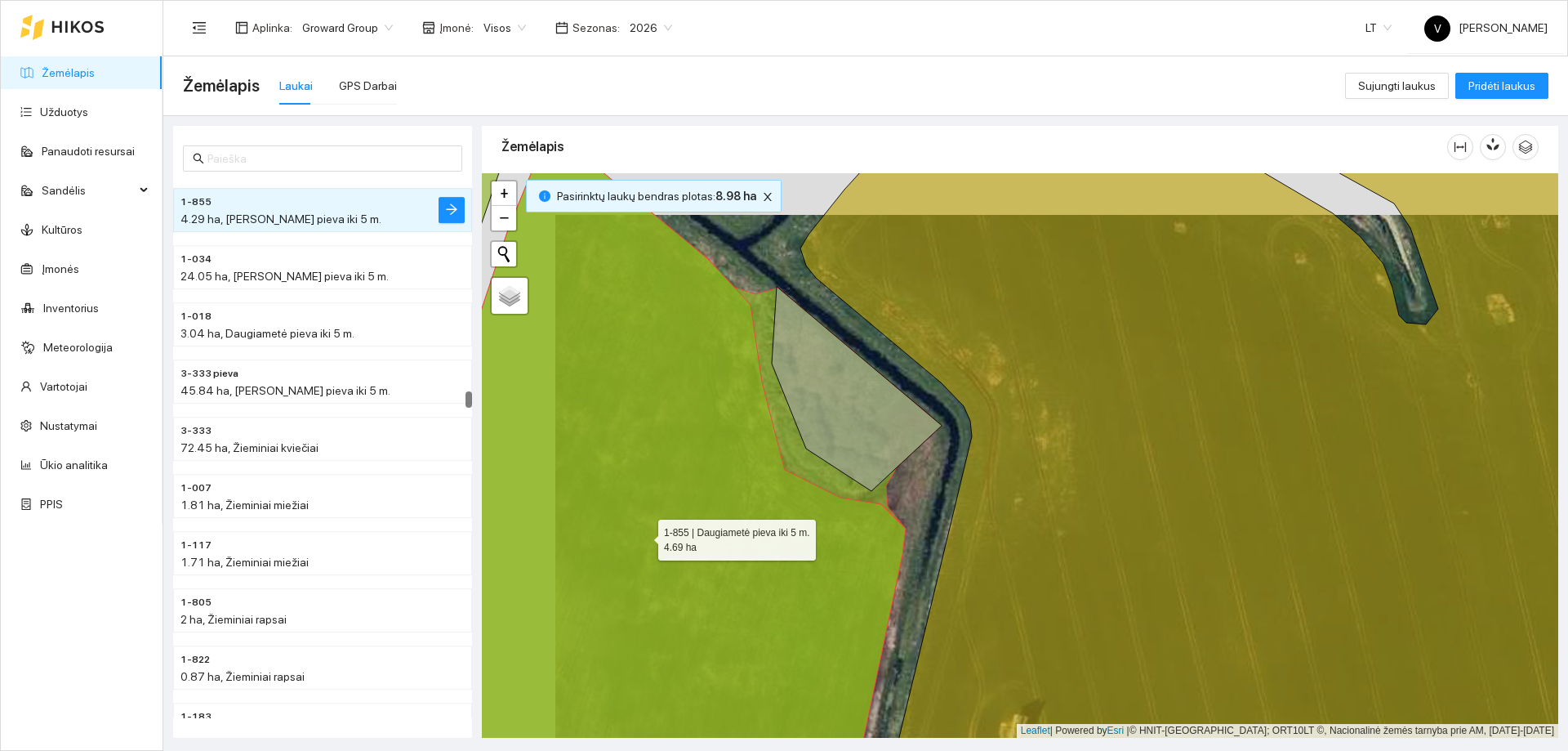 click 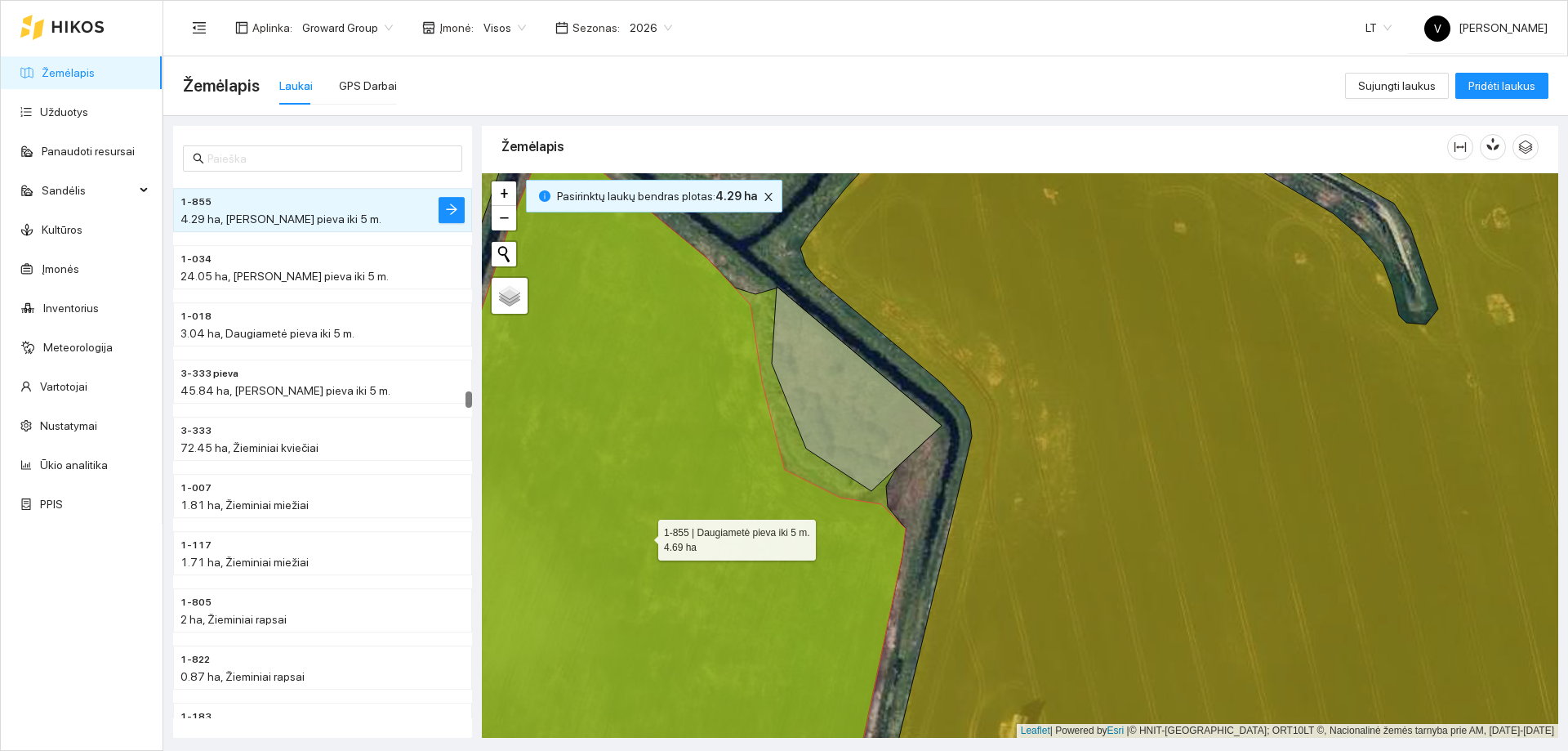 click 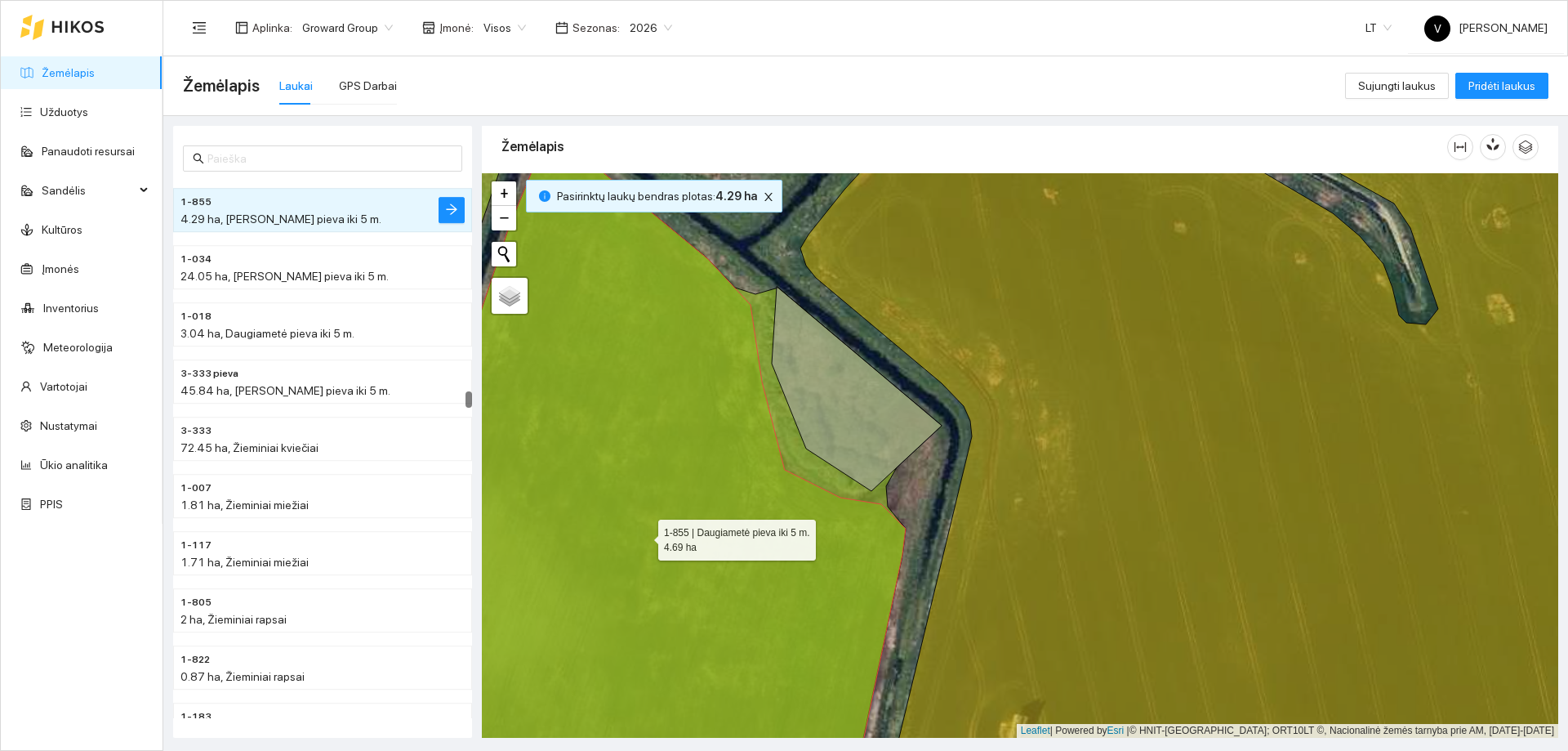 scroll, scrollTop: 11182, scrollLeft: 0, axis: vertical 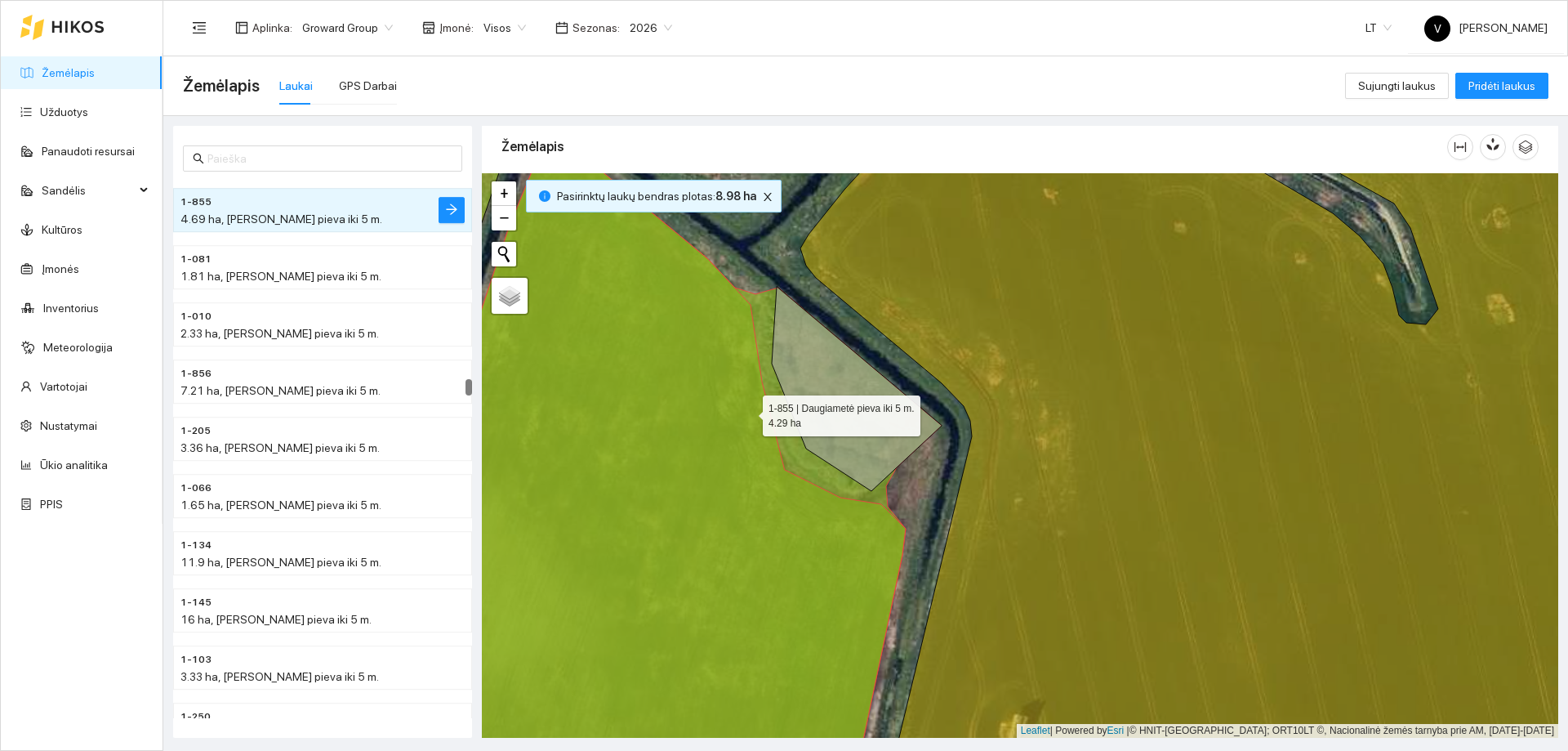 click 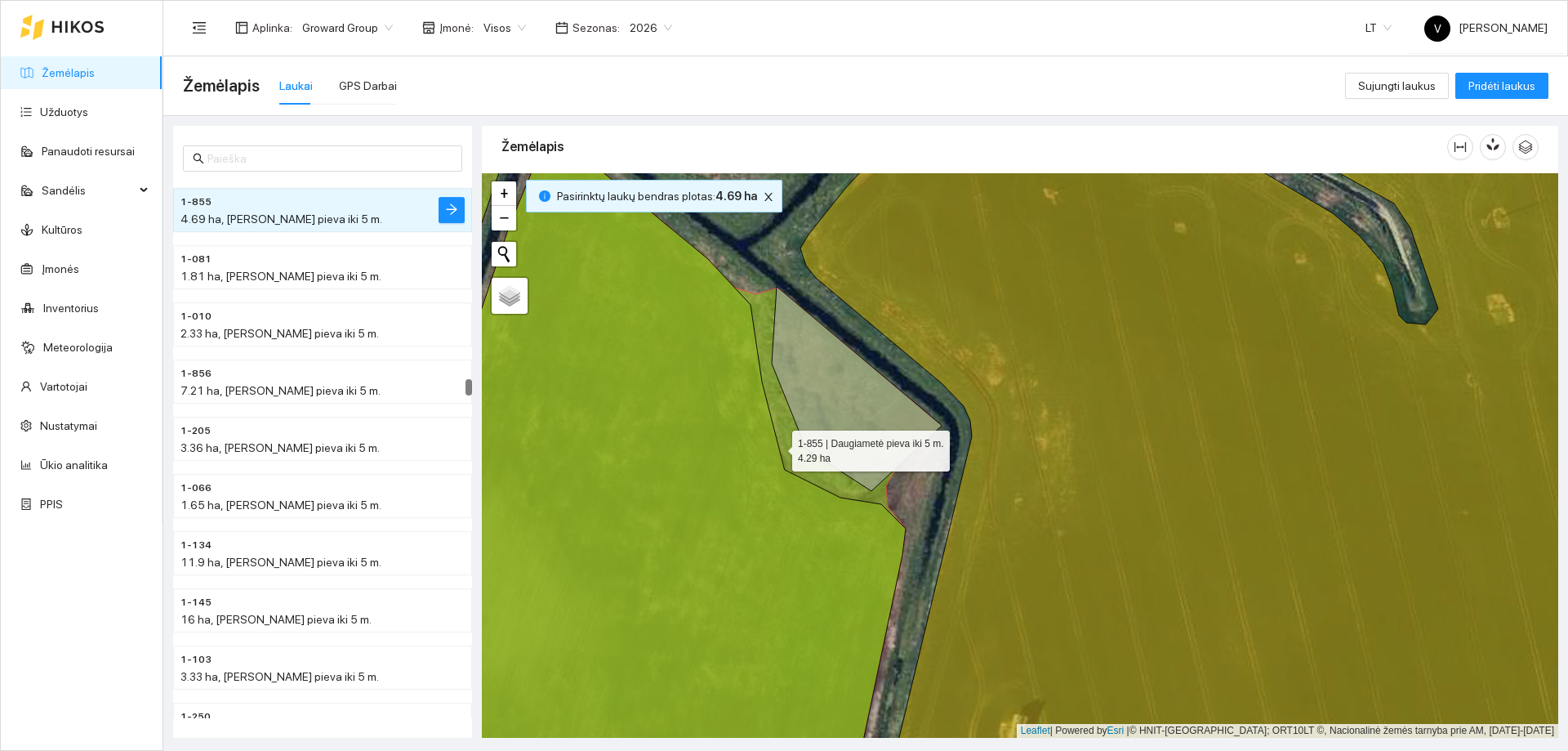 click 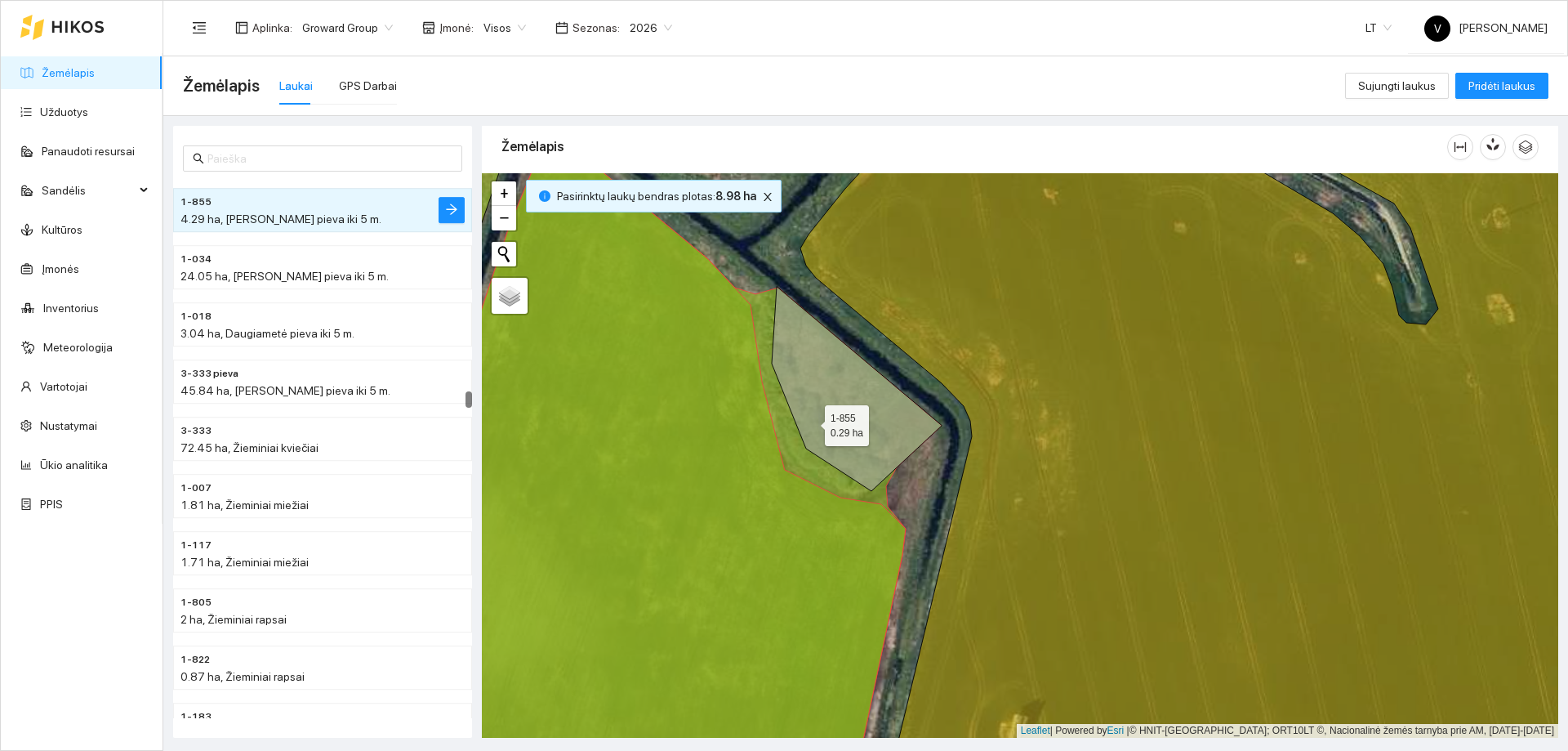 click 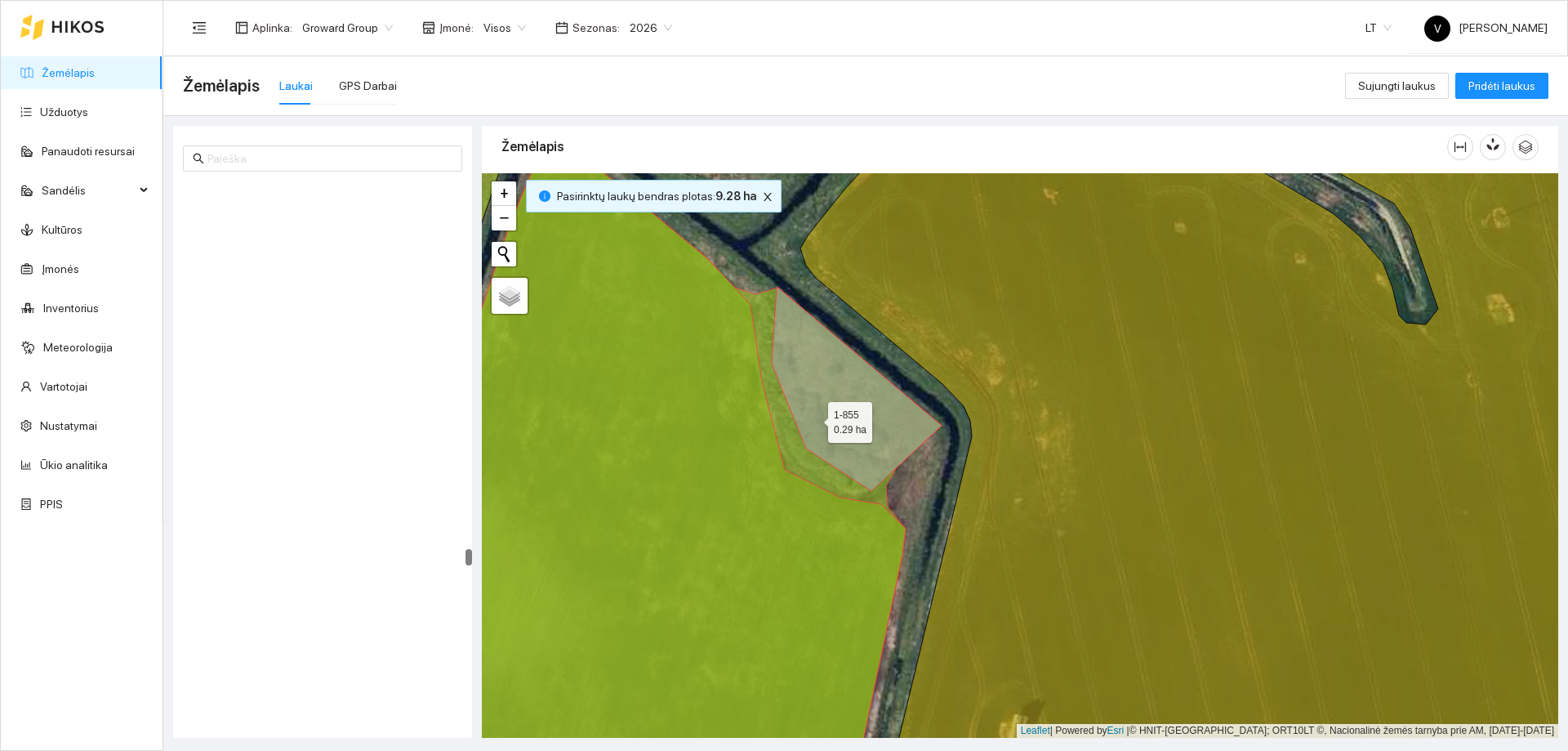 scroll, scrollTop: 20768, scrollLeft: 0, axis: vertical 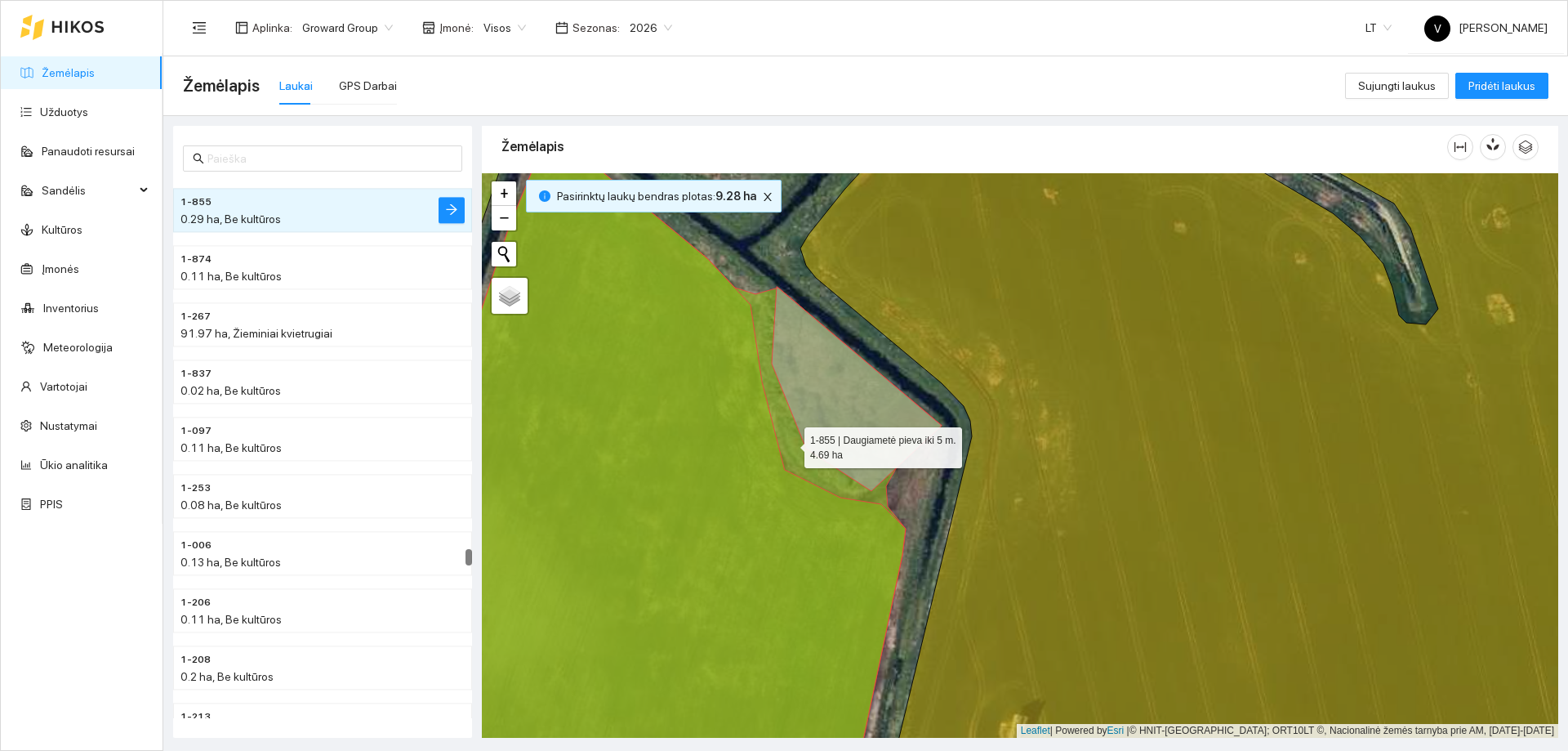 click 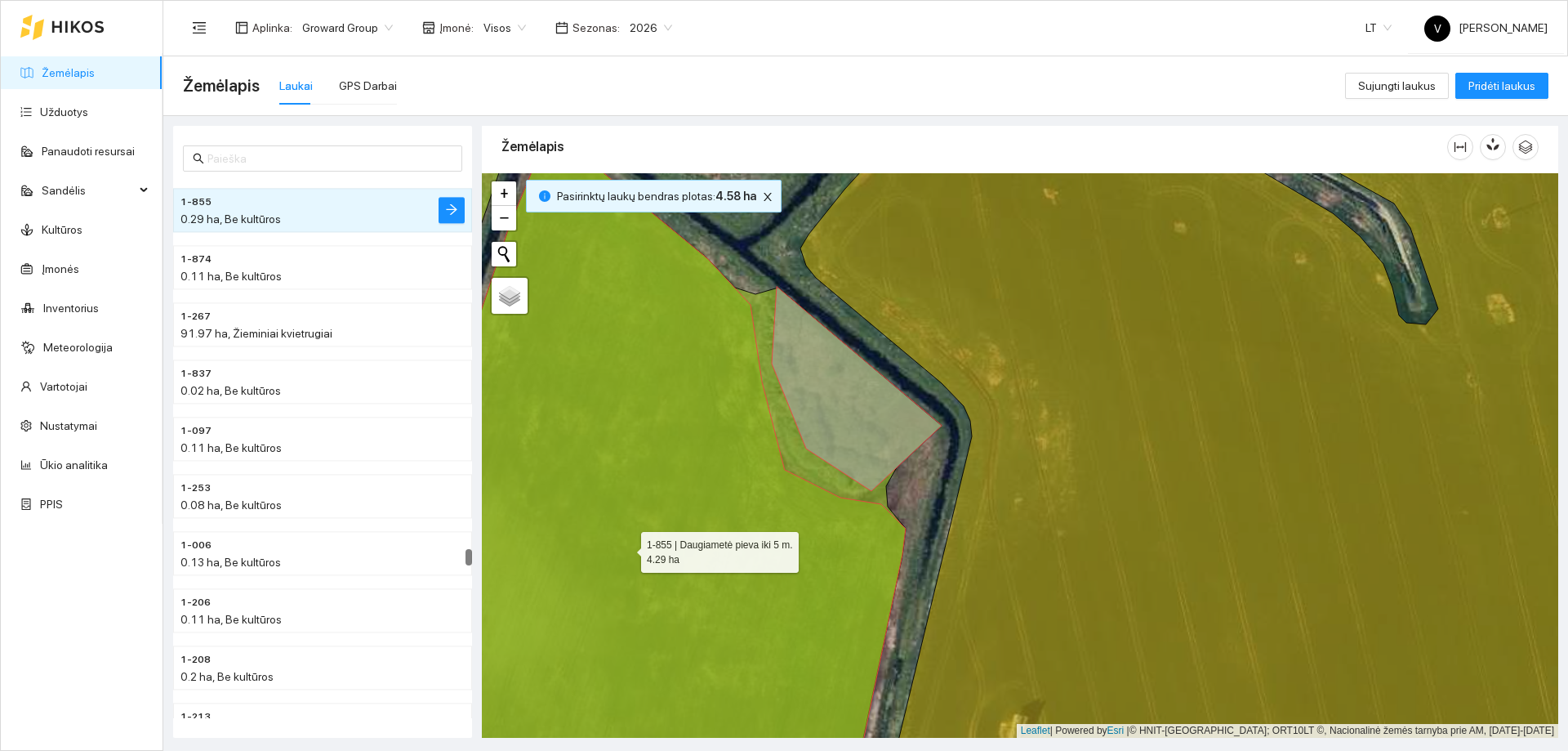 click 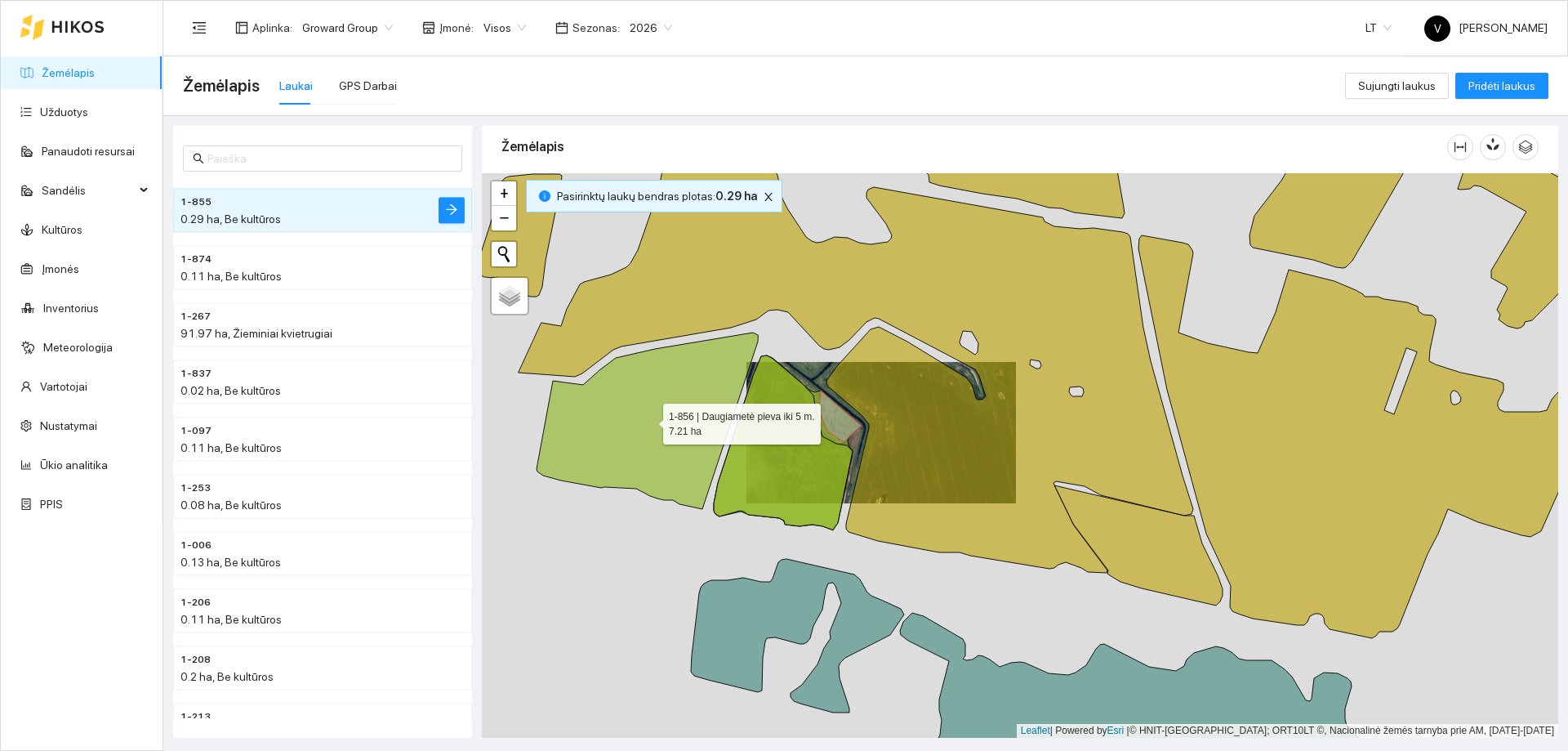 click 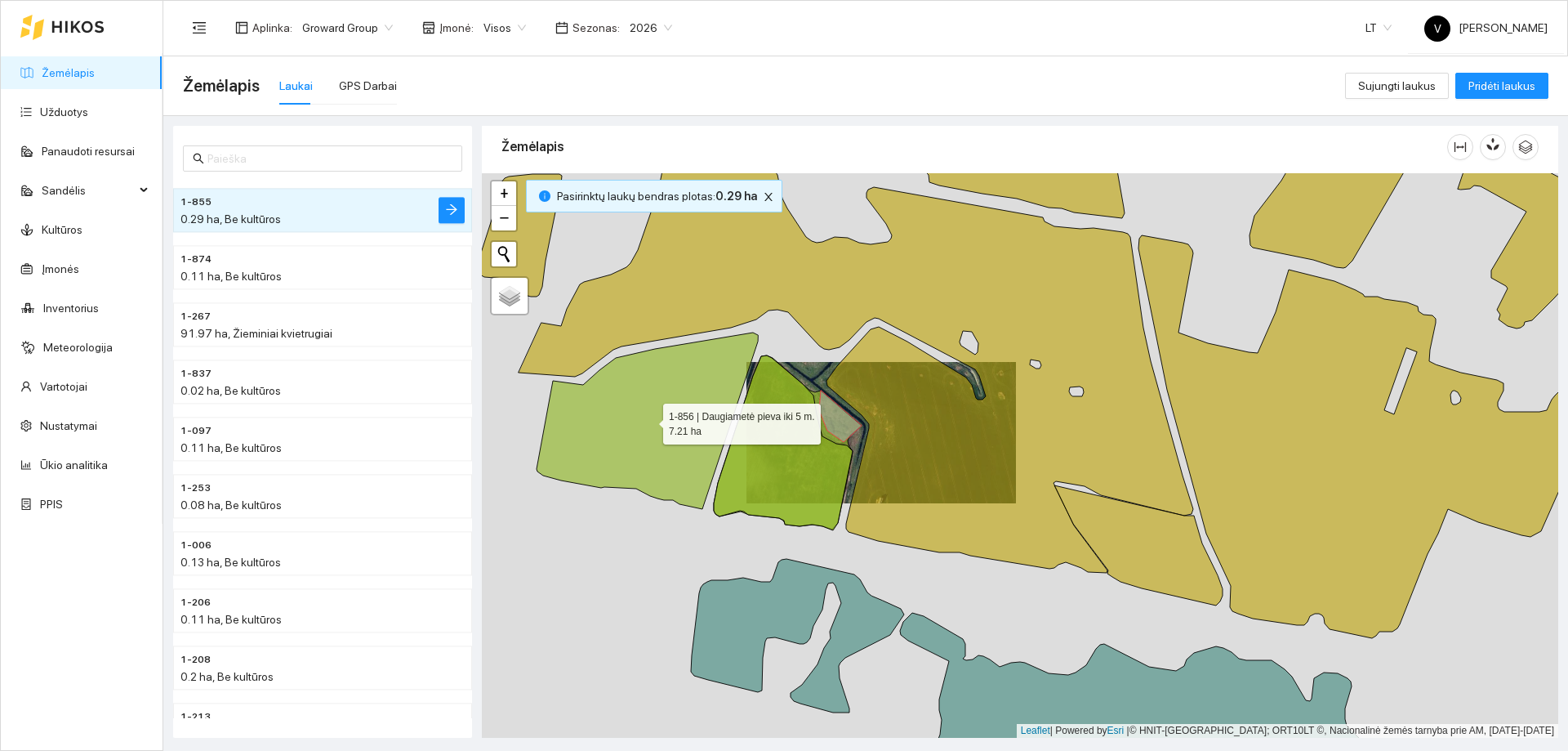 scroll, scrollTop: 11353, scrollLeft: 0, axis: vertical 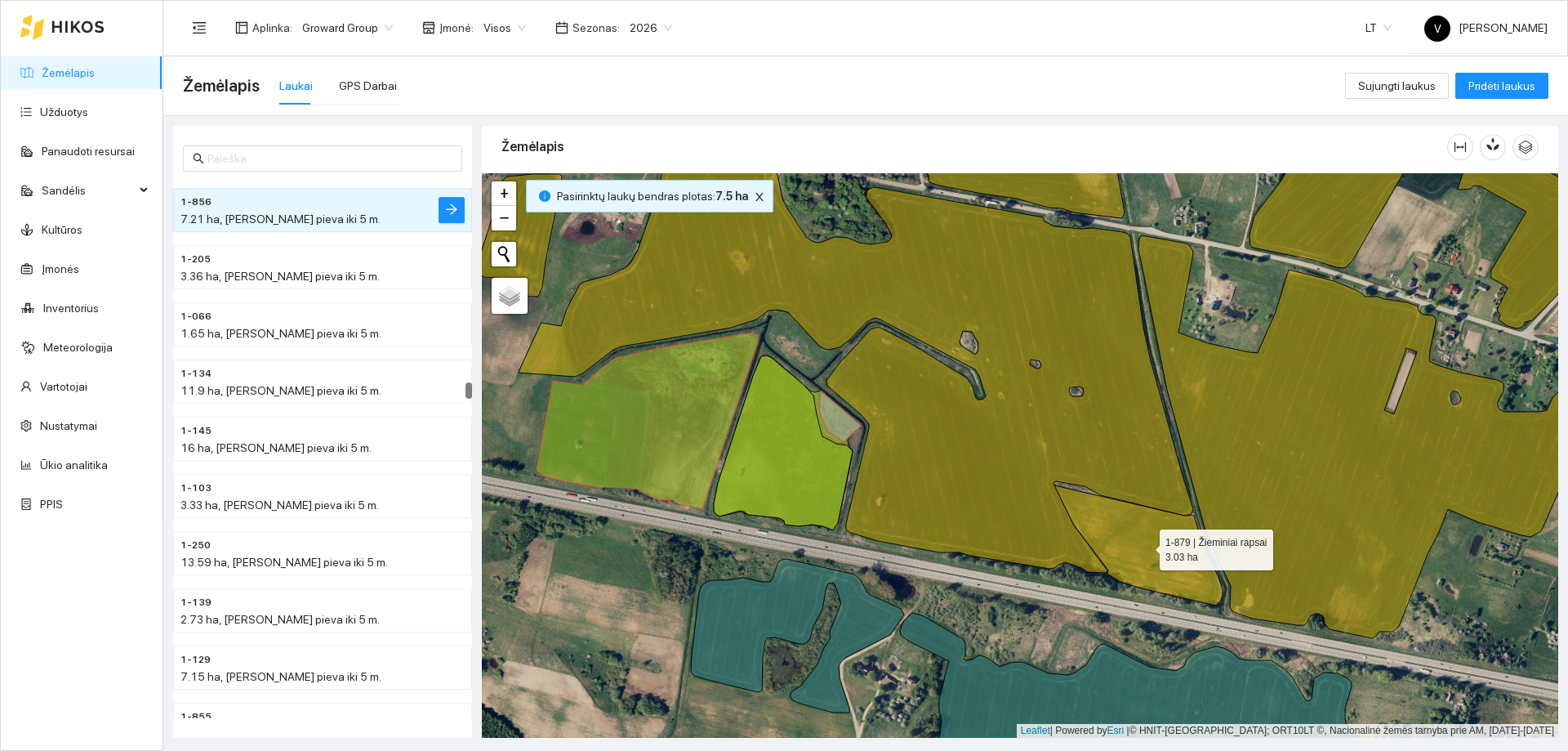 click 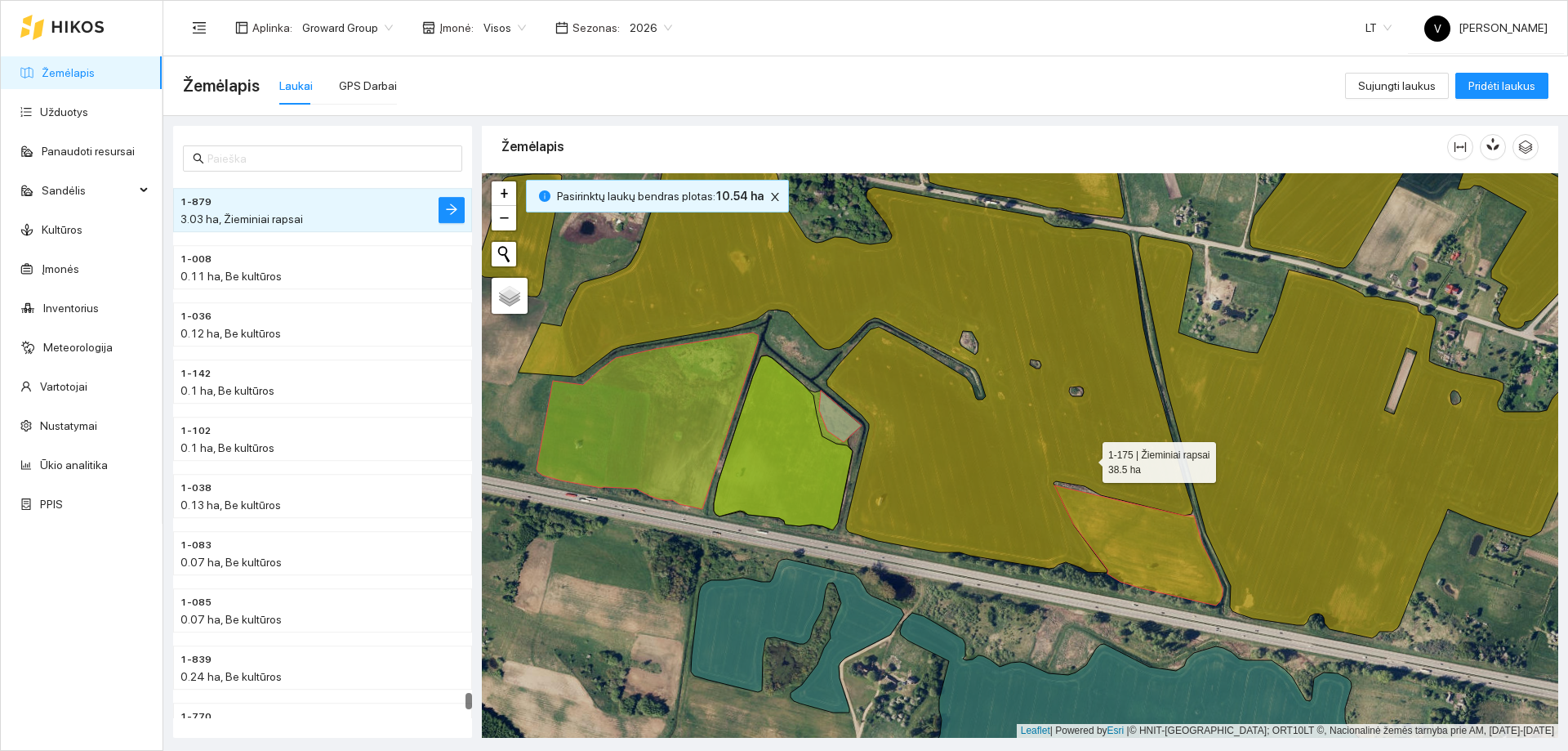 click 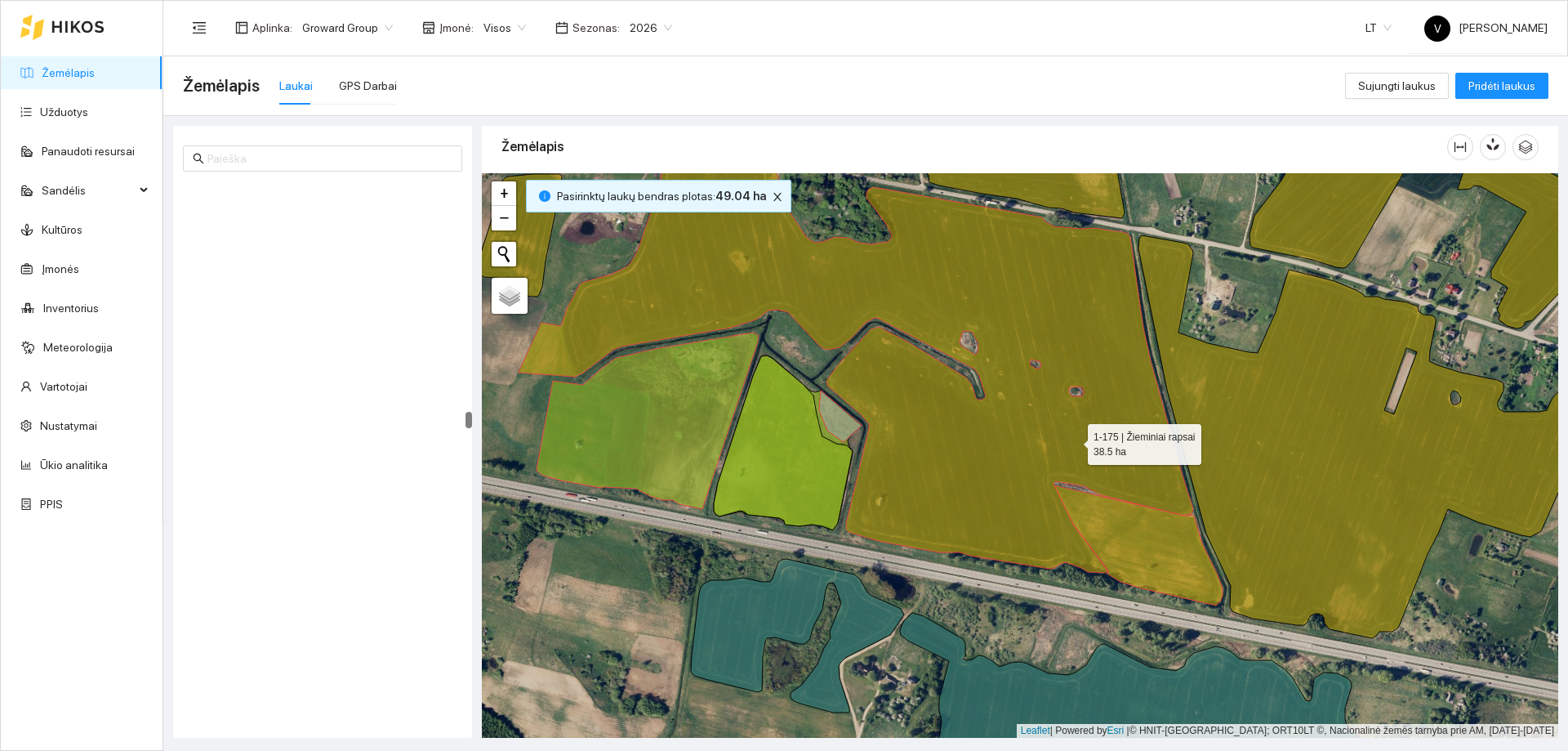 scroll, scrollTop: 13011, scrollLeft: 0, axis: vertical 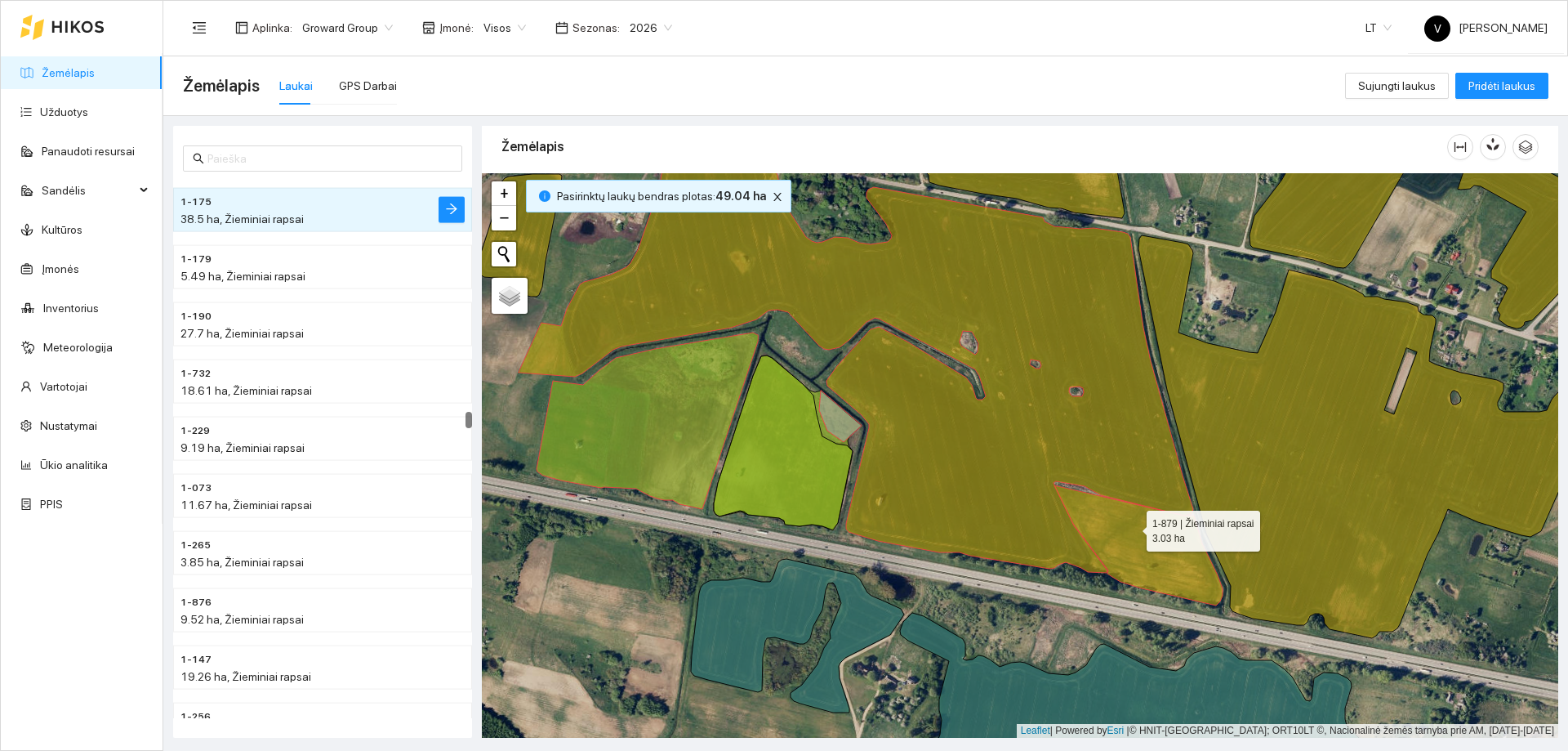 click 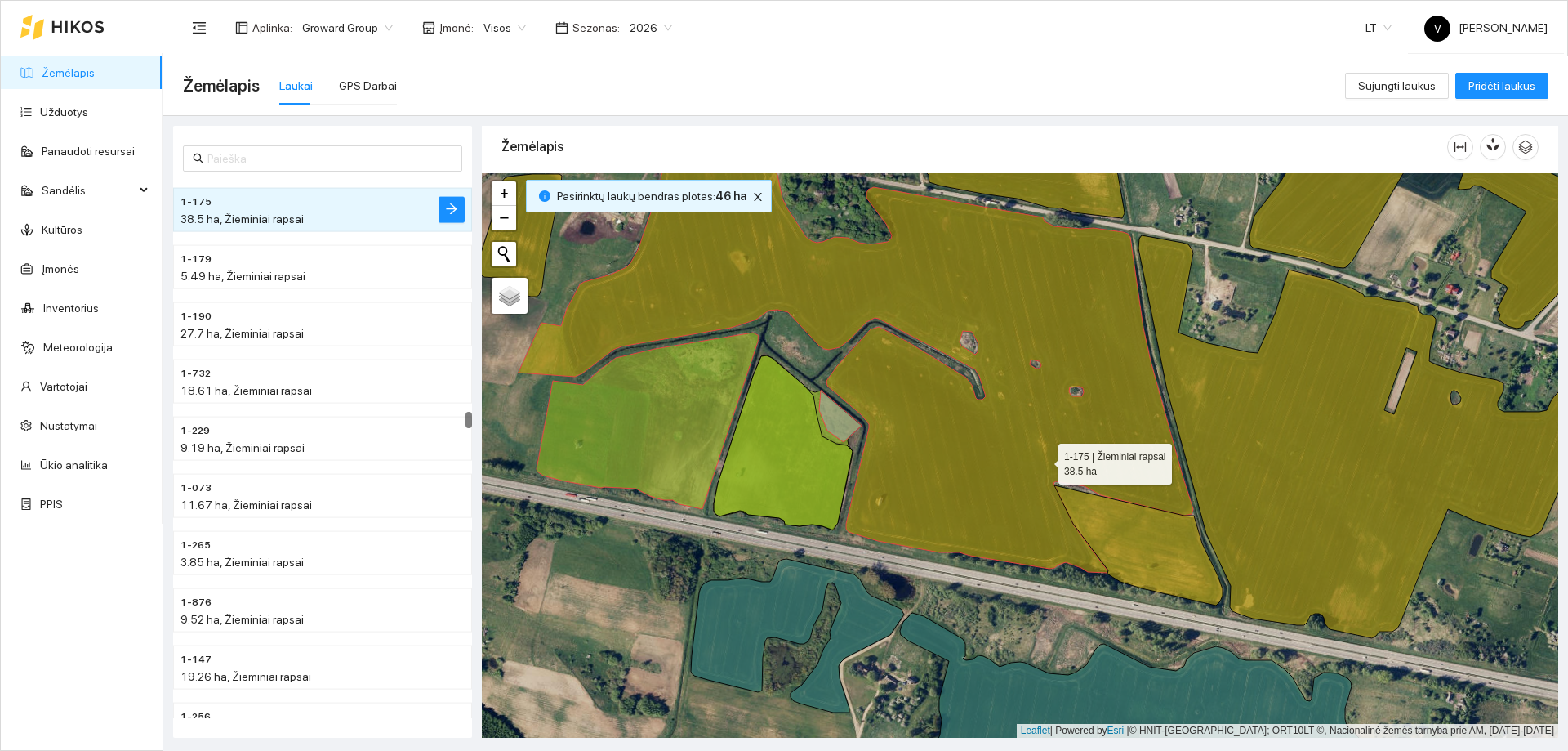 click 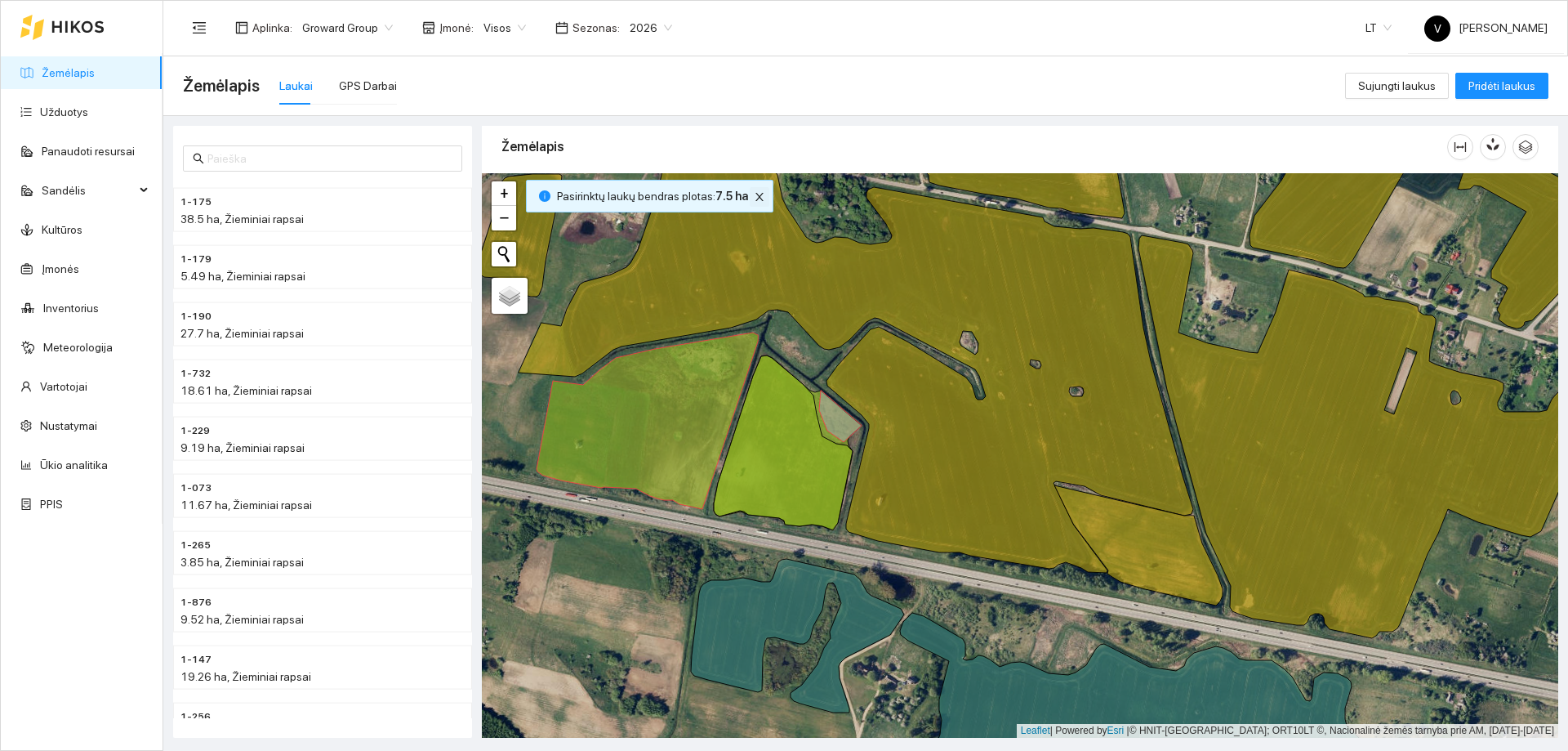 click 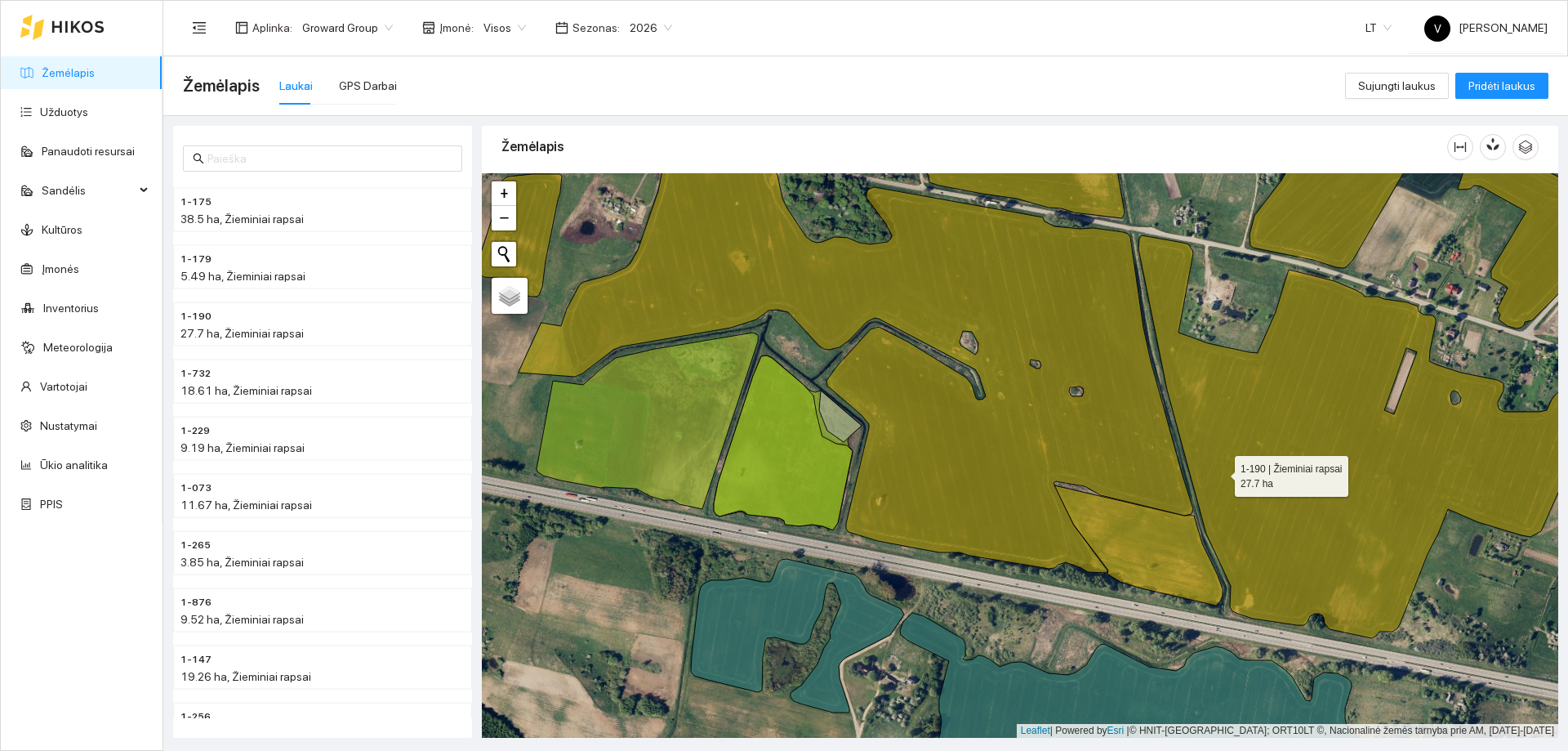 click 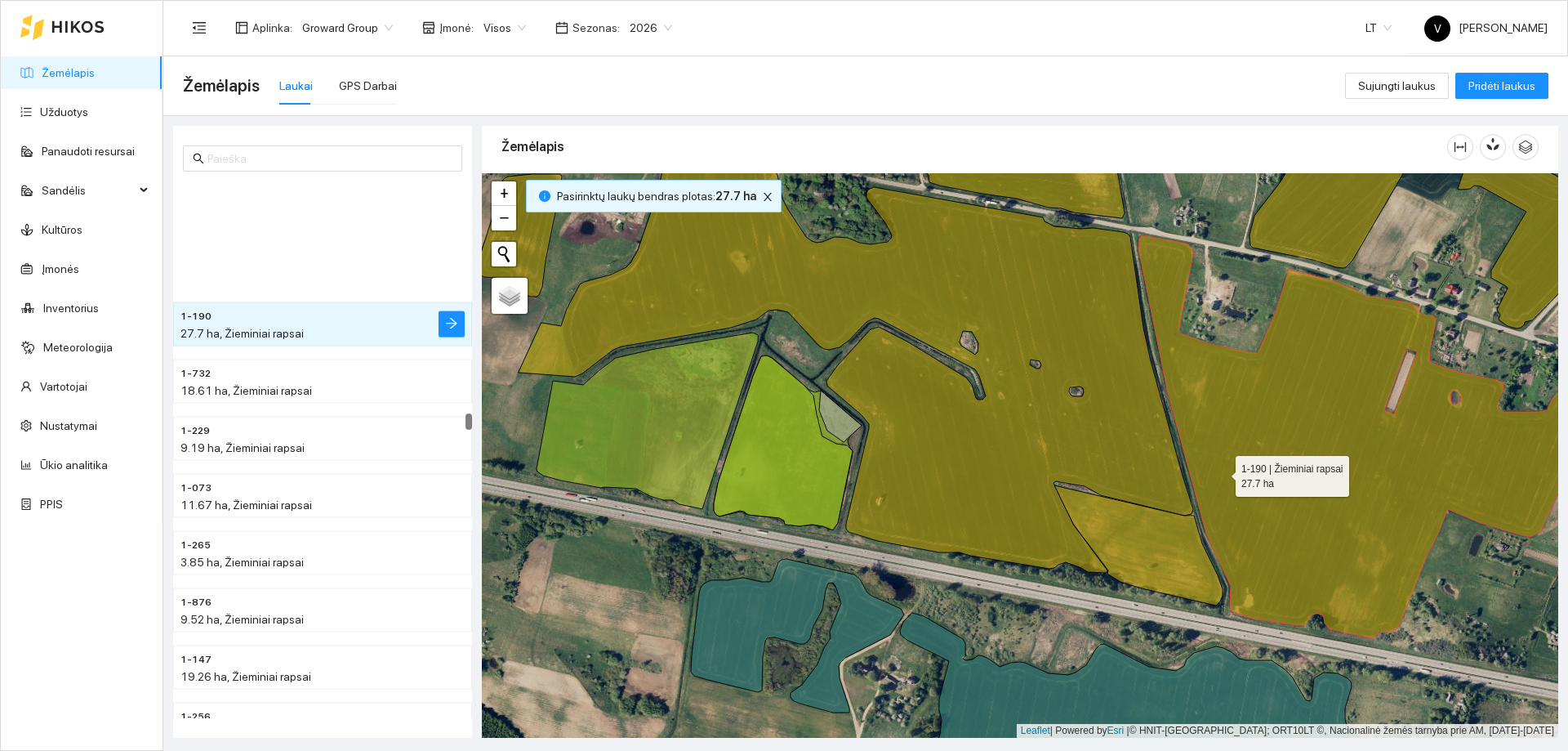 scroll, scrollTop: 13126, scrollLeft: 0, axis: vertical 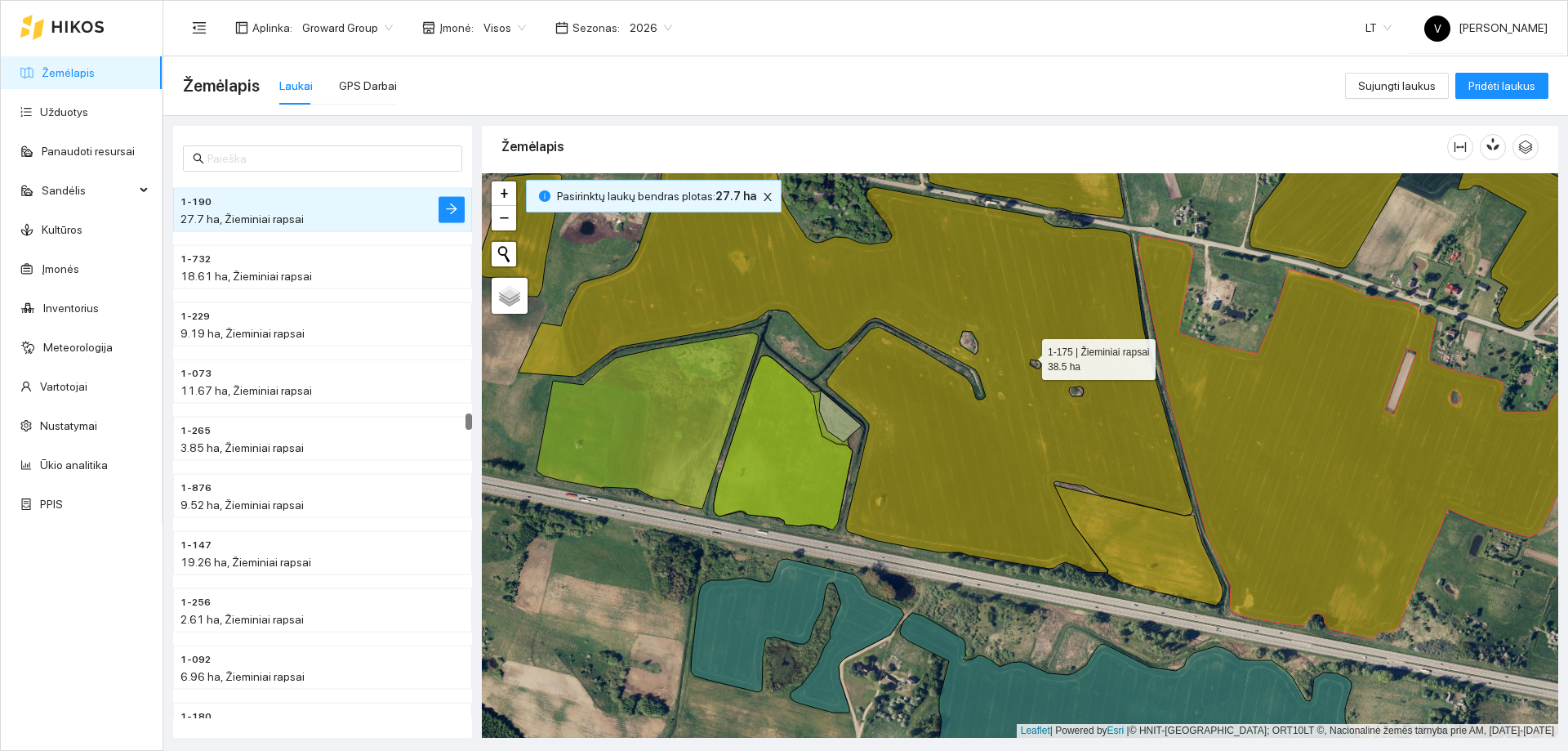 click 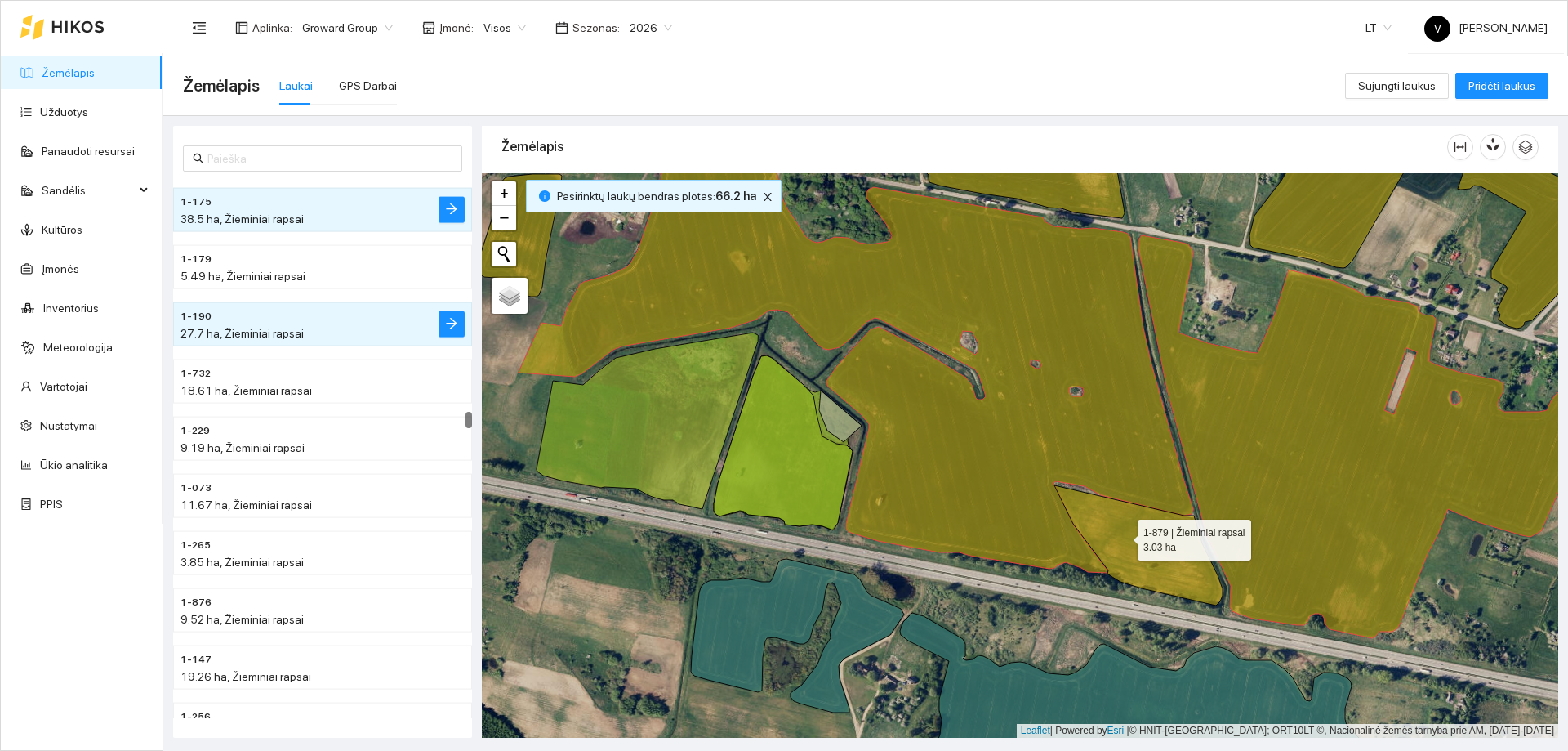 click 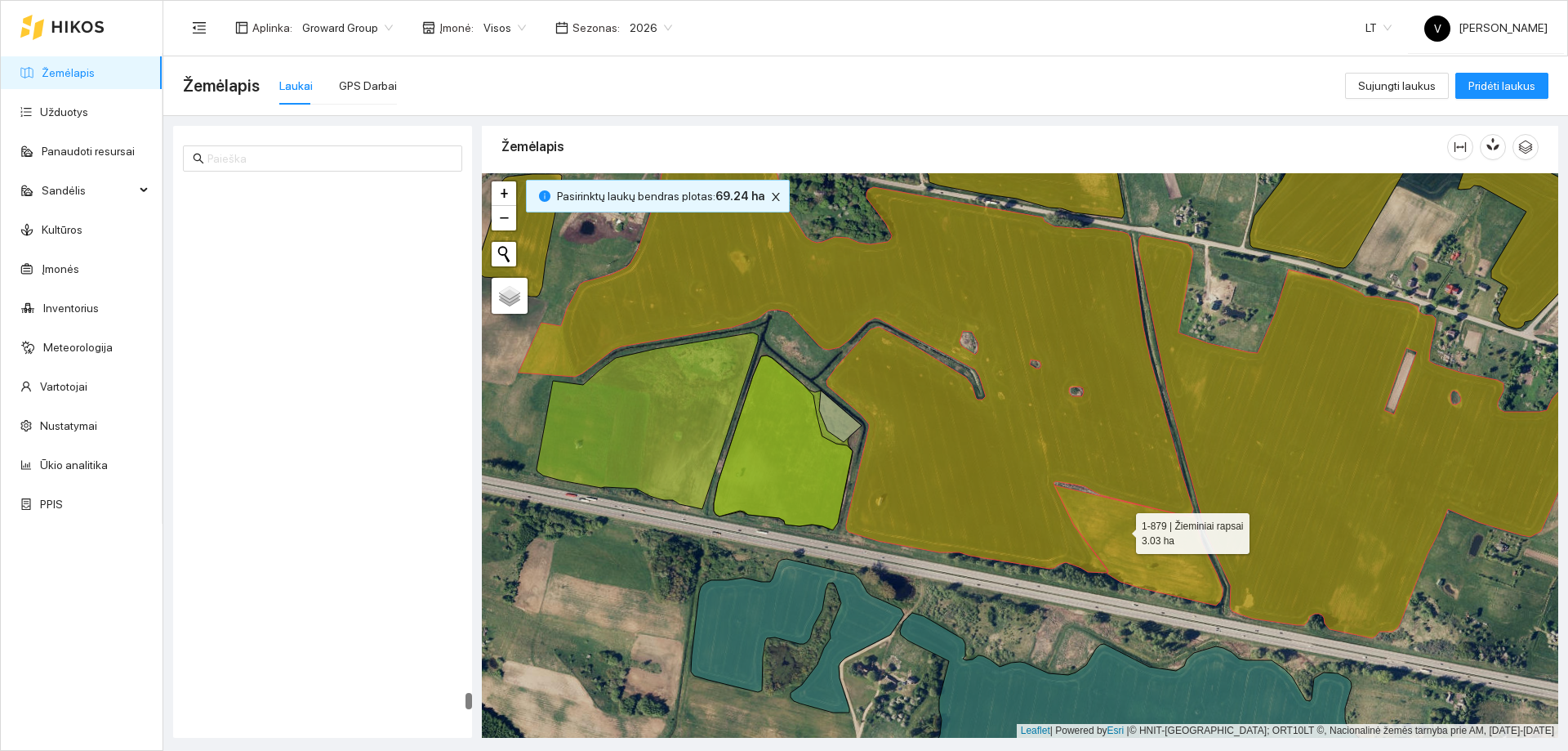 scroll, scrollTop: 28929, scrollLeft: 0, axis: vertical 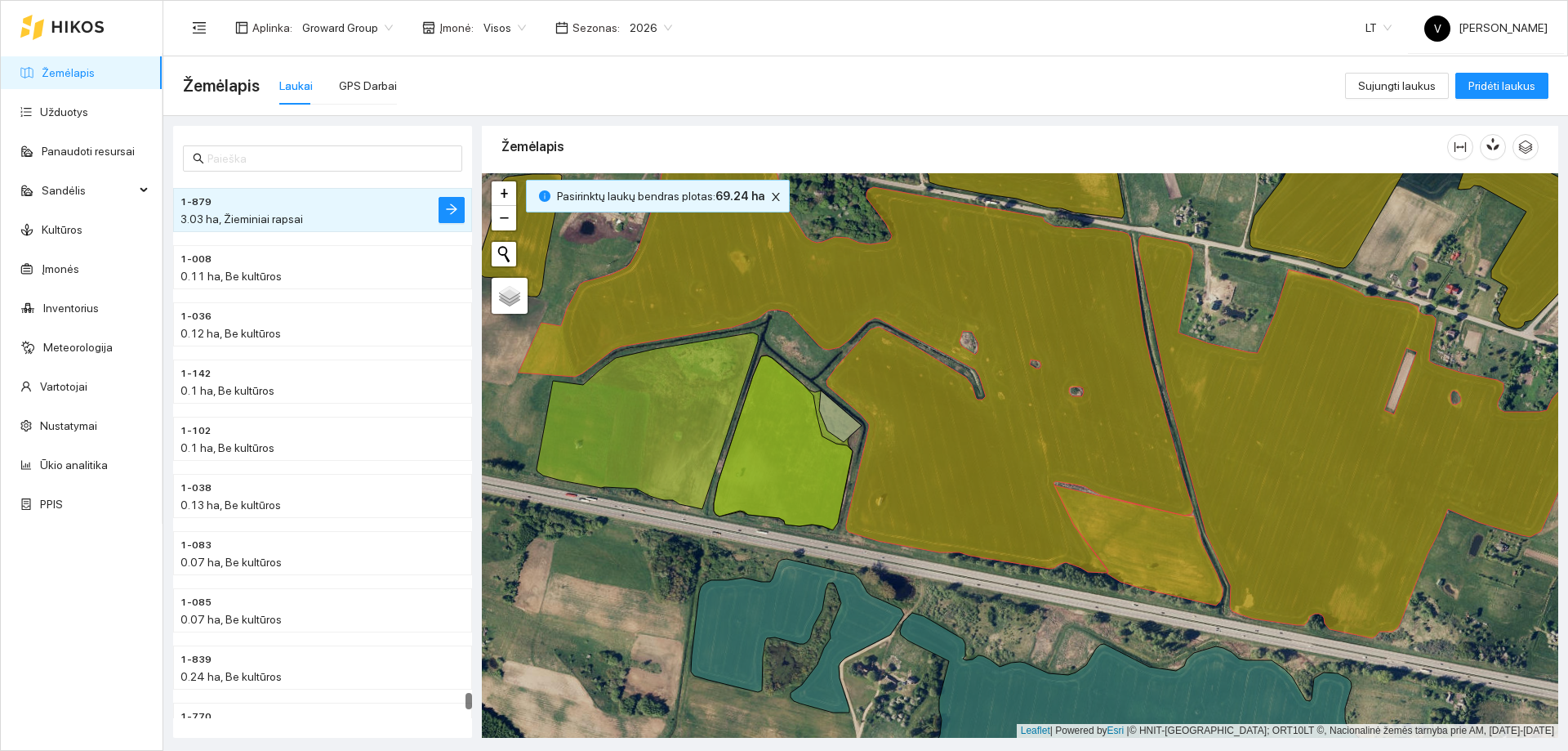click on "2026" at bounding box center (651, 28) 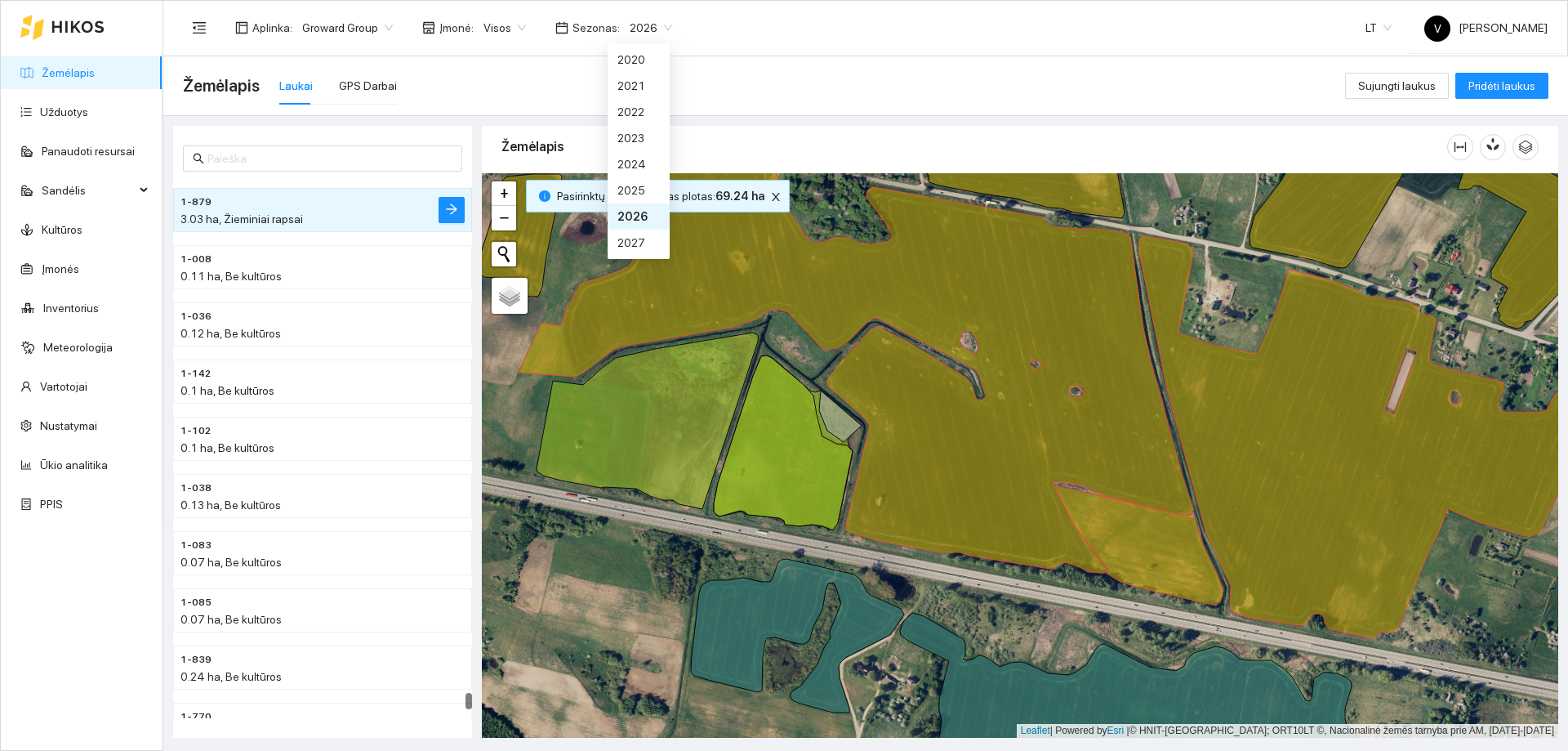 click on "2026" at bounding box center [651, 28] 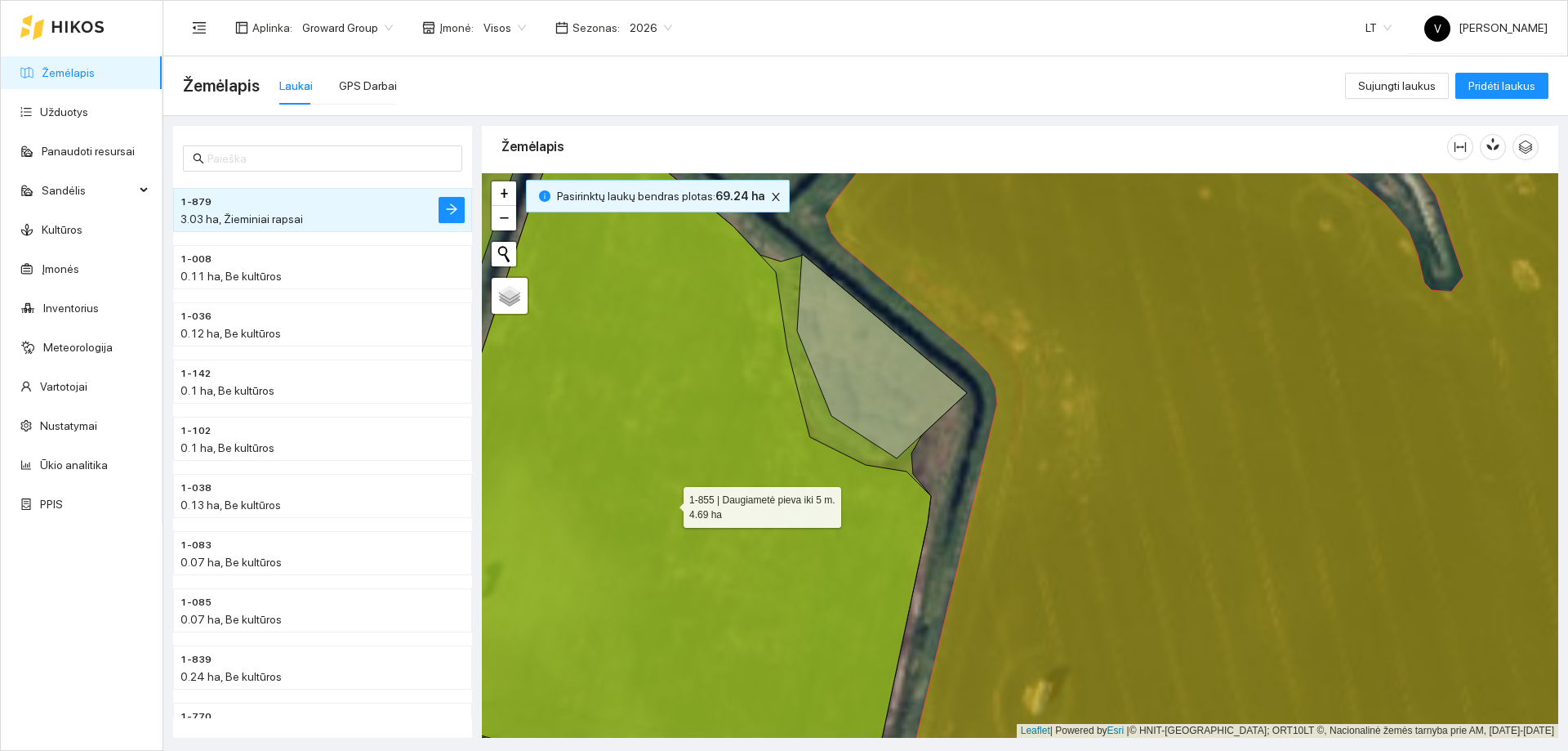 click 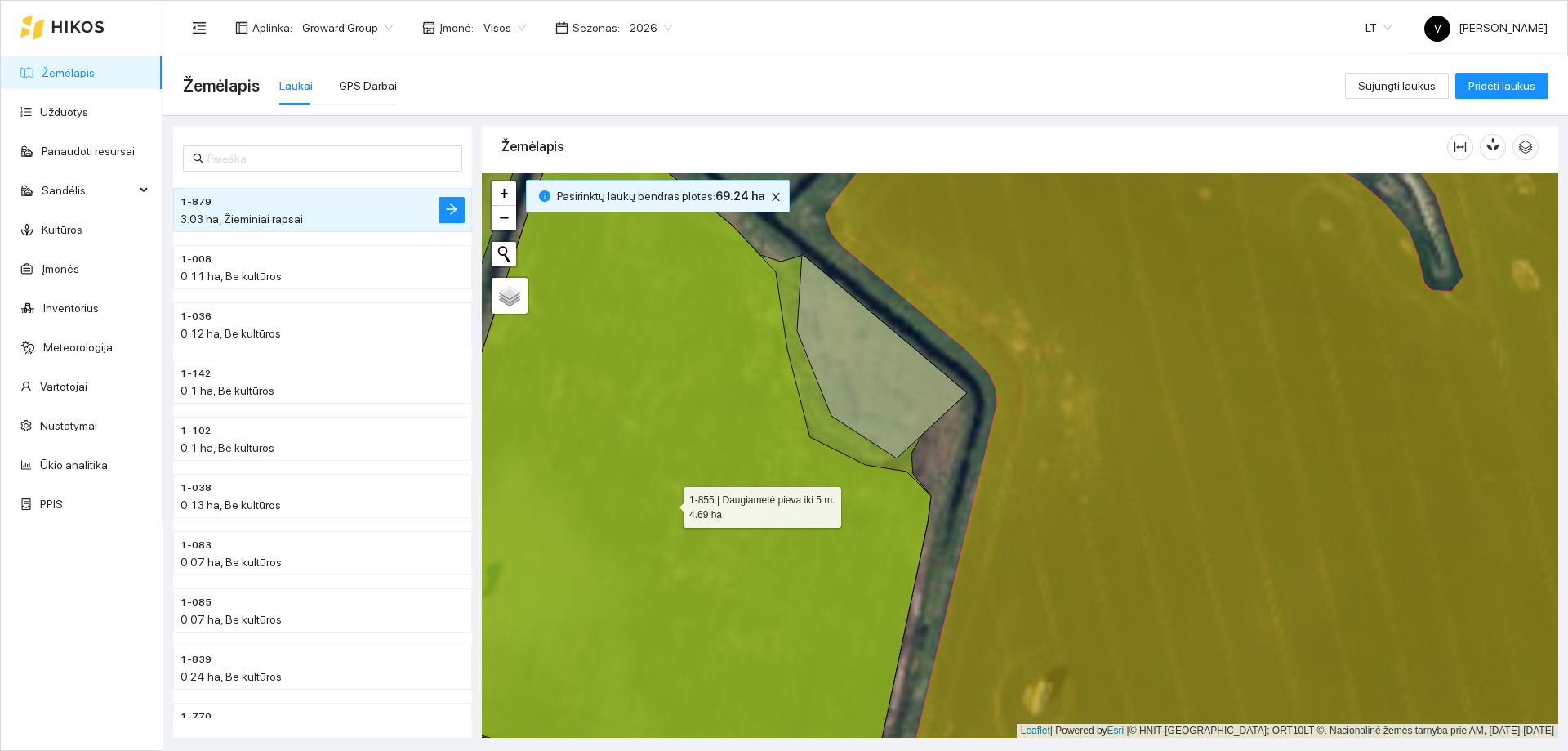 scroll, scrollTop: 11182, scrollLeft: 0, axis: vertical 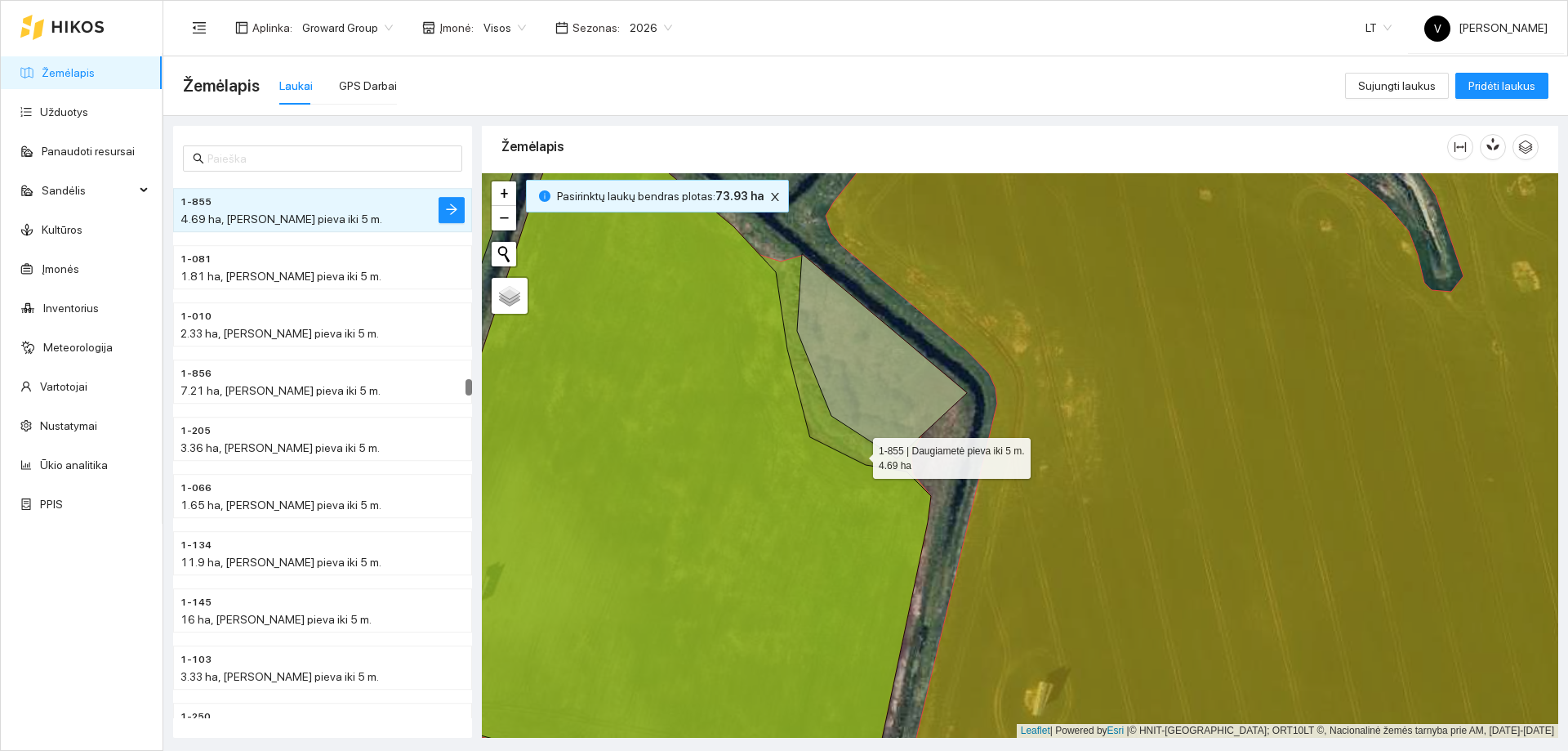 click 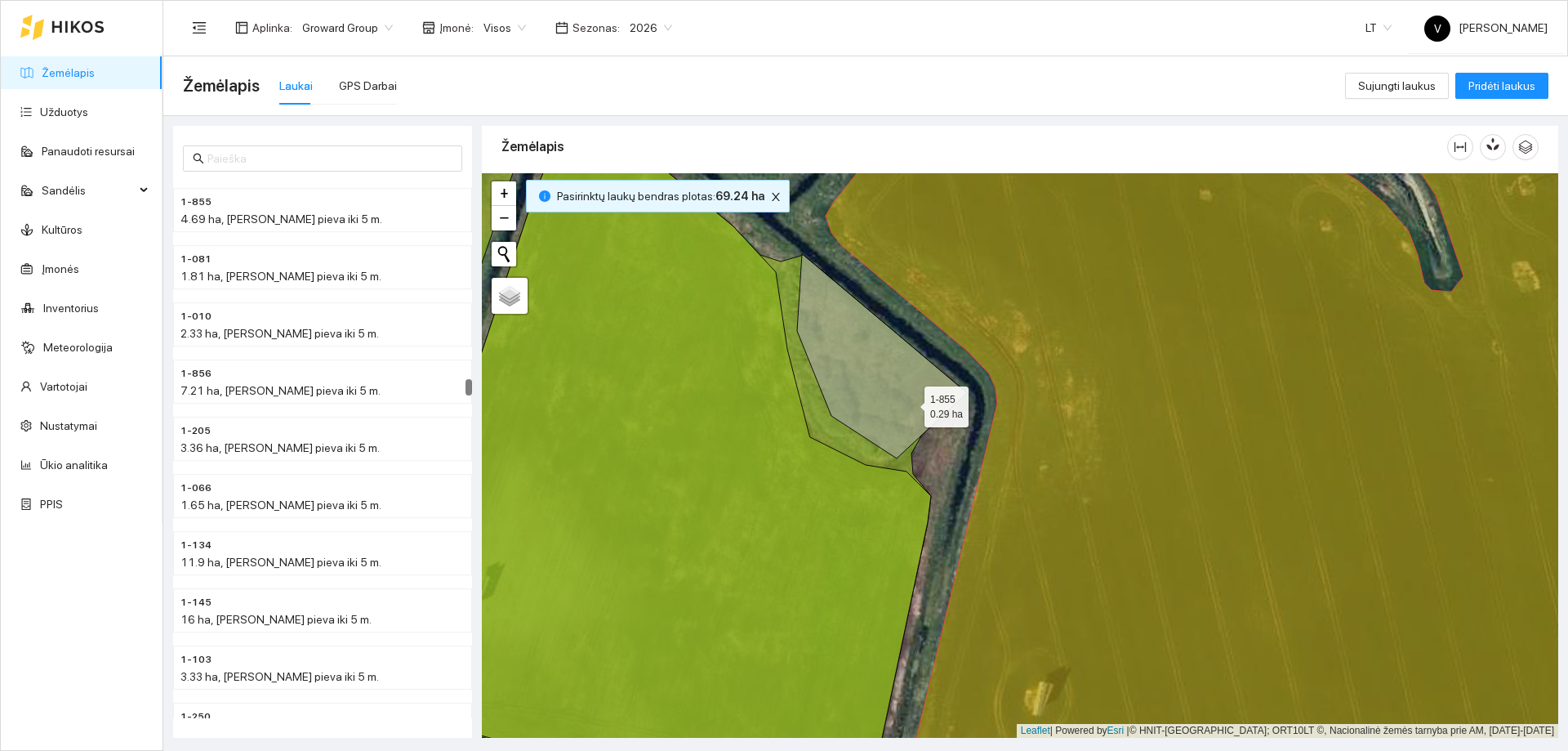 click 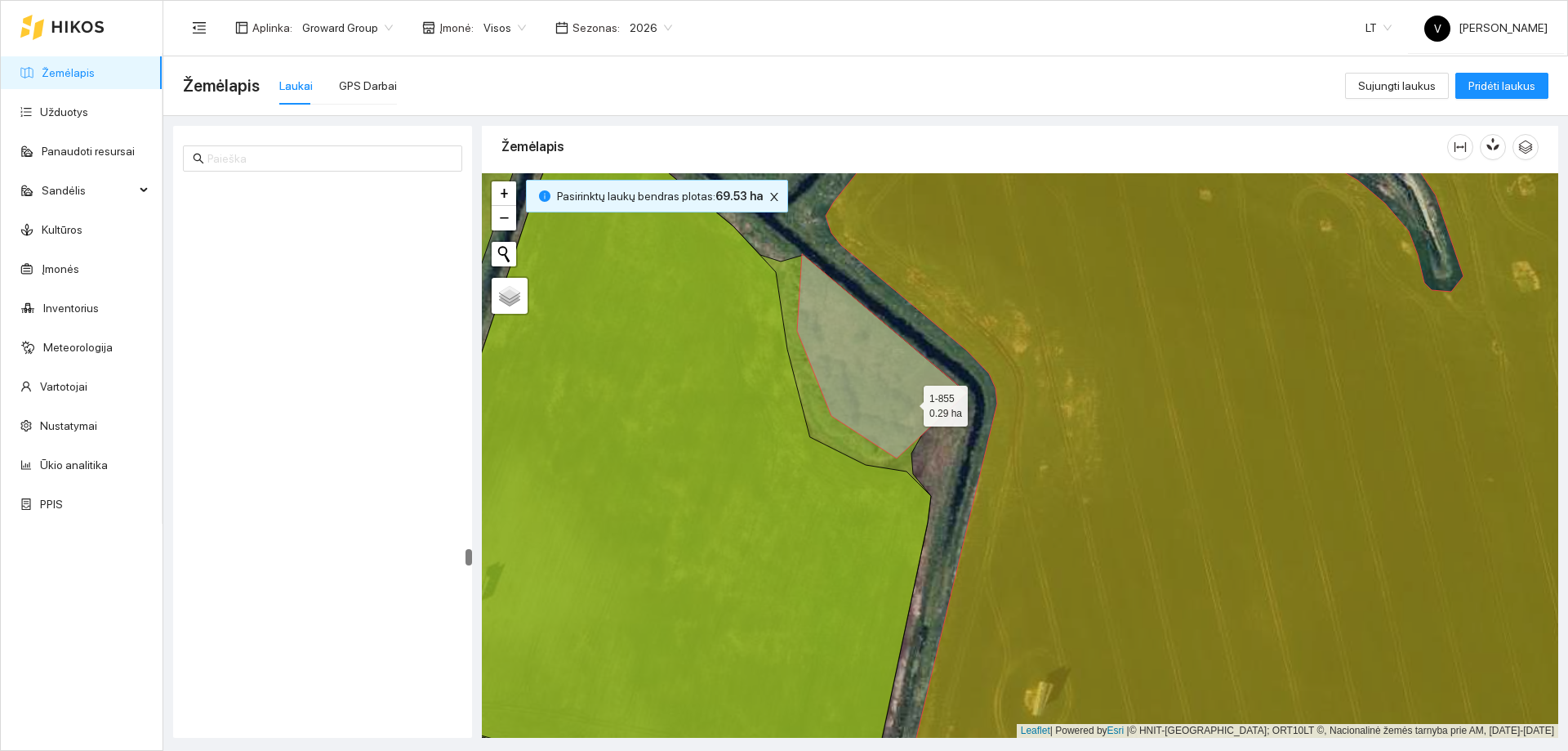 scroll, scrollTop: 20771, scrollLeft: 0, axis: vertical 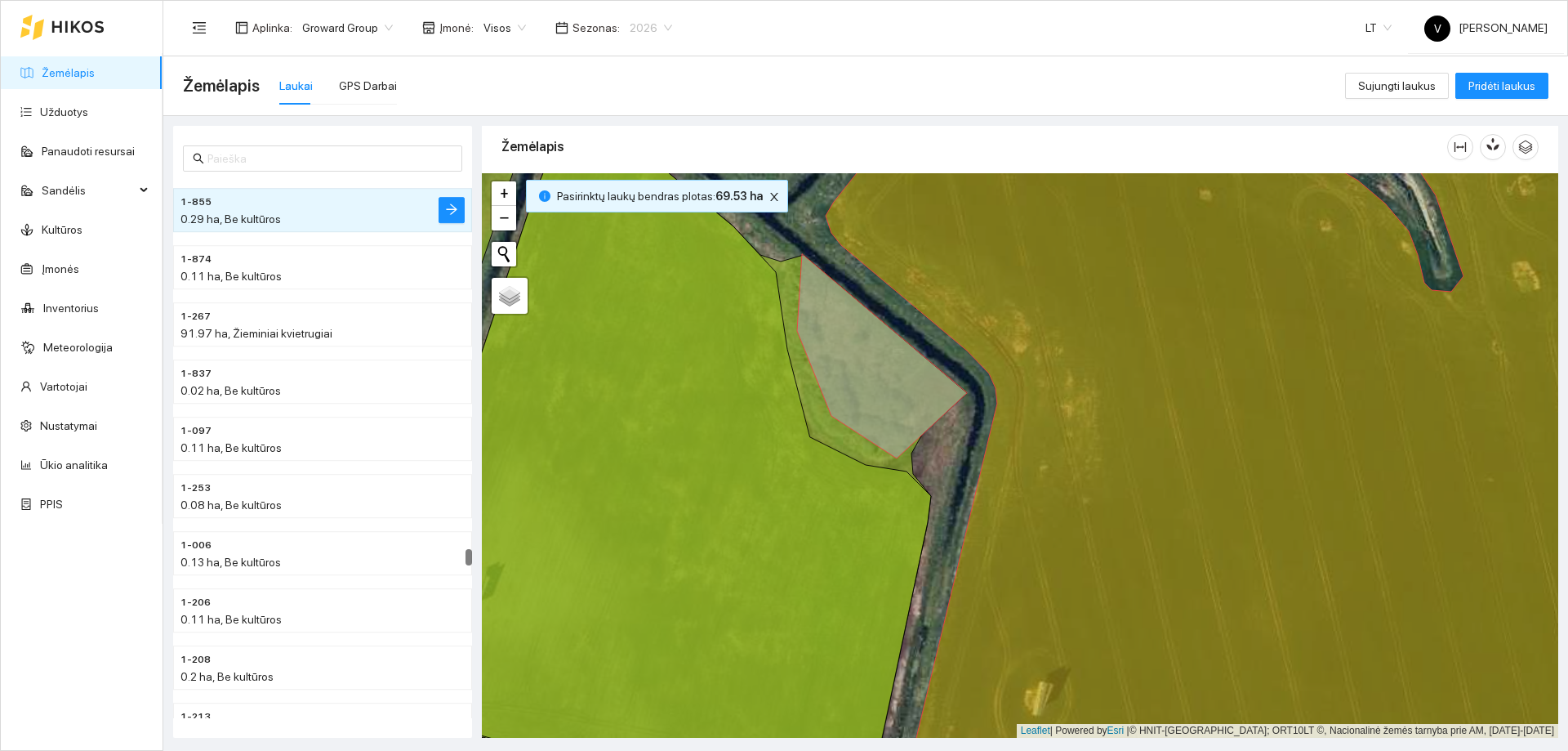 click on "2026" at bounding box center [651, 28] 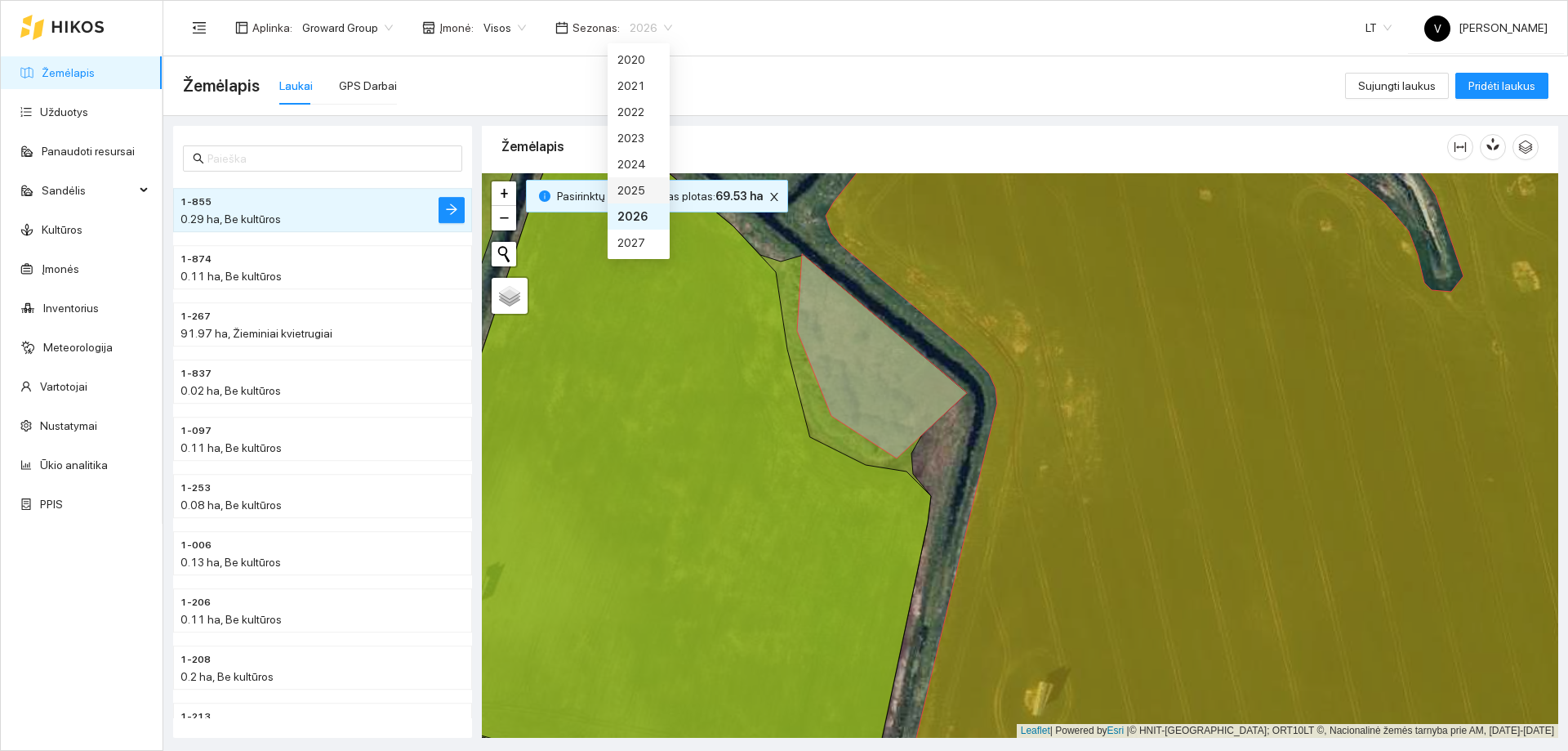 click on "2025" at bounding box center (639, 190) 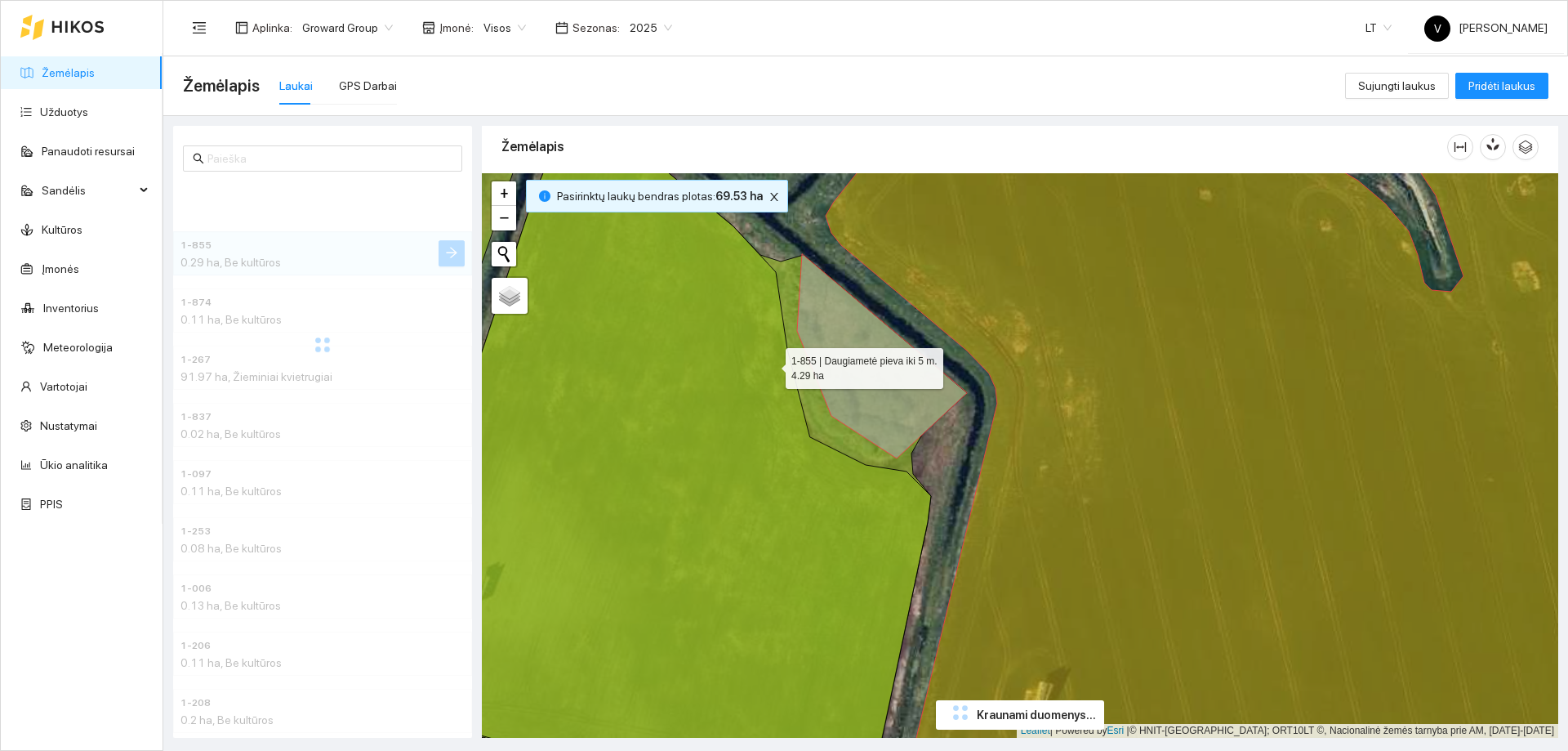 scroll, scrollTop: 0, scrollLeft: 0, axis: both 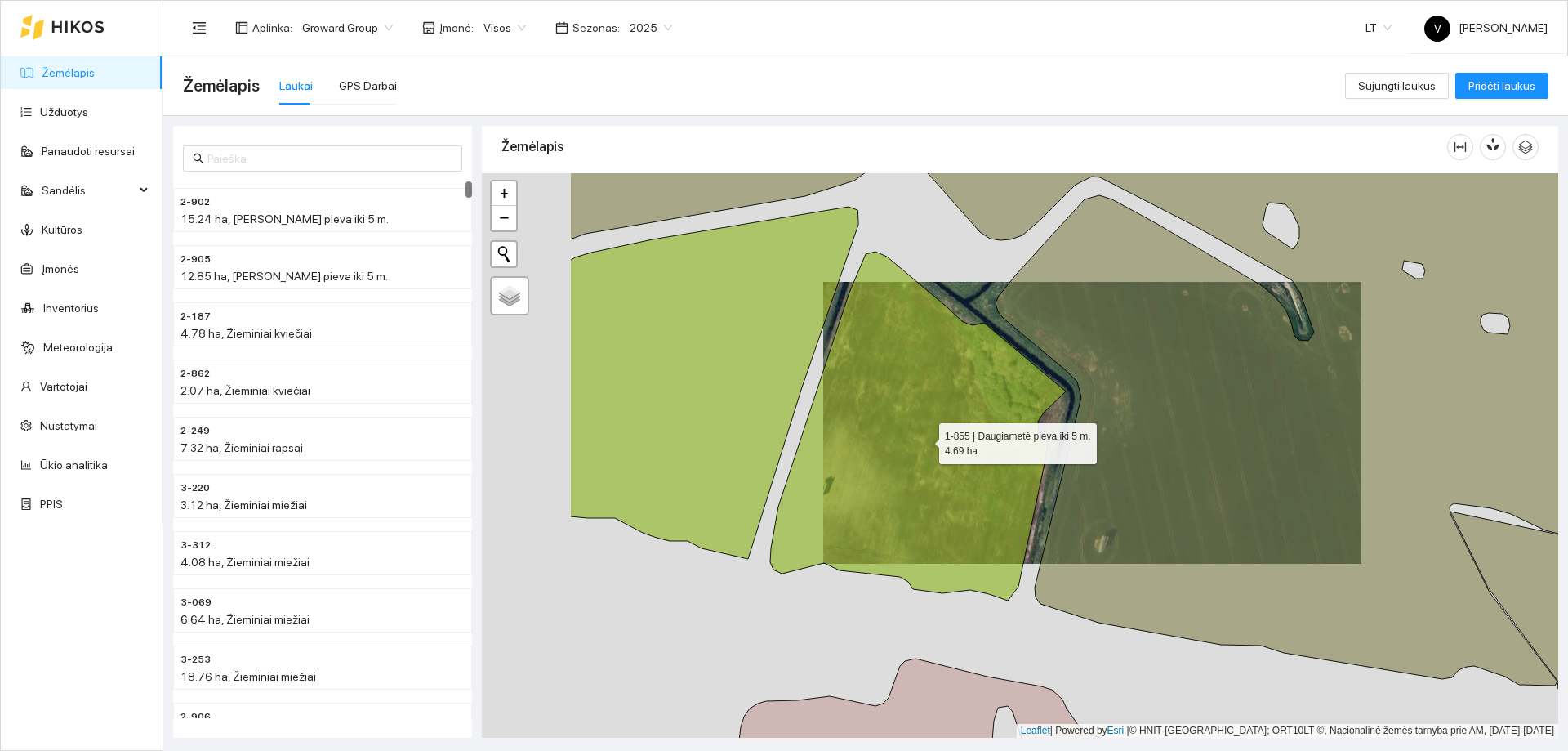 drag, startPoint x: 862, startPoint y: 430, endPoint x: 920, endPoint y: 439, distance: 58.69412 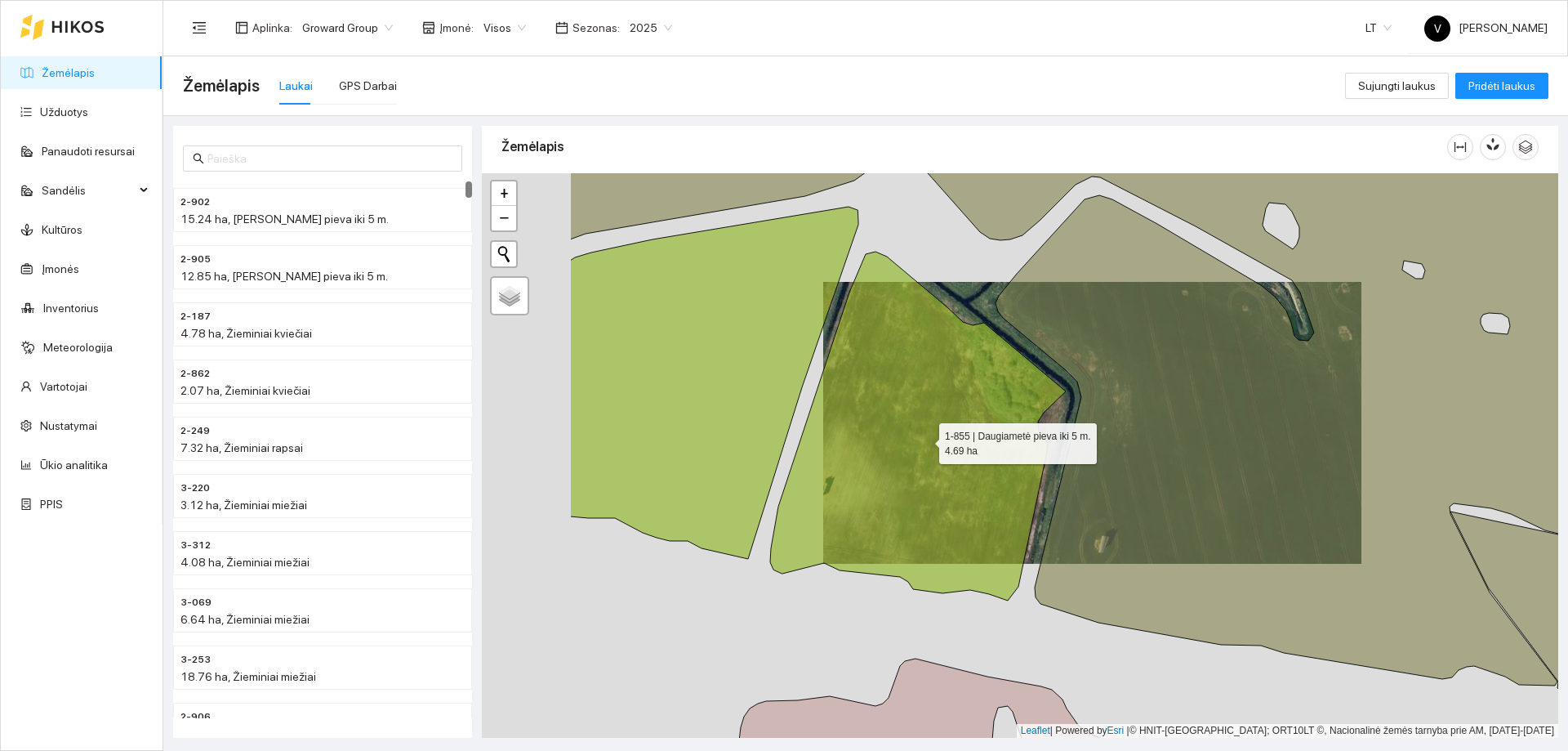 click 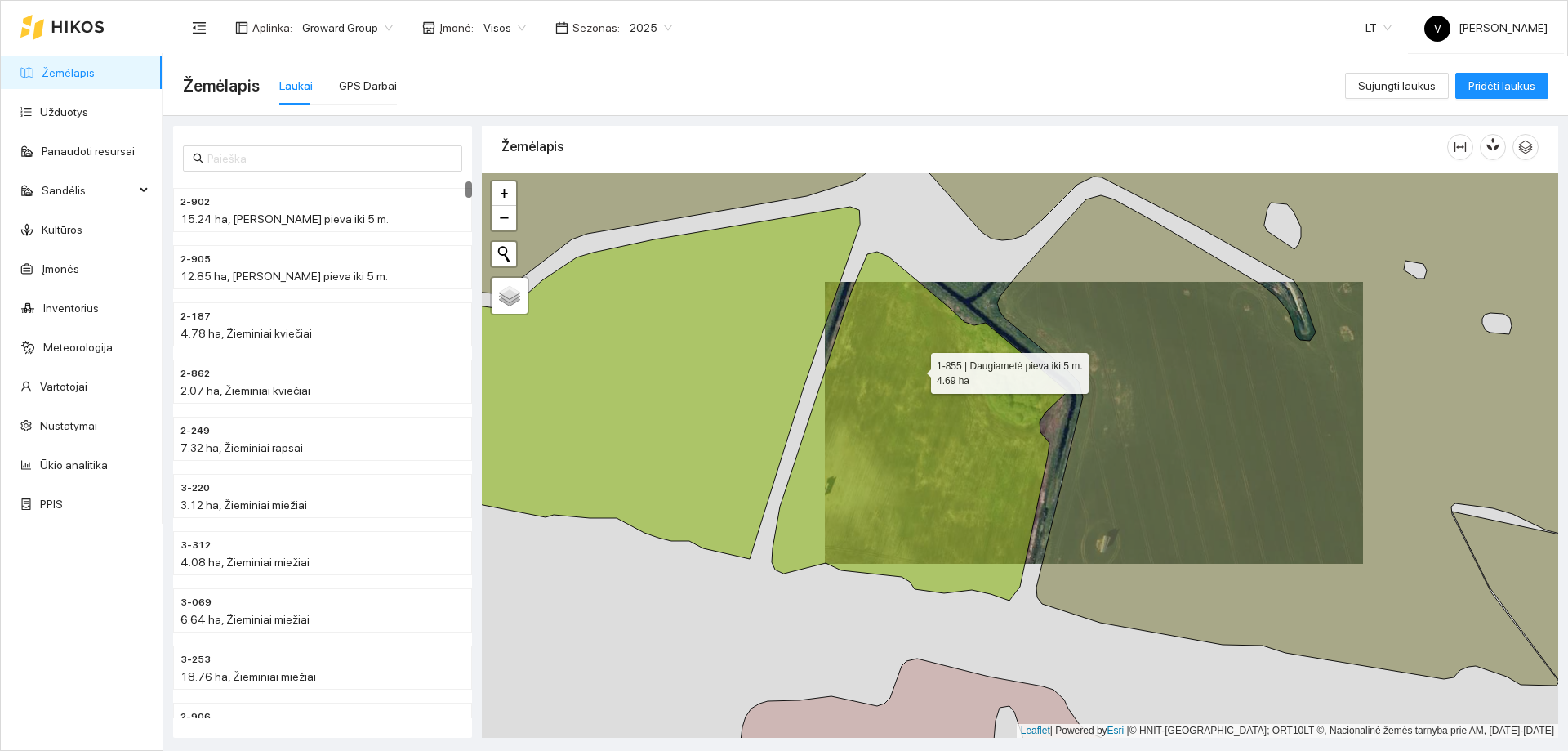 click 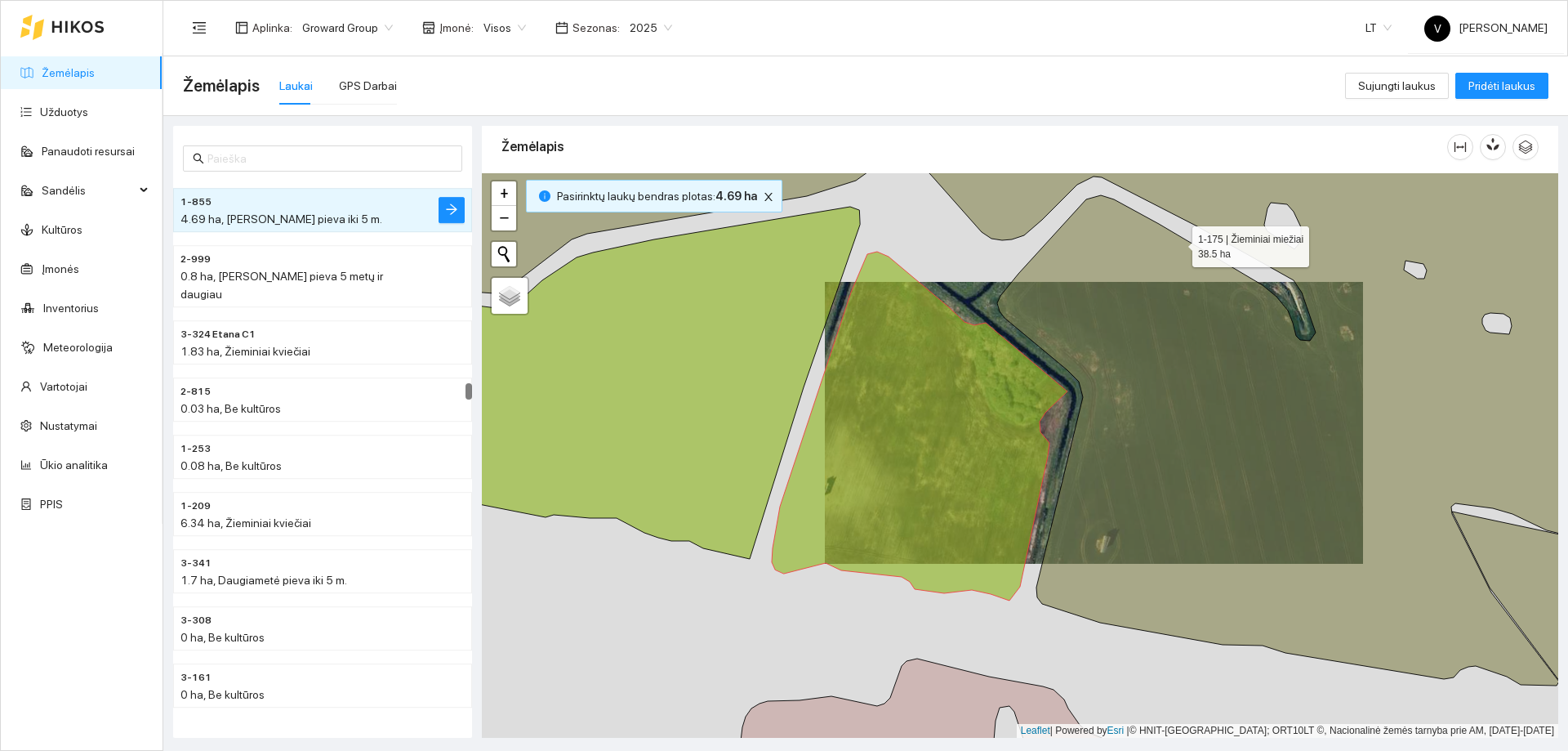 click 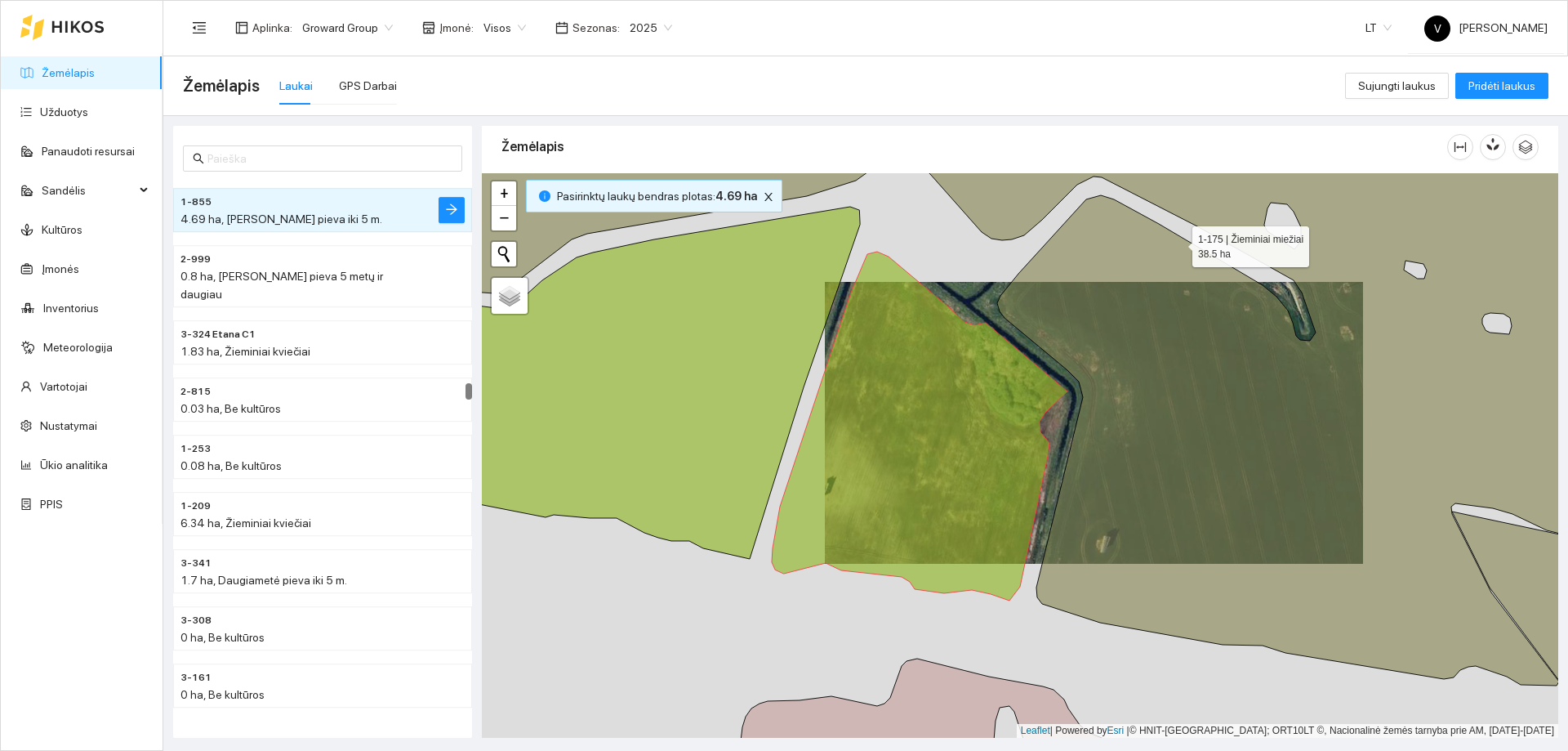 scroll, scrollTop: 28581, scrollLeft: 0, axis: vertical 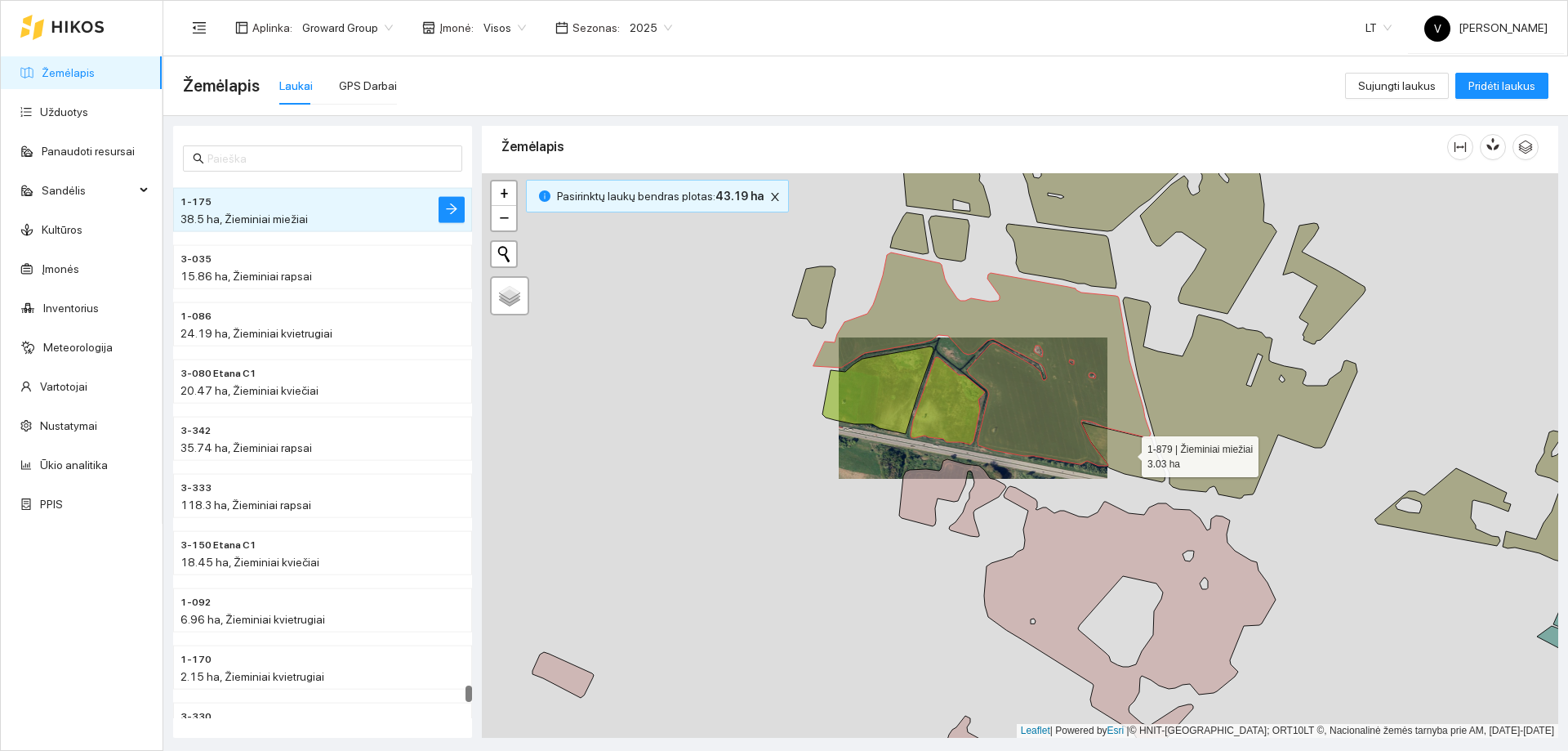 click 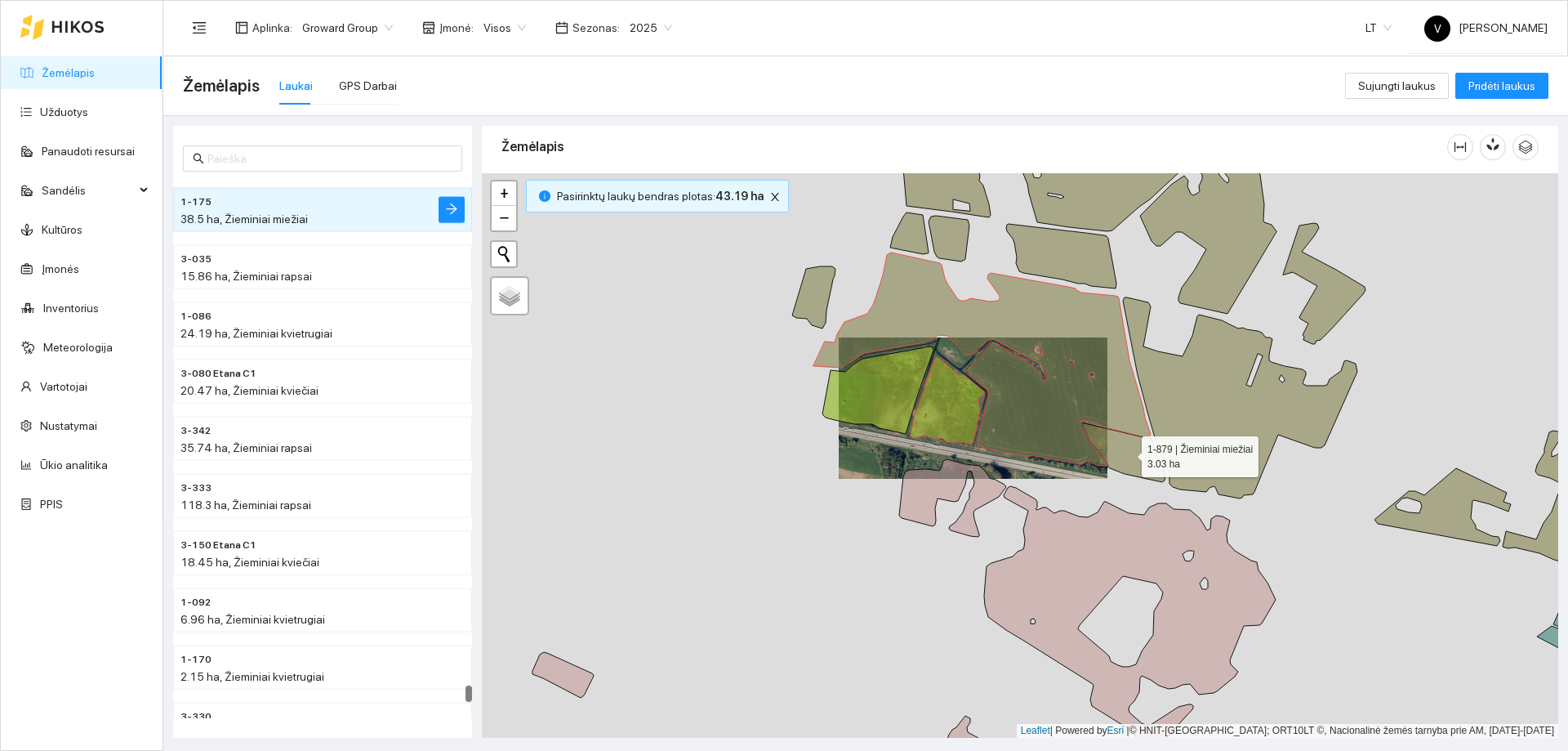 scroll, scrollTop: 22648, scrollLeft: 0, axis: vertical 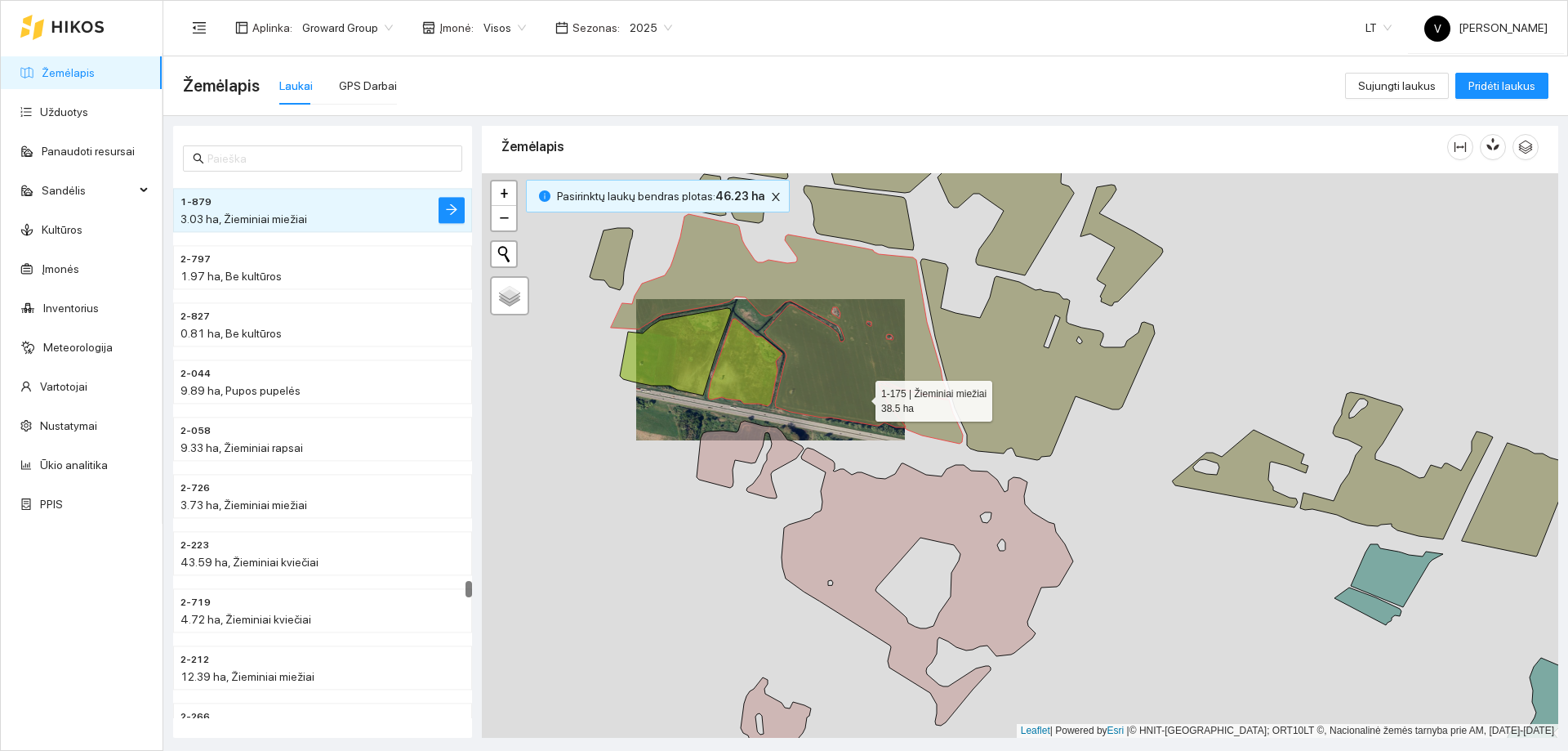 drag, startPoint x: 769, startPoint y: 376, endPoint x: 877, endPoint y: 405, distance: 111.82576 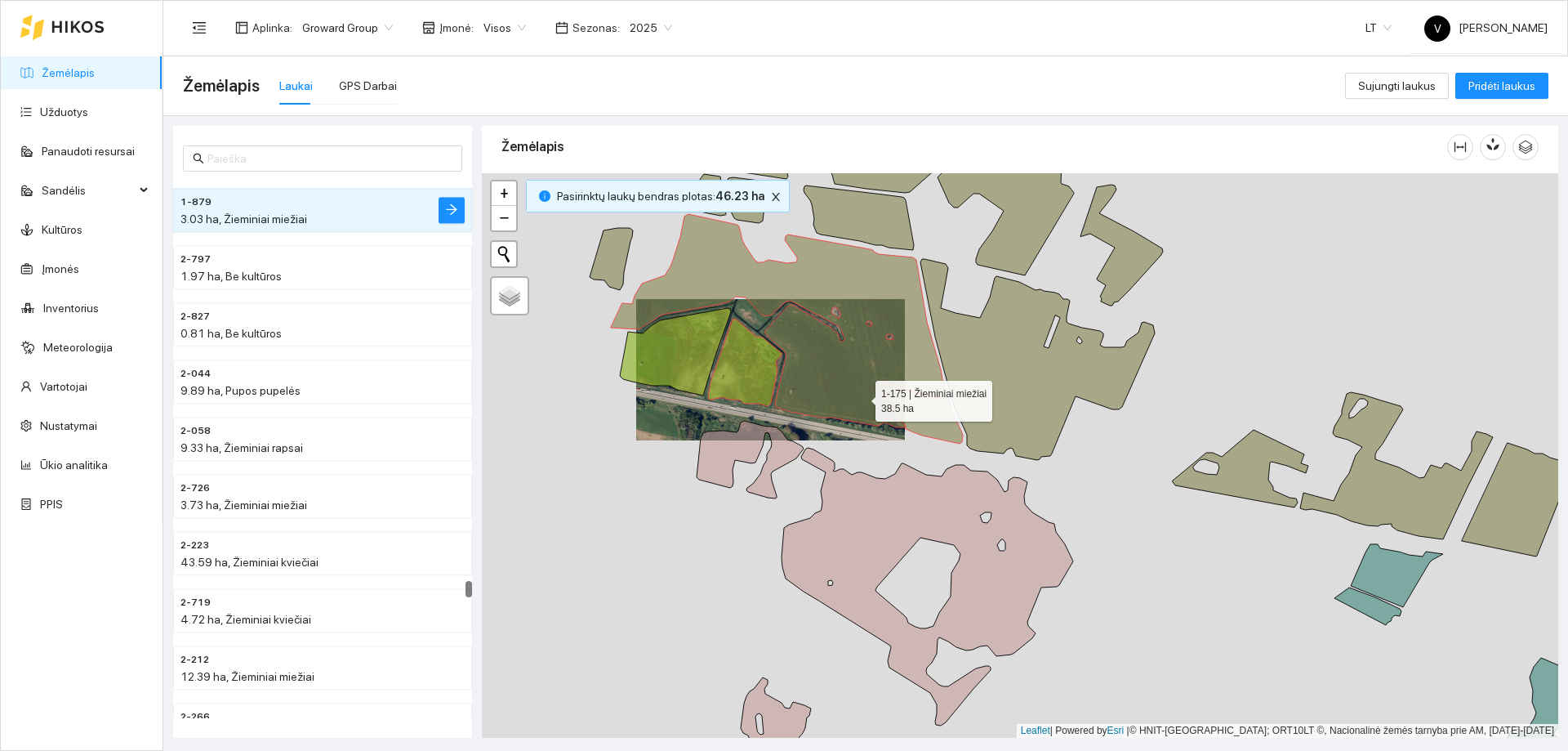 click 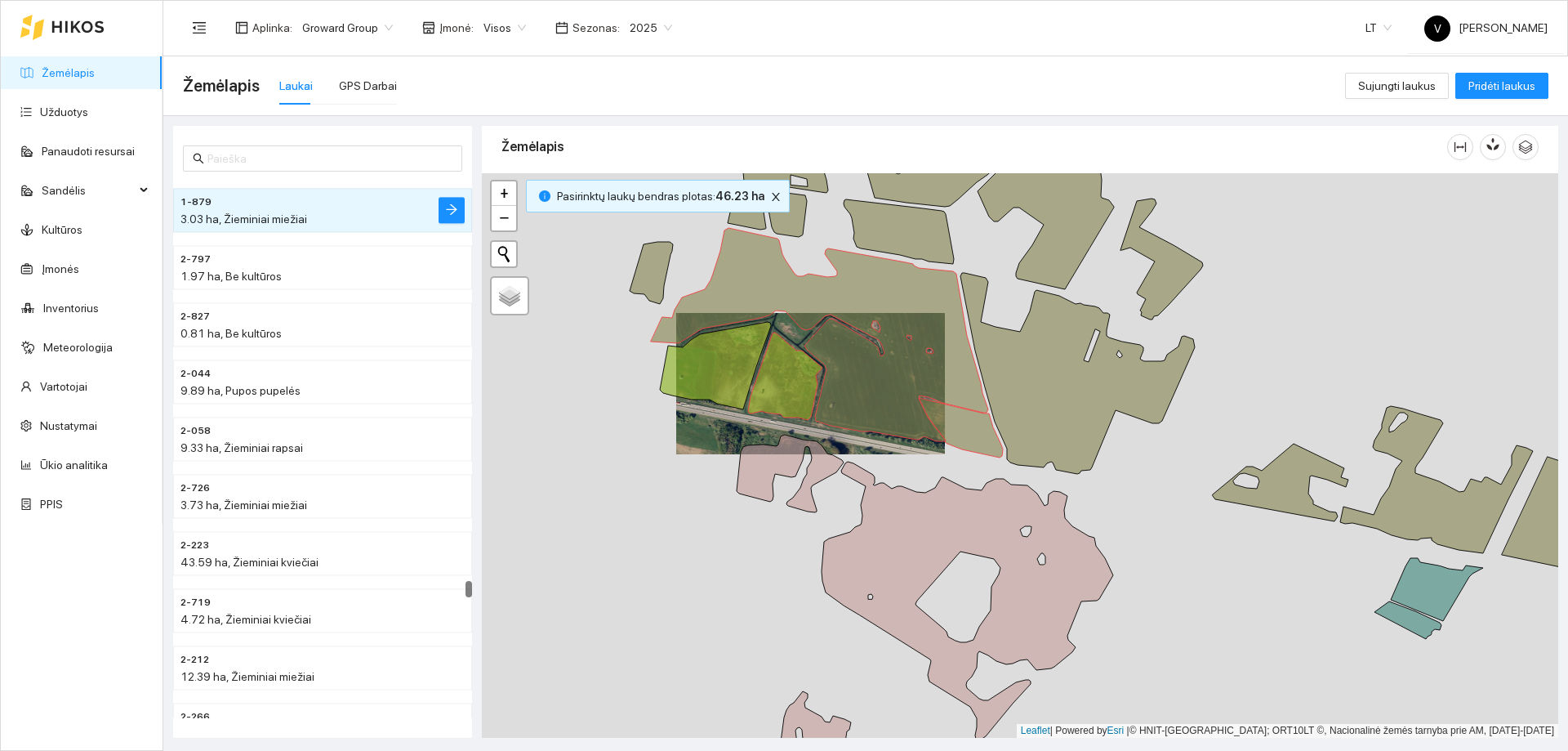click on "2025" at bounding box center [651, 28] 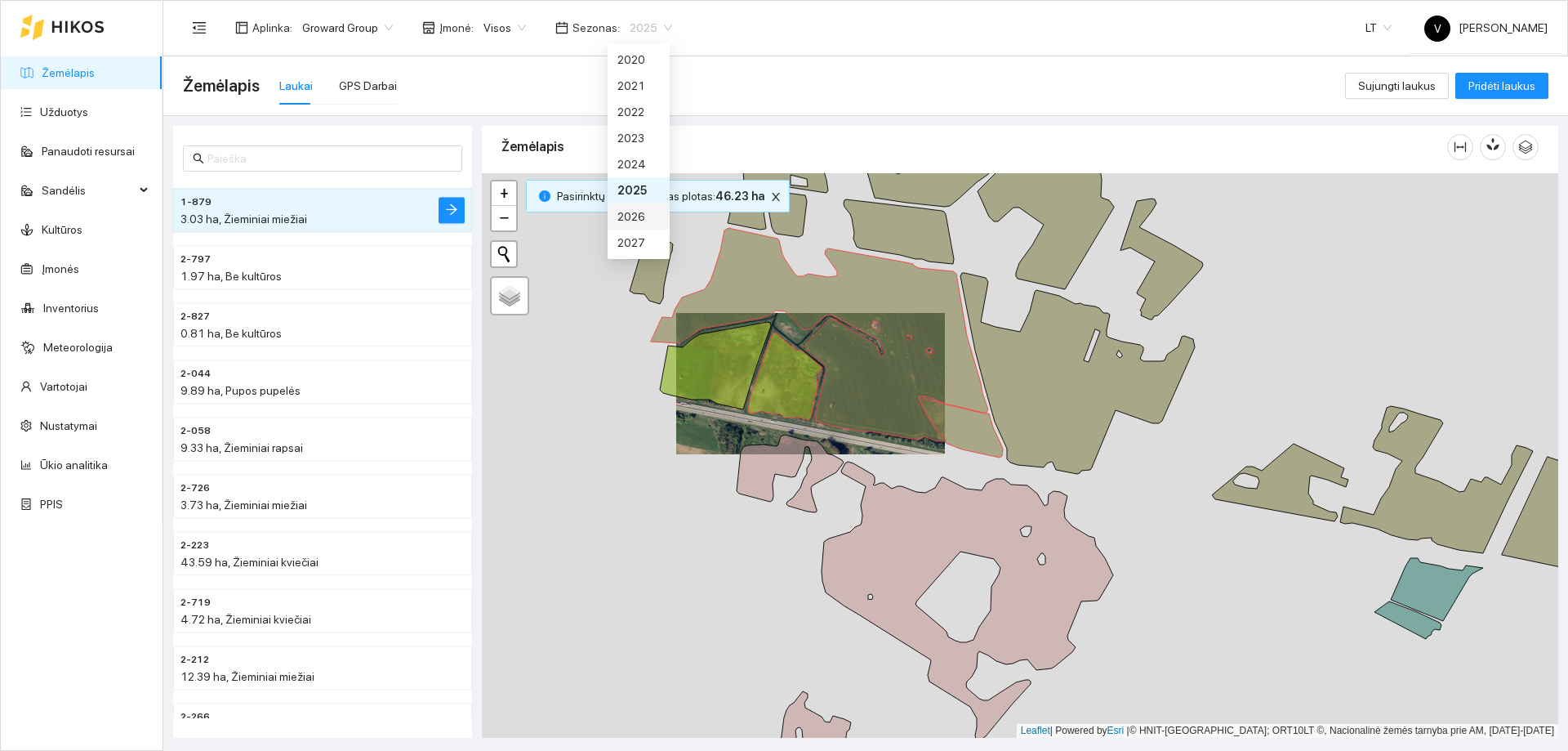 click on "2026" at bounding box center [639, 217] 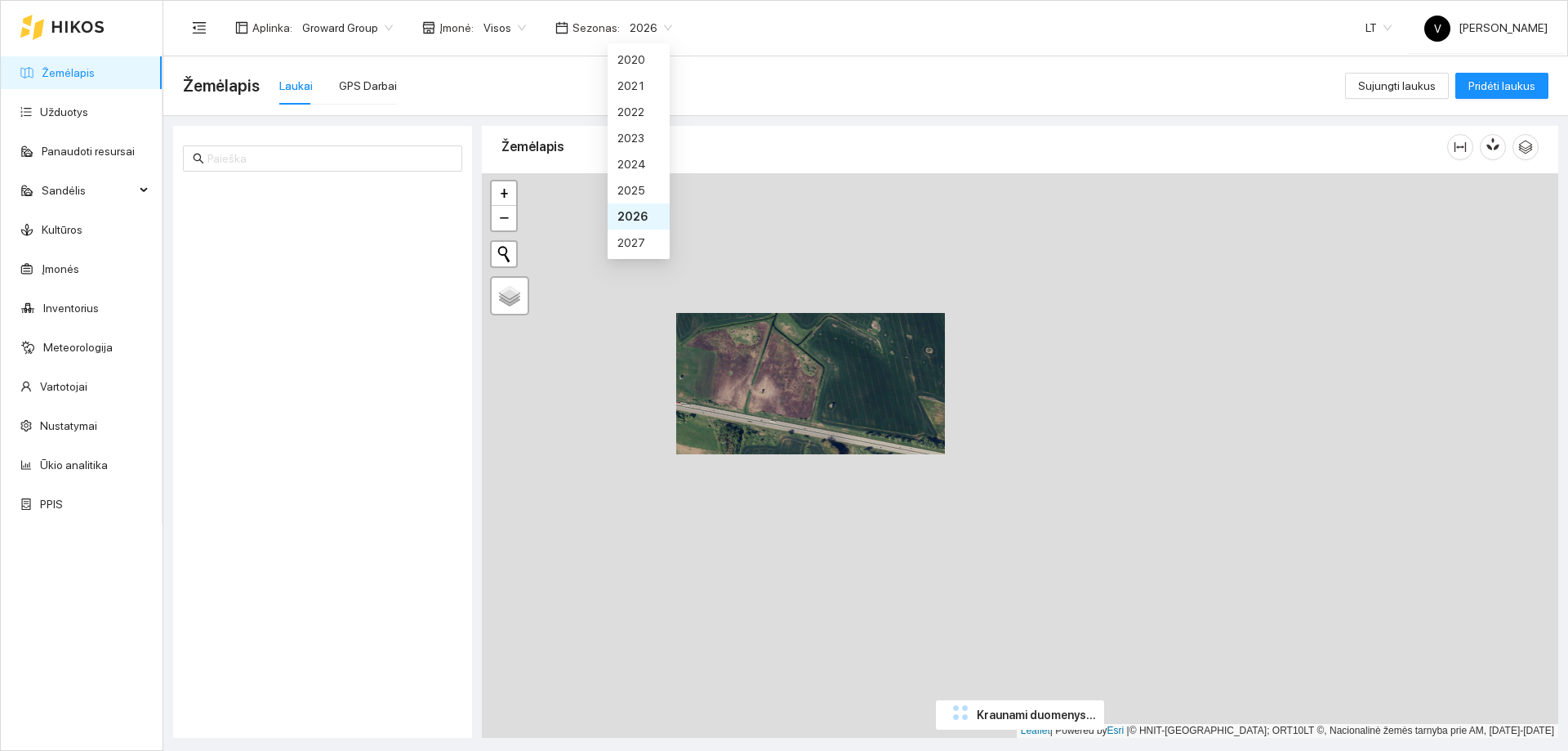 scroll, scrollTop: 0, scrollLeft: 0, axis: both 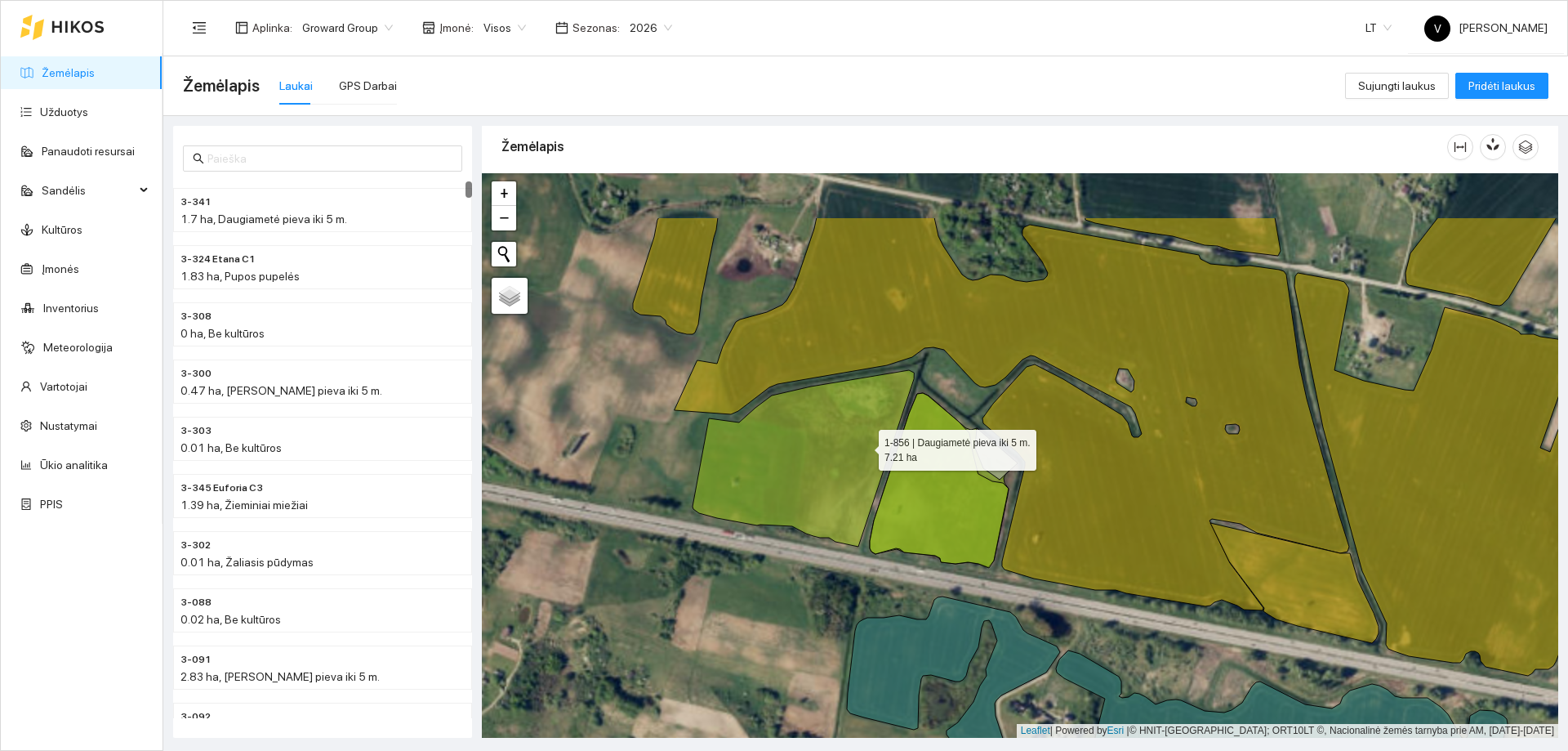 drag, startPoint x: 720, startPoint y: 364, endPoint x: 862, endPoint y: 446, distance: 163.97561 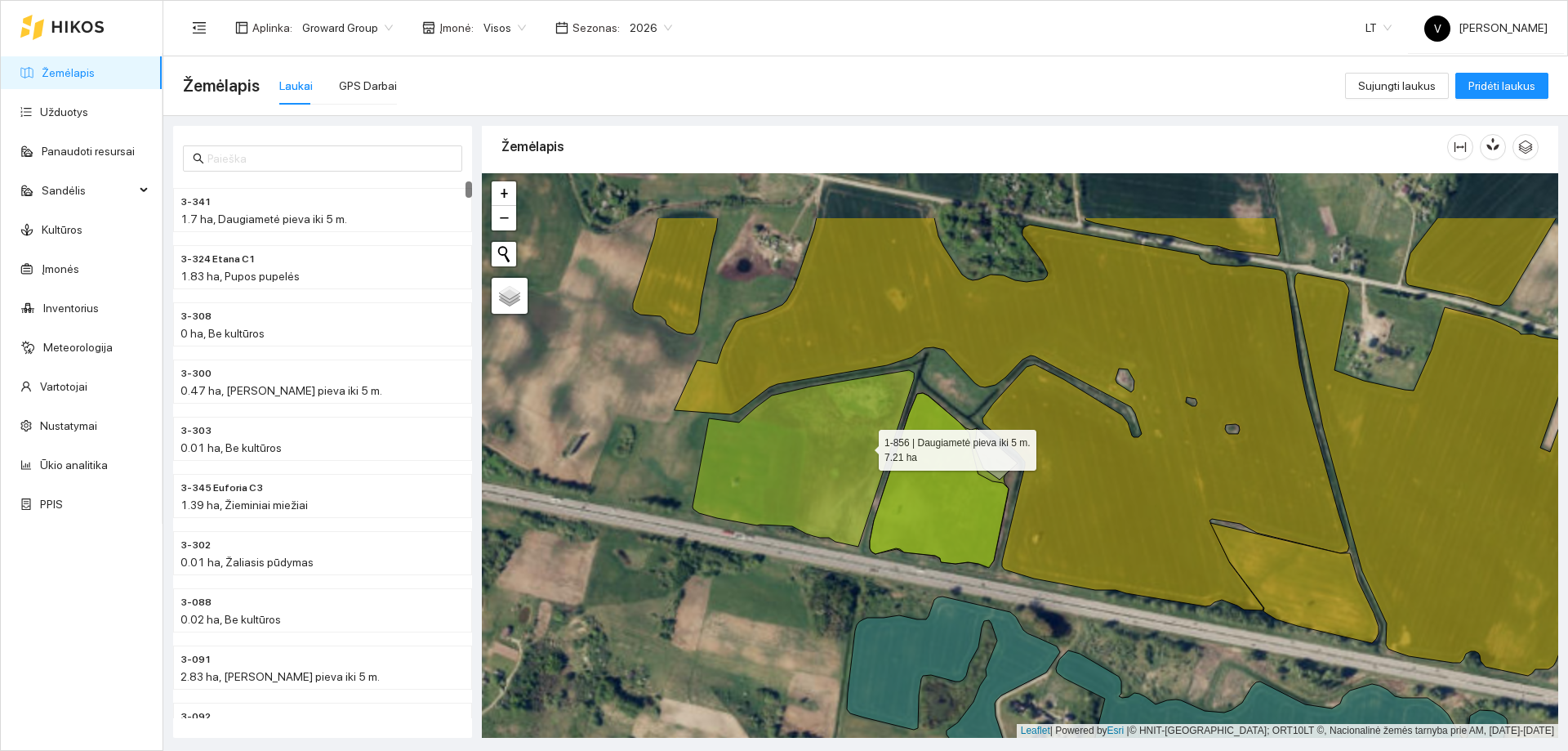 click 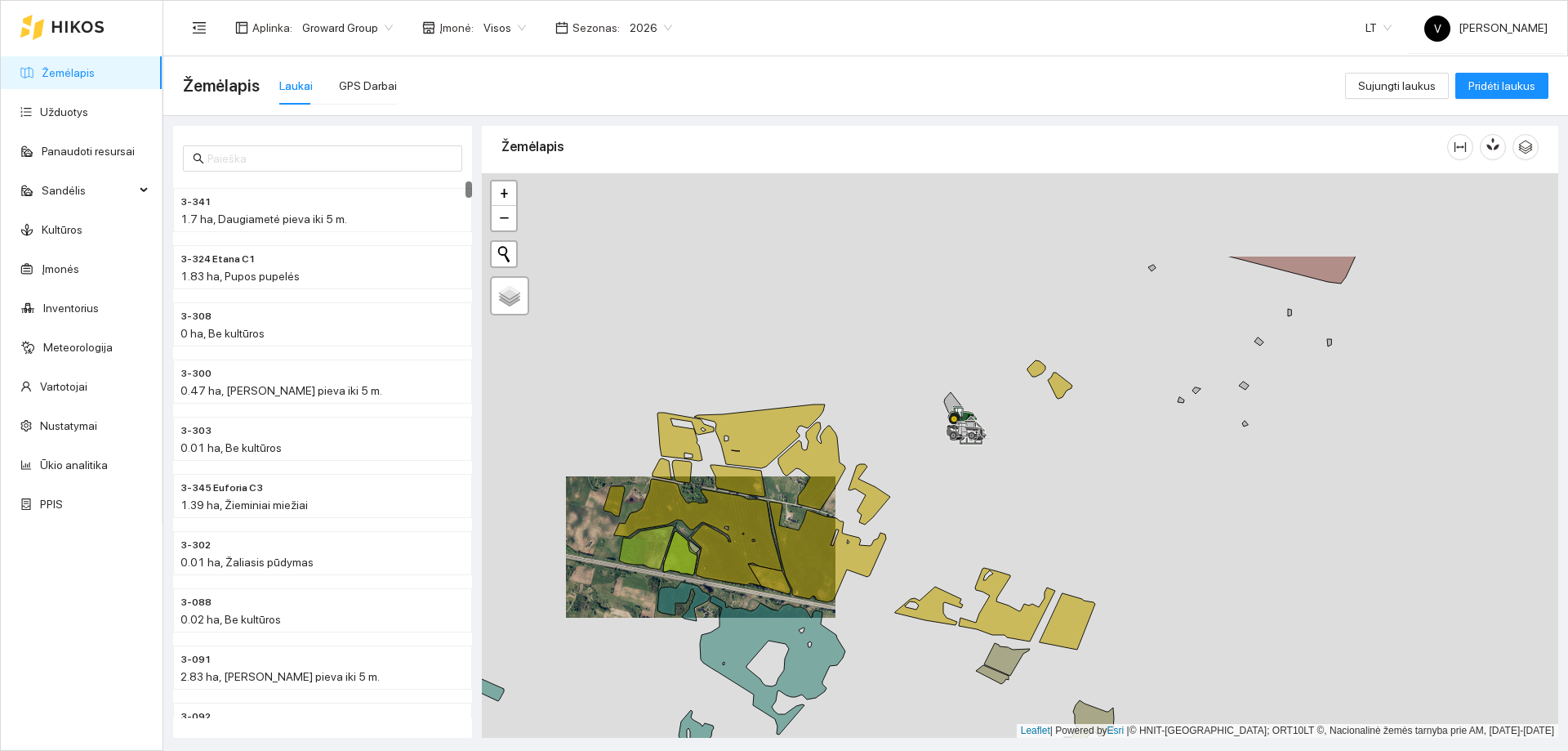 drag, startPoint x: 957, startPoint y: 307, endPoint x: 740, endPoint y: 448, distance: 258.7856 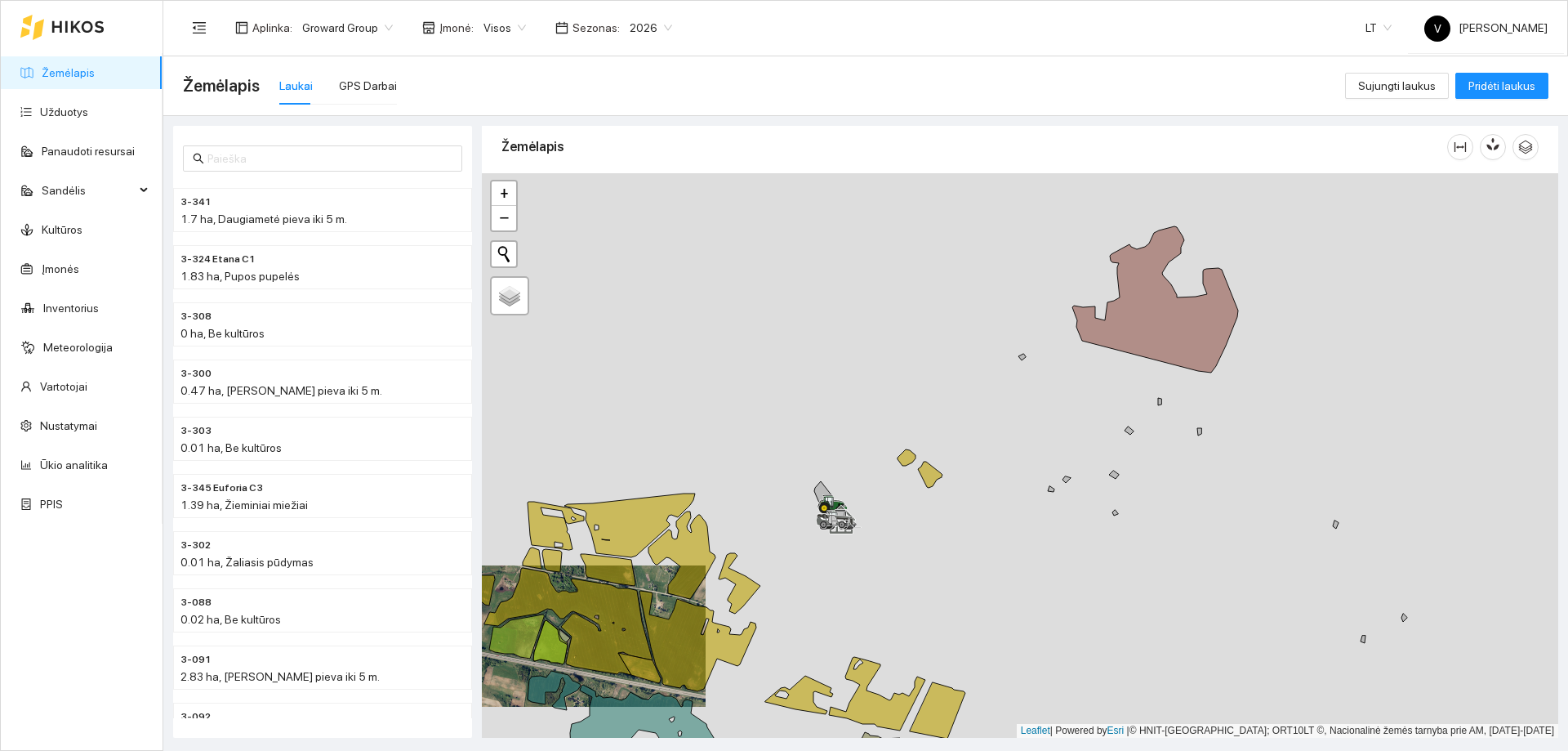 drag, startPoint x: 1076, startPoint y: 438, endPoint x: 936, endPoint y: 537, distance: 171.4672 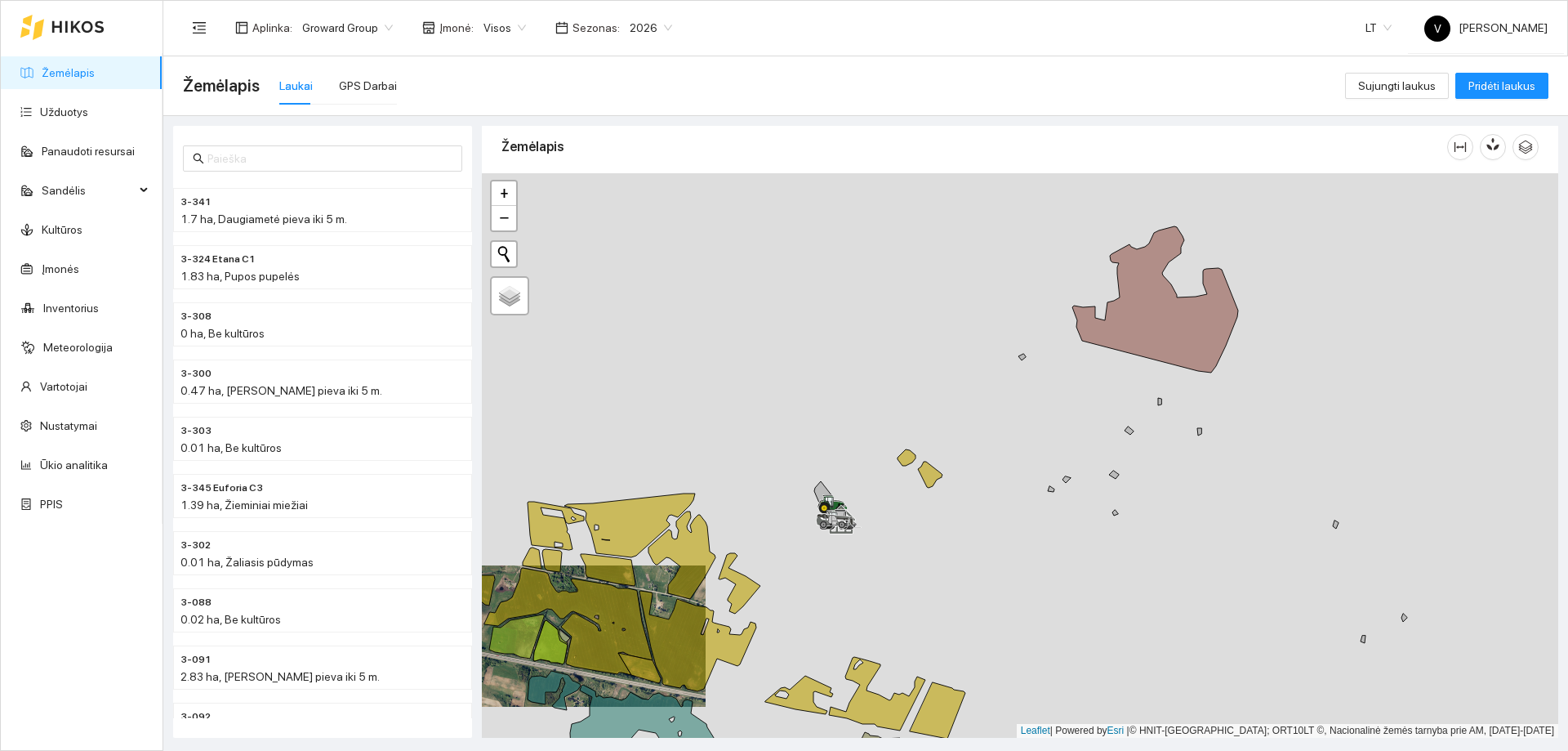 click at bounding box center [1020, 455] 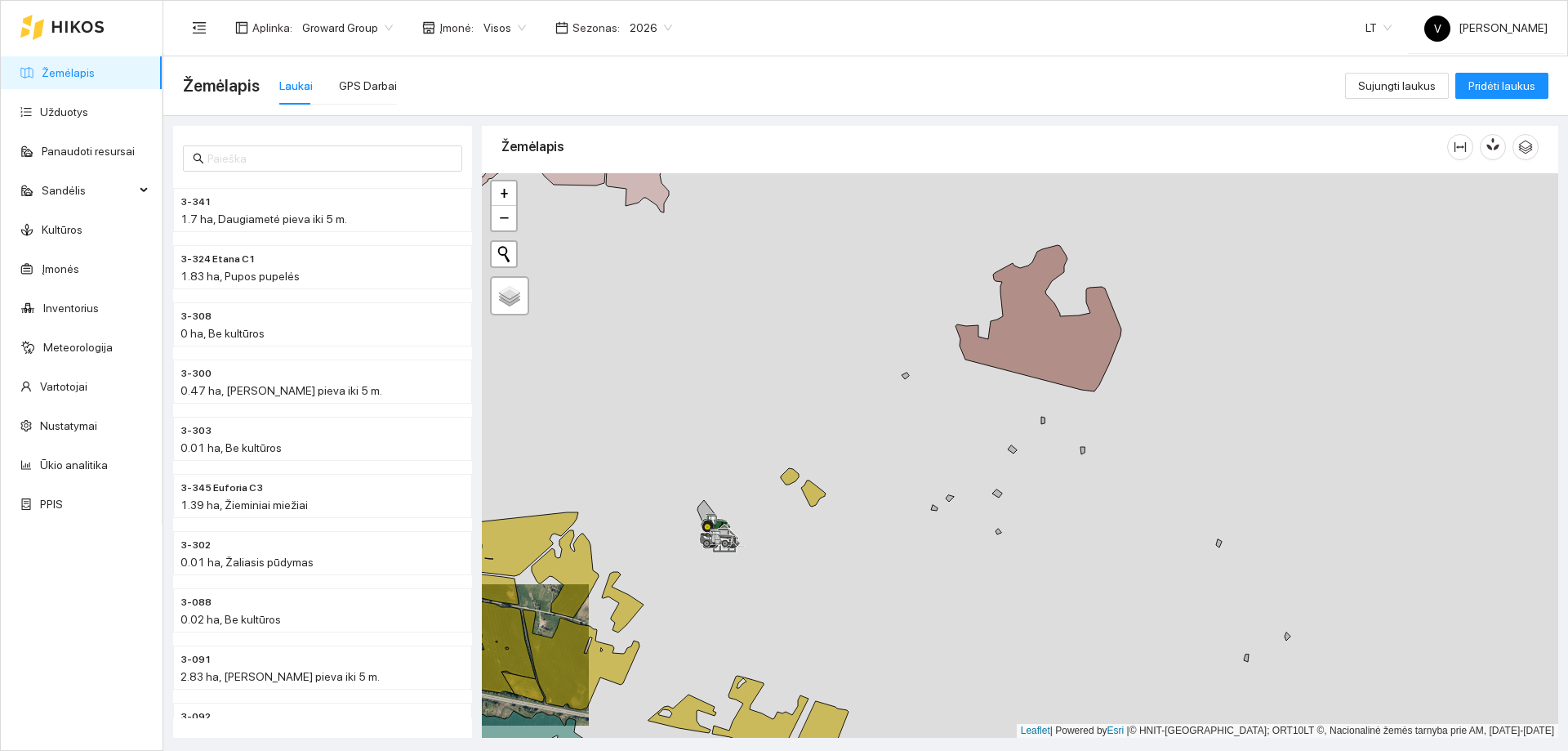 drag, startPoint x: 1116, startPoint y: 427, endPoint x: 822, endPoint y: 511, distance: 305.76462 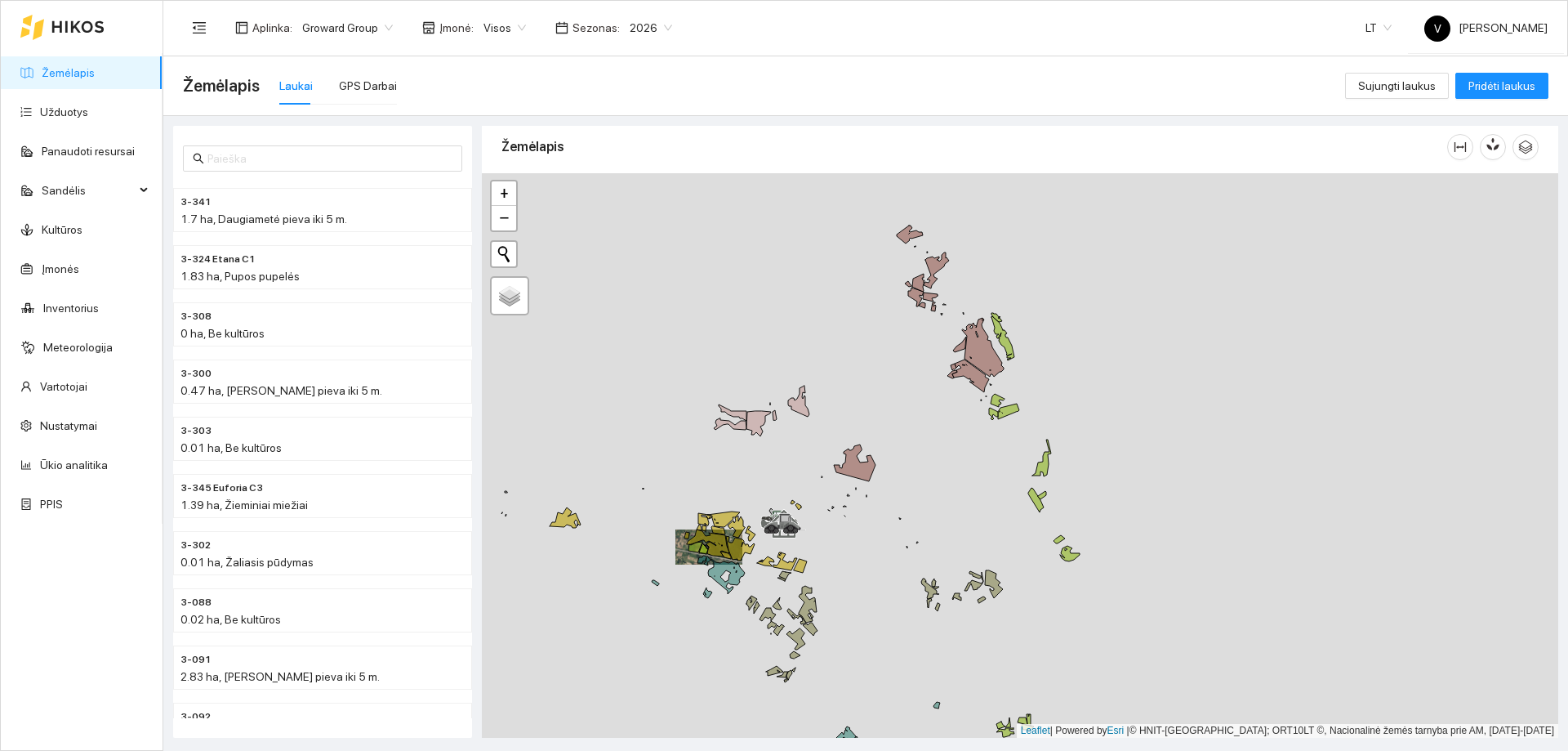 drag, startPoint x: 800, startPoint y: 324, endPoint x: 863, endPoint y: 518, distance: 203.97304 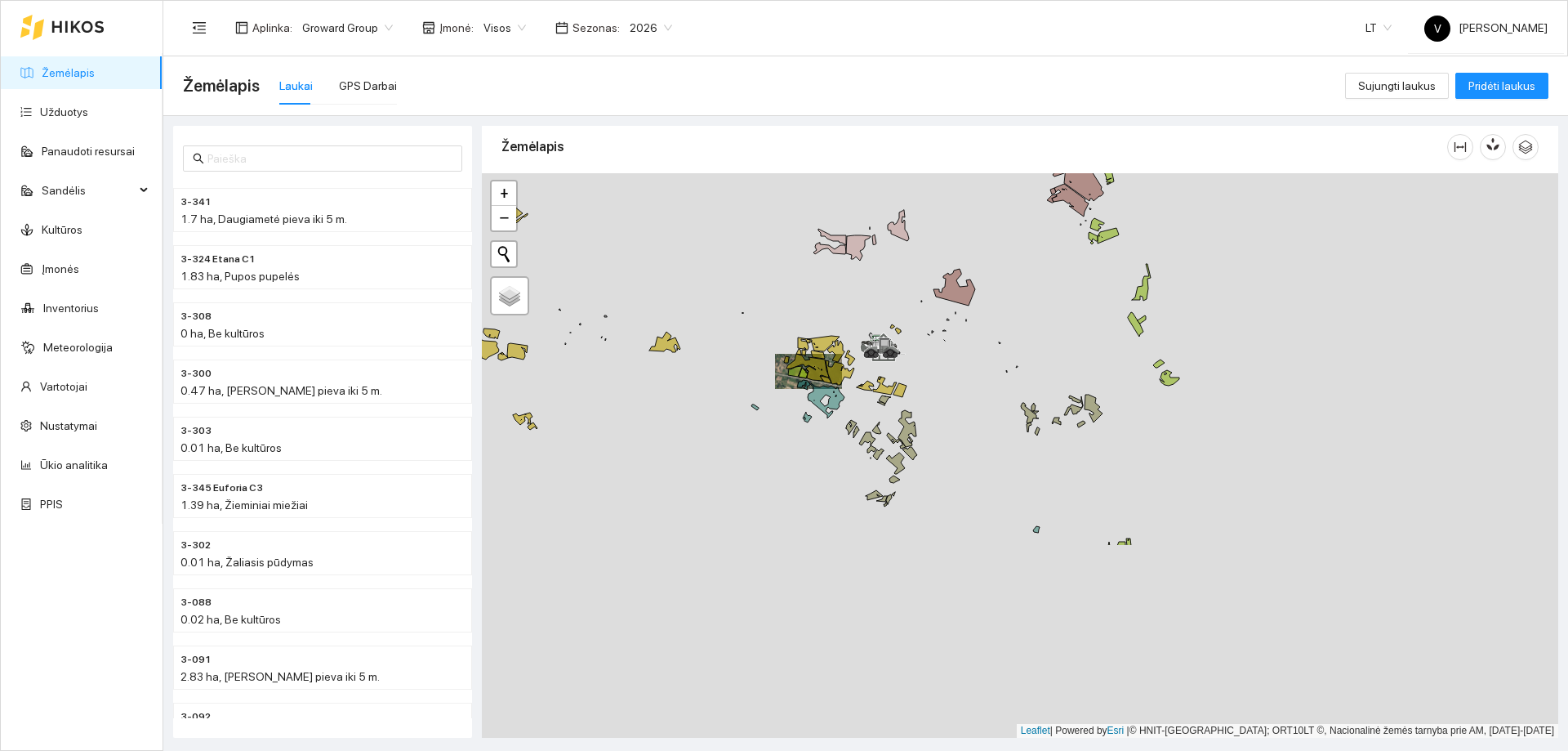 drag, startPoint x: 928, startPoint y: 584, endPoint x: 997, endPoint y: 335, distance: 258.3834 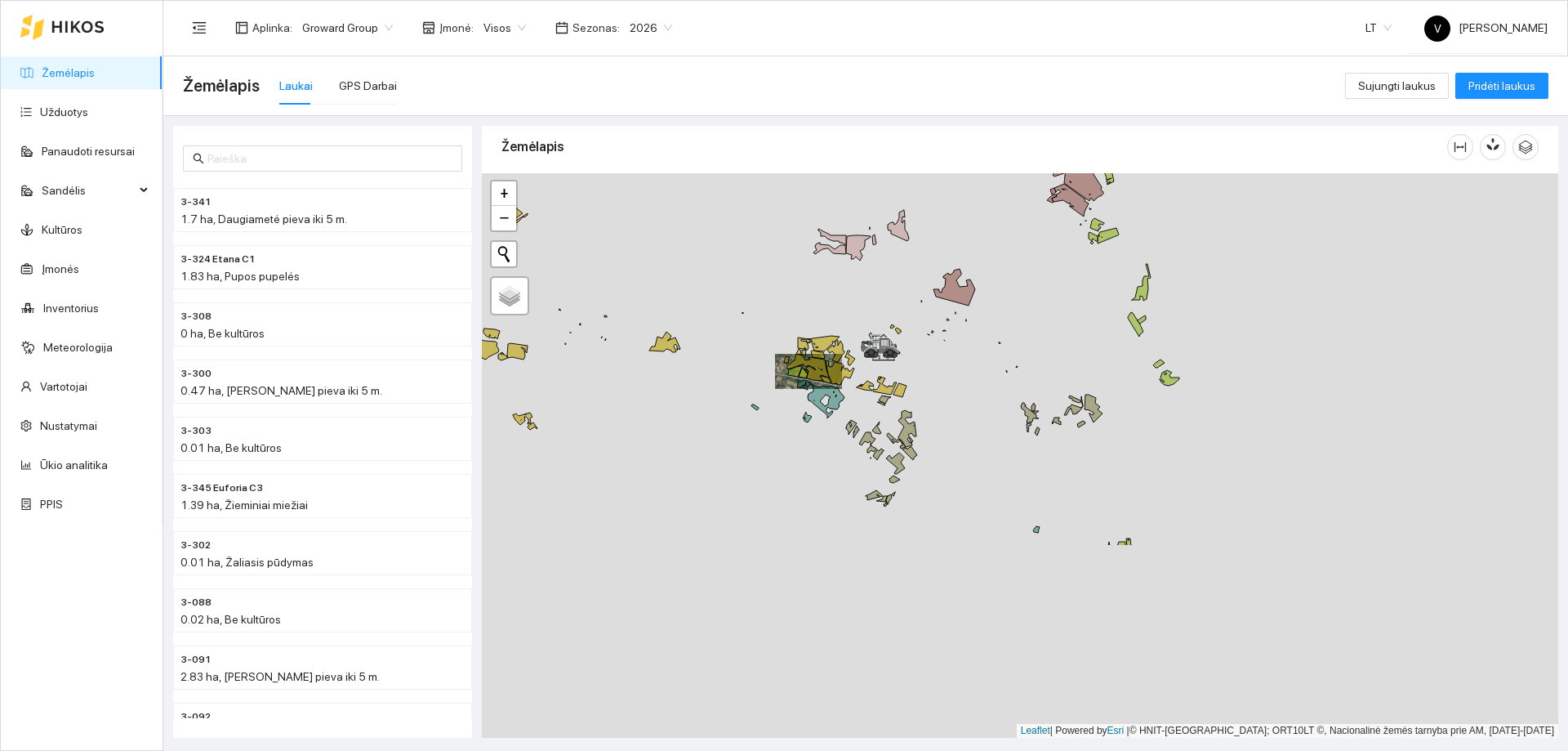 click at bounding box center [1020, 455] 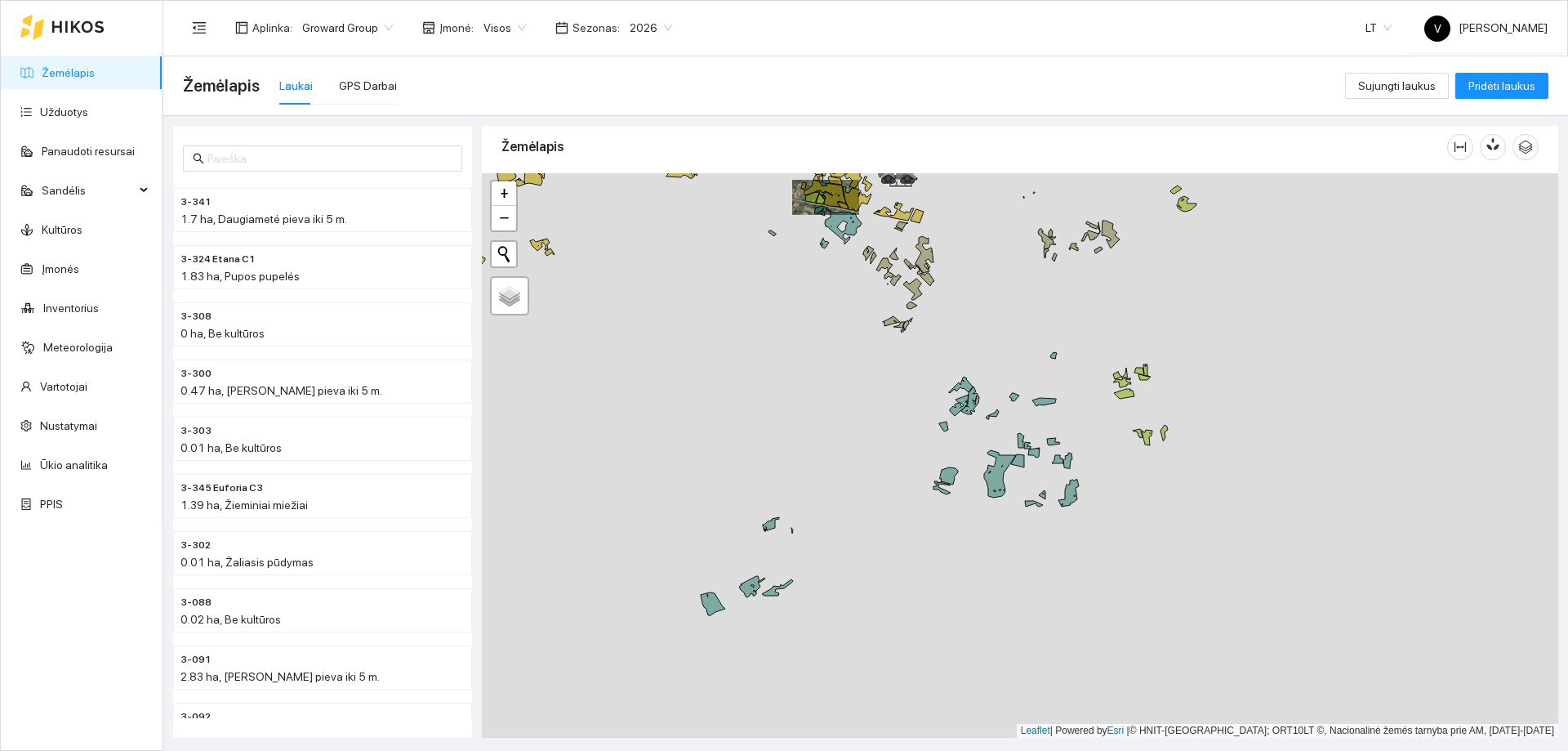 drag, startPoint x: 893, startPoint y: 448, endPoint x: 772, endPoint y: 421, distance: 123.9758 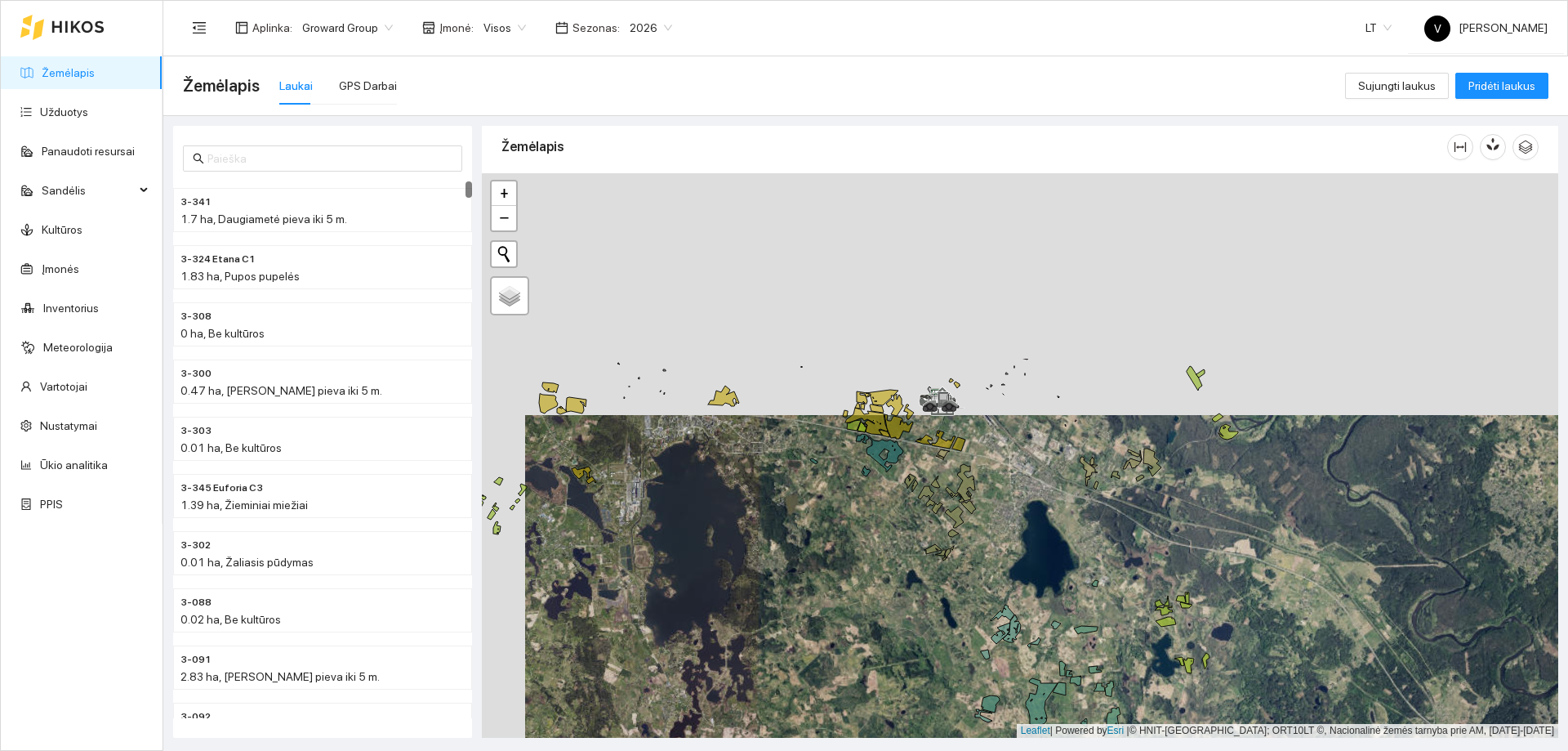 drag, startPoint x: 840, startPoint y: 442, endPoint x: 855, endPoint y: 550, distance: 109.03669 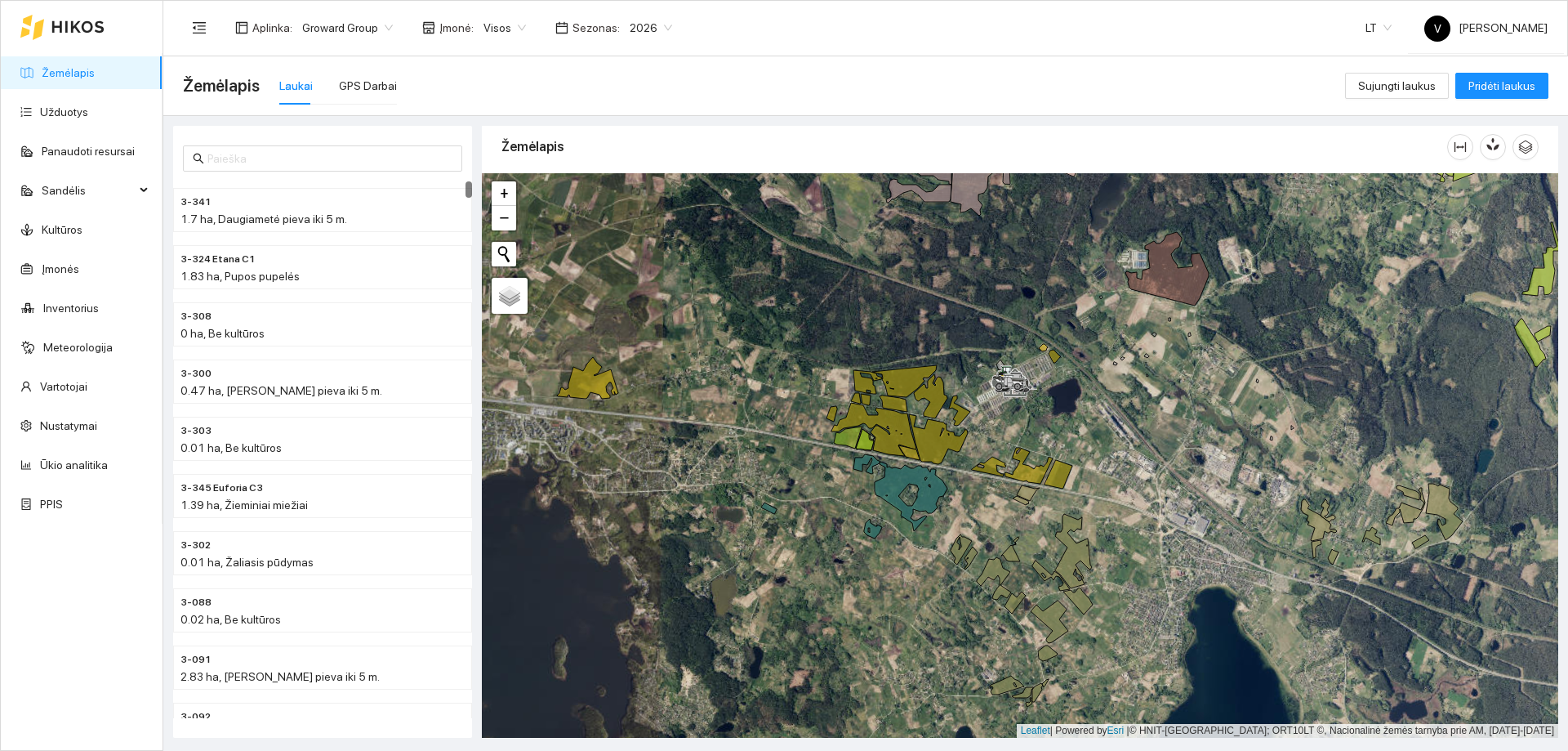 click at bounding box center (1020, 455) 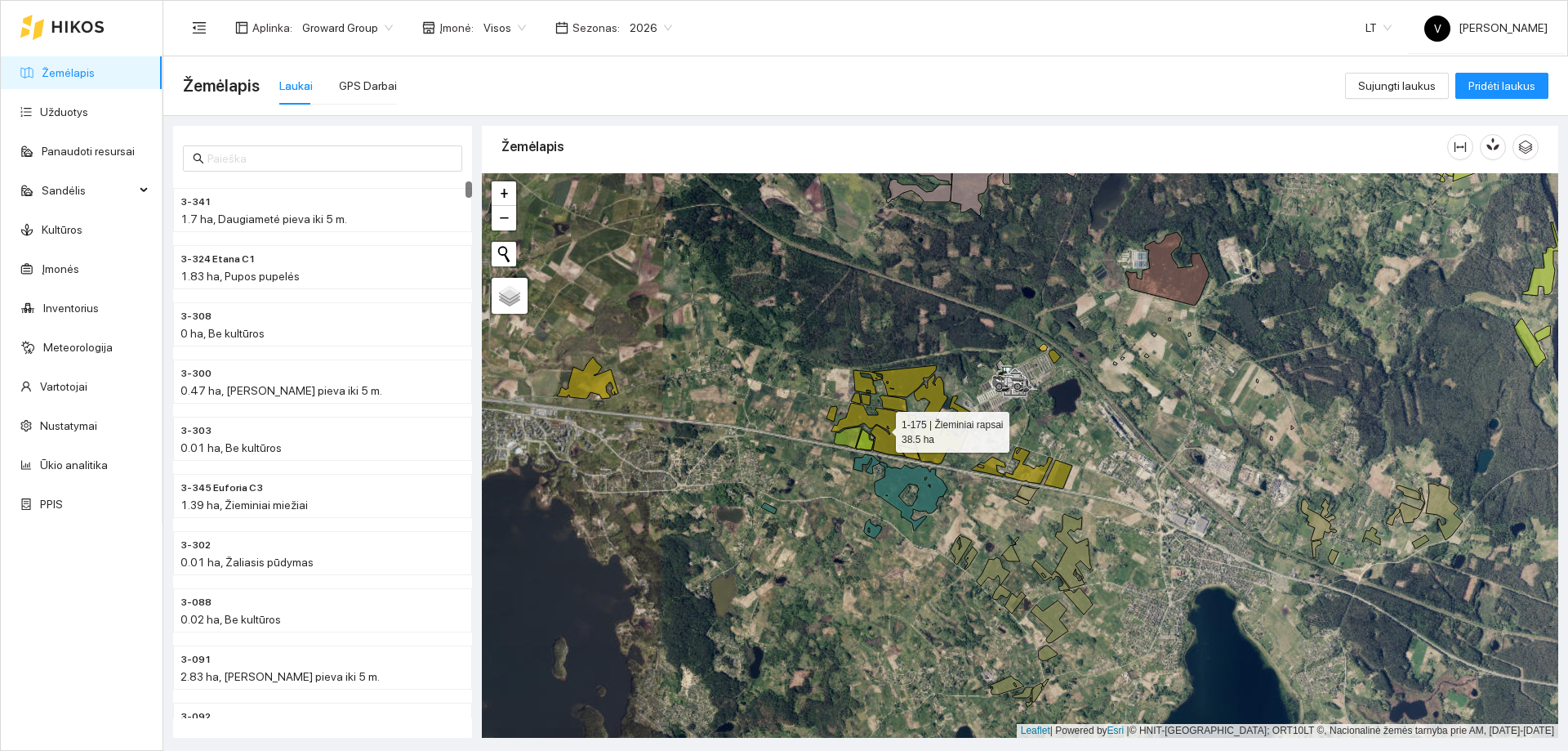 click 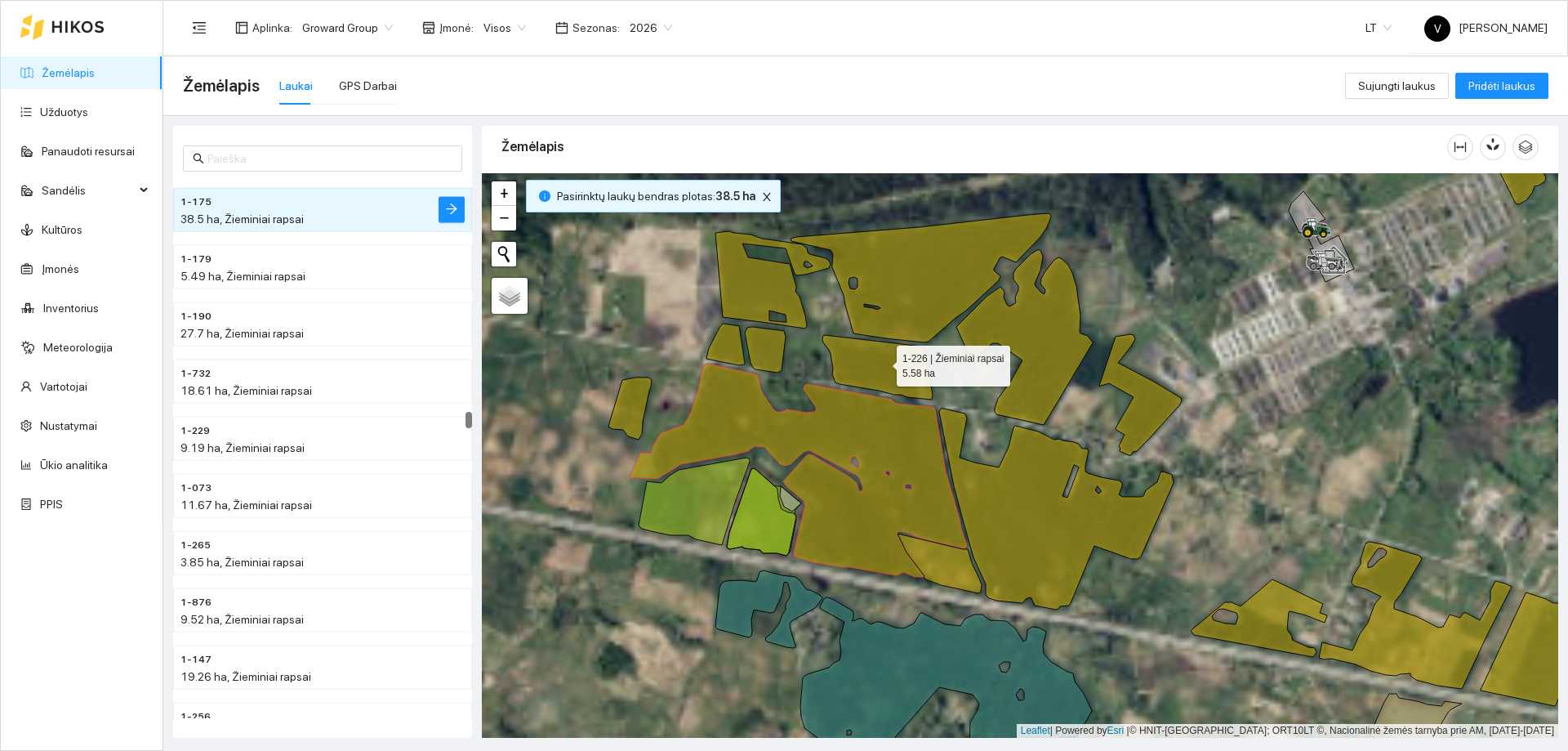 click 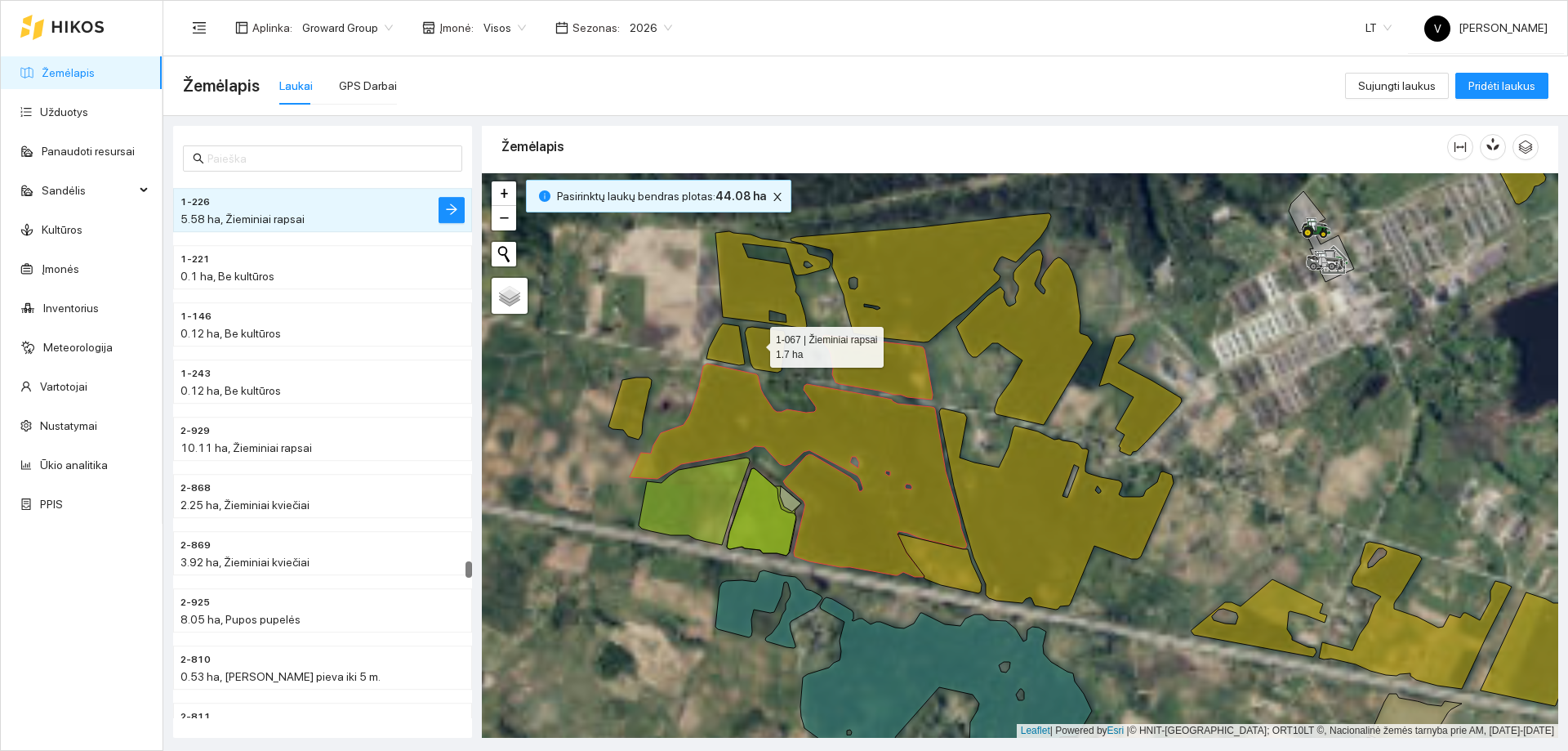 click 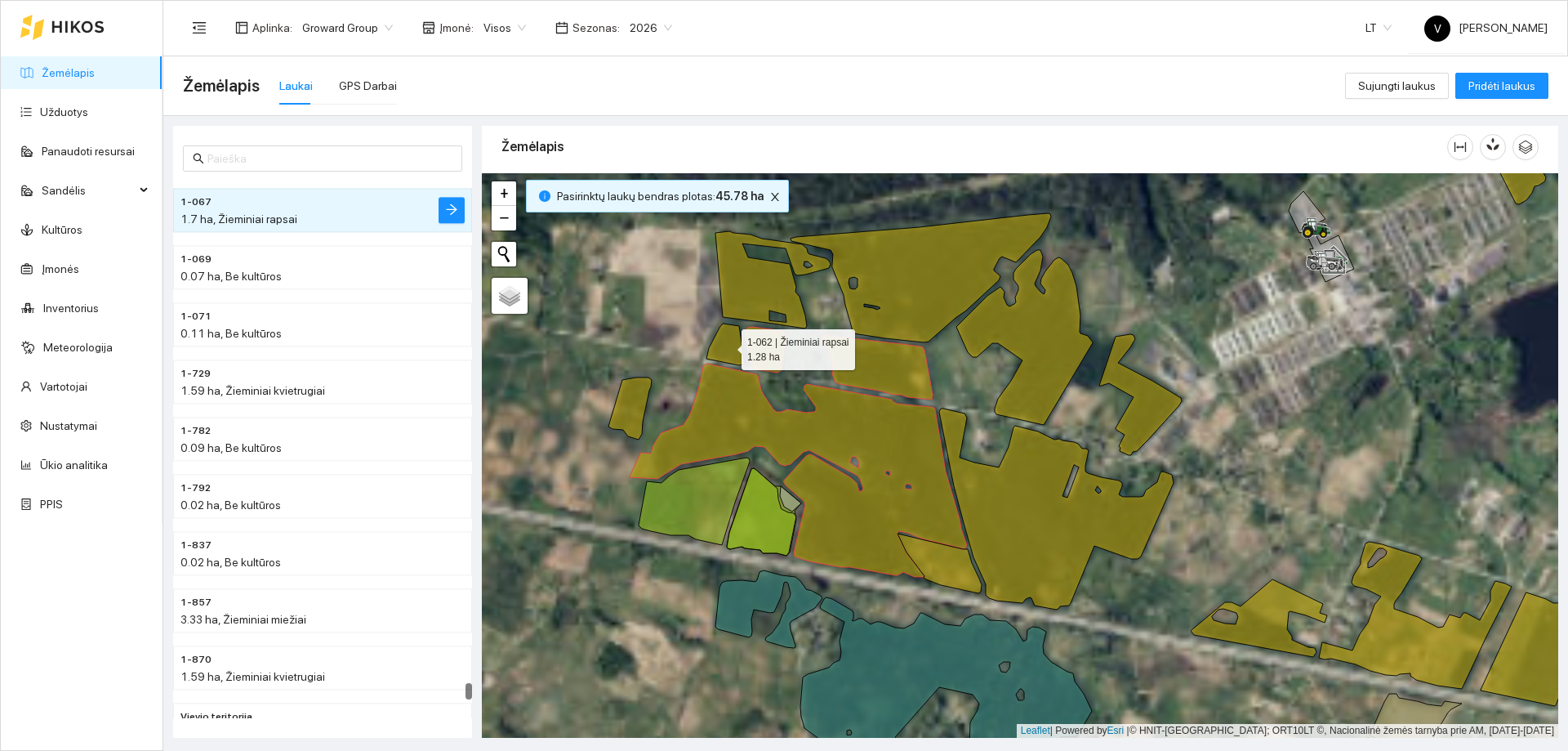 click 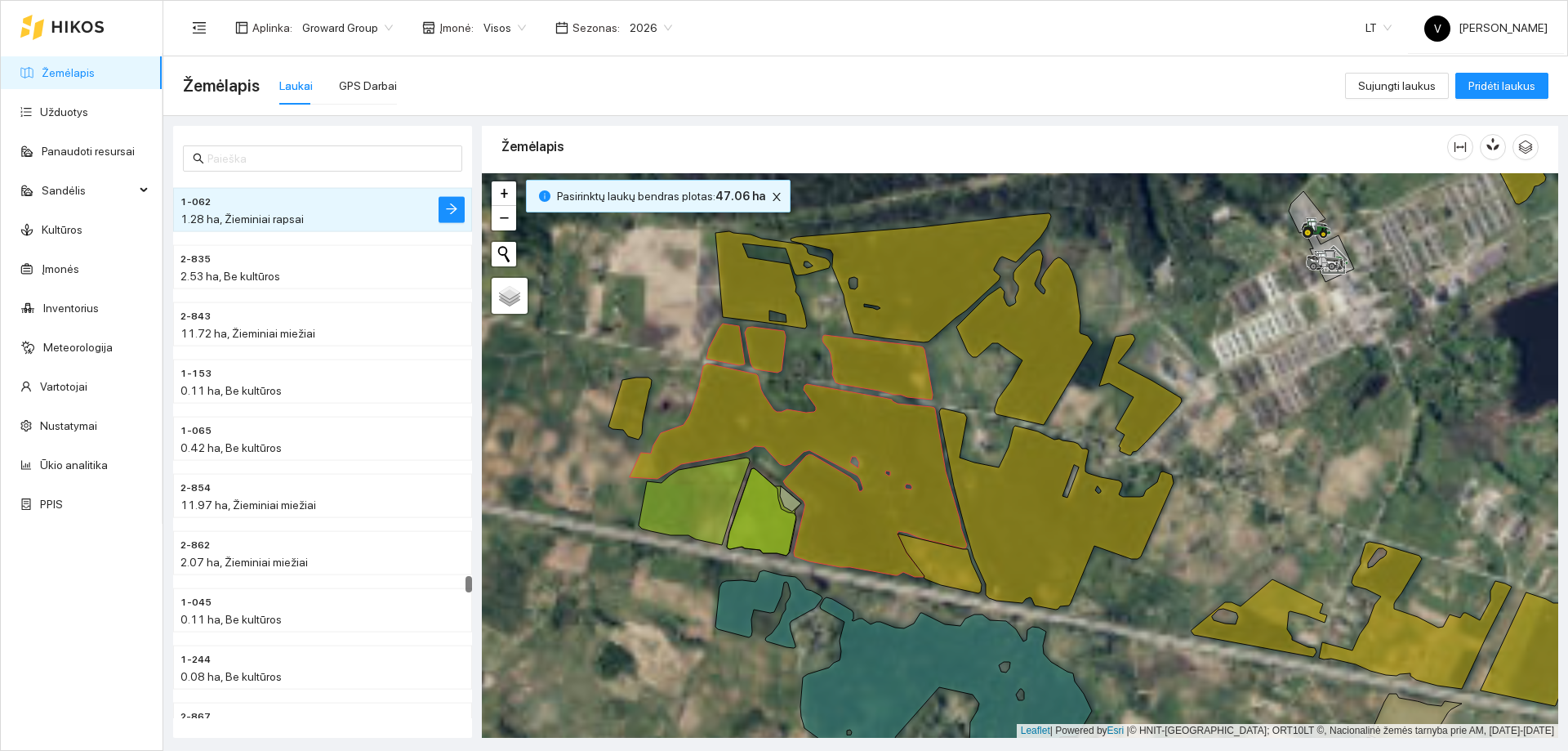 click 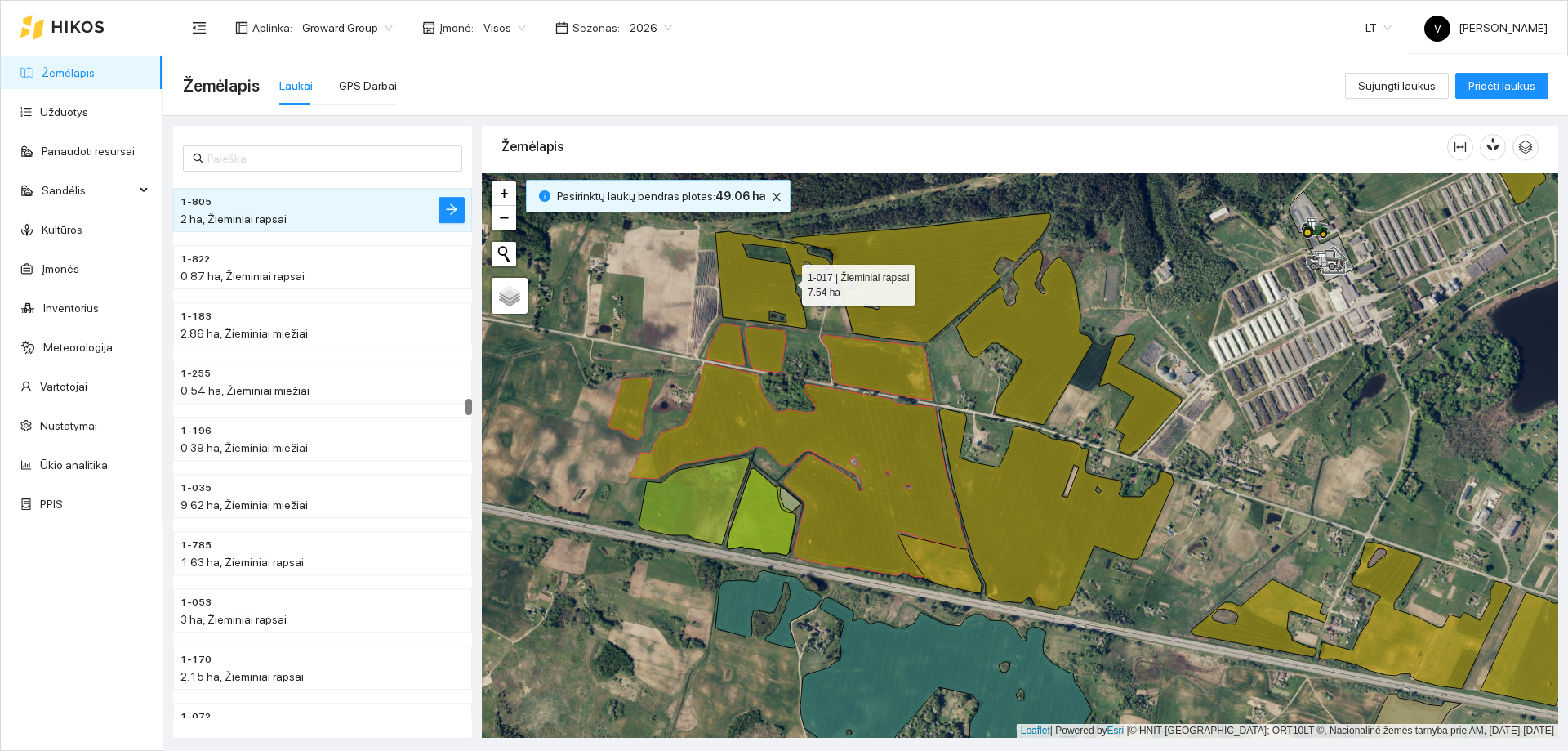 click 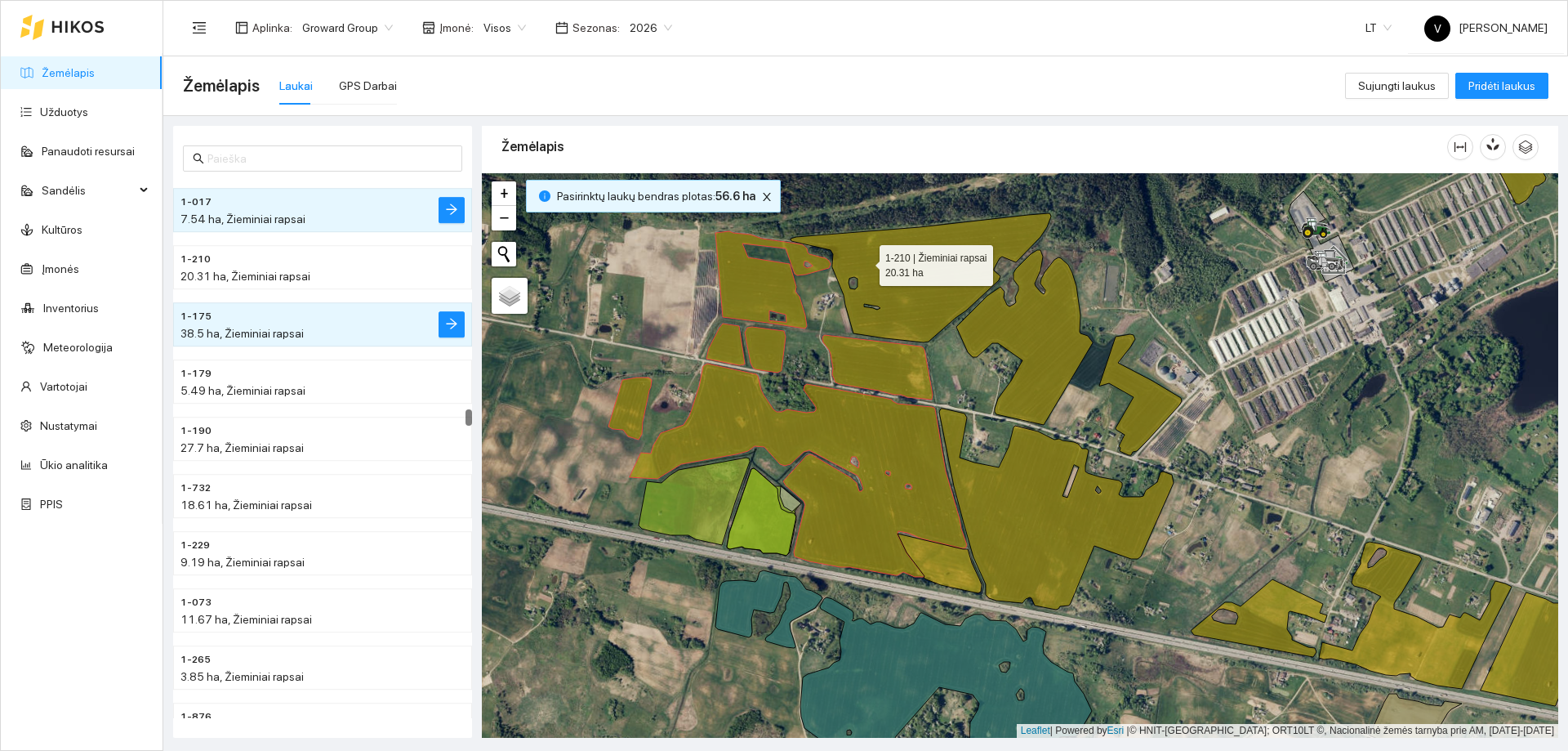click 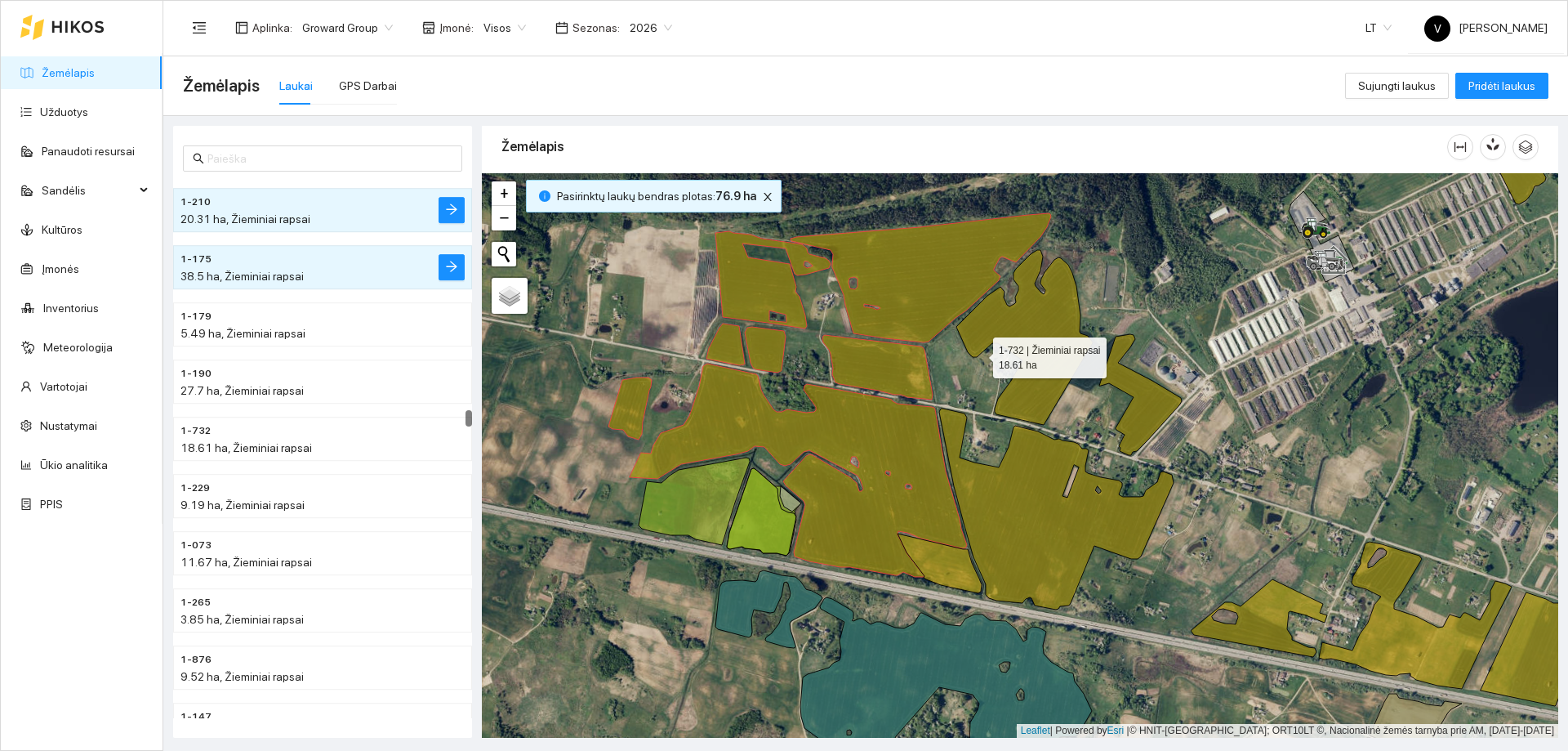 click 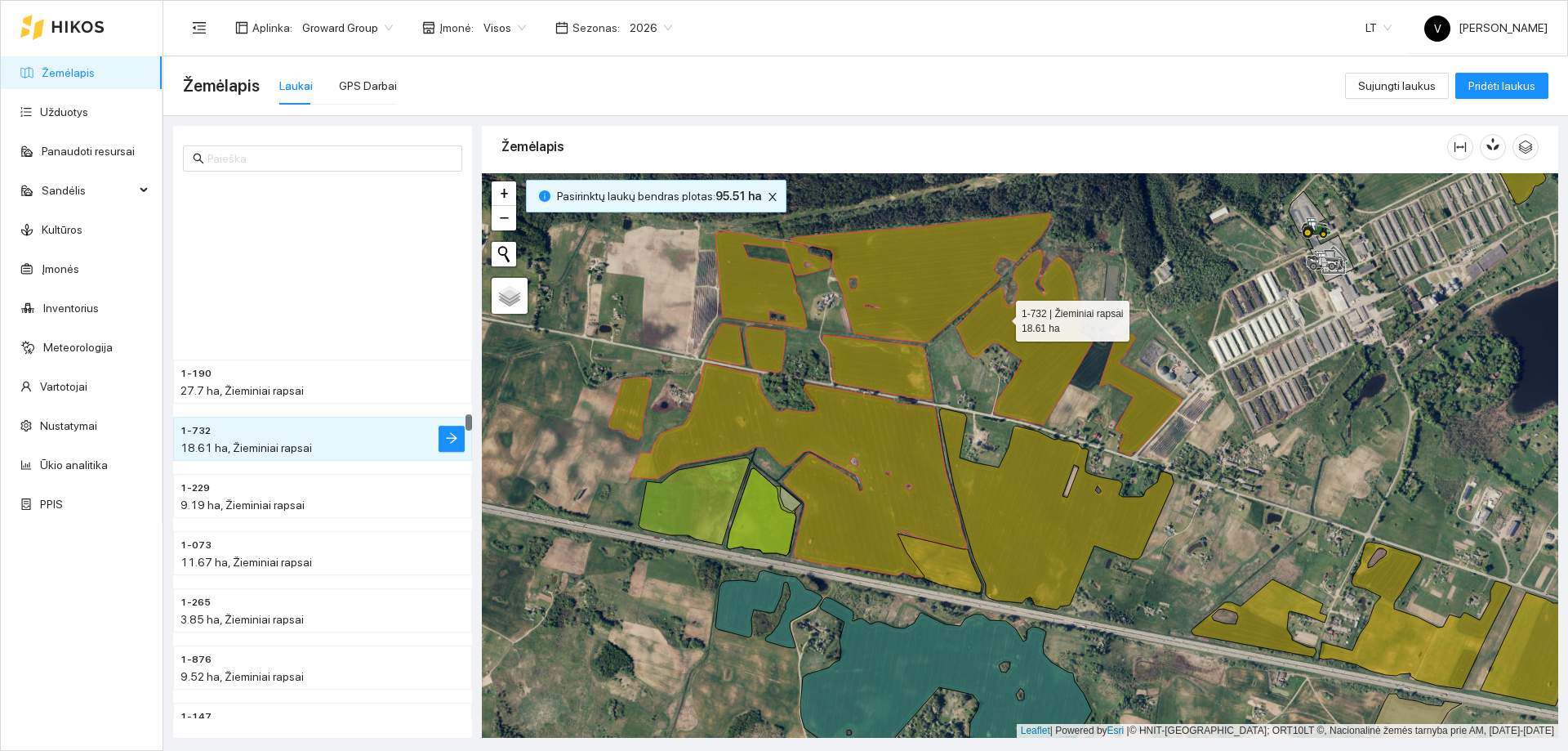 scroll, scrollTop: 13184, scrollLeft: 0, axis: vertical 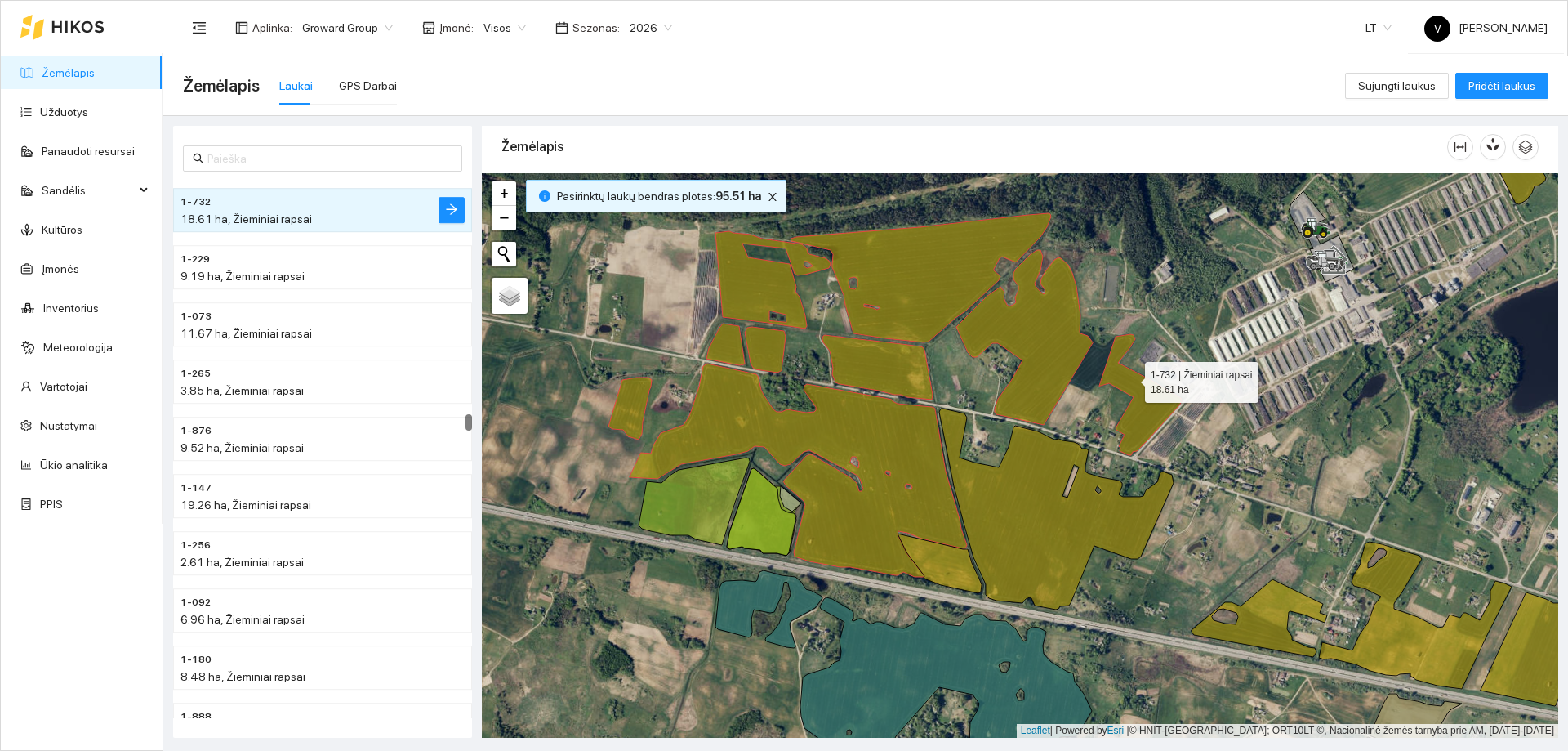 click 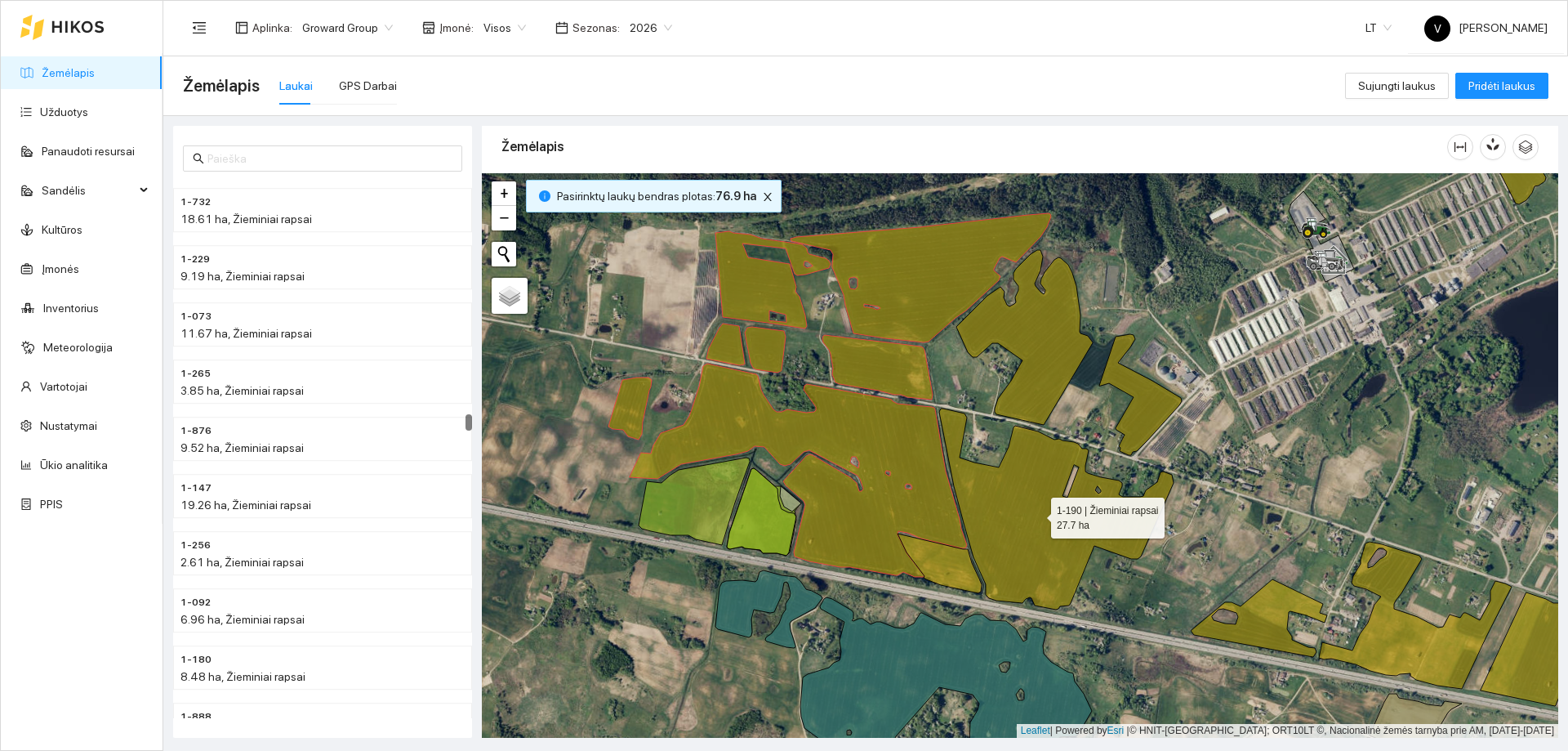 click 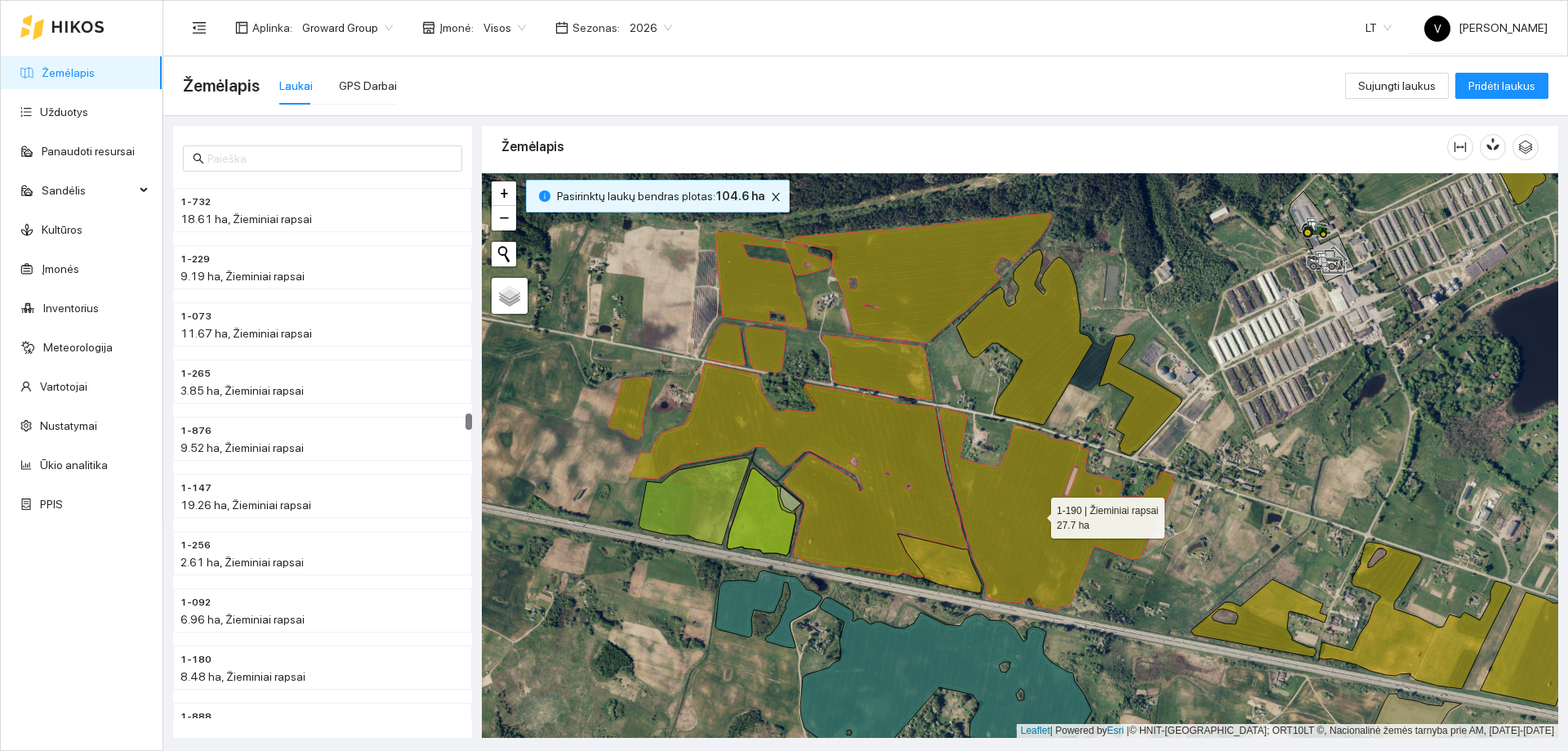scroll, scrollTop: 13127, scrollLeft: 0, axis: vertical 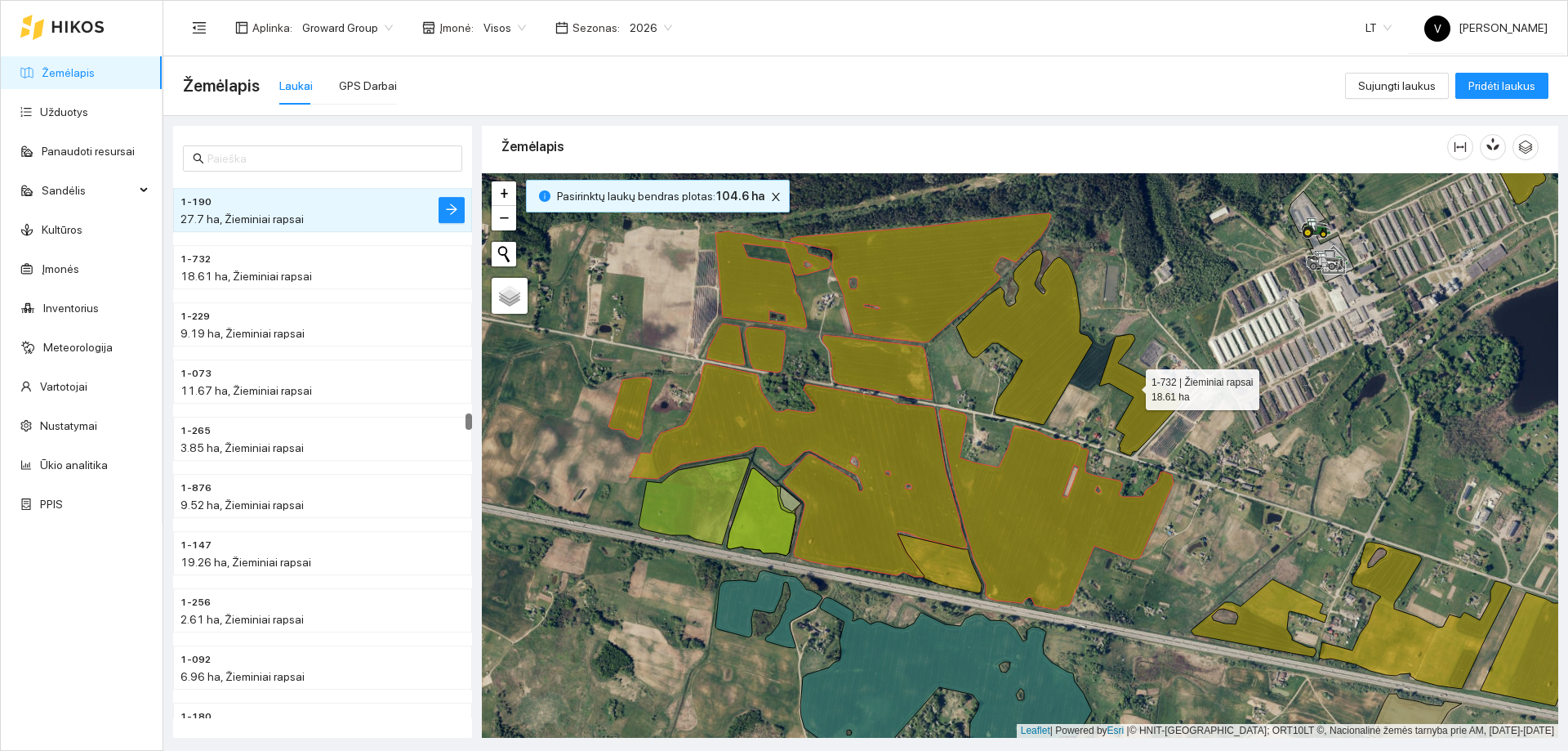 click 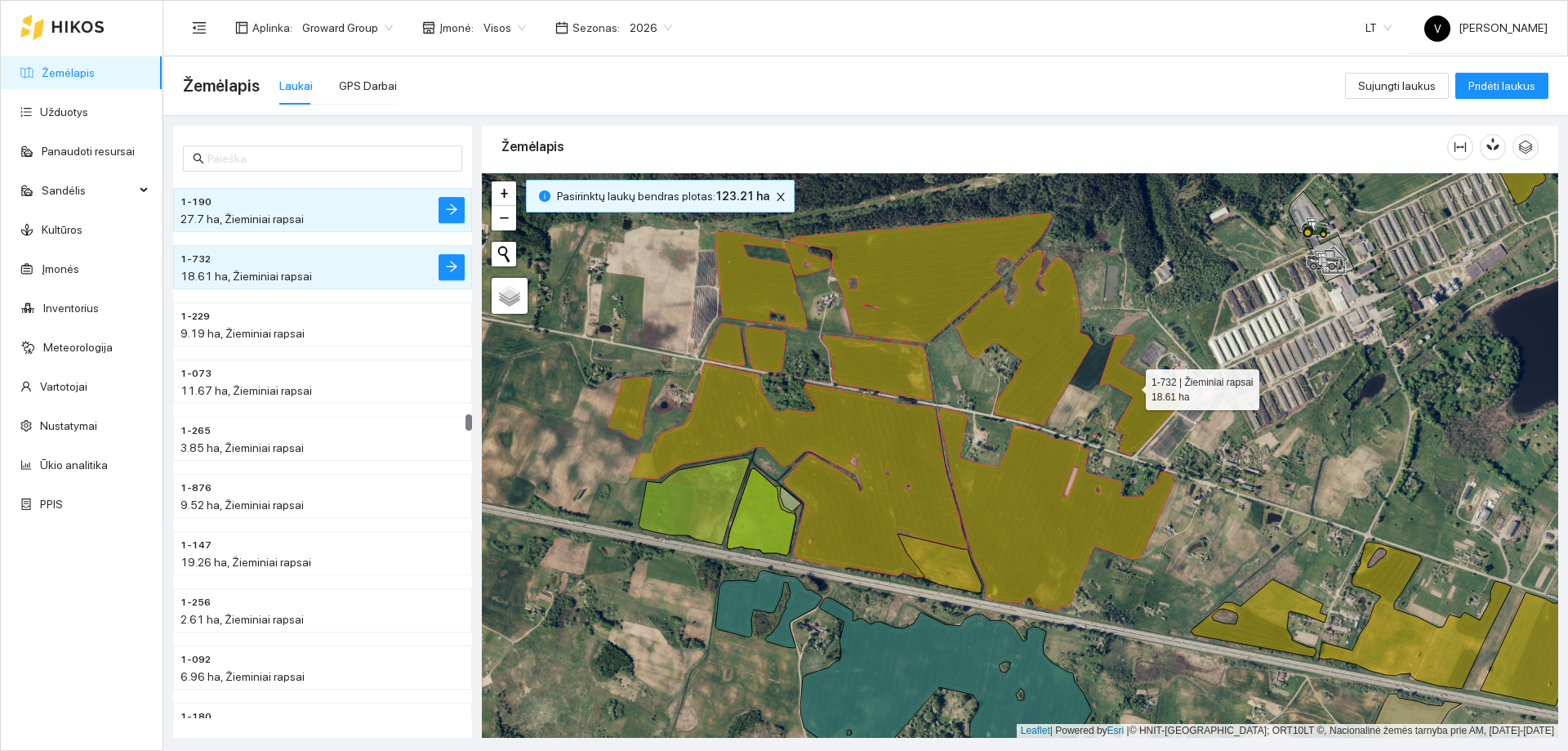 scroll, scrollTop: 13184, scrollLeft: 0, axis: vertical 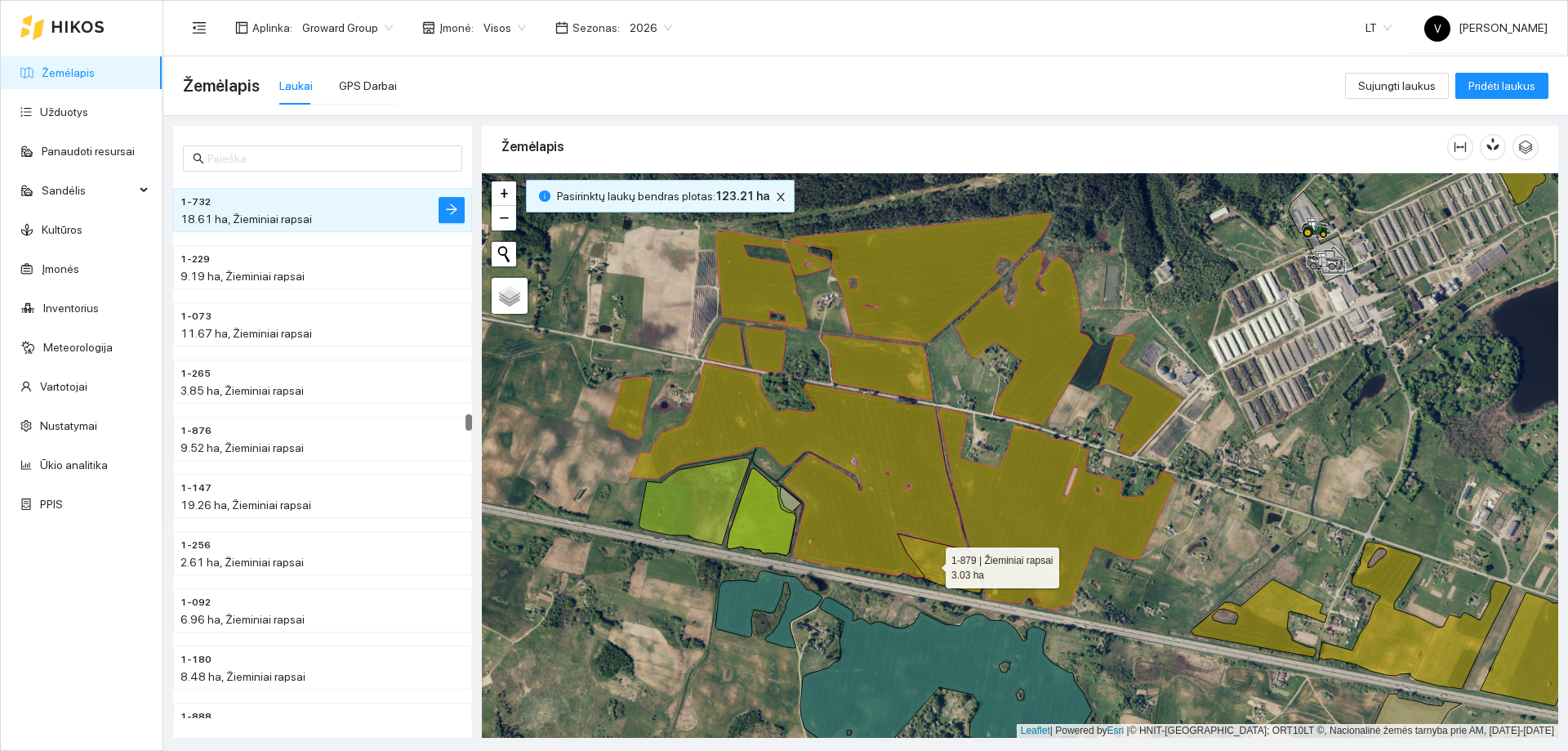 click 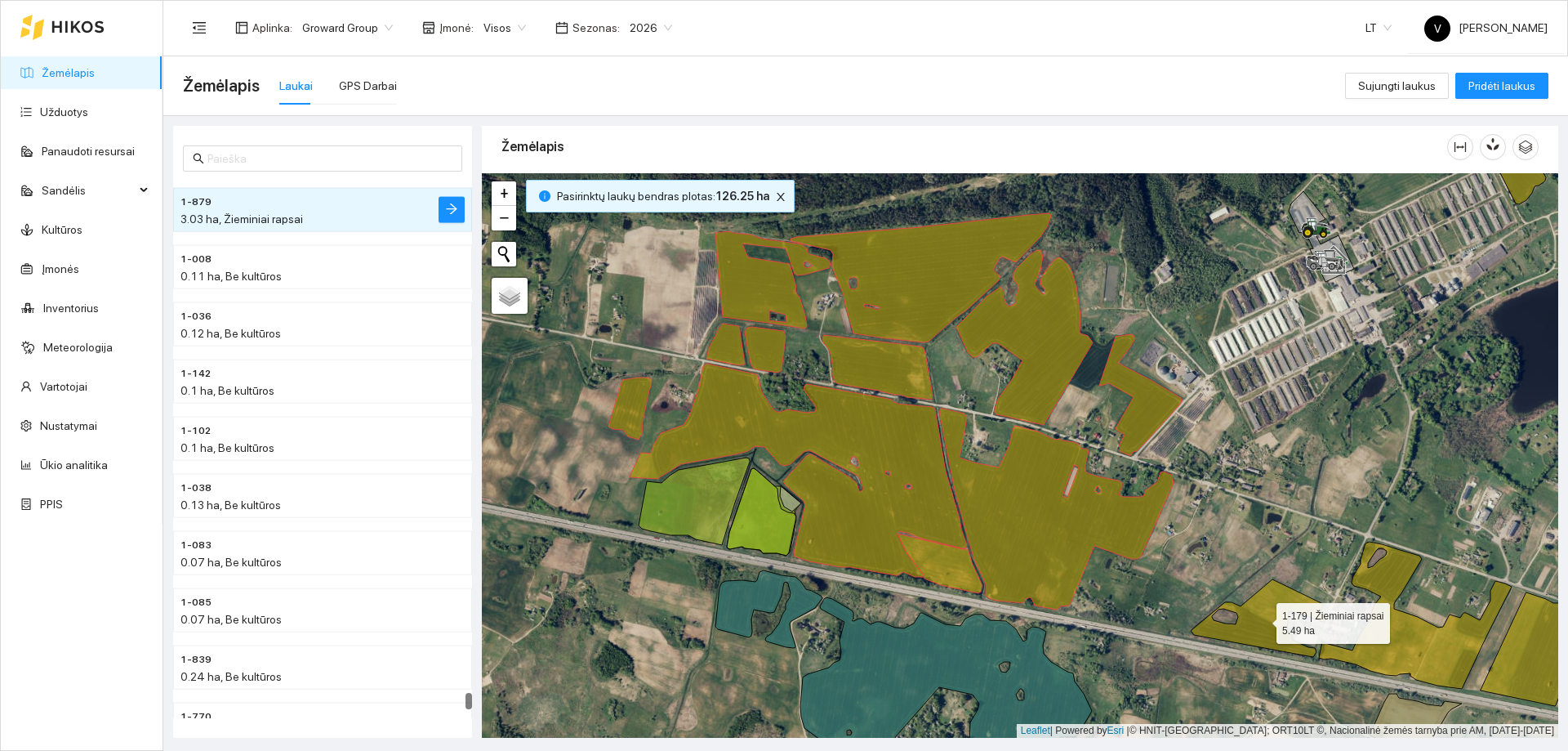 click 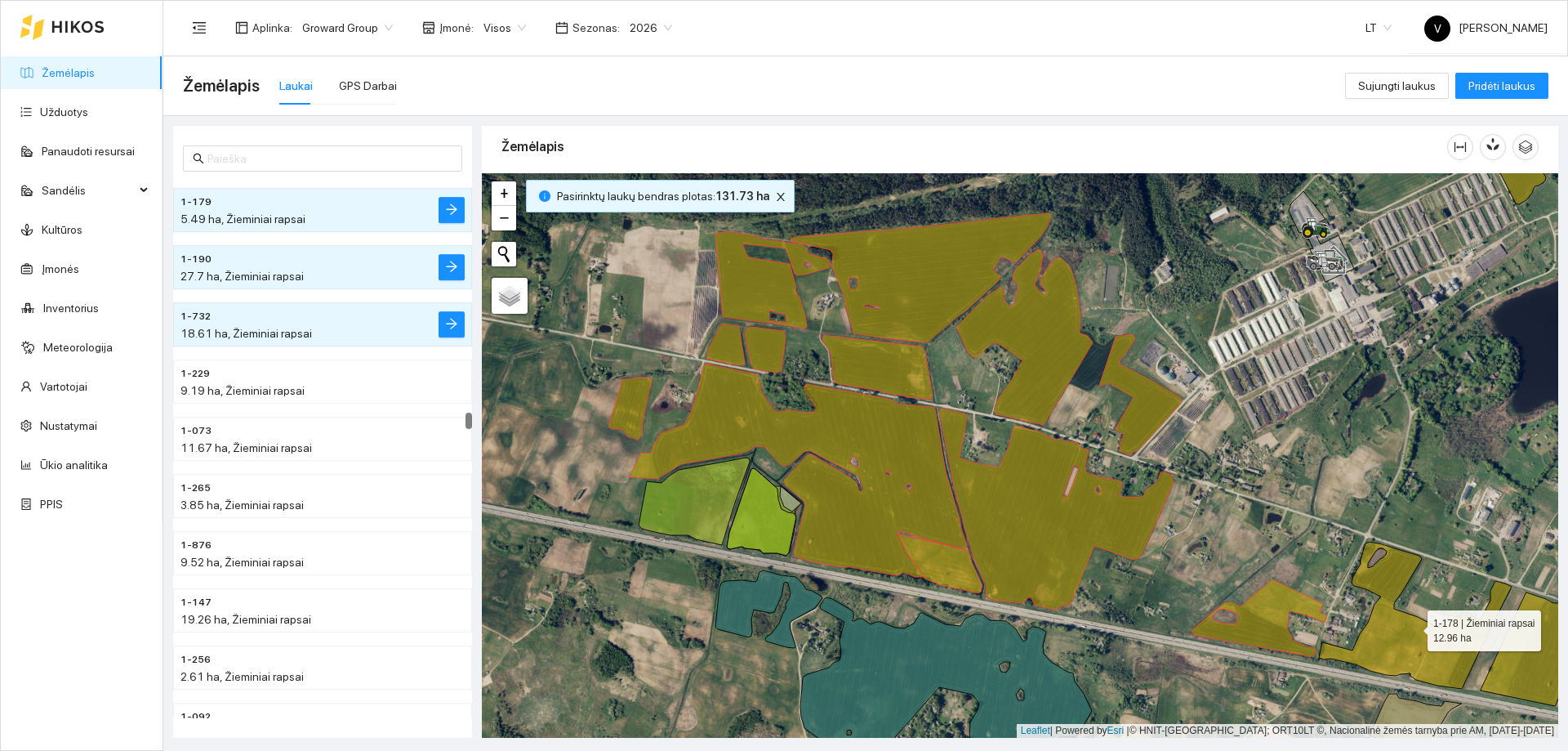 click 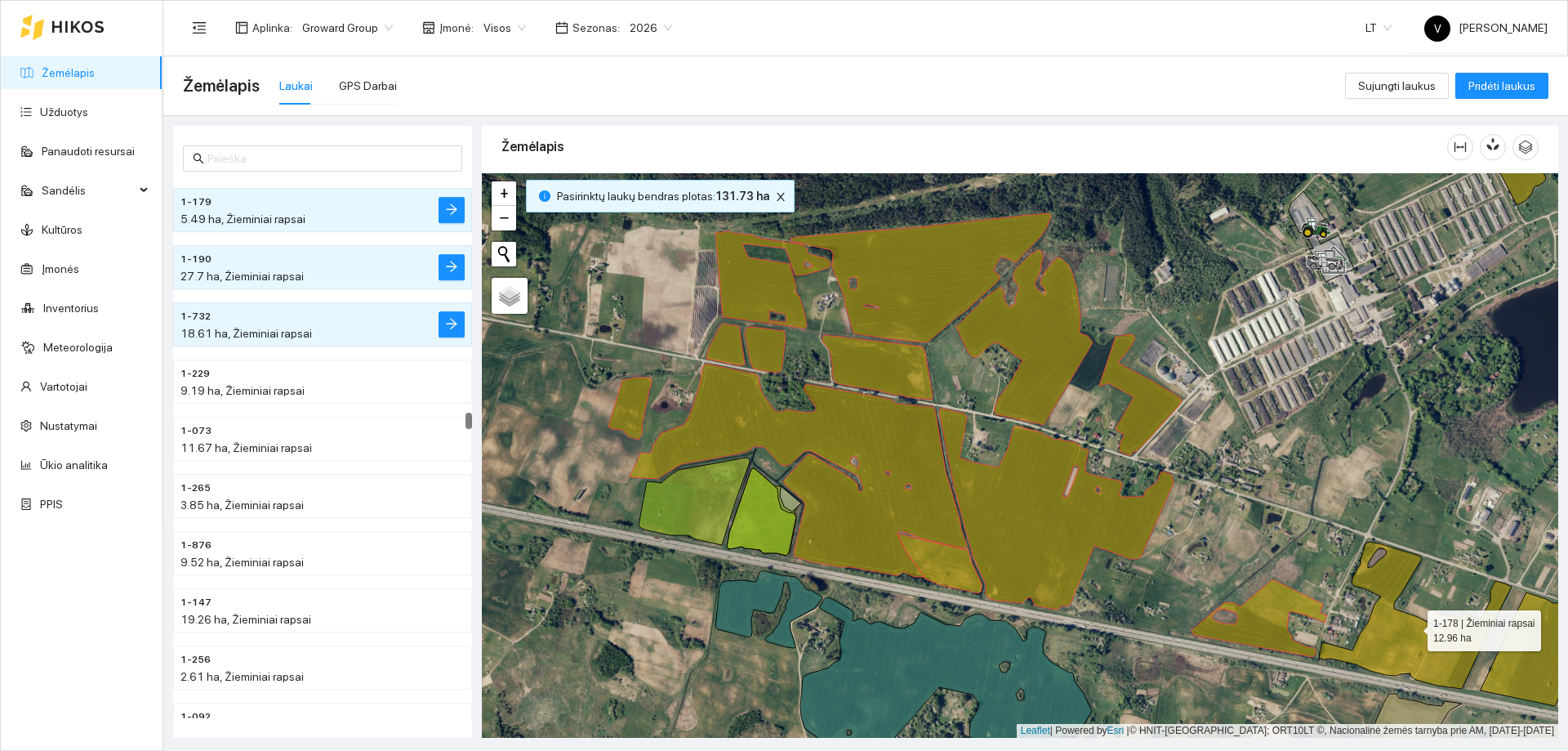 scroll, scrollTop: 12841, scrollLeft: 0, axis: vertical 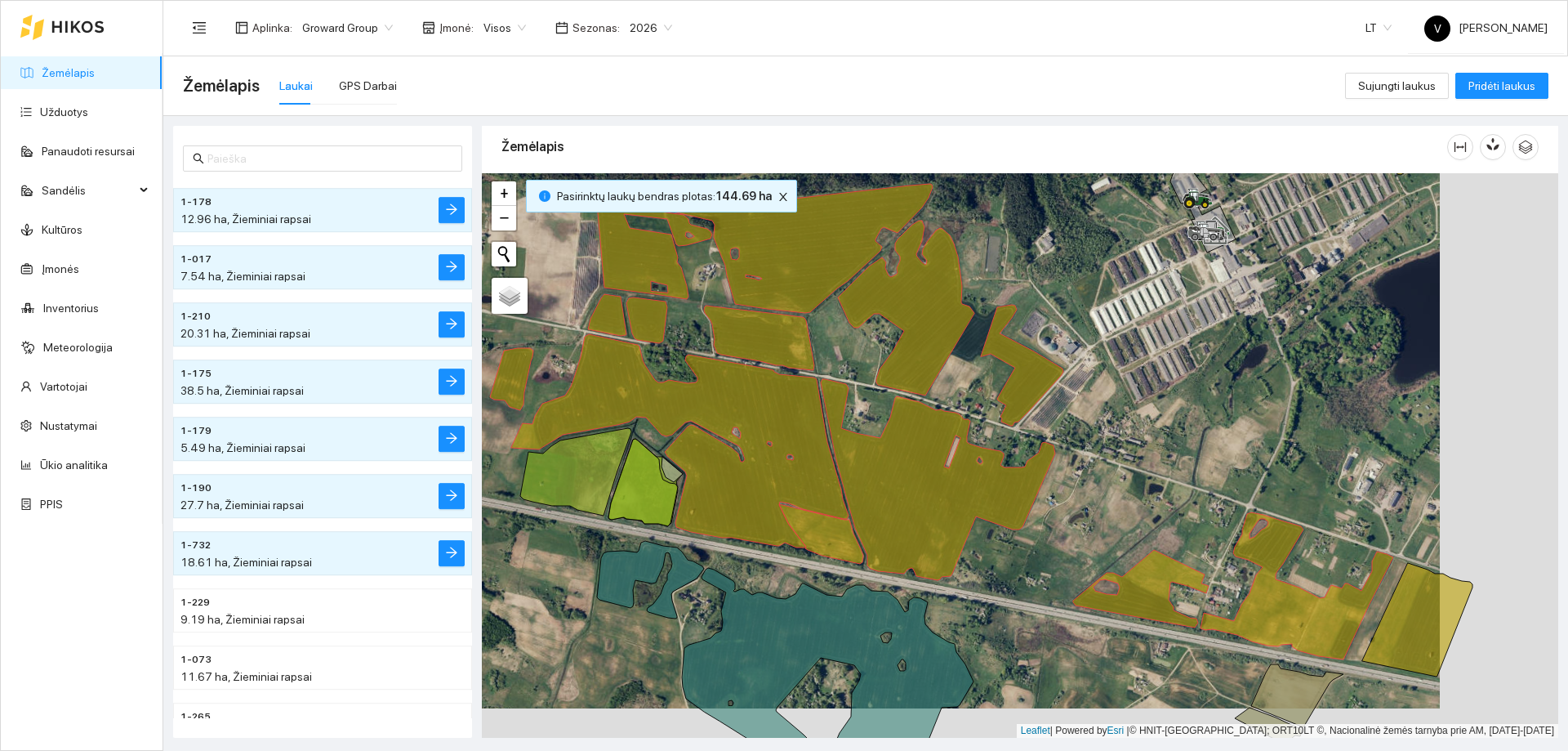 drag, startPoint x: 1125, startPoint y: 507, endPoint x: 1111, endPoint y: 477, distance: 33.10589 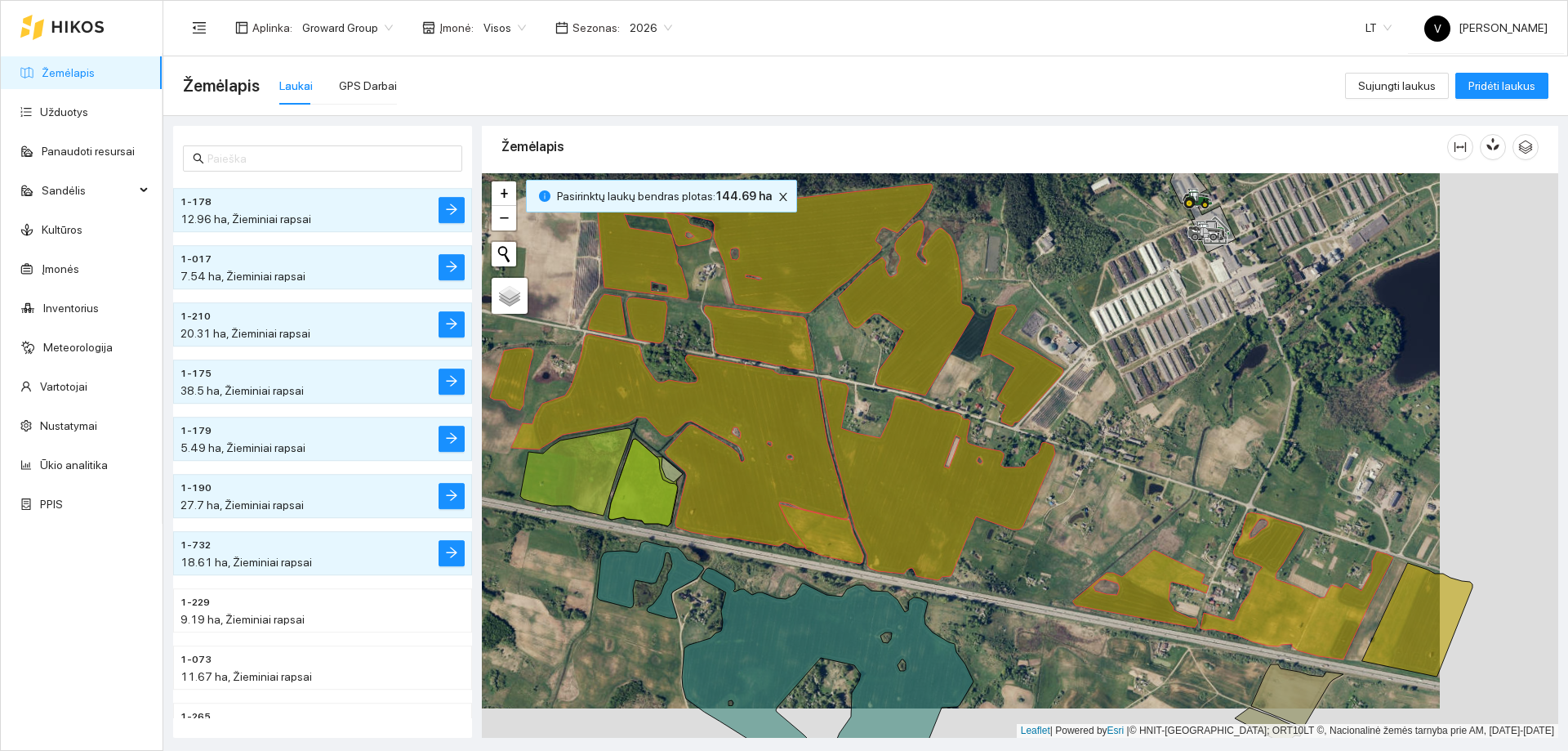 click at bounding box center (1020, 455) 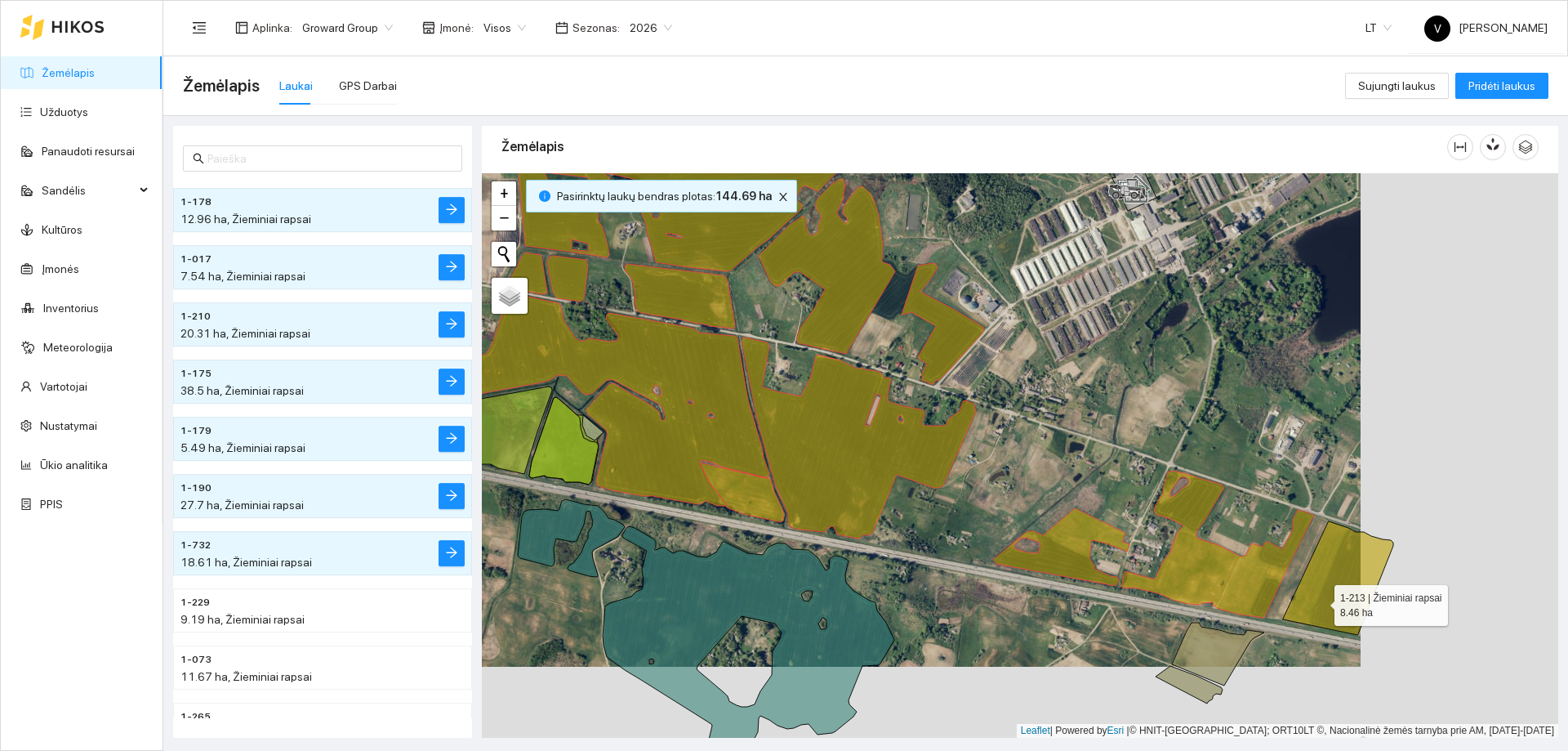click 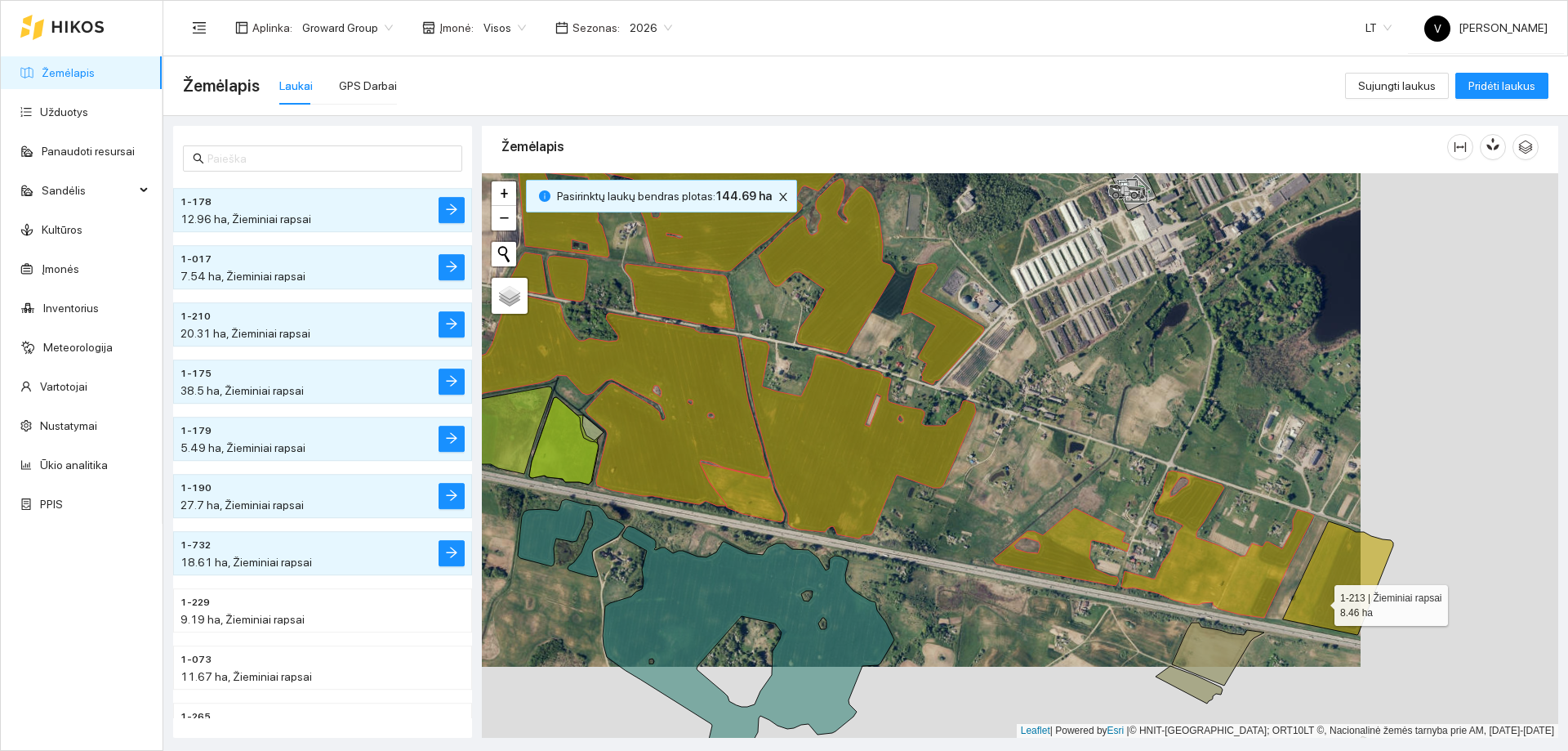 scroll, scrollTop: 21287, scrollLeft: 0, axis: vertical 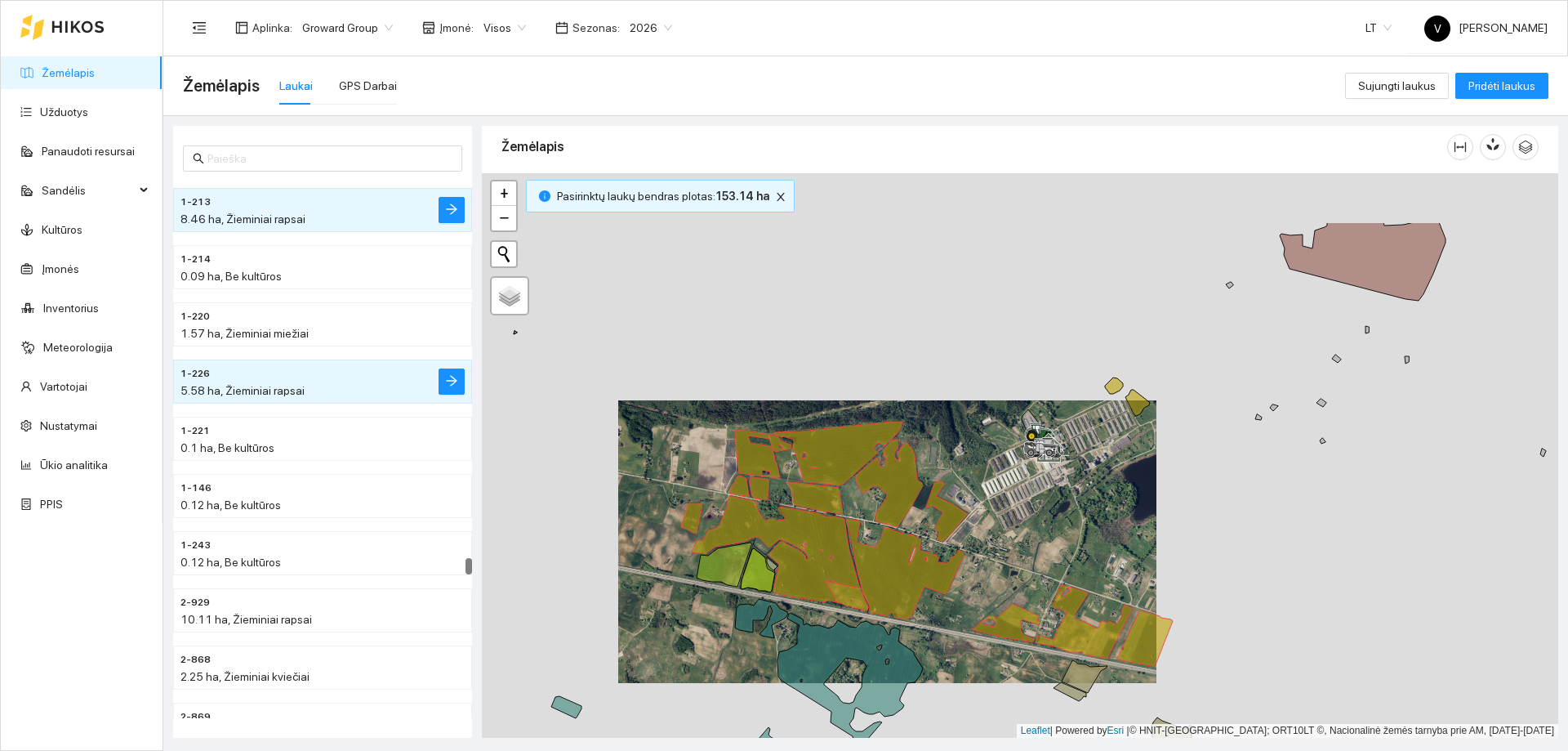 drag, startPoint x: 1066, startPoint y: 354, endPoint x: 1024, endPoint y: 460, distance: 114.01754 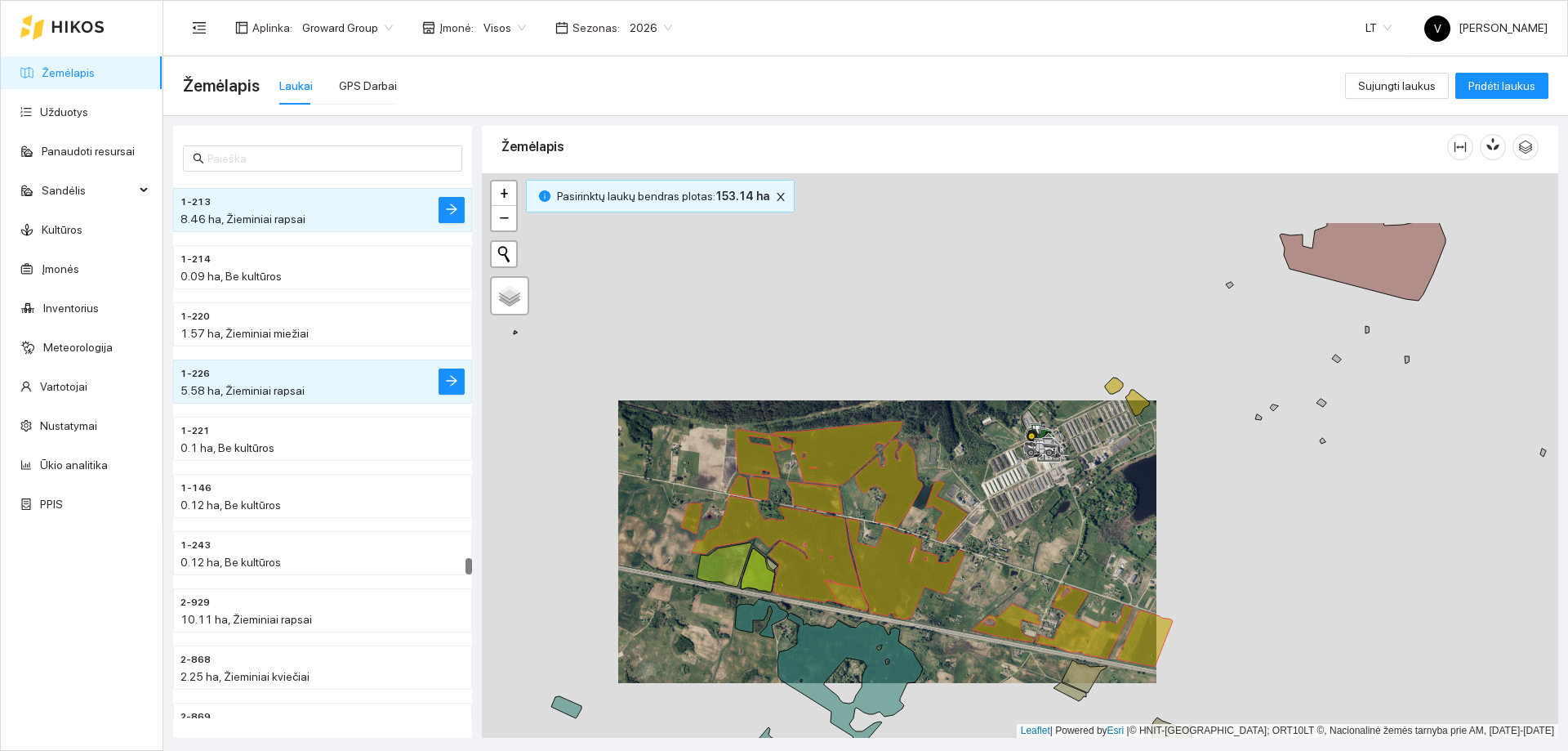 click at bounding box center [1020, 455] 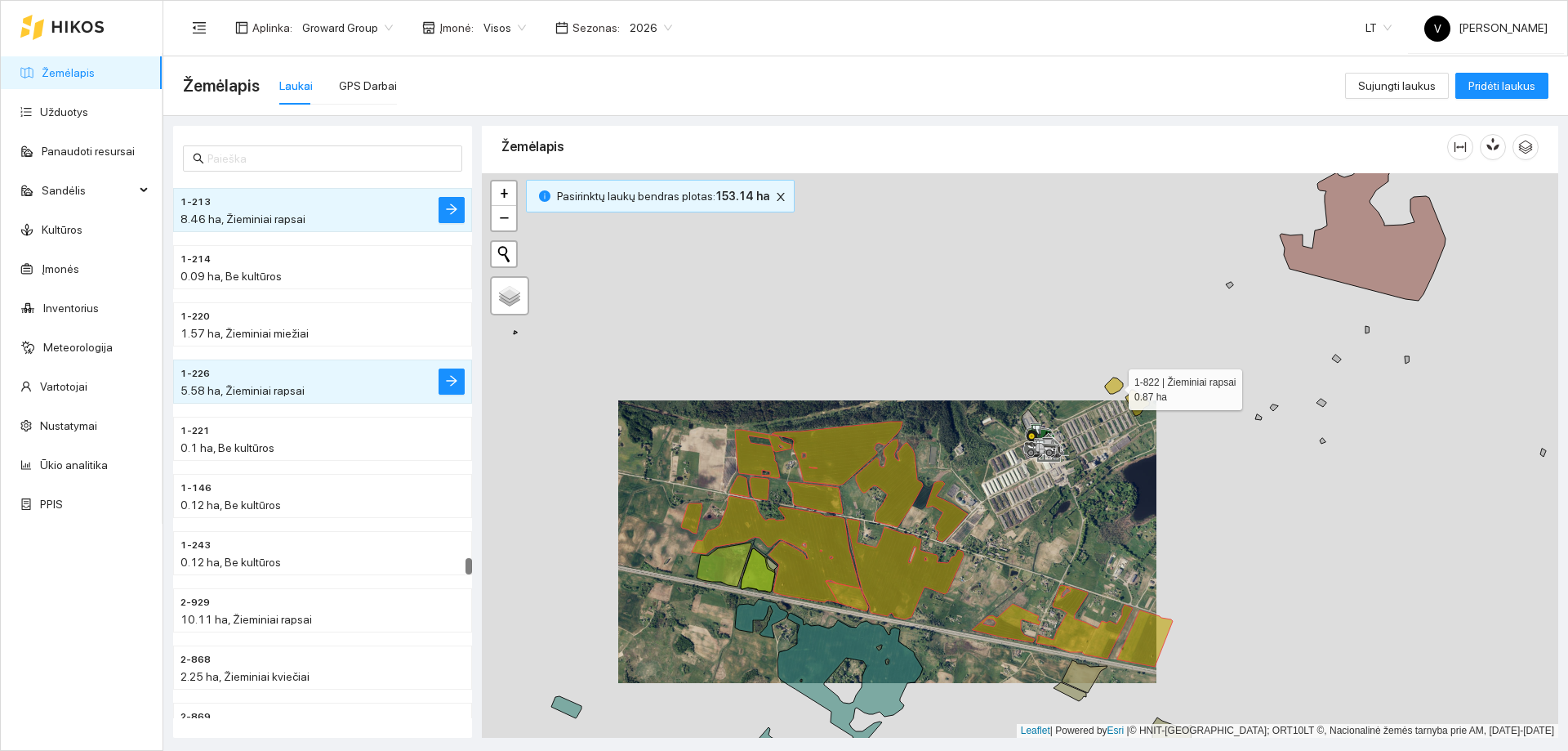 click 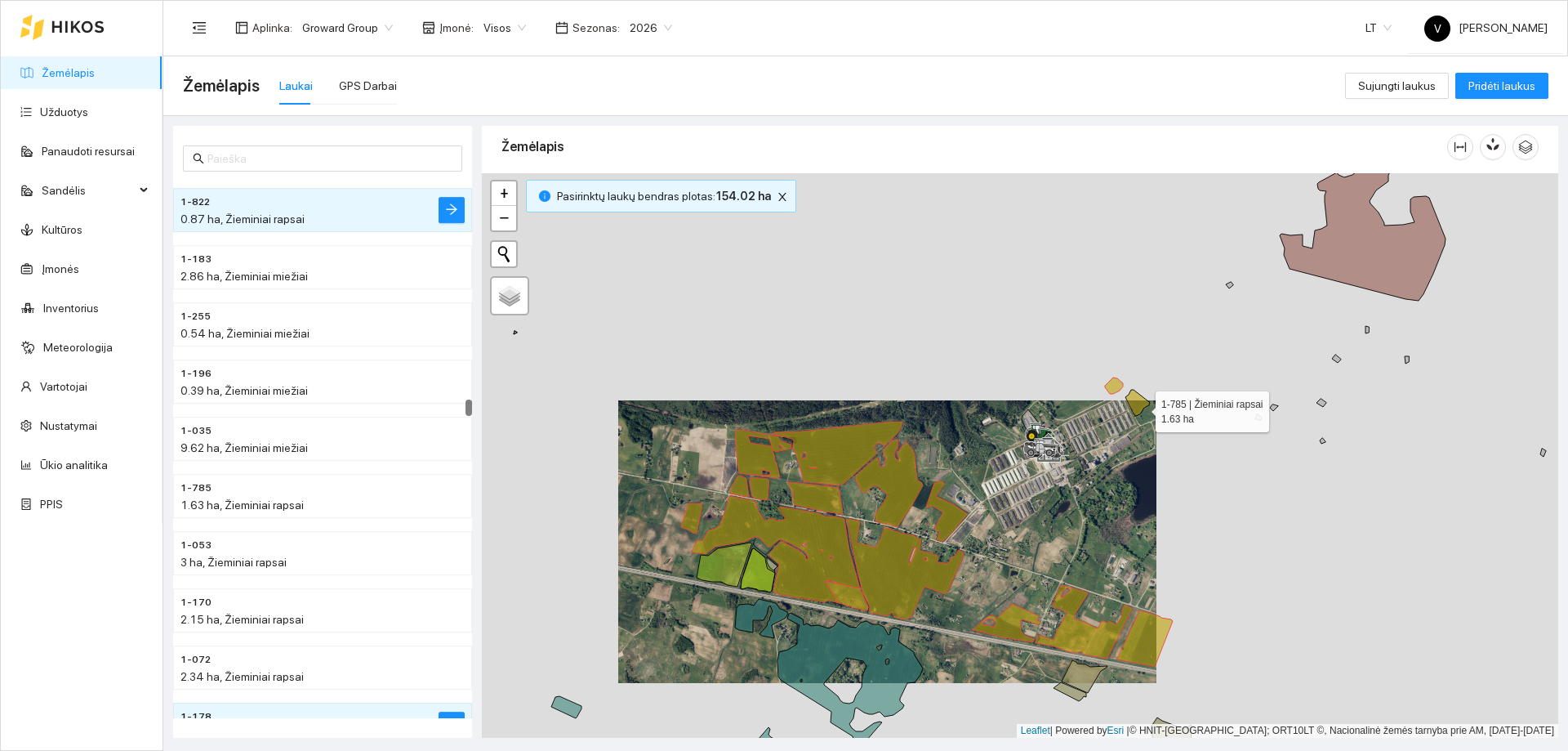 click 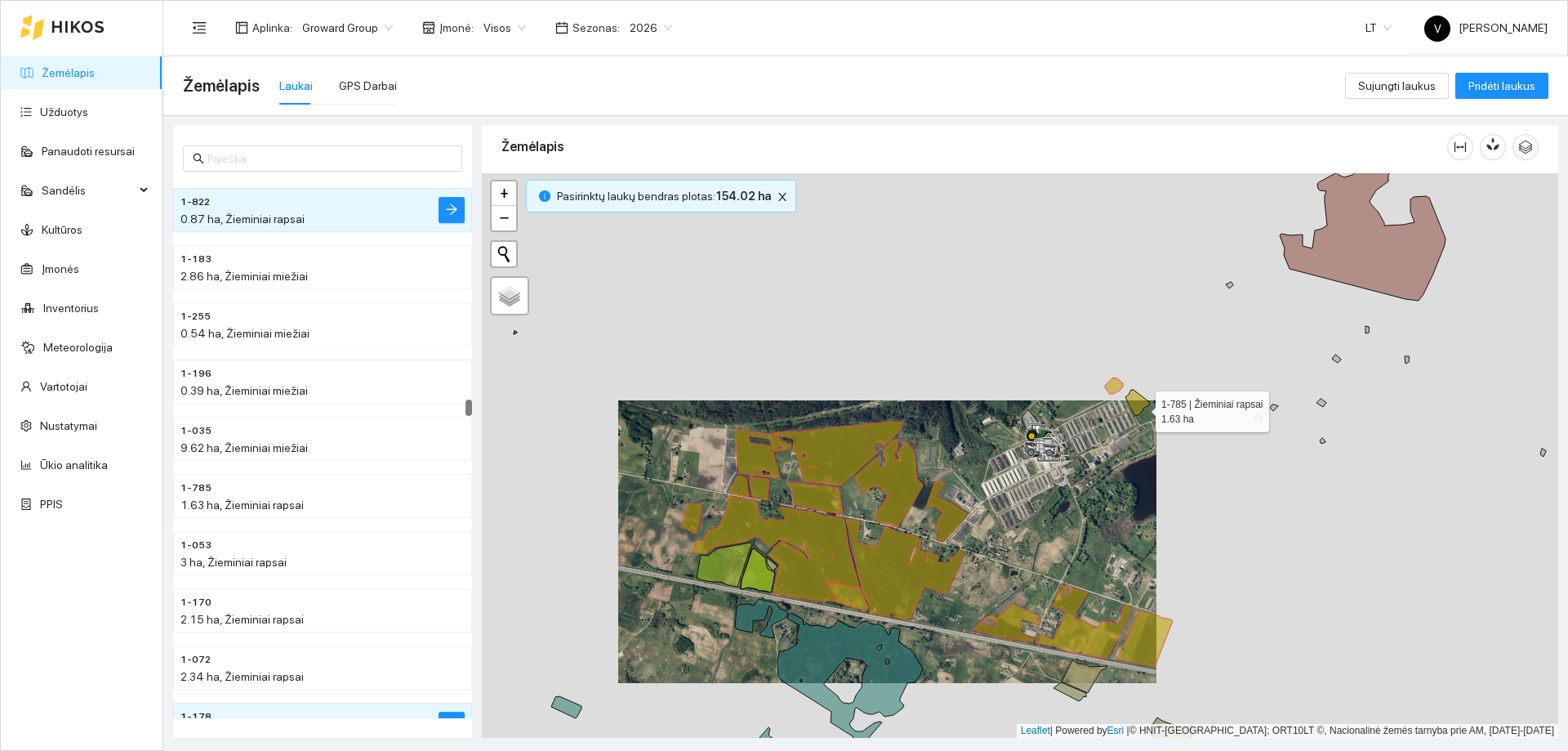 scroll, scrollTop: 12612, scrollLeft: 0, axis: vertical 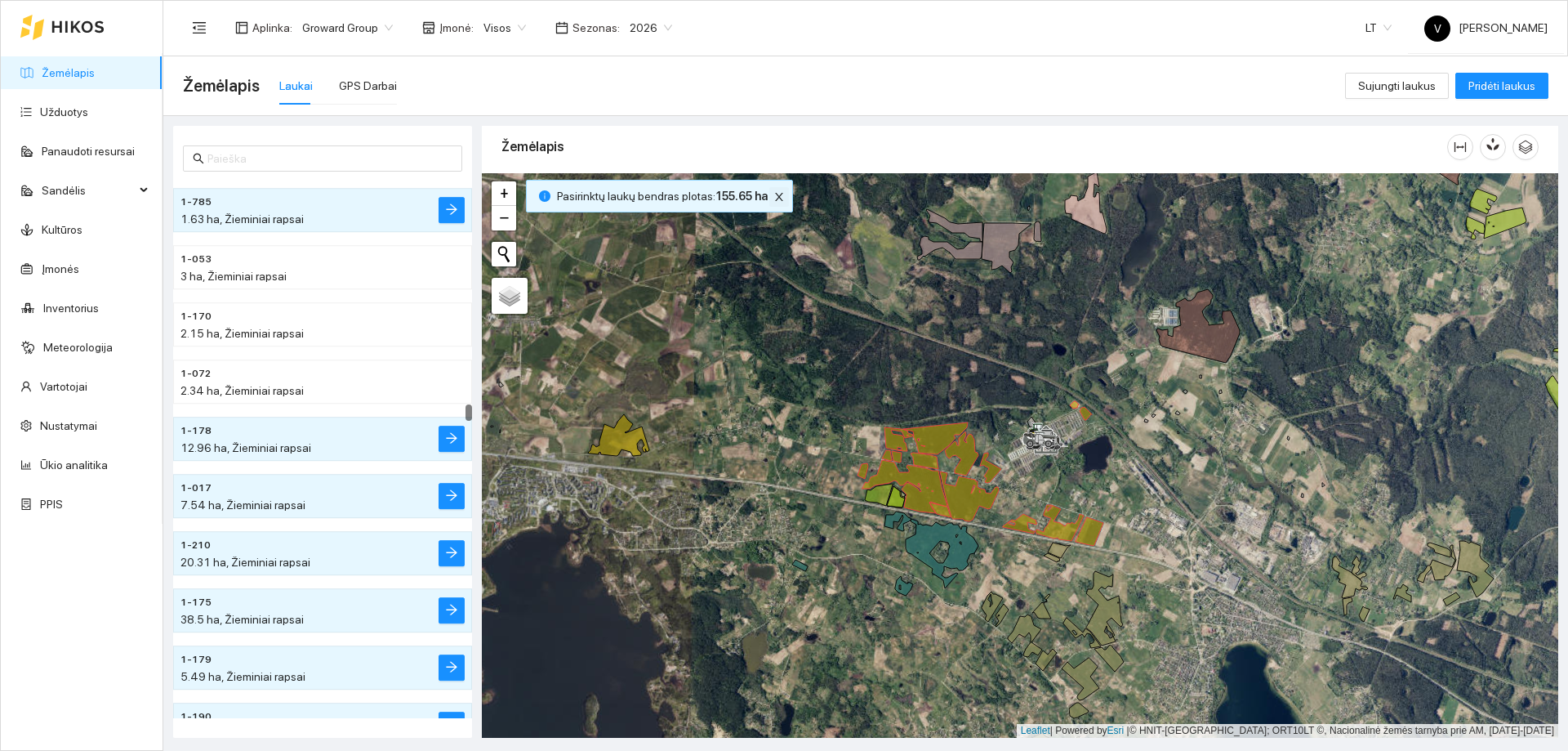 click 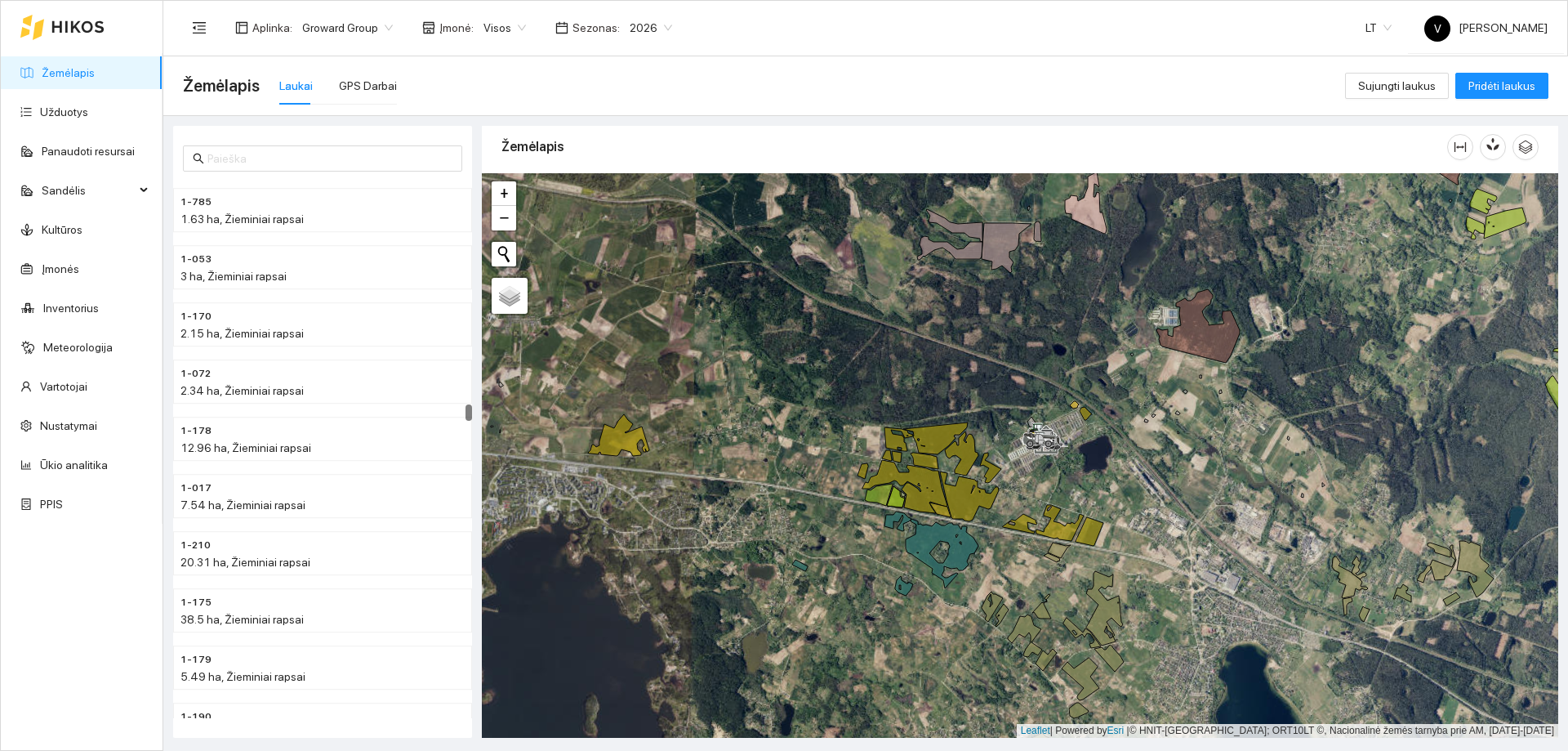 click 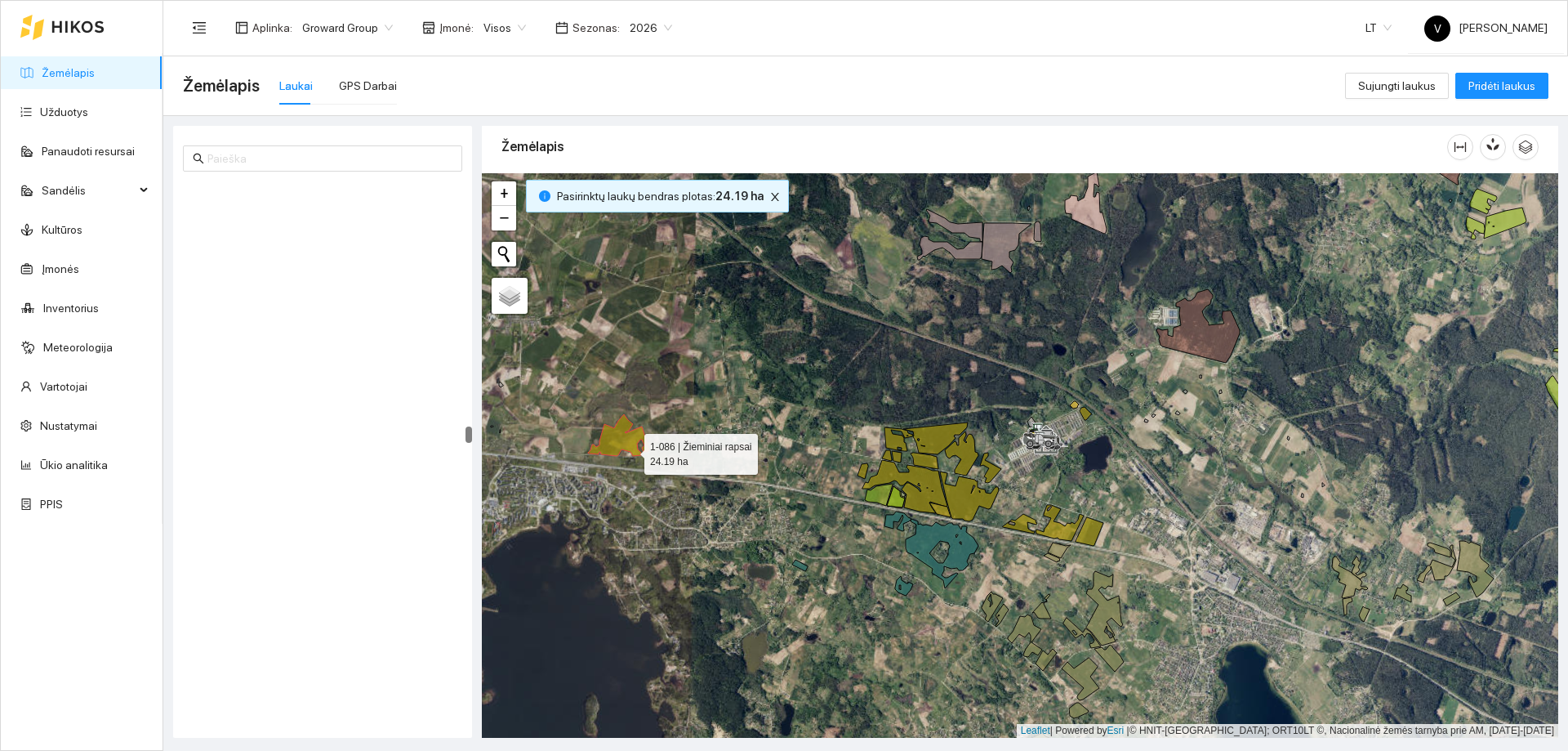scroll, scrollTop: 13870, scrollLeft: 0, axis: vertical 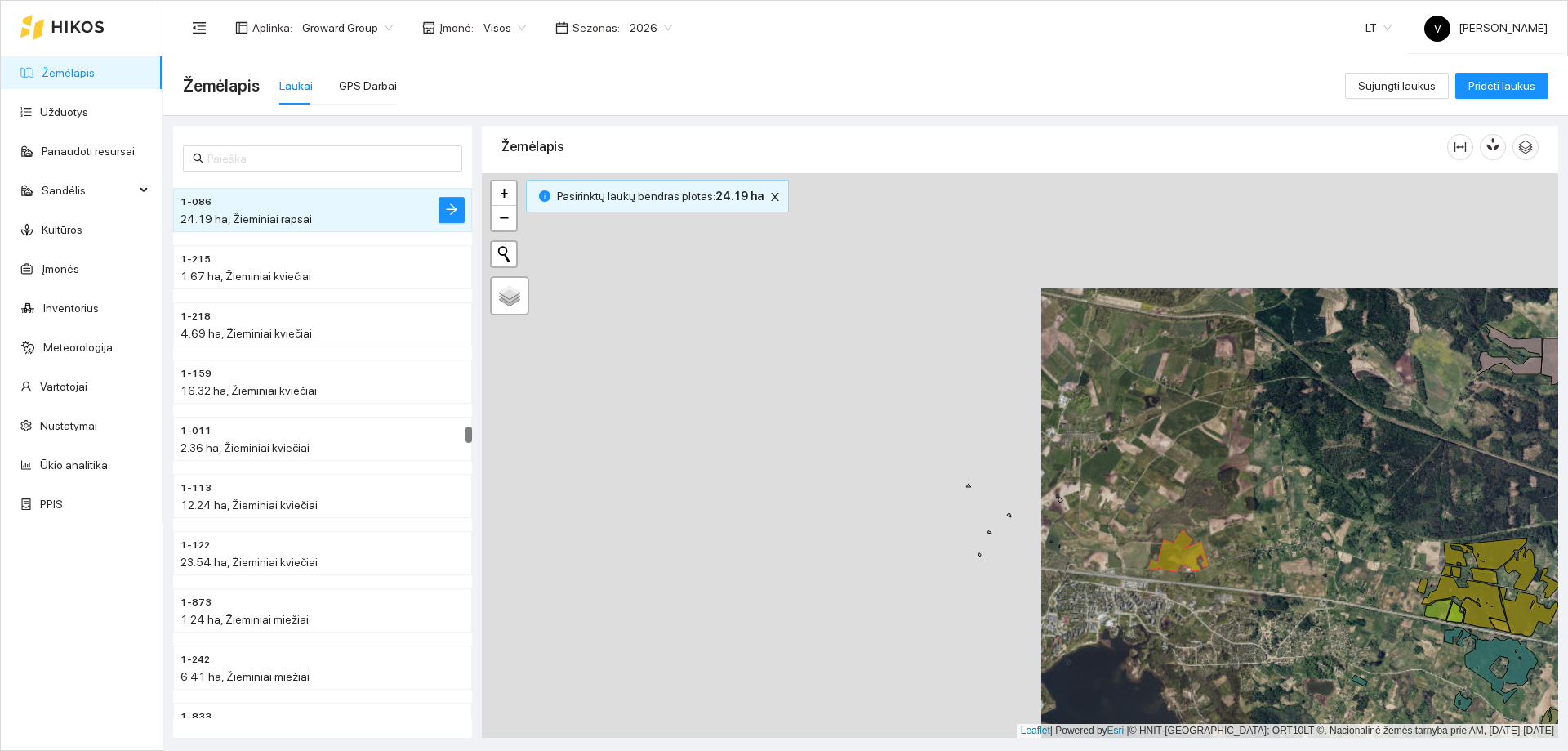 drag, startPoint x: 893, startPoint y: 555, endPoint x: 1104, endPoint y: 592, distance: 214.21951 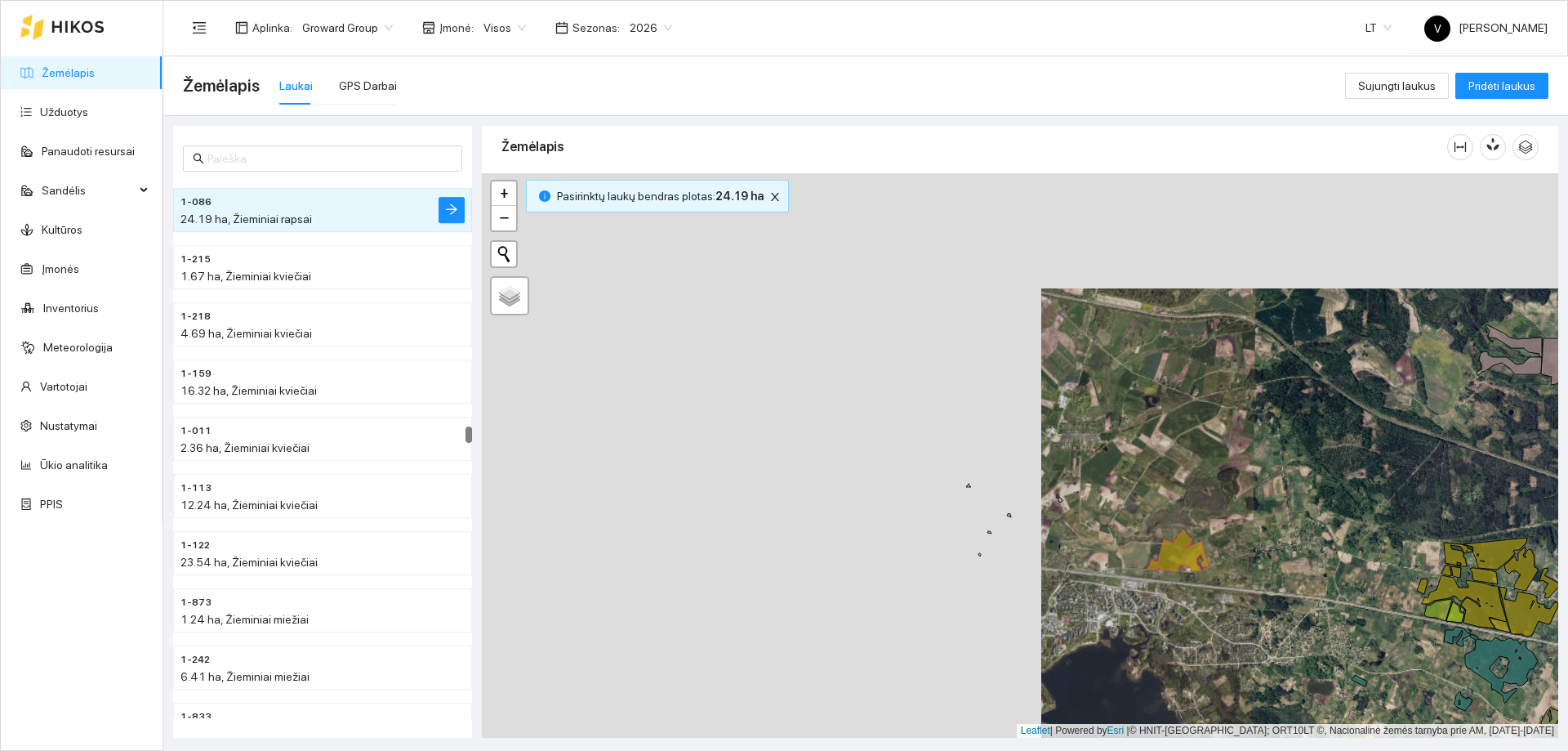click at bounding box center (1020, 455) 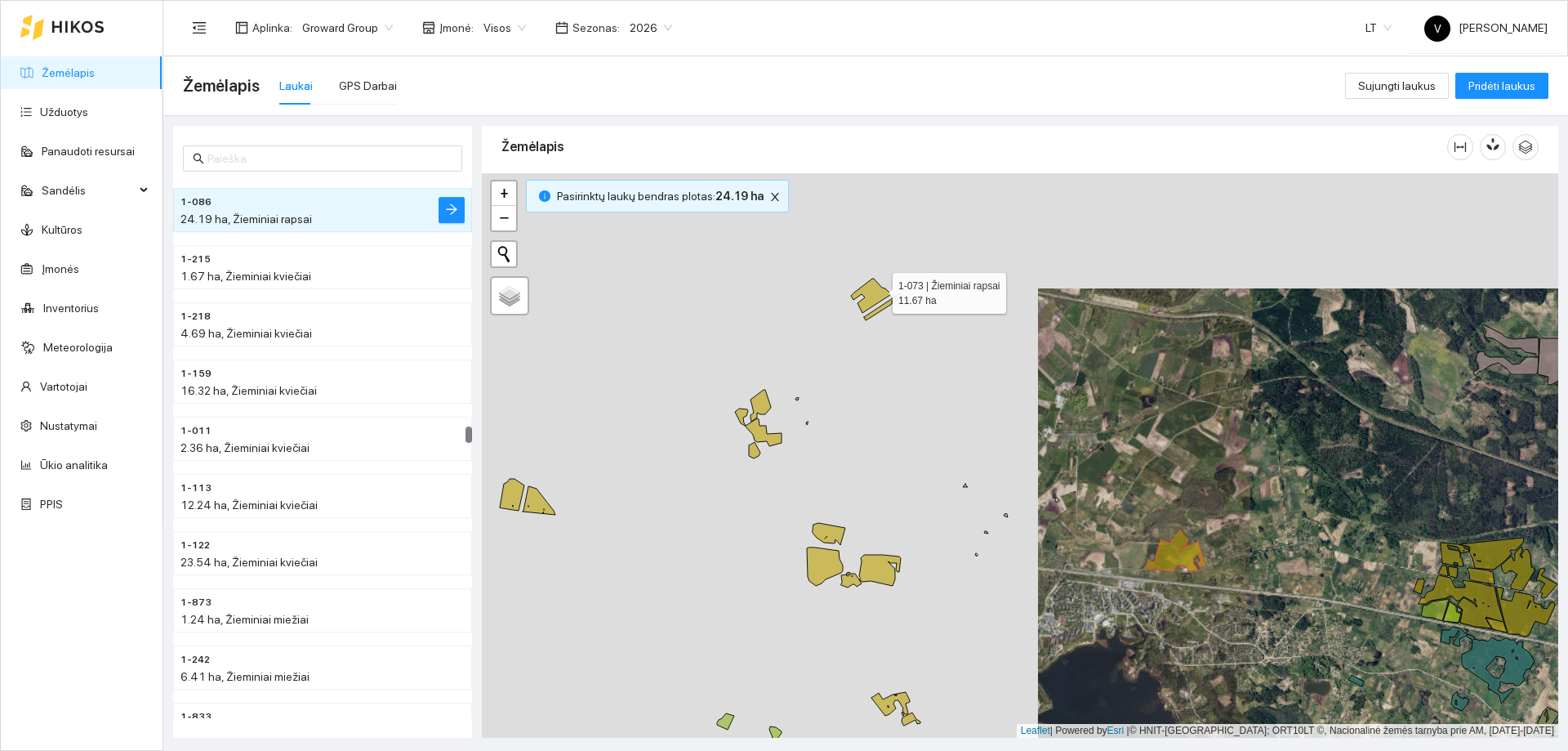 click 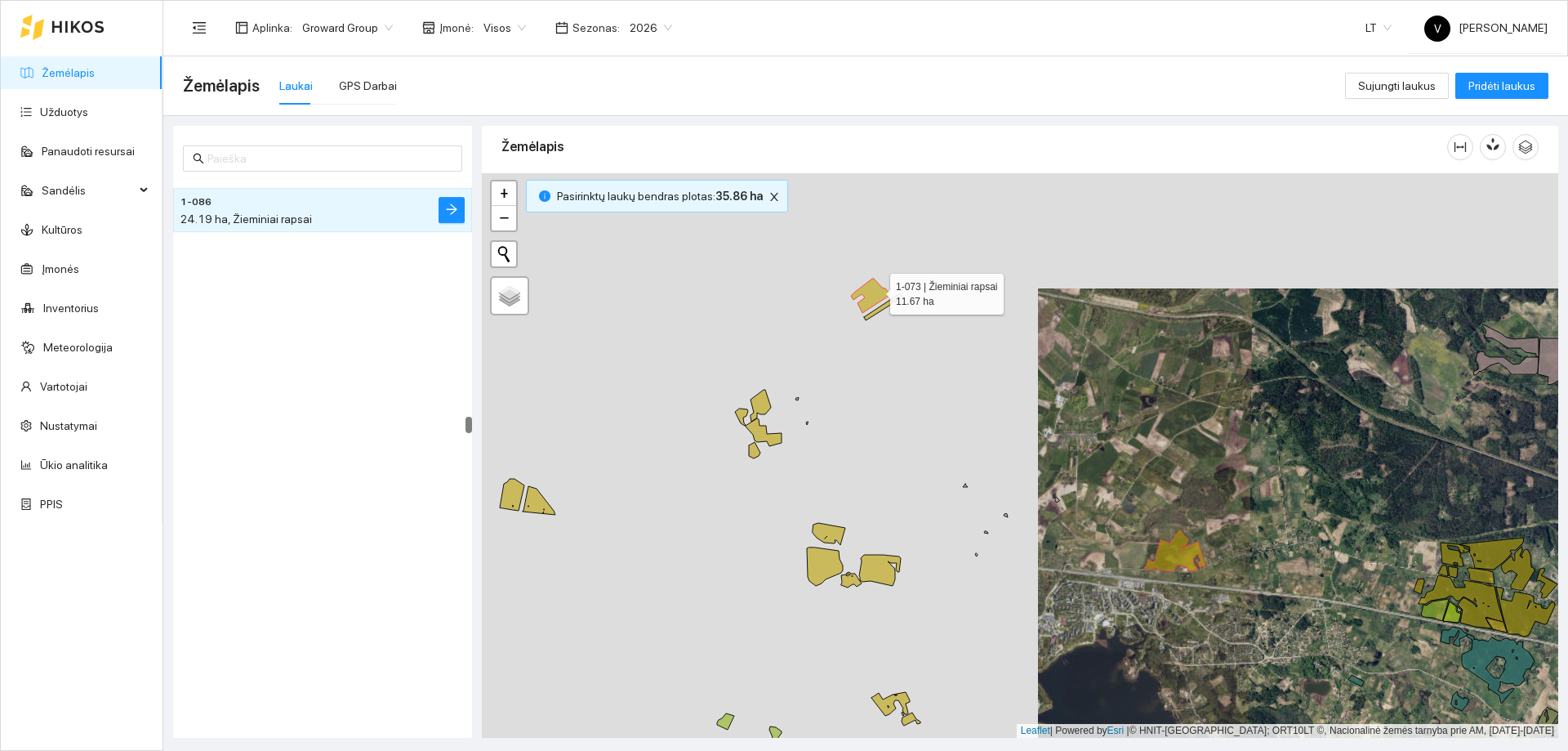 scroll, scrollTop: 13298, scrollLeft: 0, axis: vertical 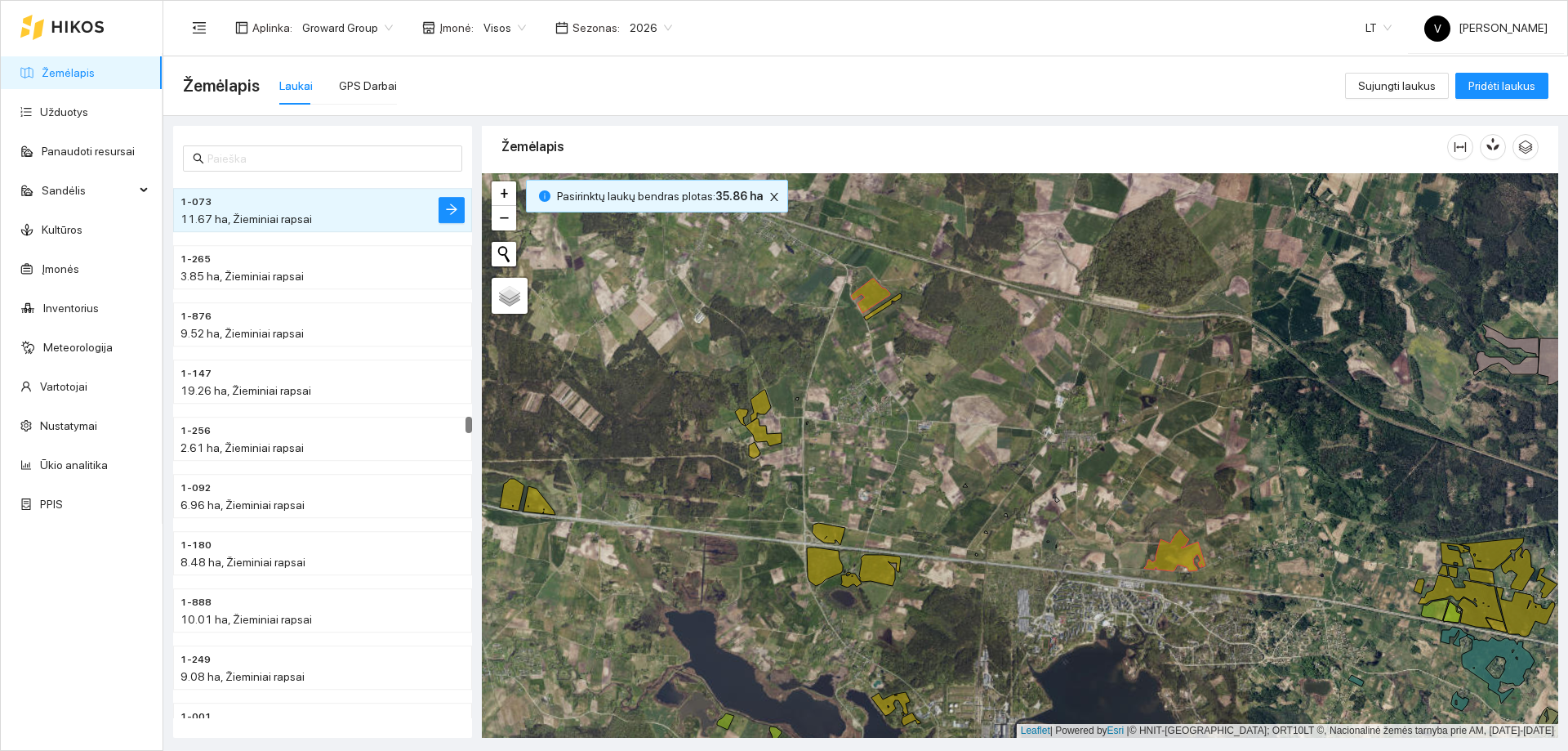 click at bounding box center [1020, 455] 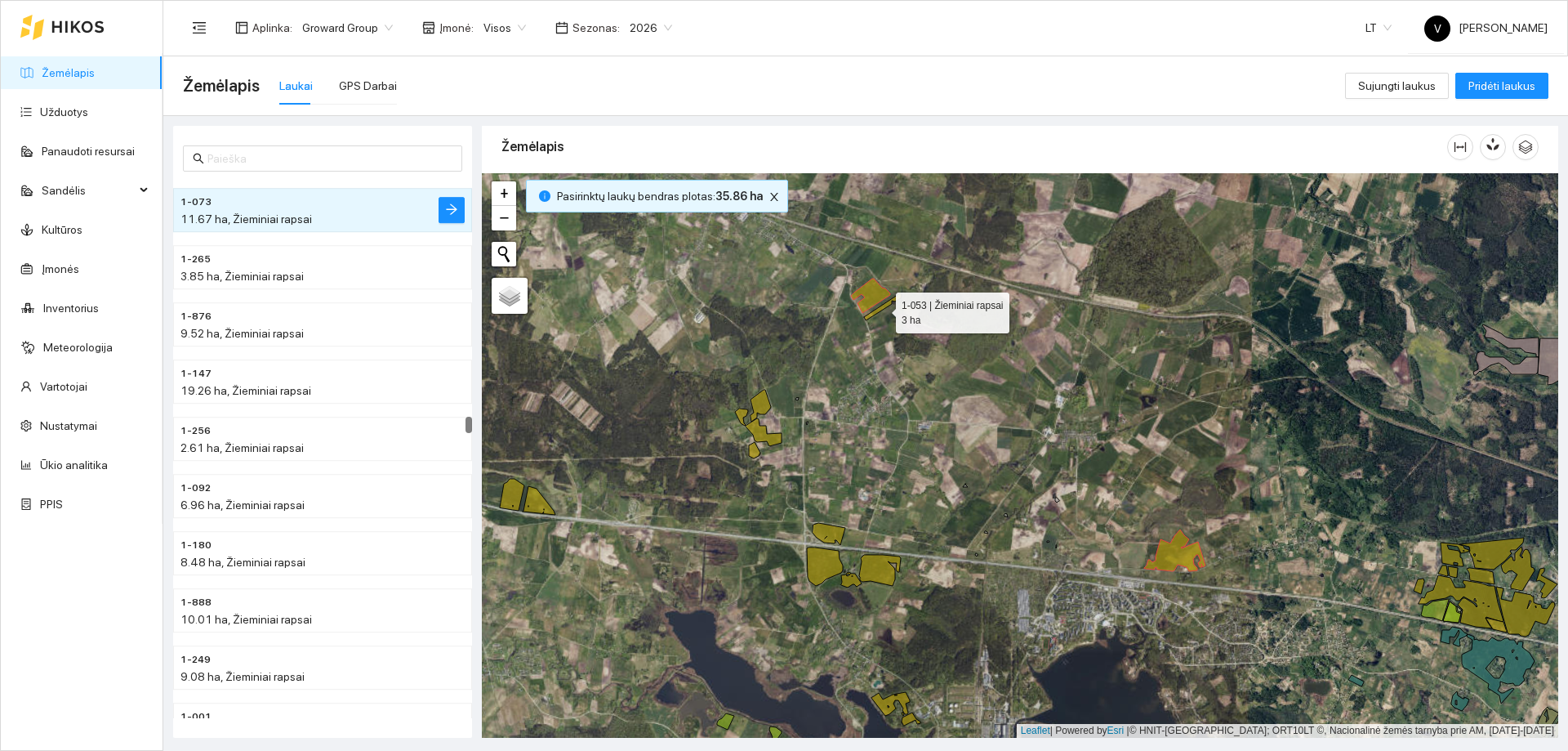 click 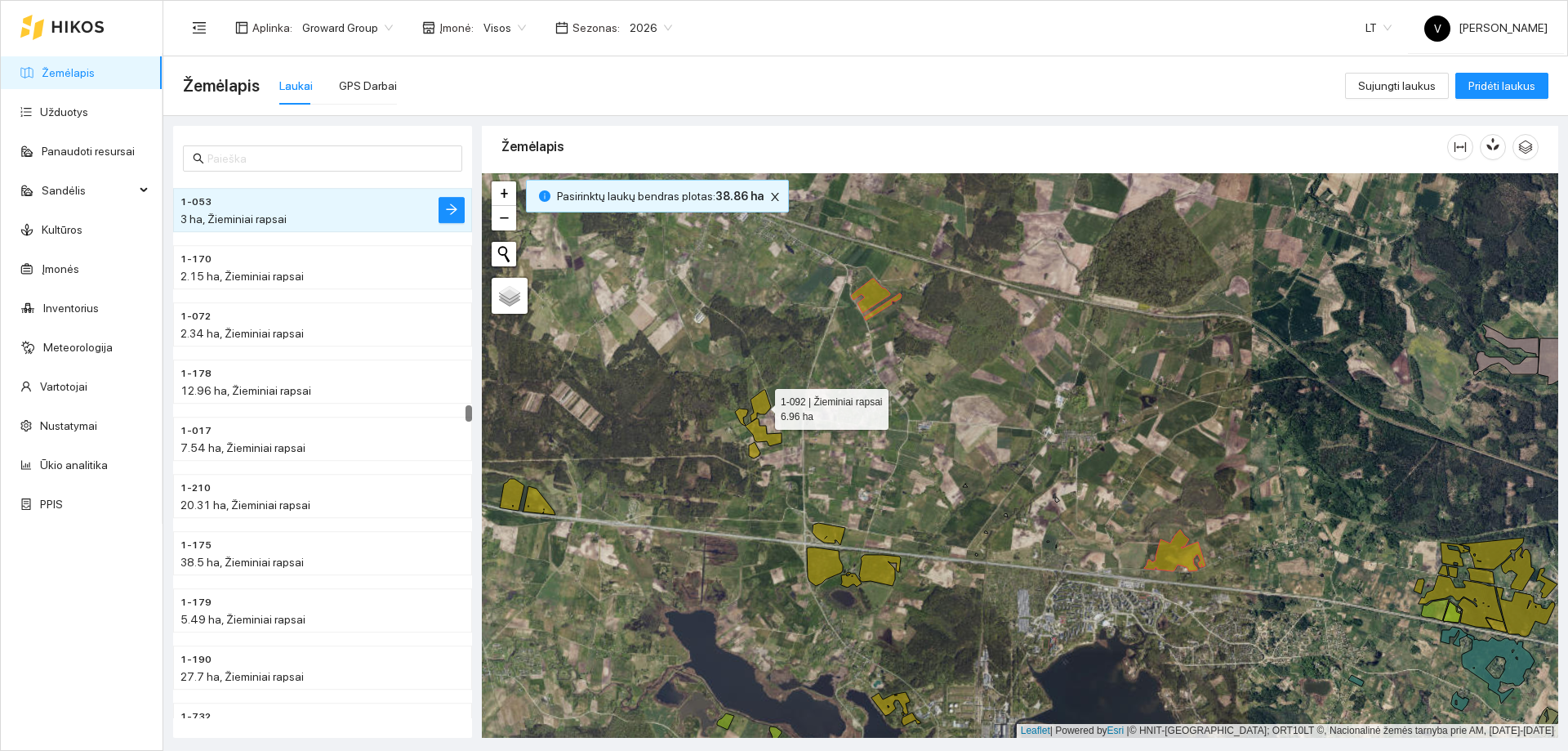 click 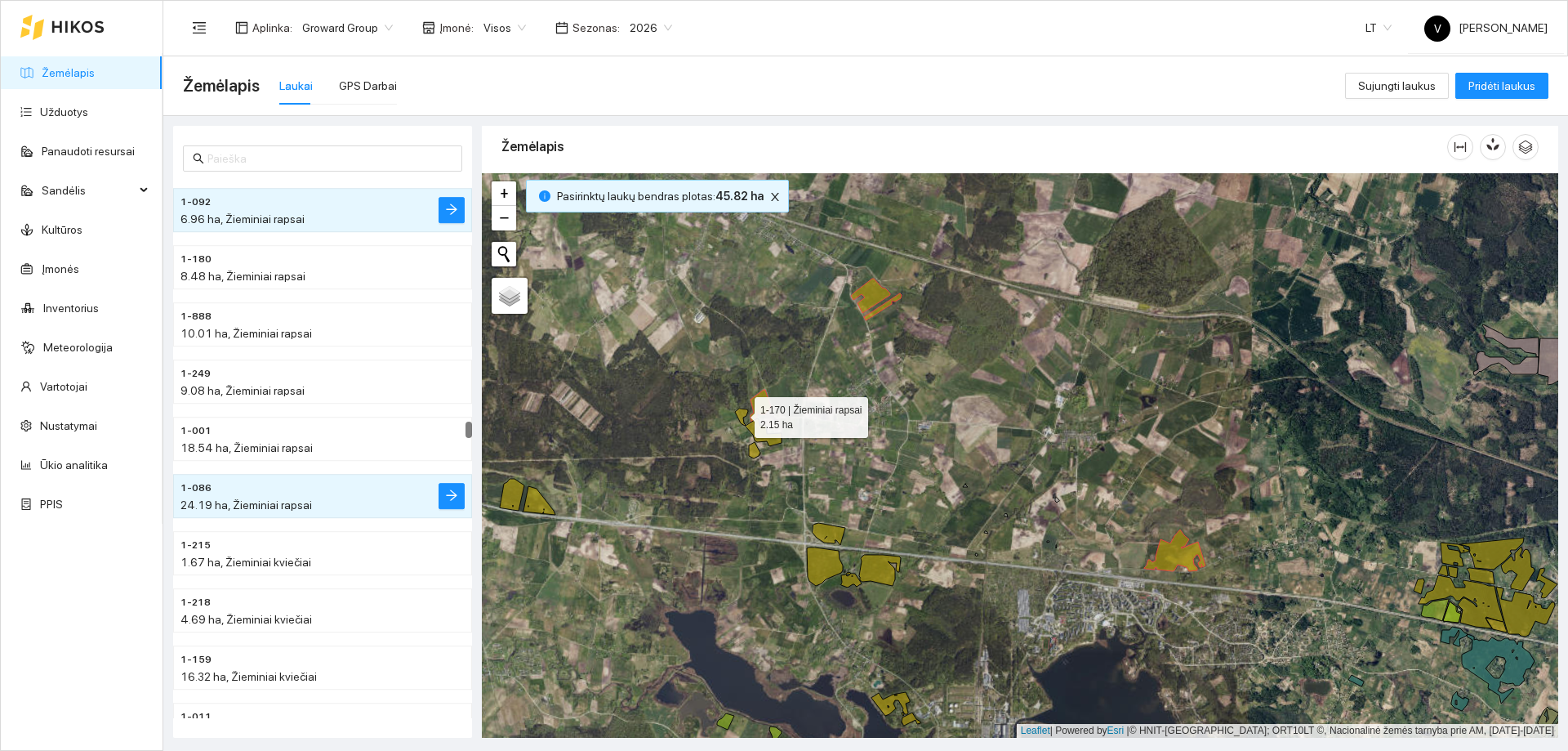 click 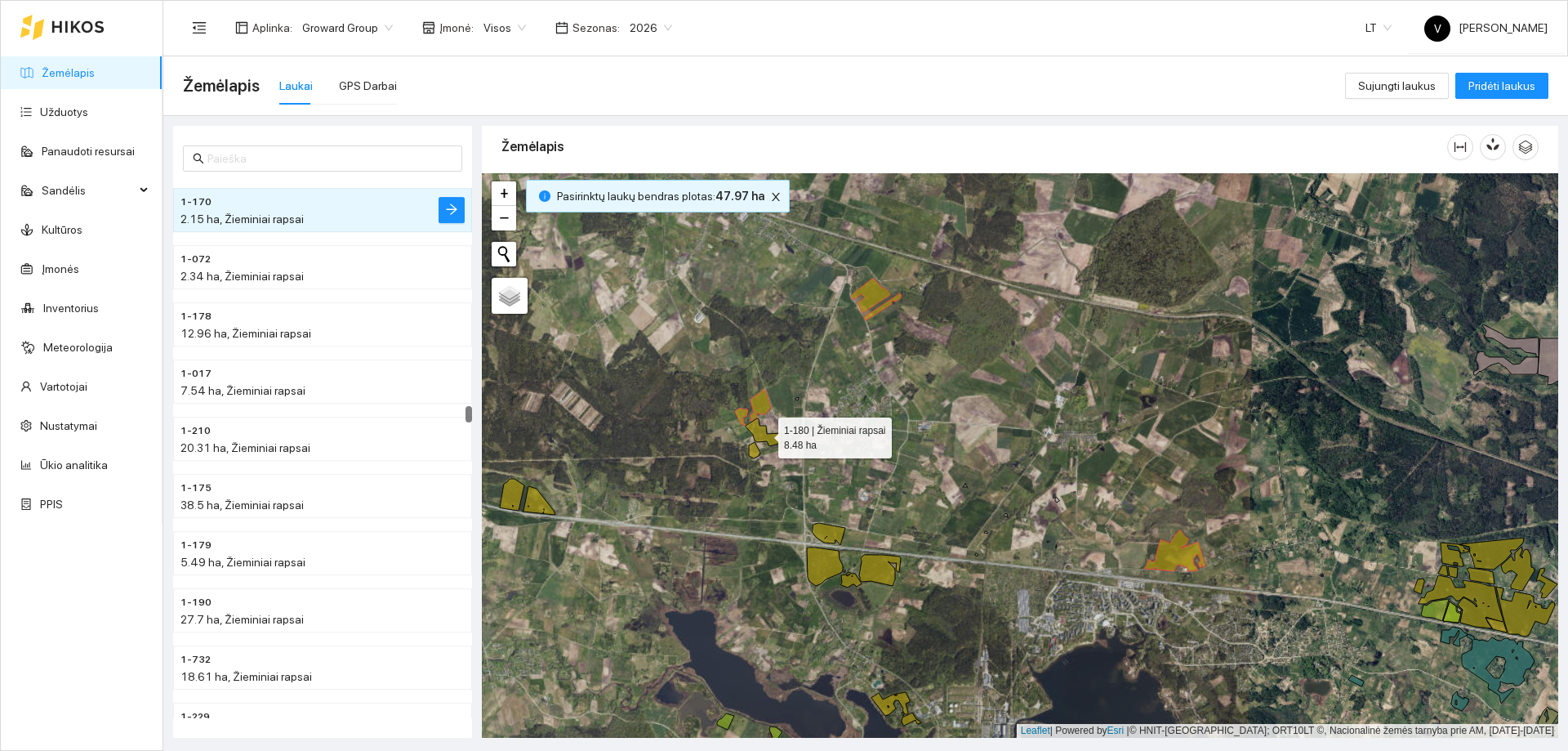 click 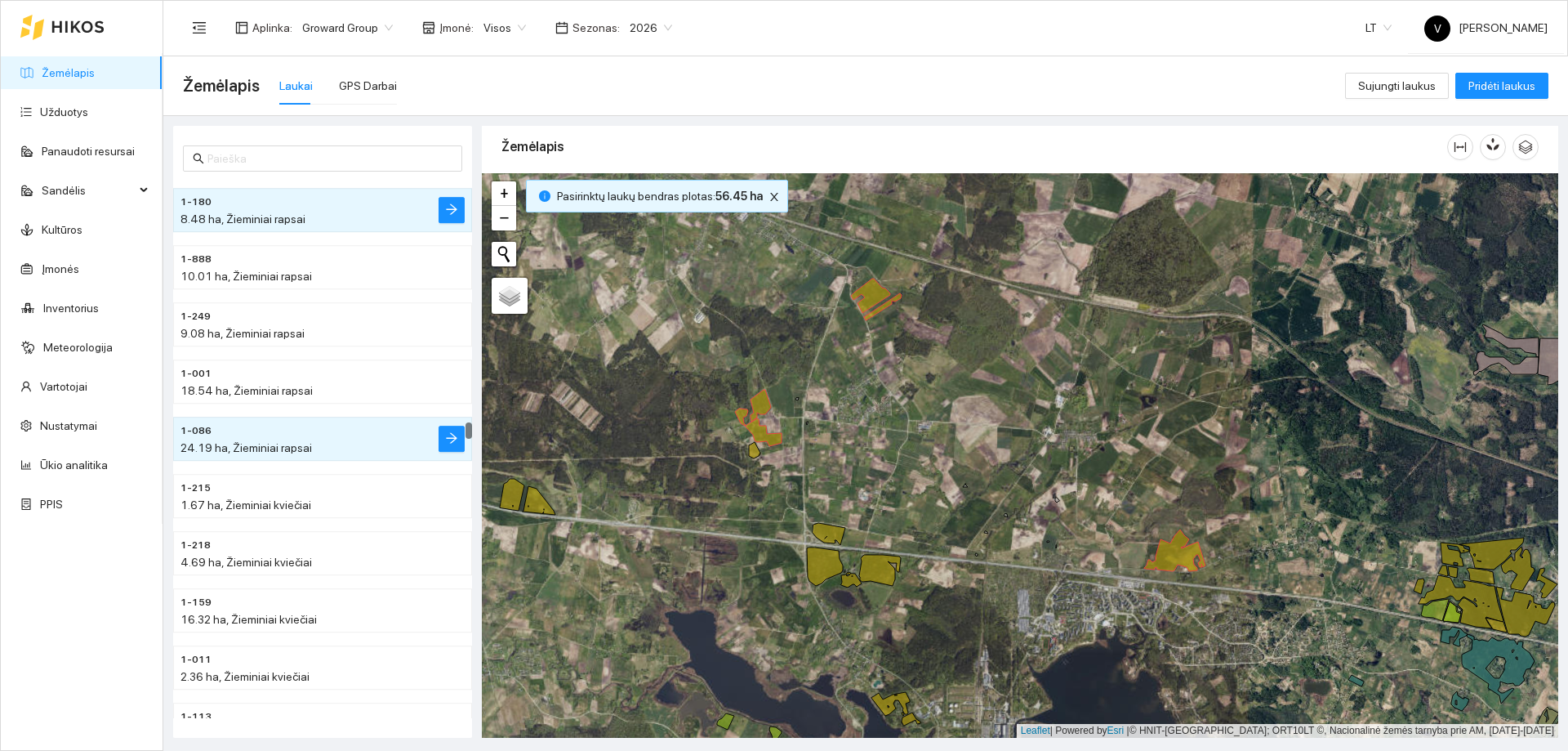 click 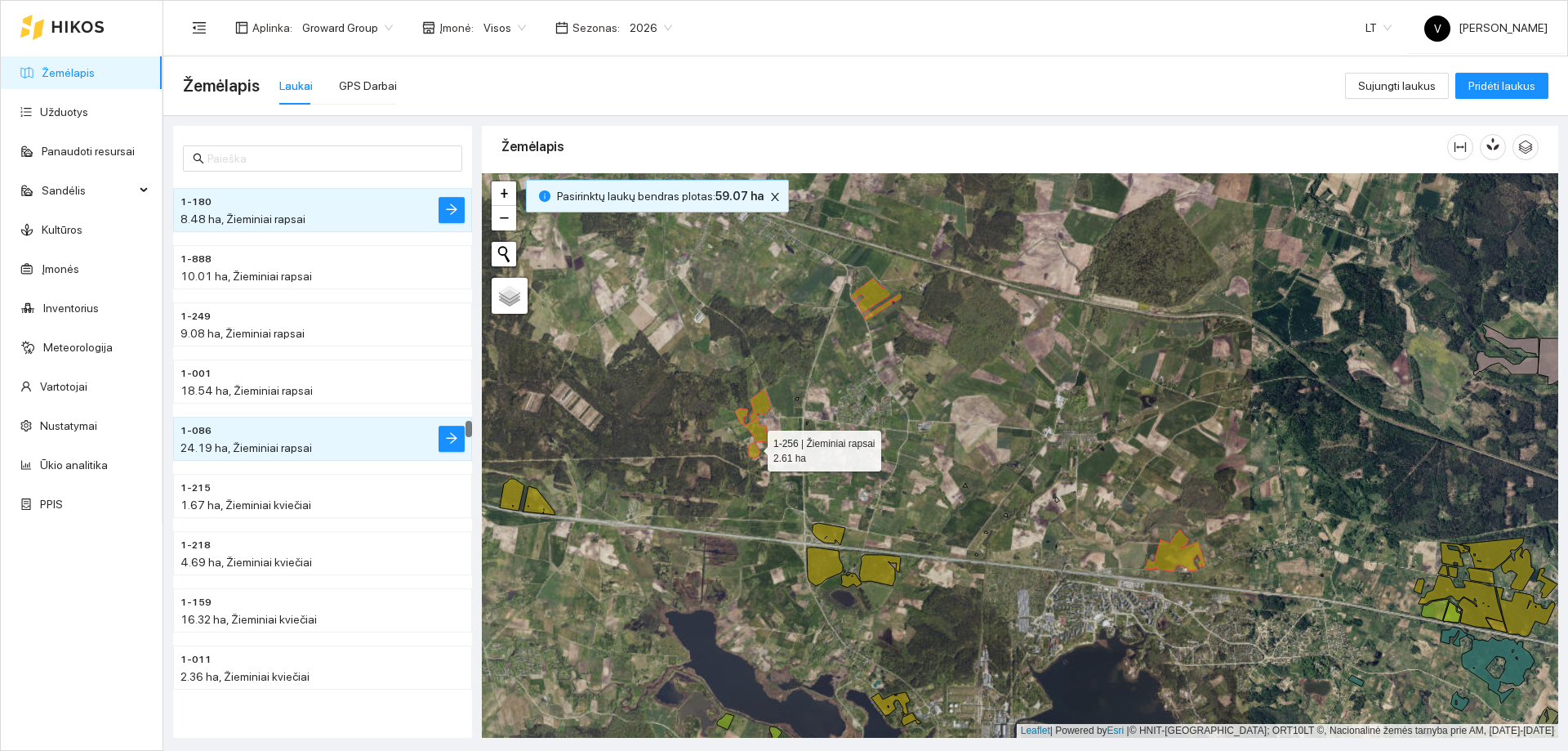 scroll, scrollTop: 13527, scrollLeft: 0, axis: vertical 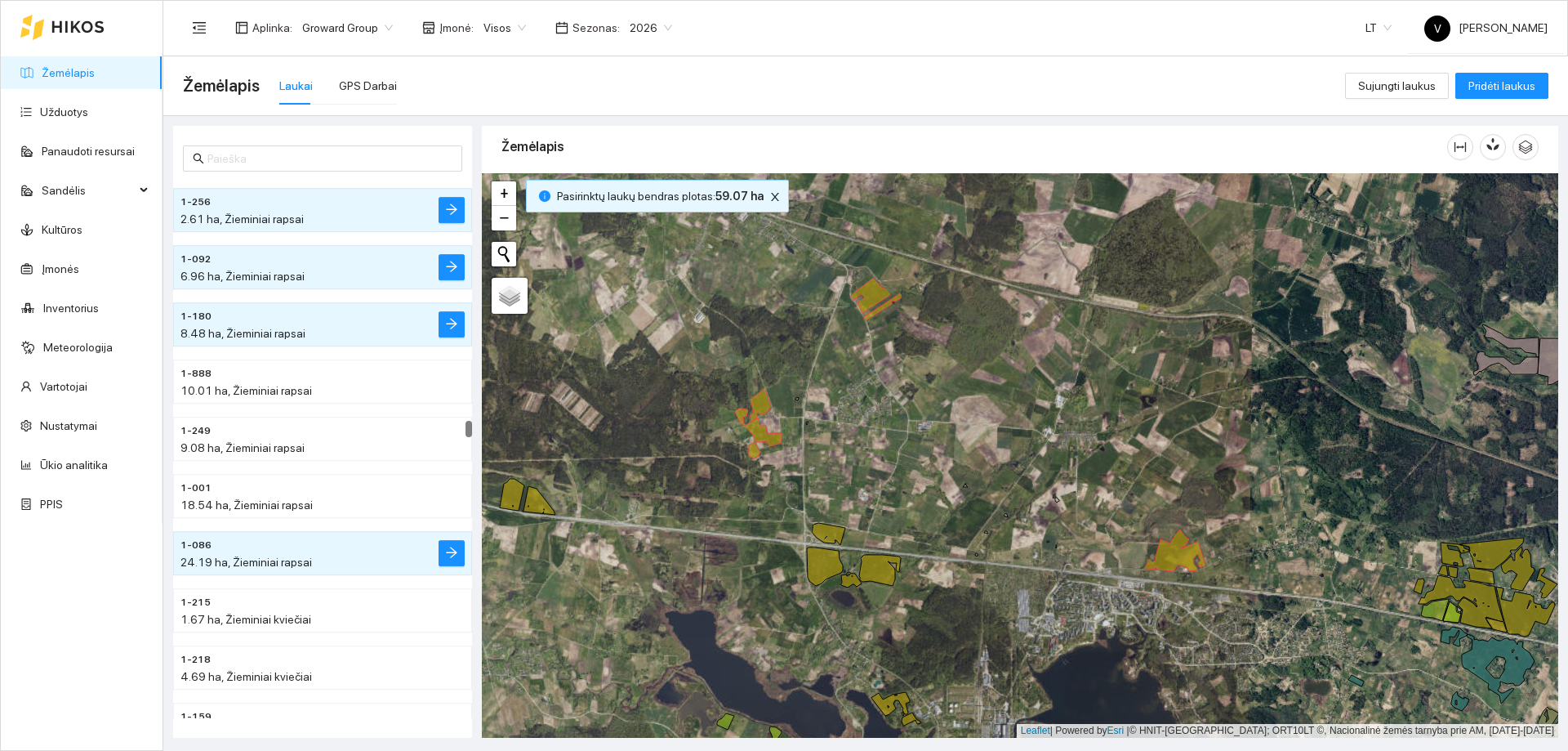 click at bounding box center [1020, 455] 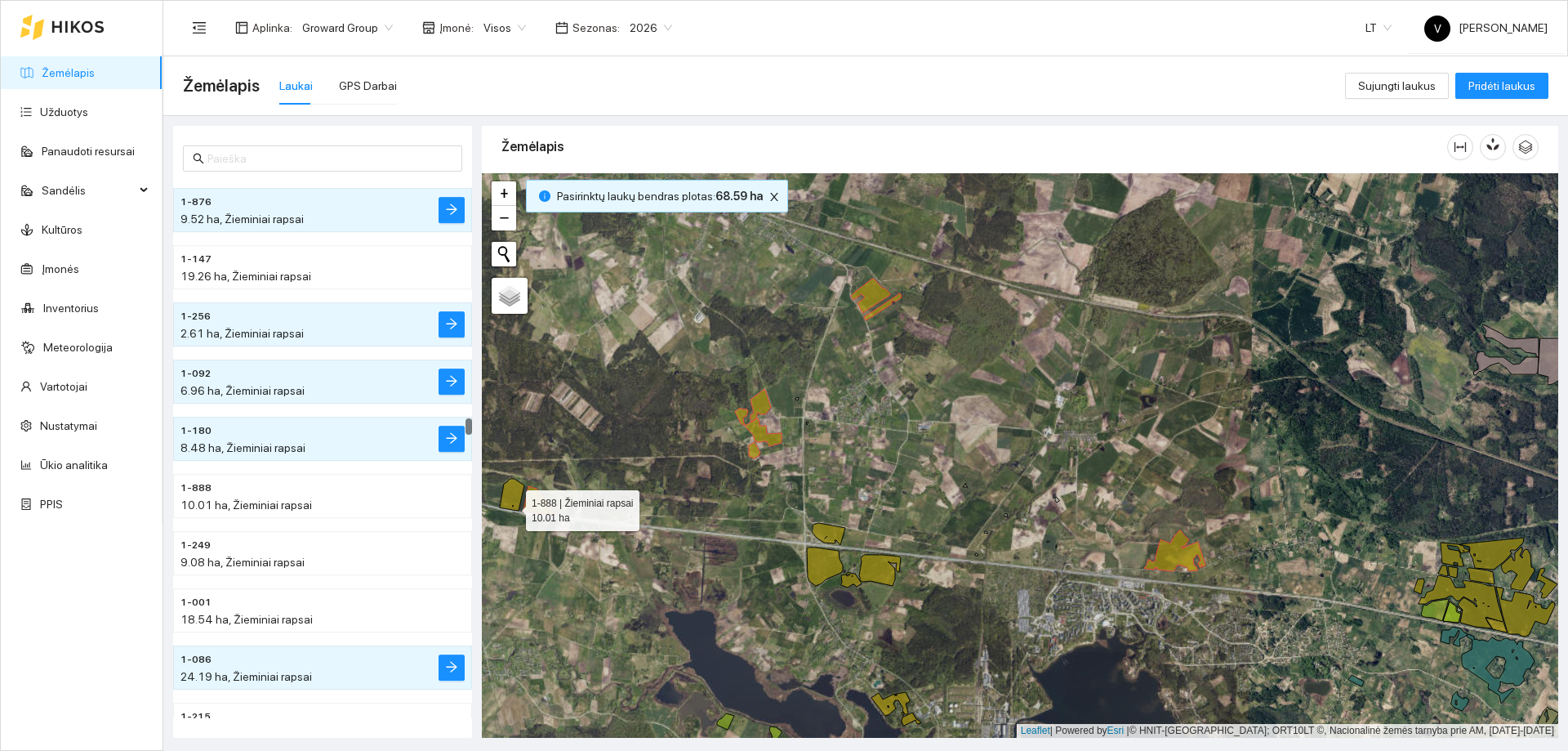 click 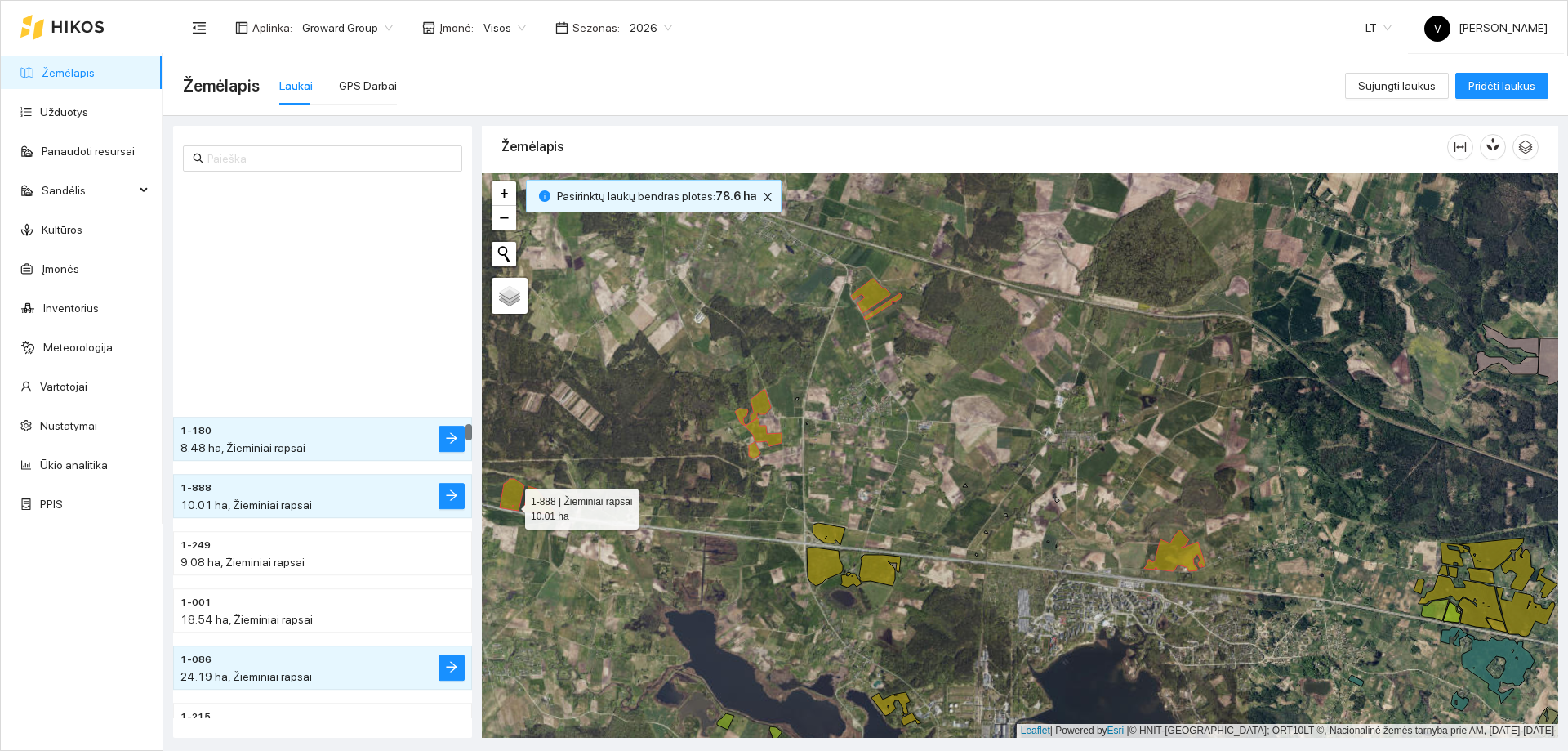 scroll, scrollTop: 13699, scrollLeft: 0, axis: vertical 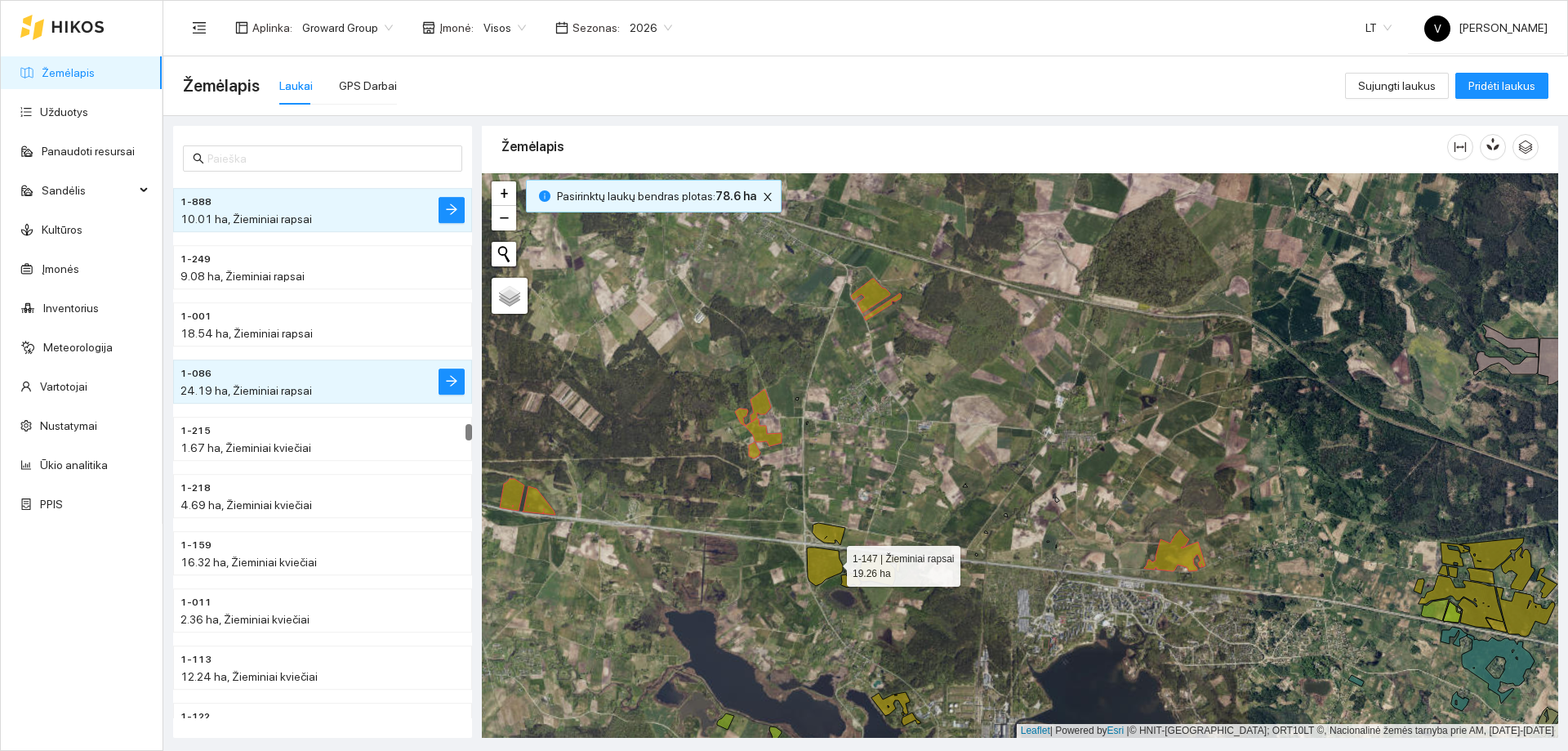 click 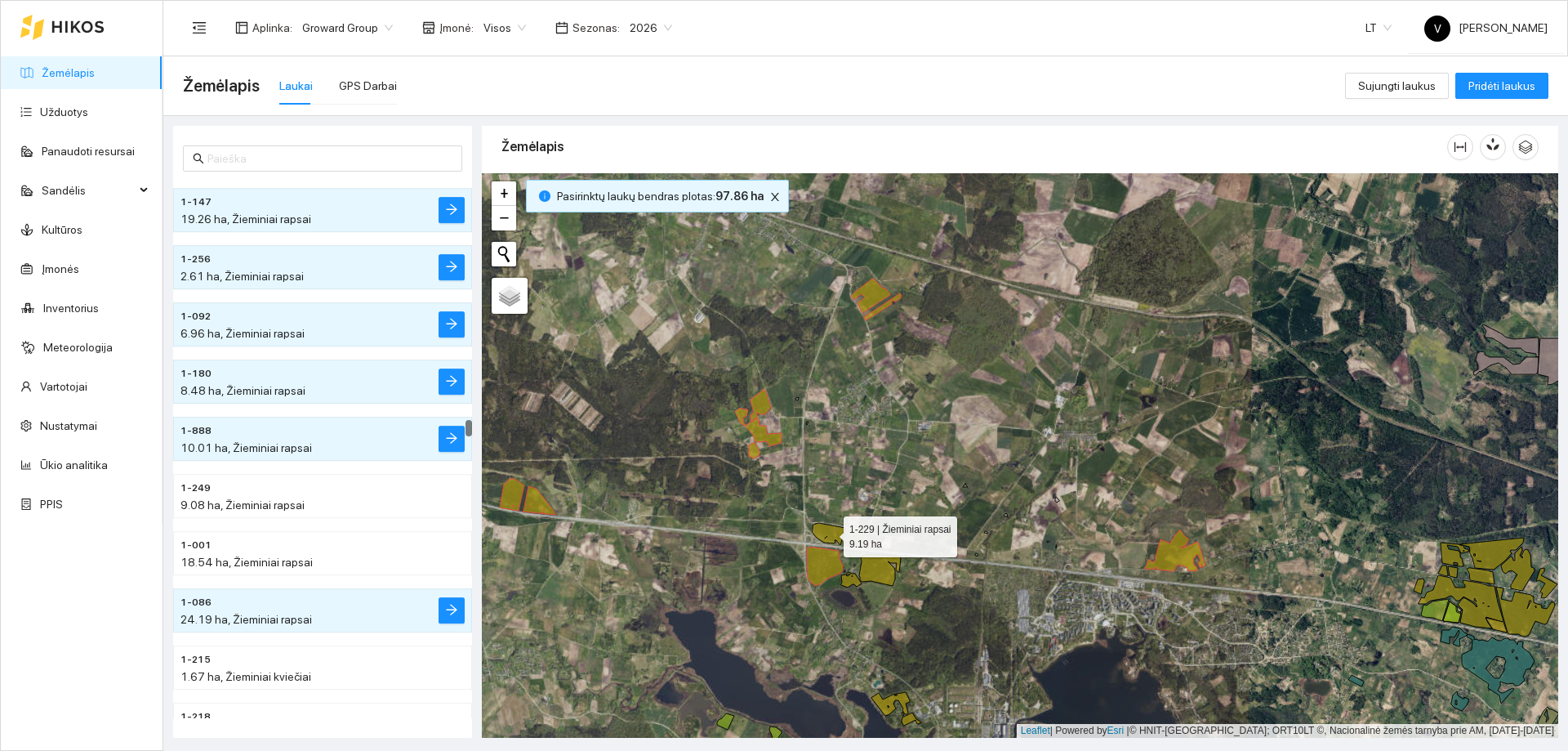 click 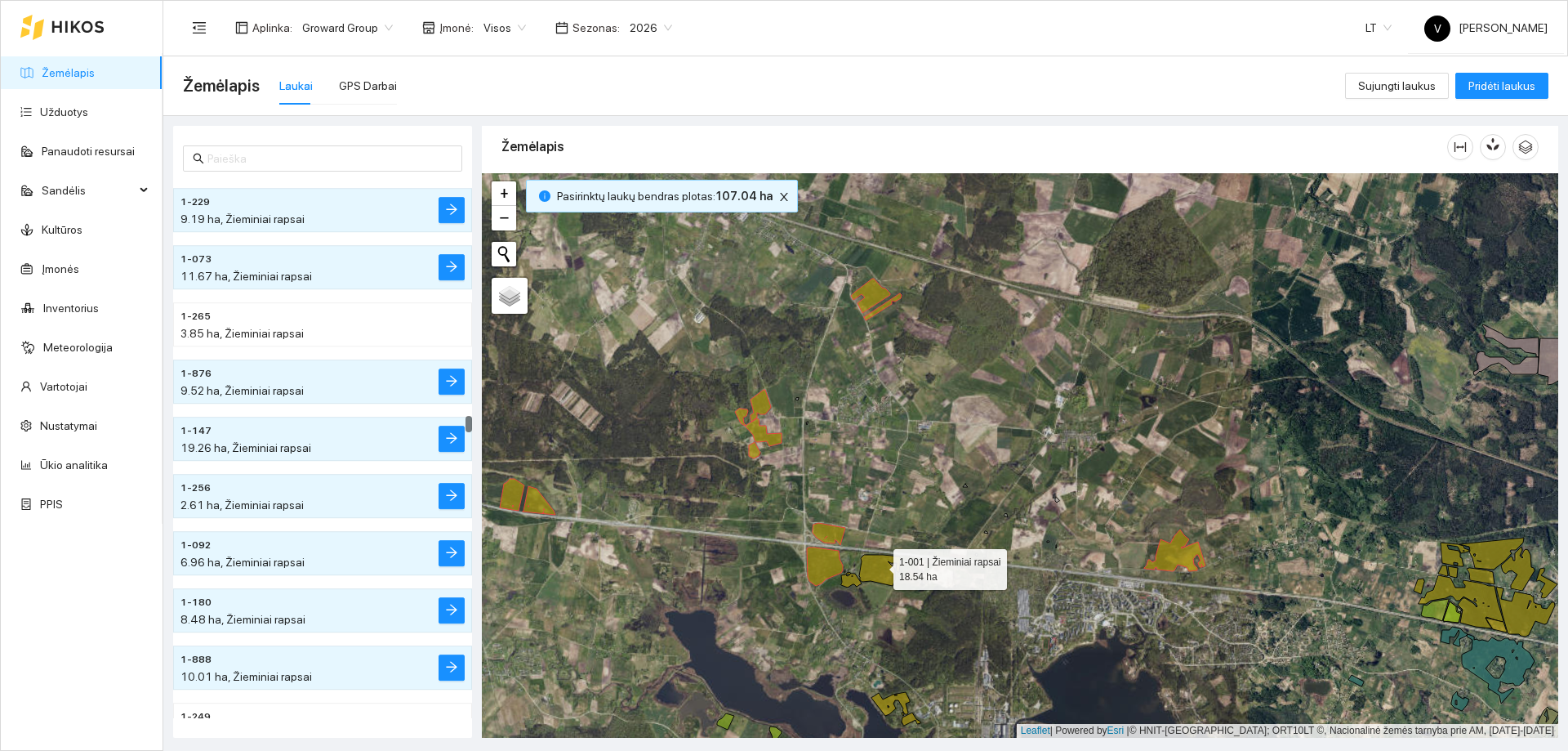 click 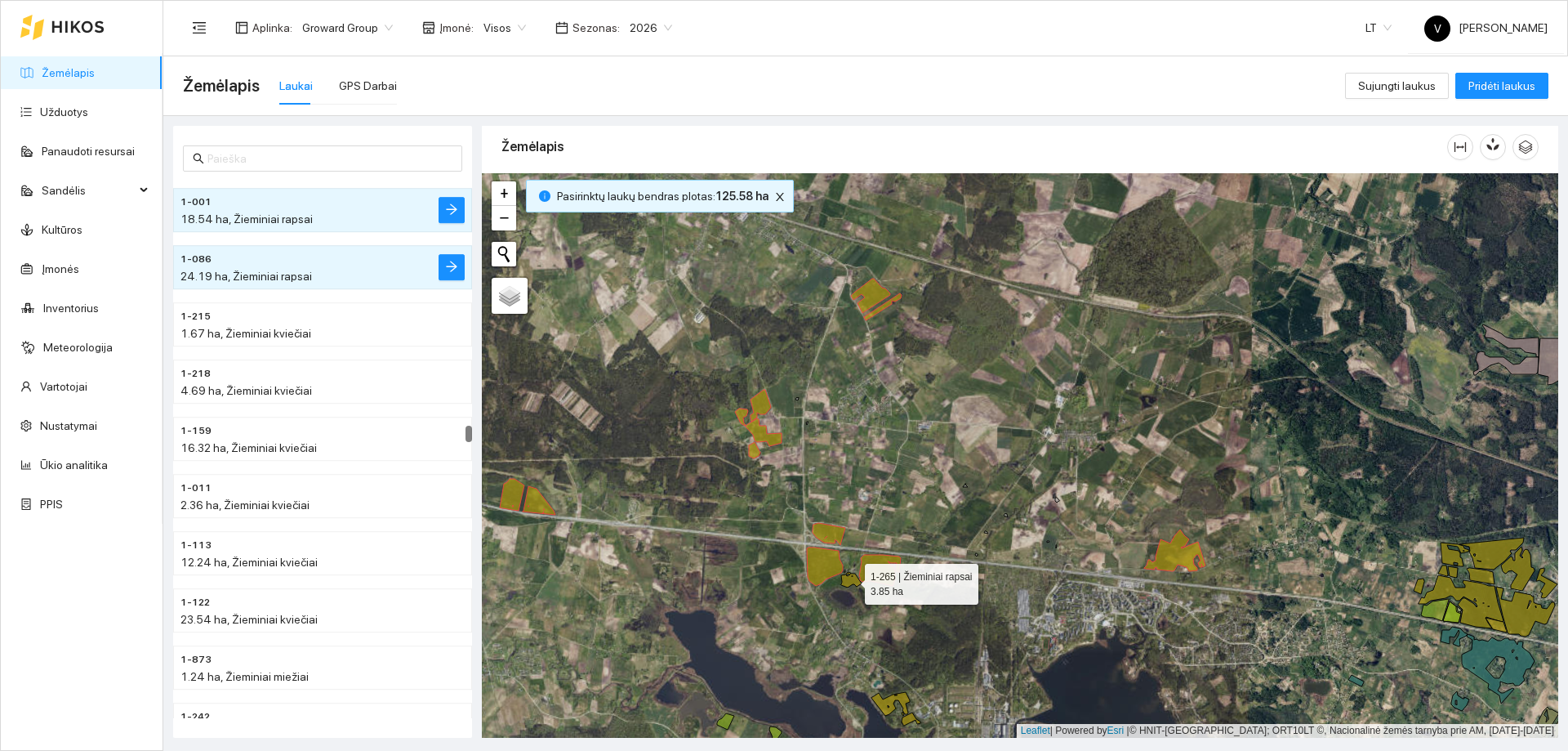 click 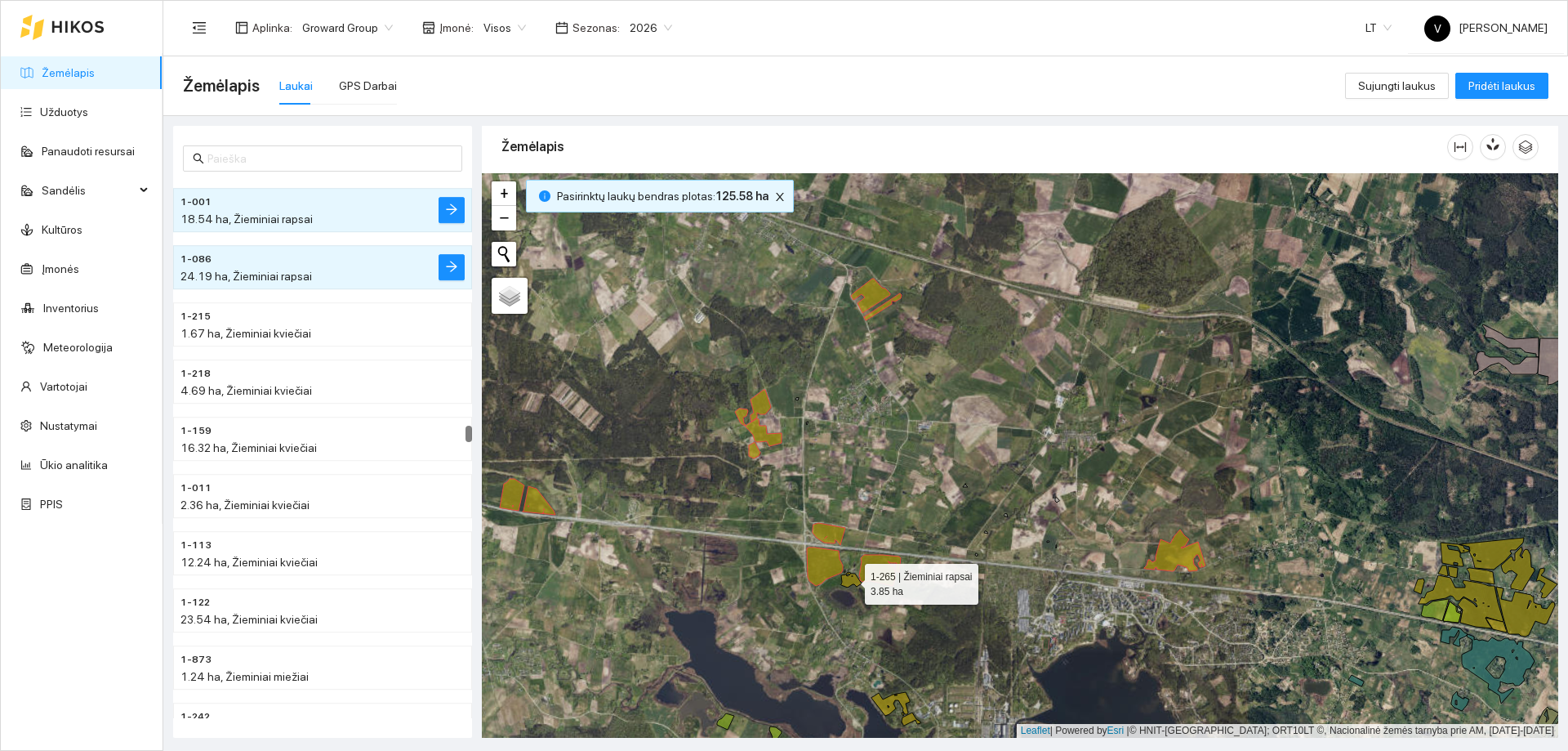 scroll, scrollTop: 13355, scrollLeft: 0, axis: vertical 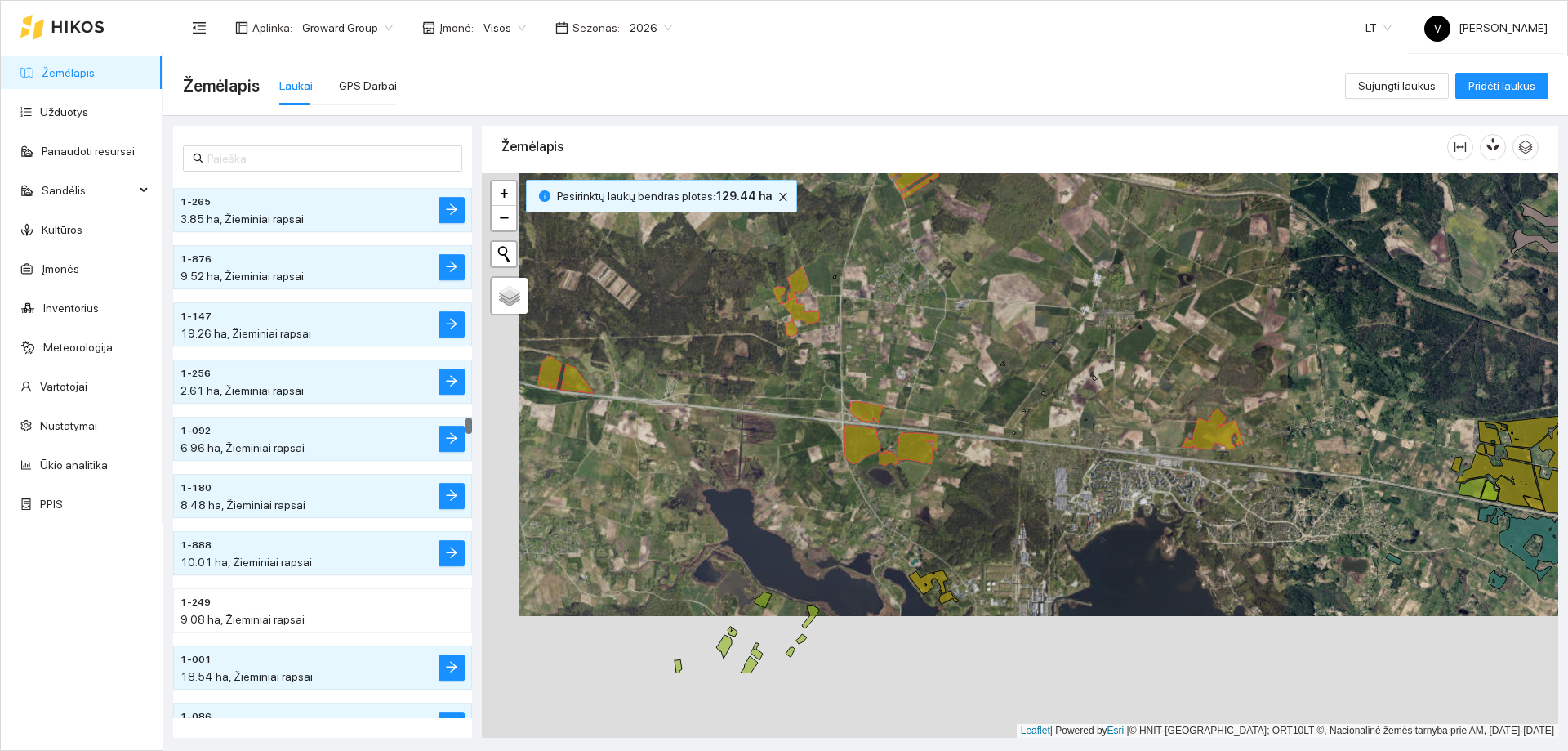 drag, startPoint x: 906, startPoint y: 663, endPoint x: 958, endPoint y: 460, distance: 209.55429 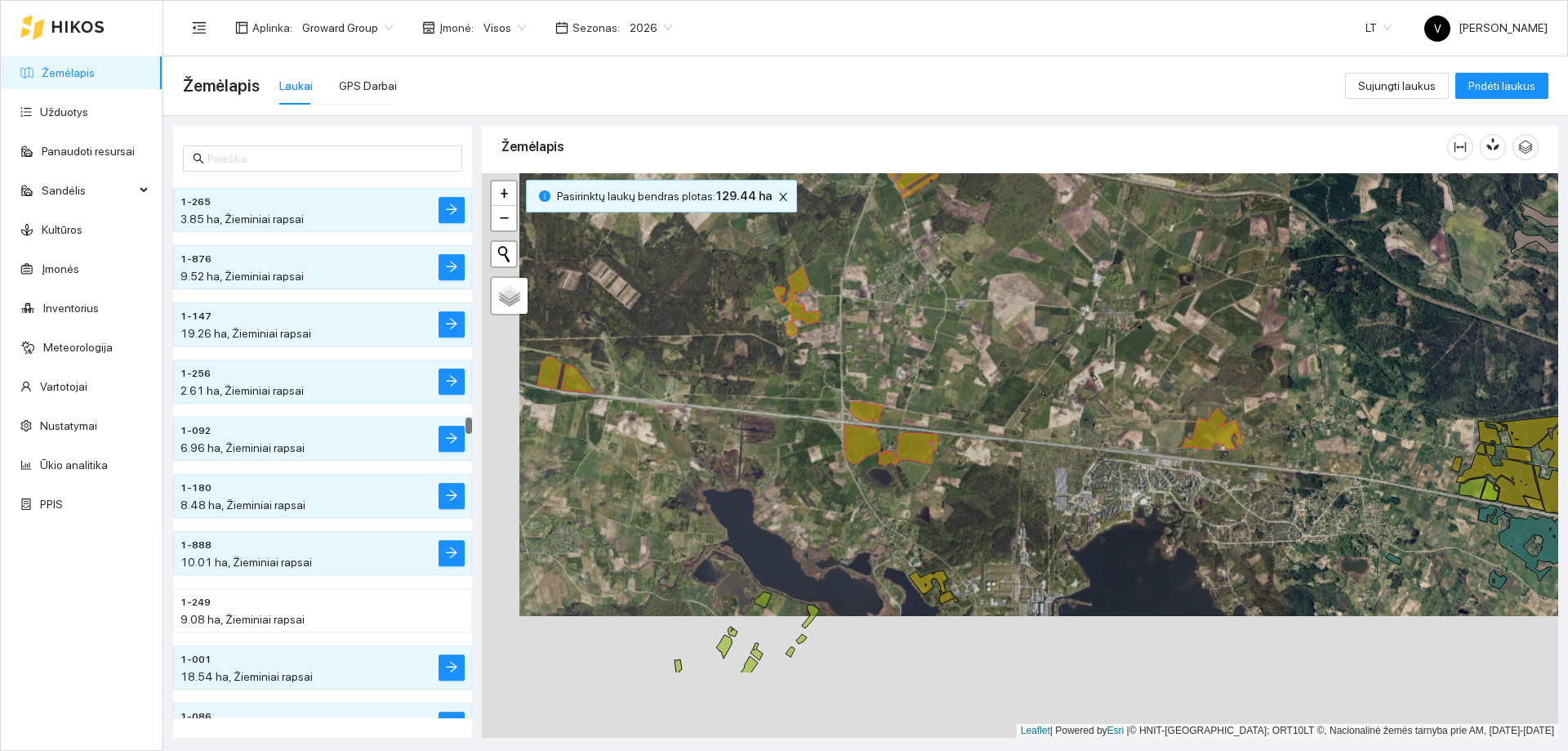 click at bounding box center [1020, 455] 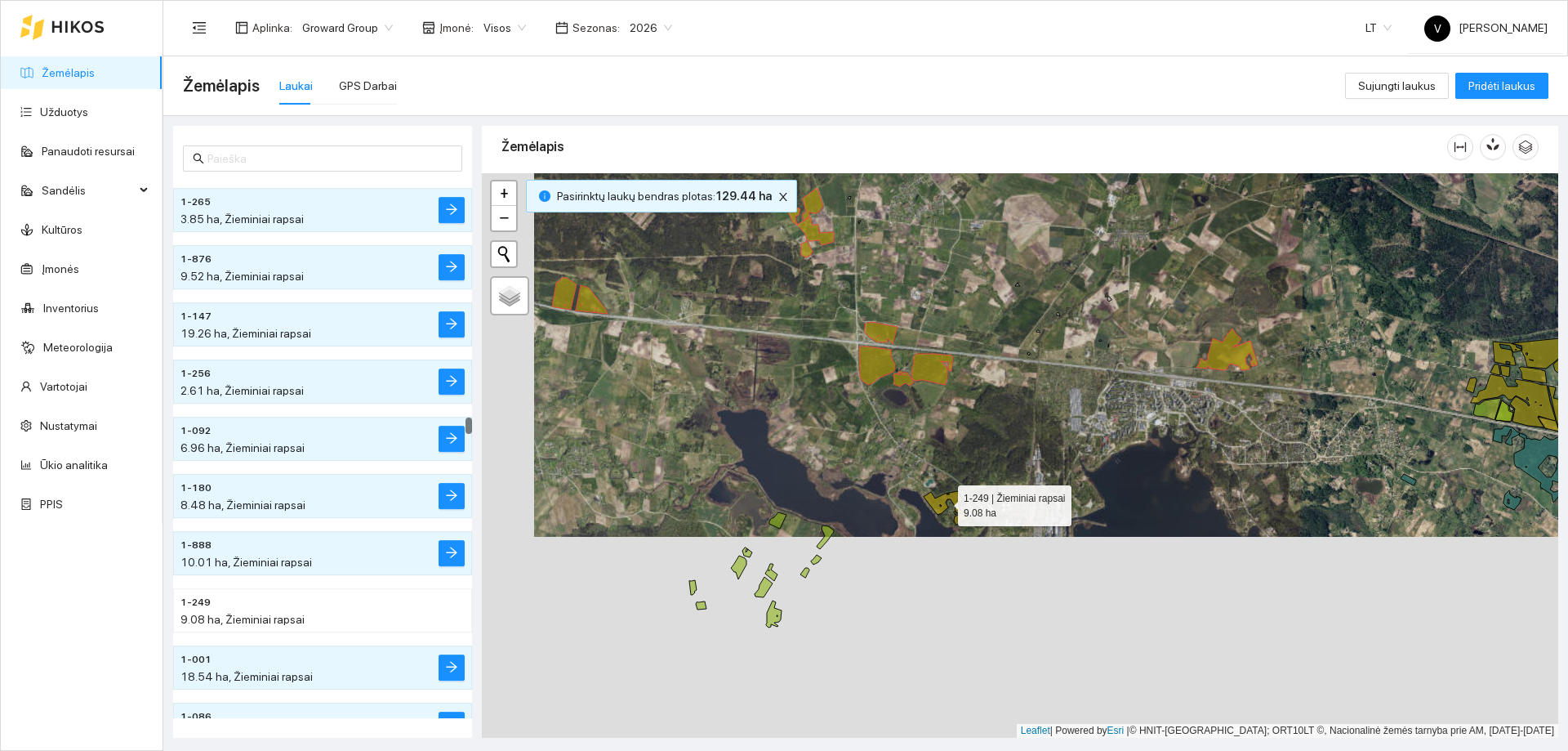 click 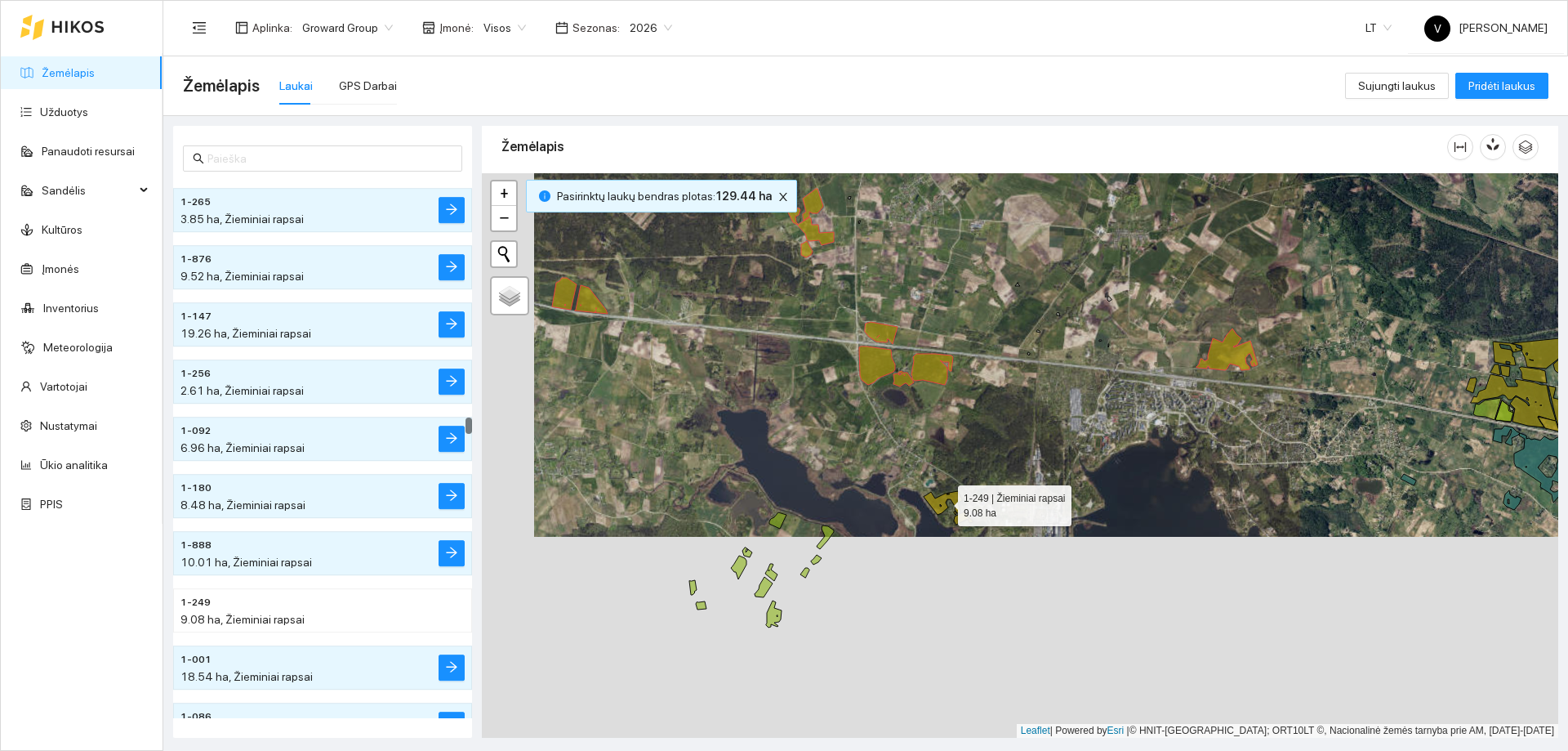 scroll, scrollTop: 13756, scrollLeft: 0, axis: vertical 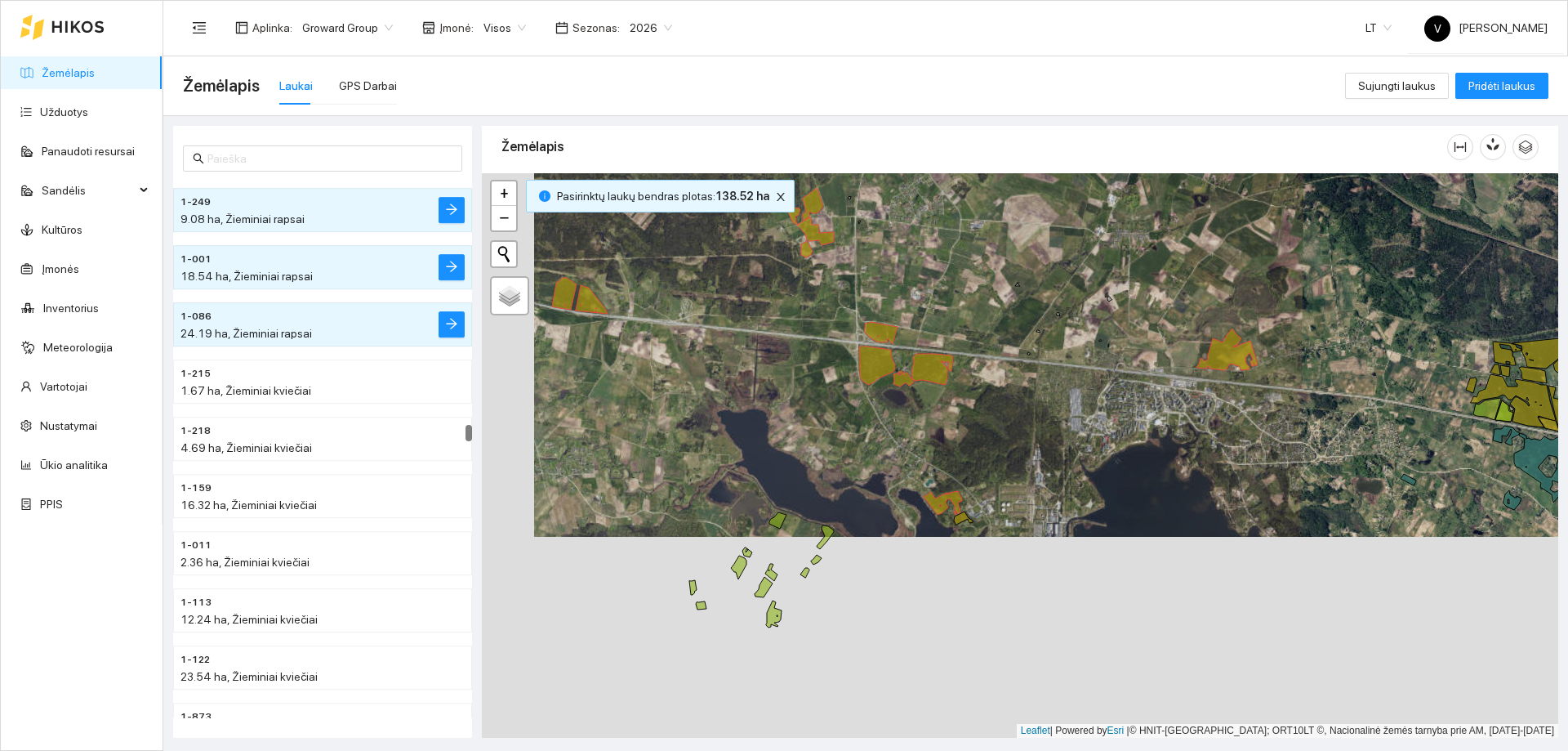 click at bounding box center (1020, 455) 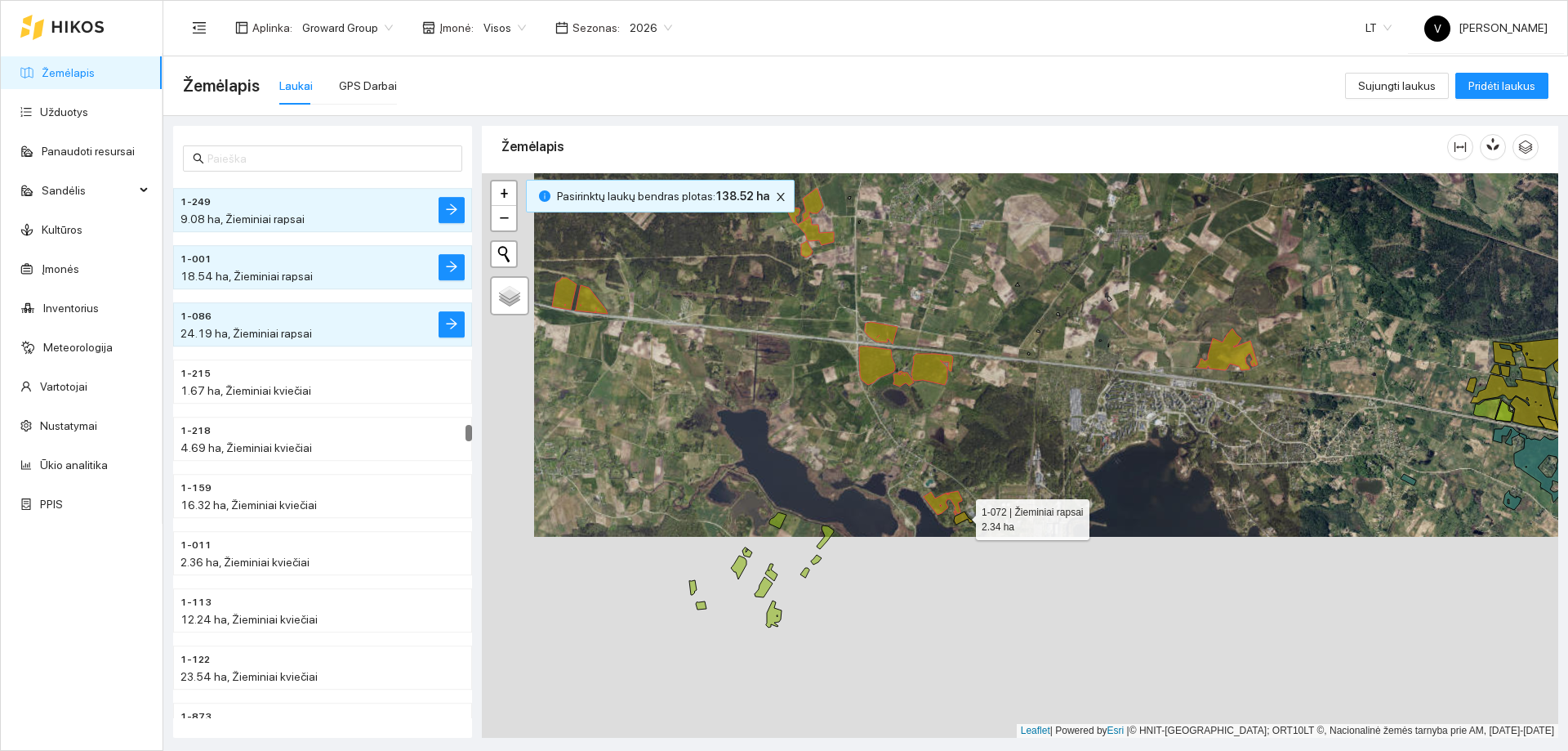 click 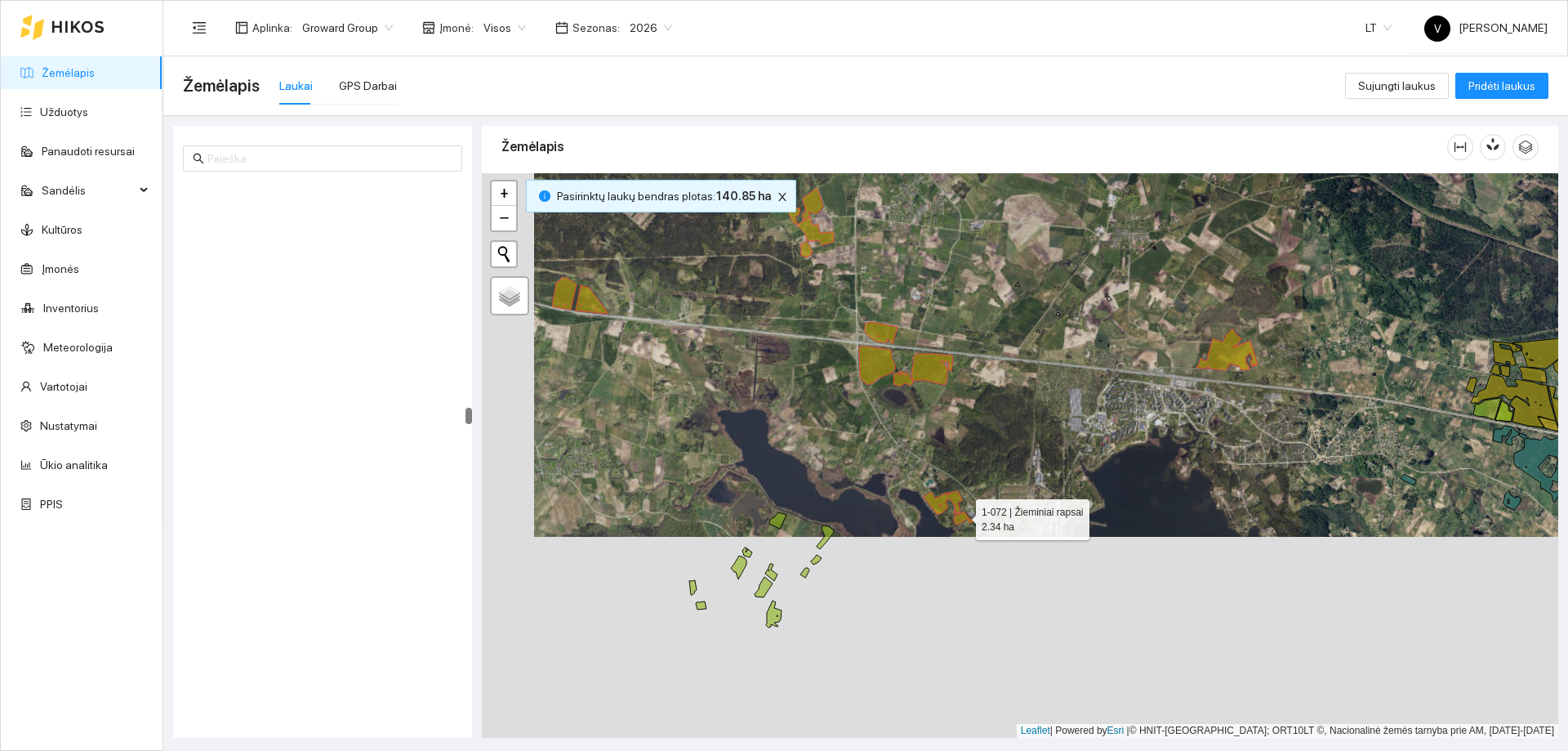 scroll, scrollTop: 12783, scrollLeft: 0, axis: vertical 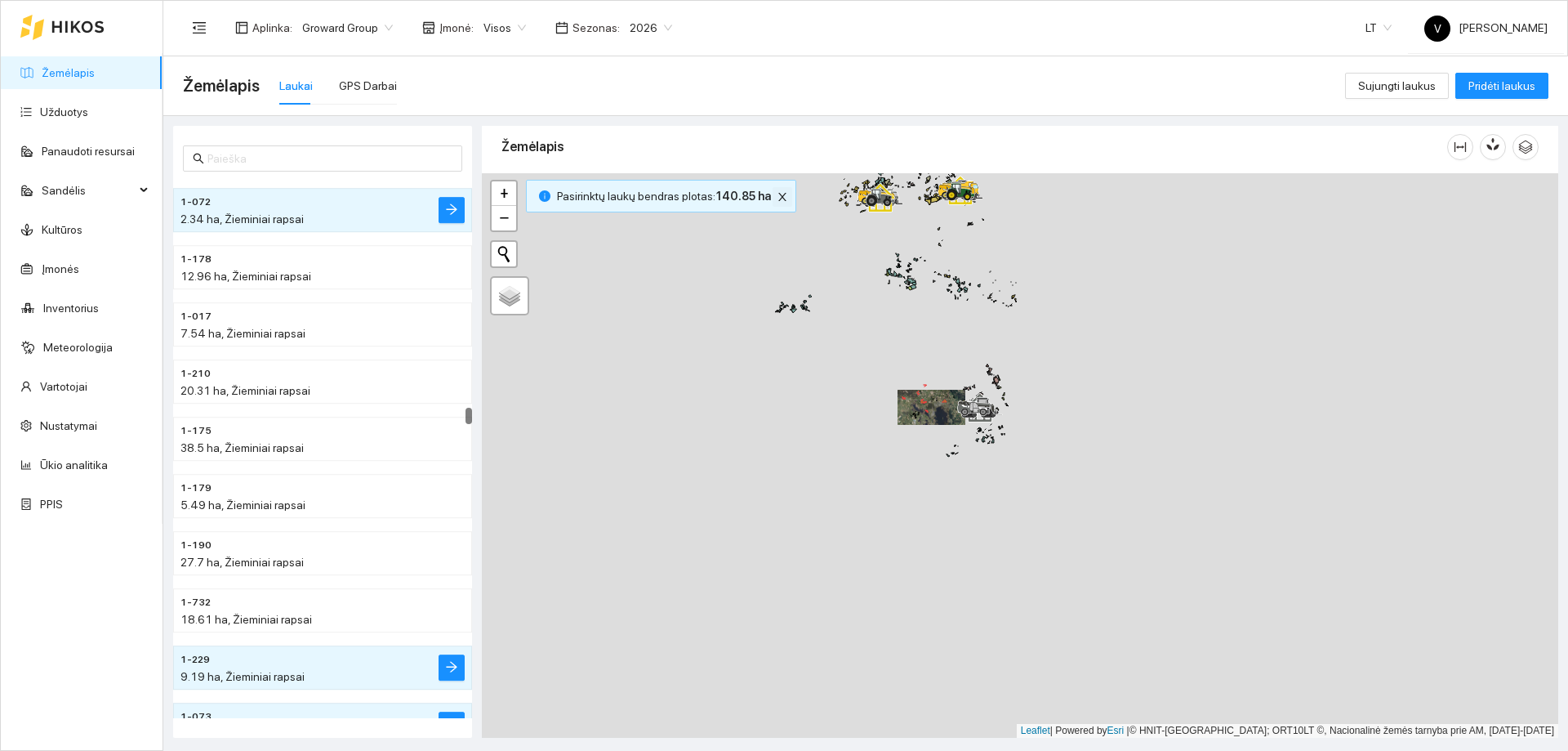 click 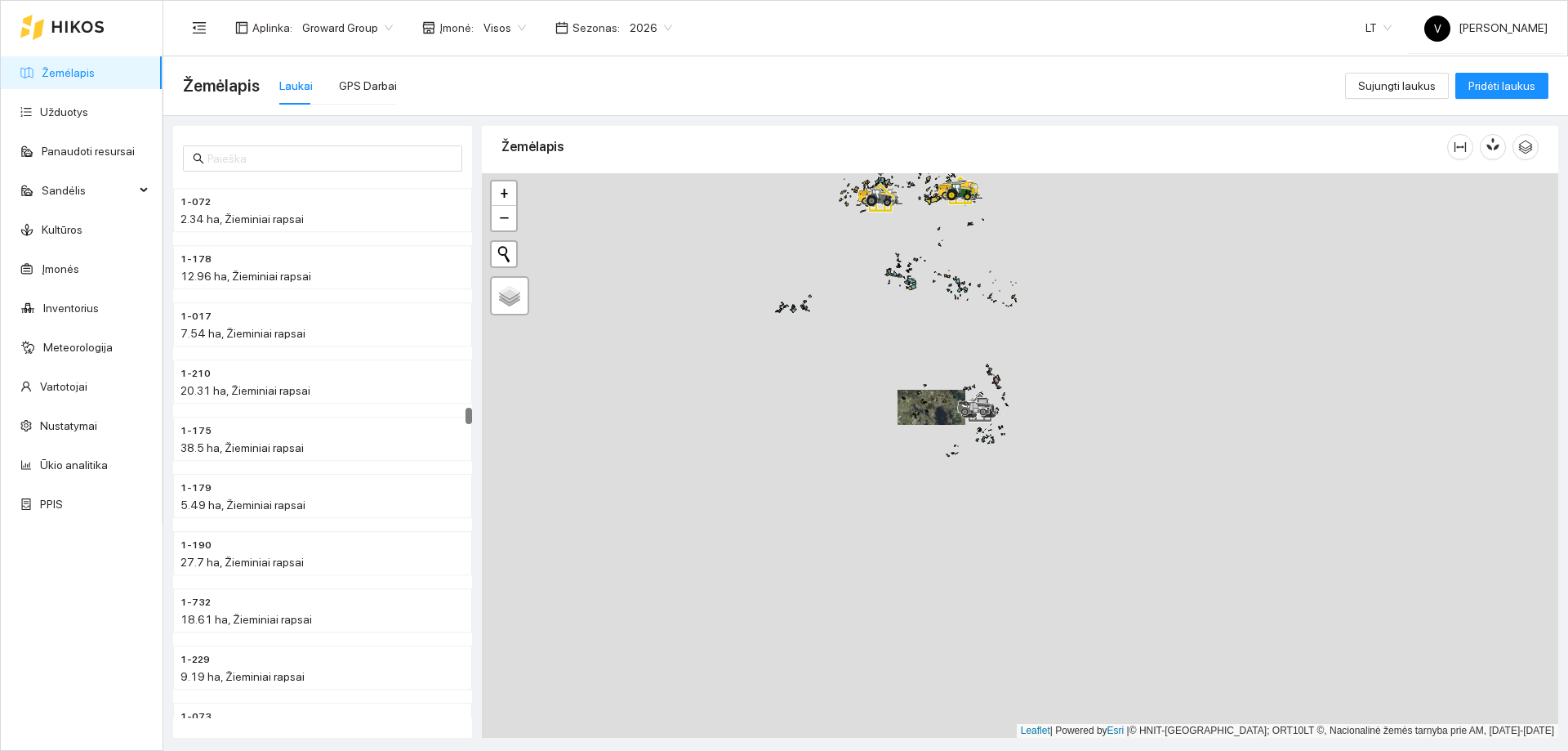 drag, startPoint x: 929, startPoint y: 268, endPoint x: 998, endPoint y: 535, distance: 275.77164 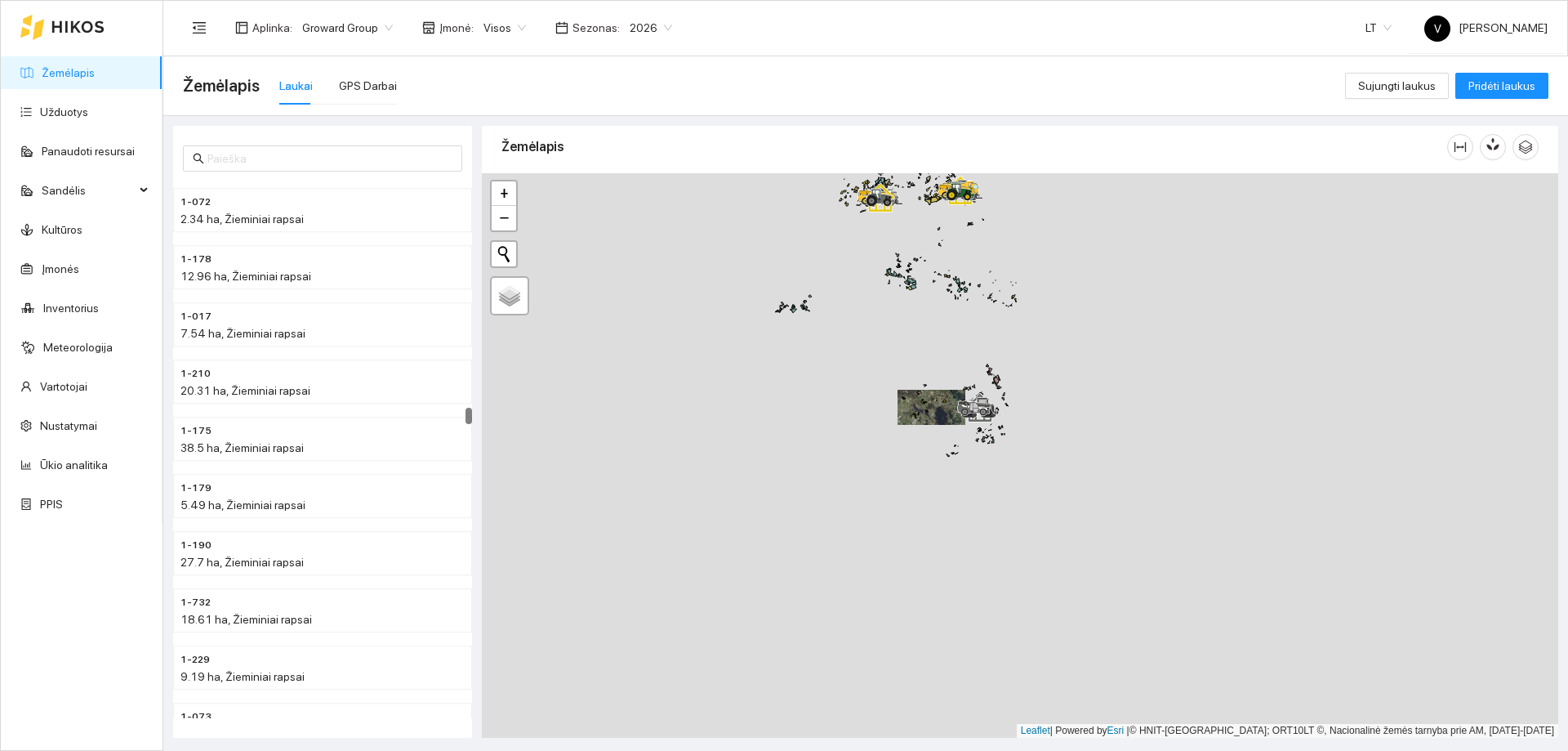 click at bounding box center (1020, 455) 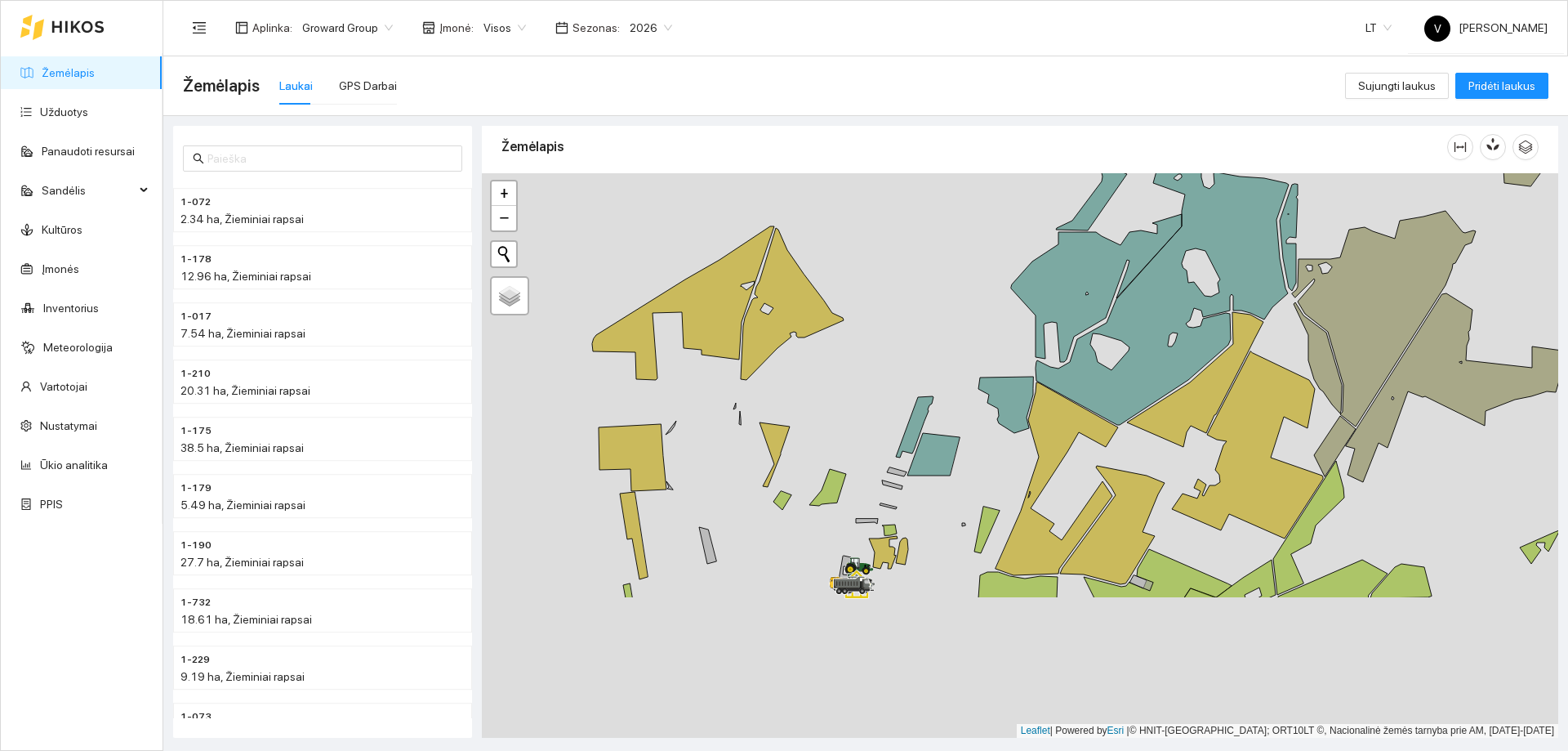 drag, startPoint x: 1045, startPoint y: 588, endPoint x: 1027, endPoint y: 380, distance: 208.77739 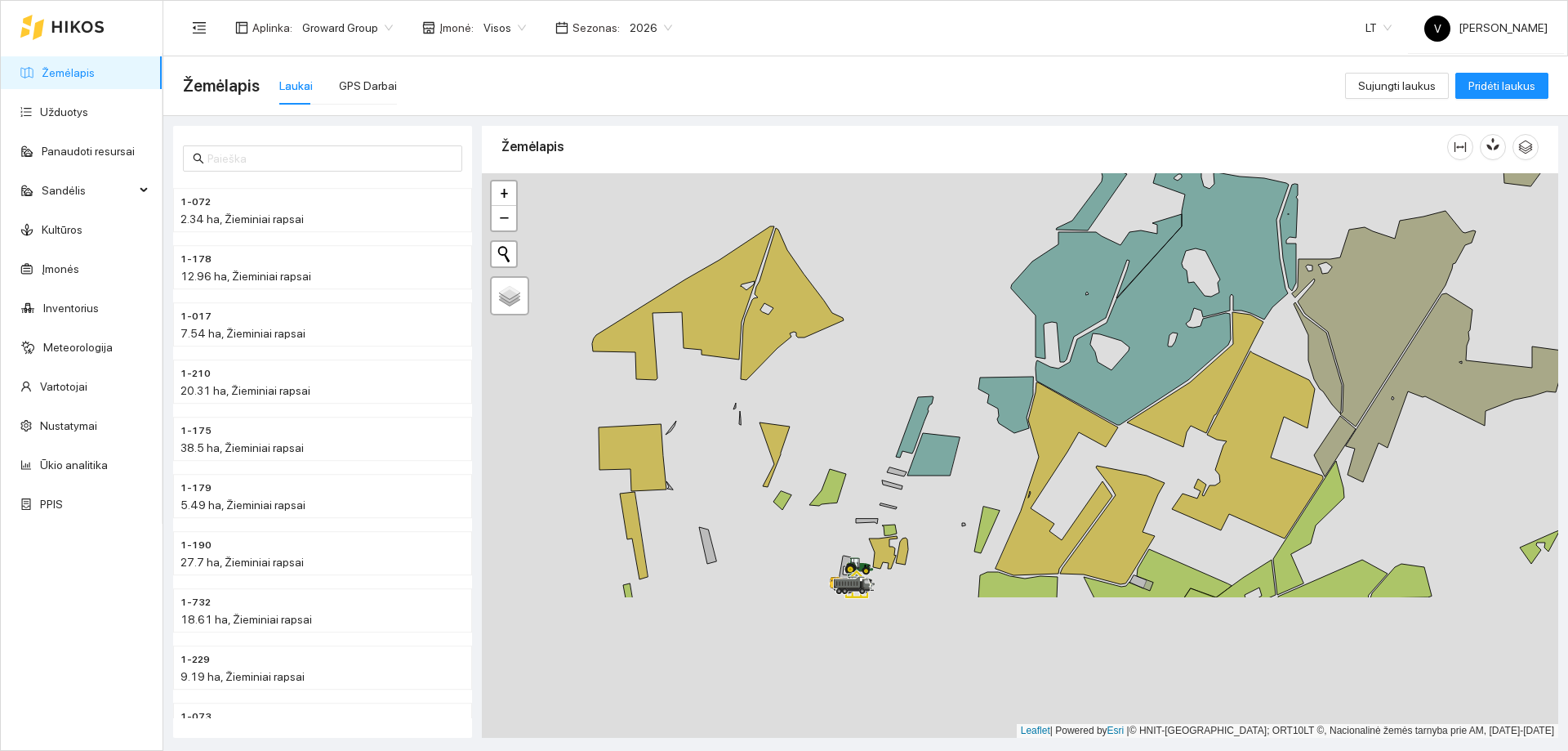 click 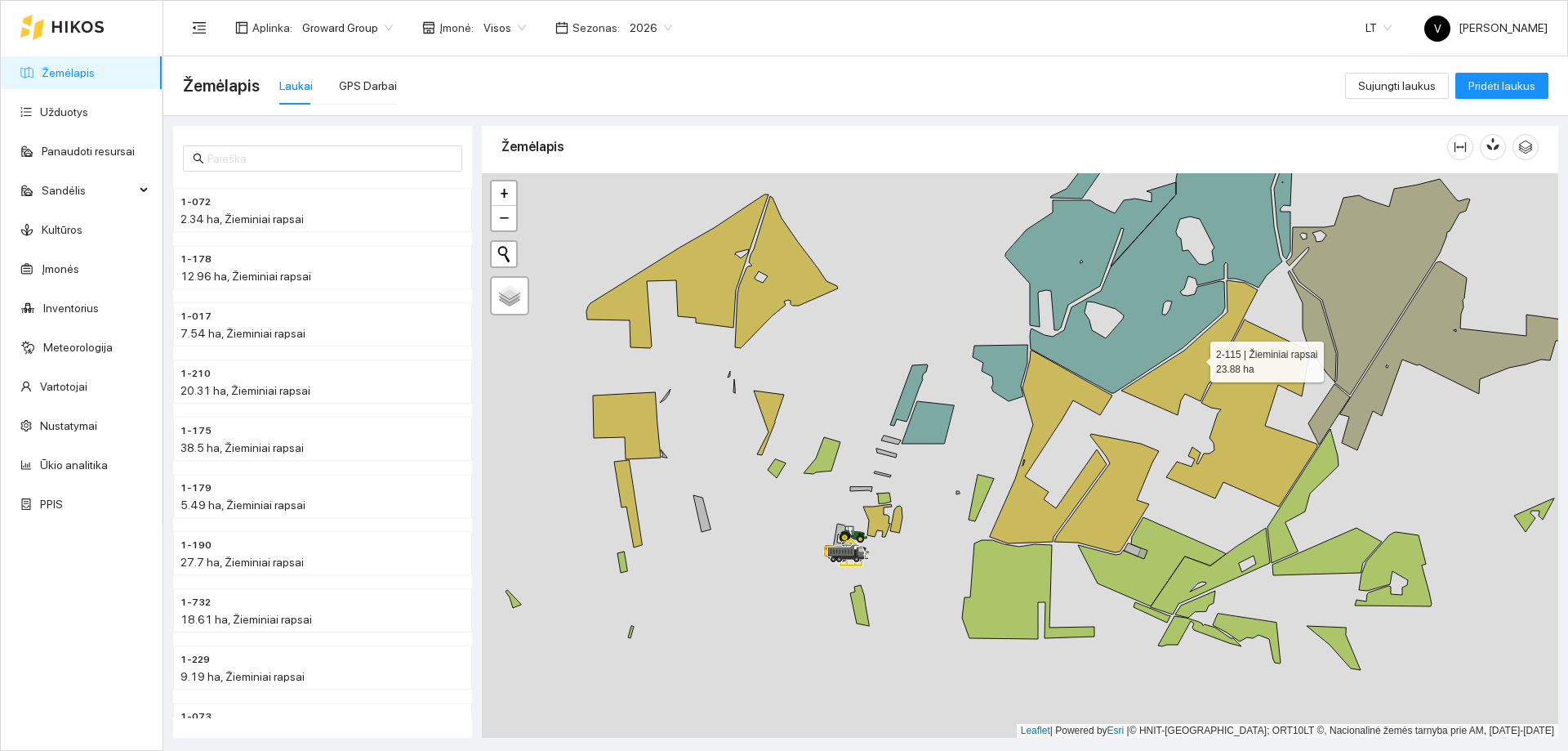 click 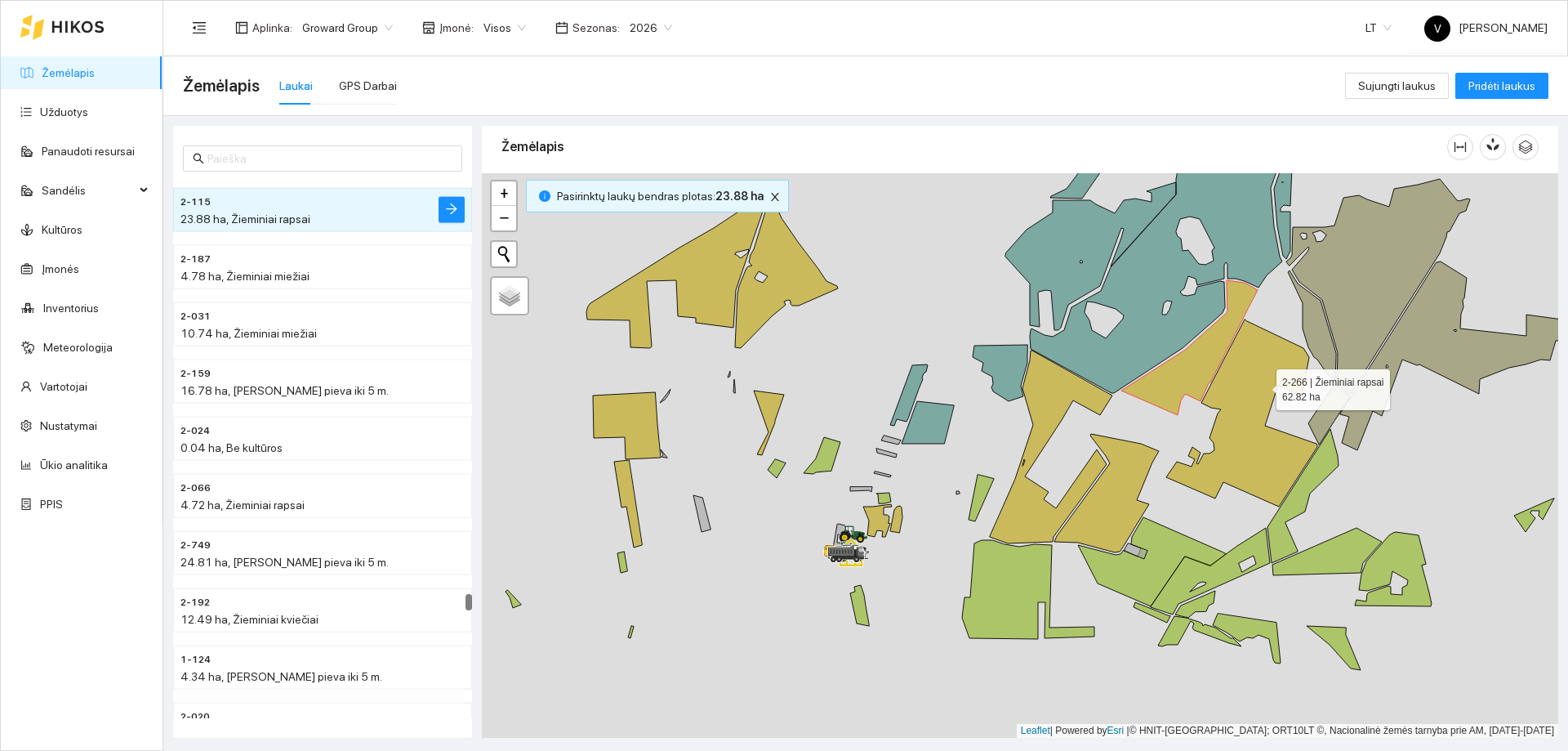 drag, startPoint x: 1262, startPoint y: 386, endPoint x: 1248, endPoint y: 436, distance: 51.92302 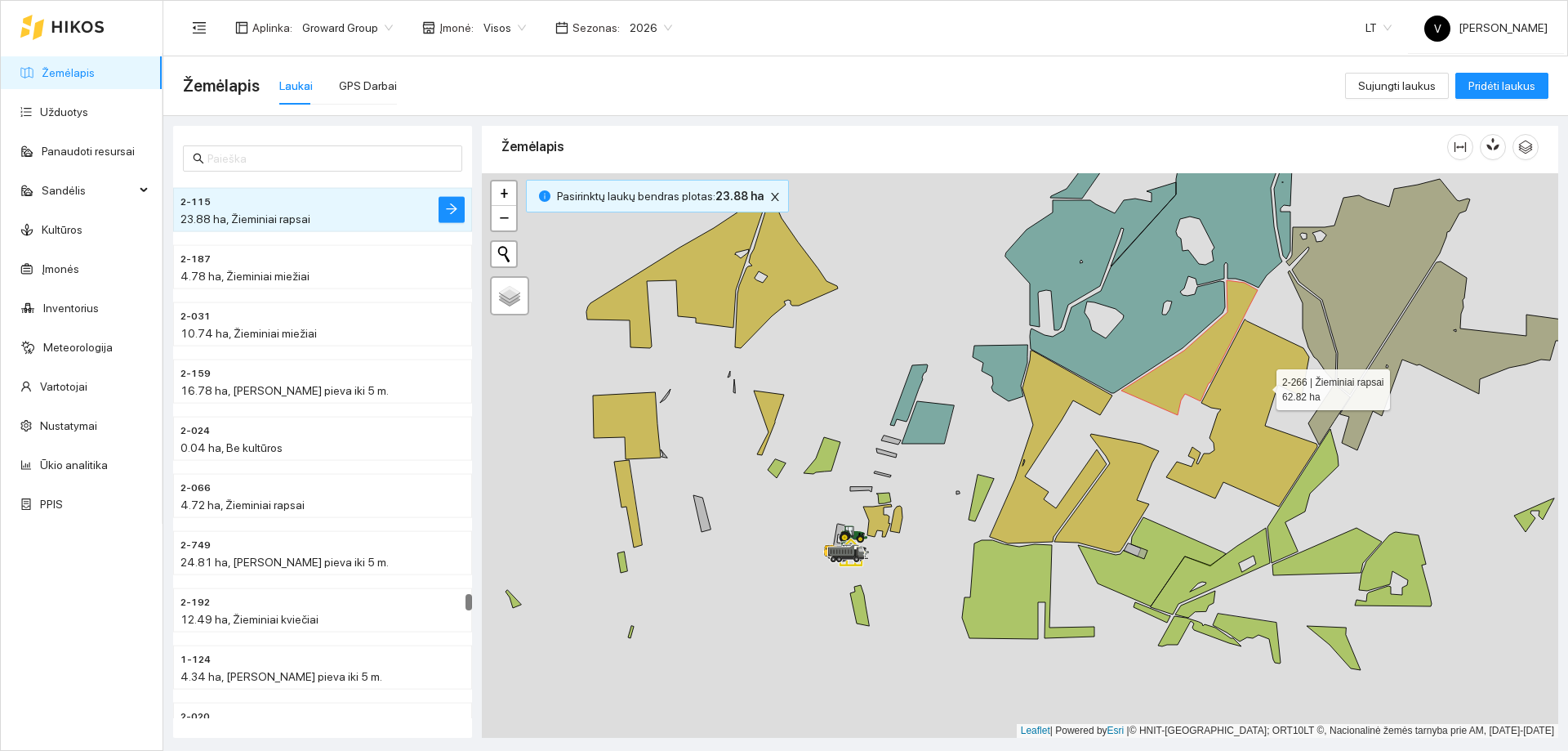 click 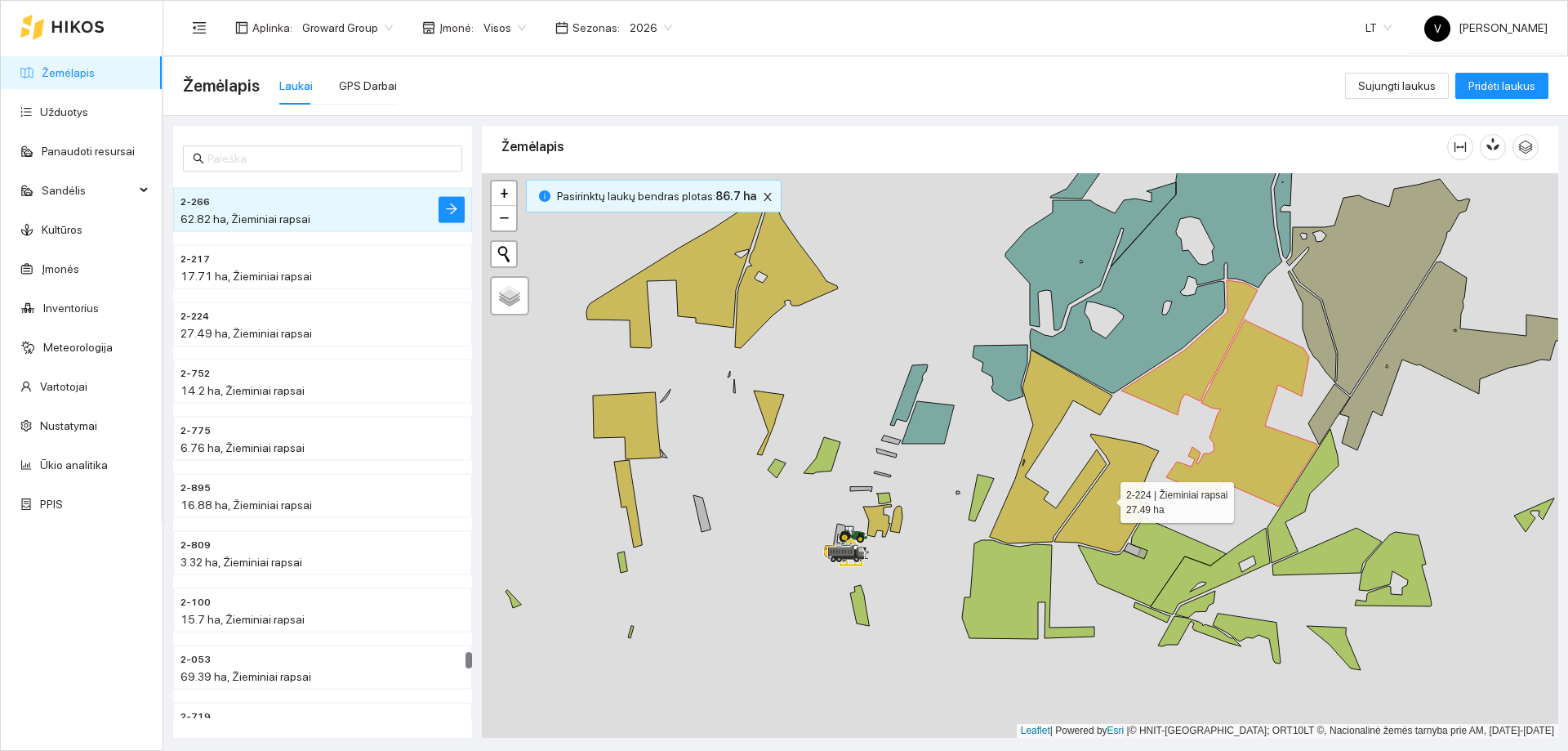 click 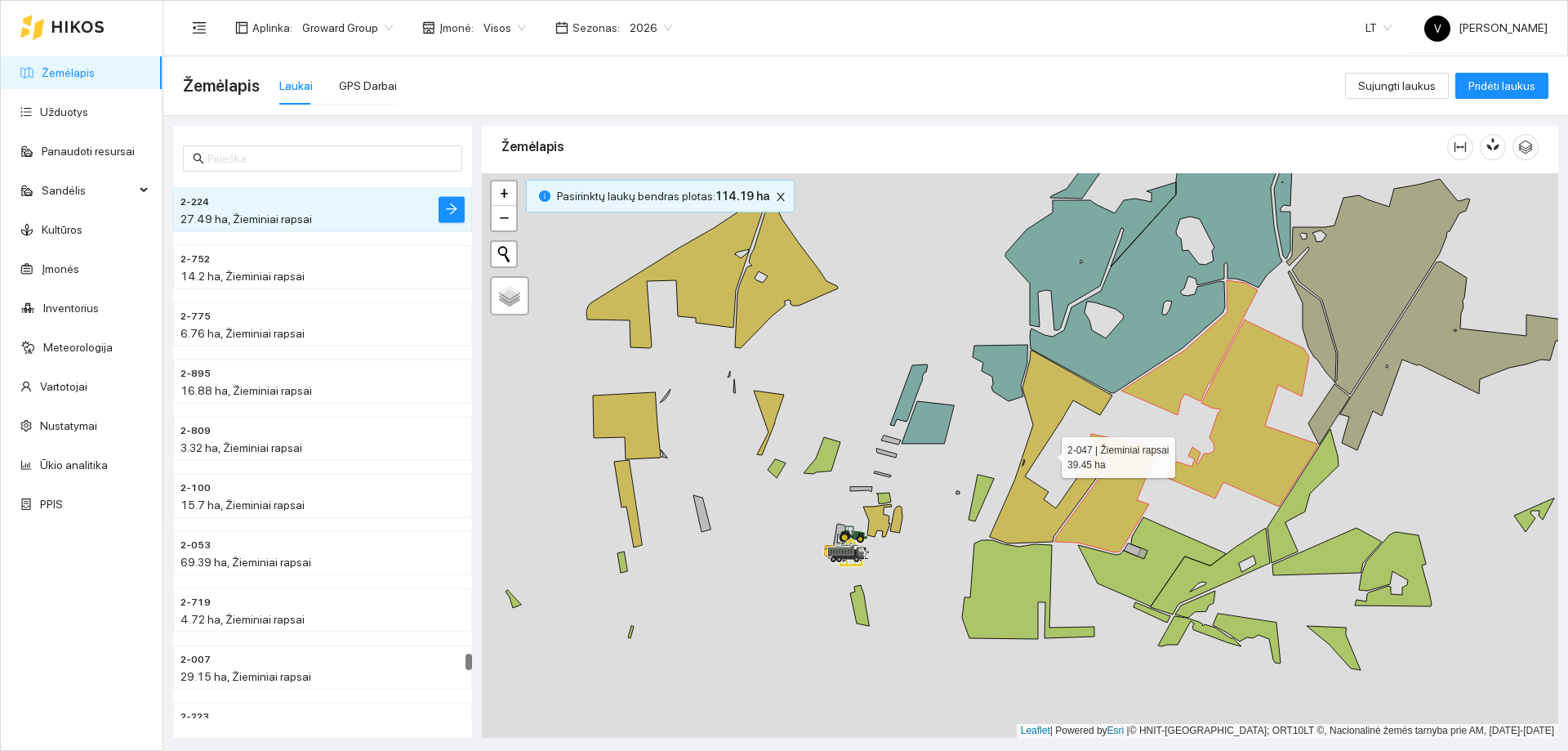 click 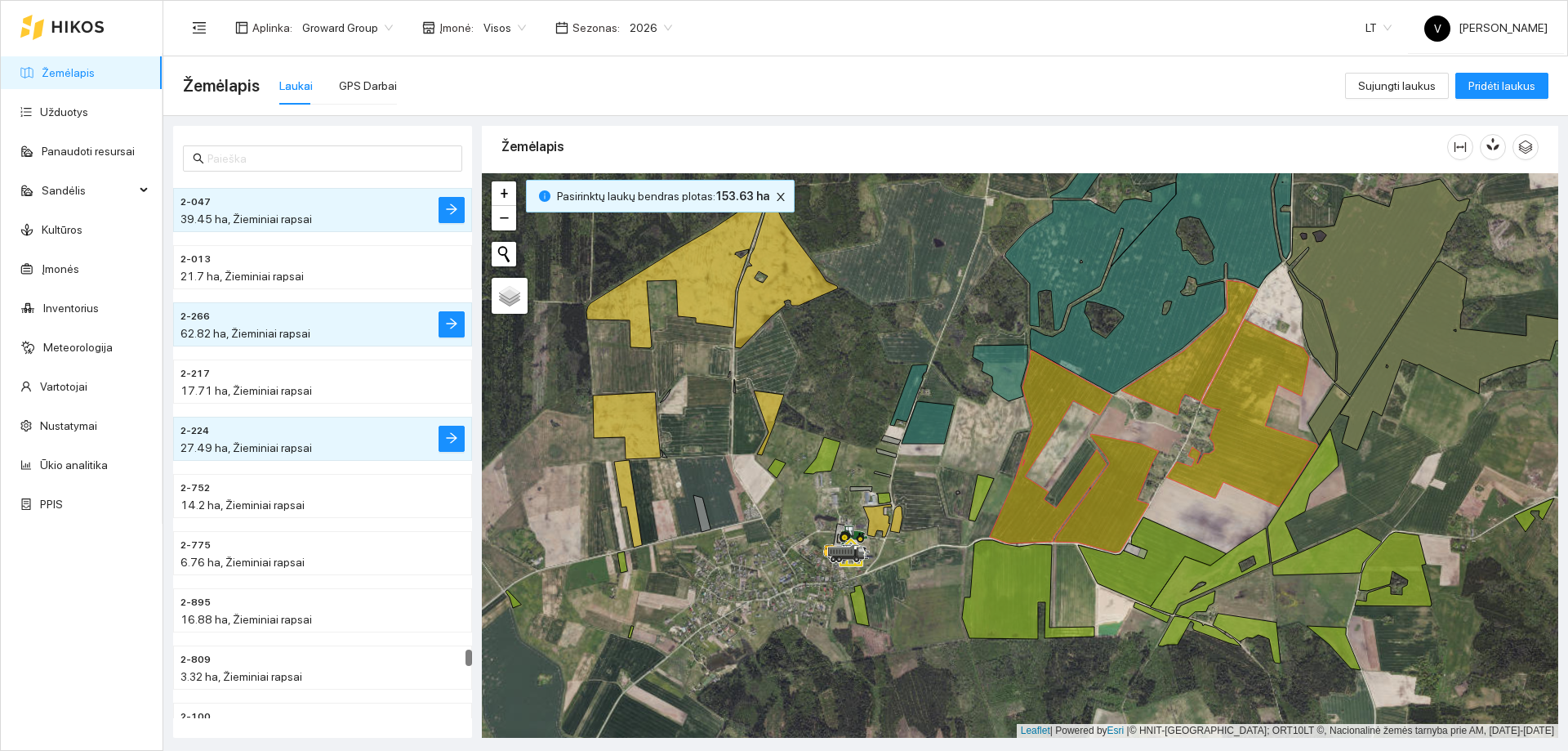 click 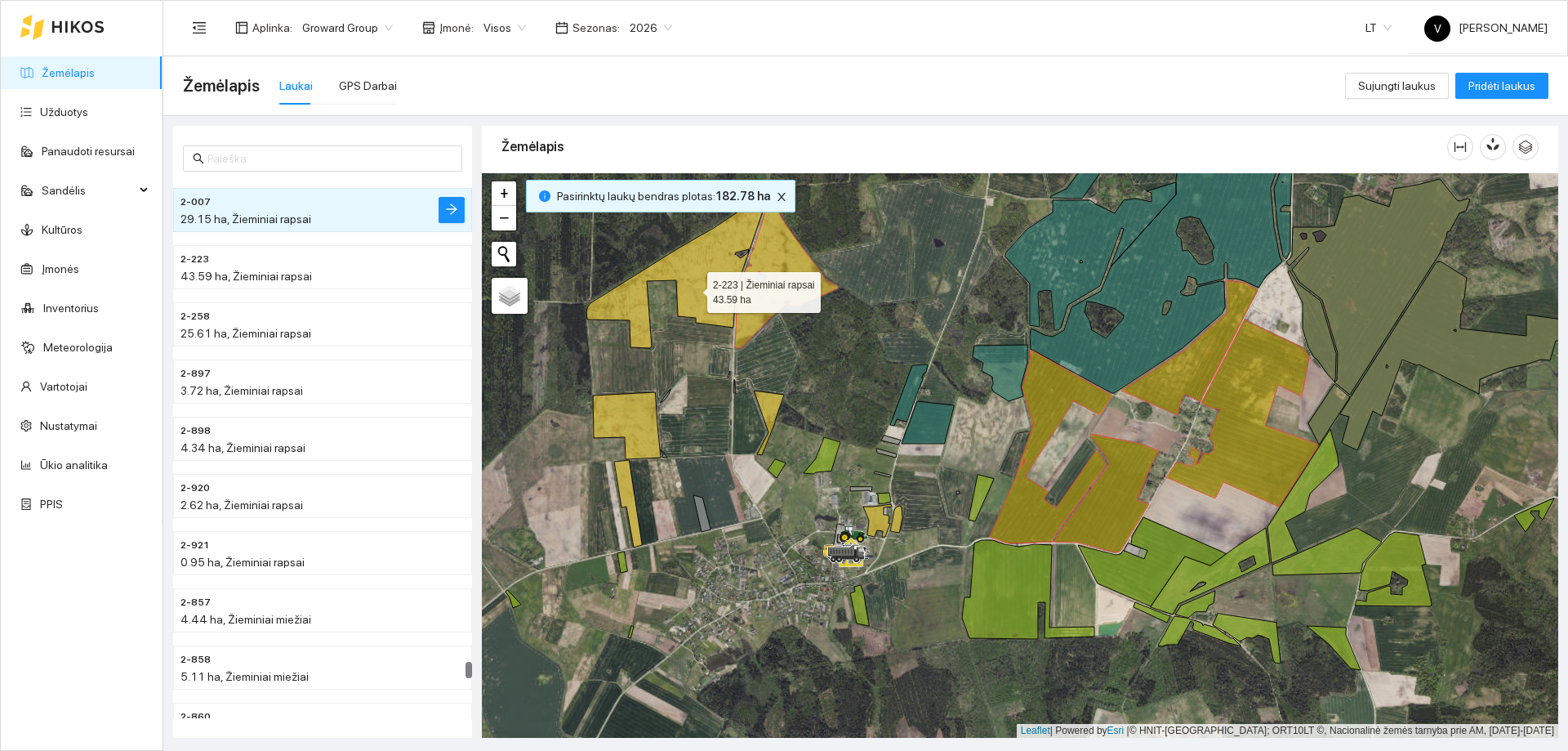 drag, startPoint x: 693, startPoint y: 288, endPoint x: 671, endPoint y: 299, distance: 24.596748 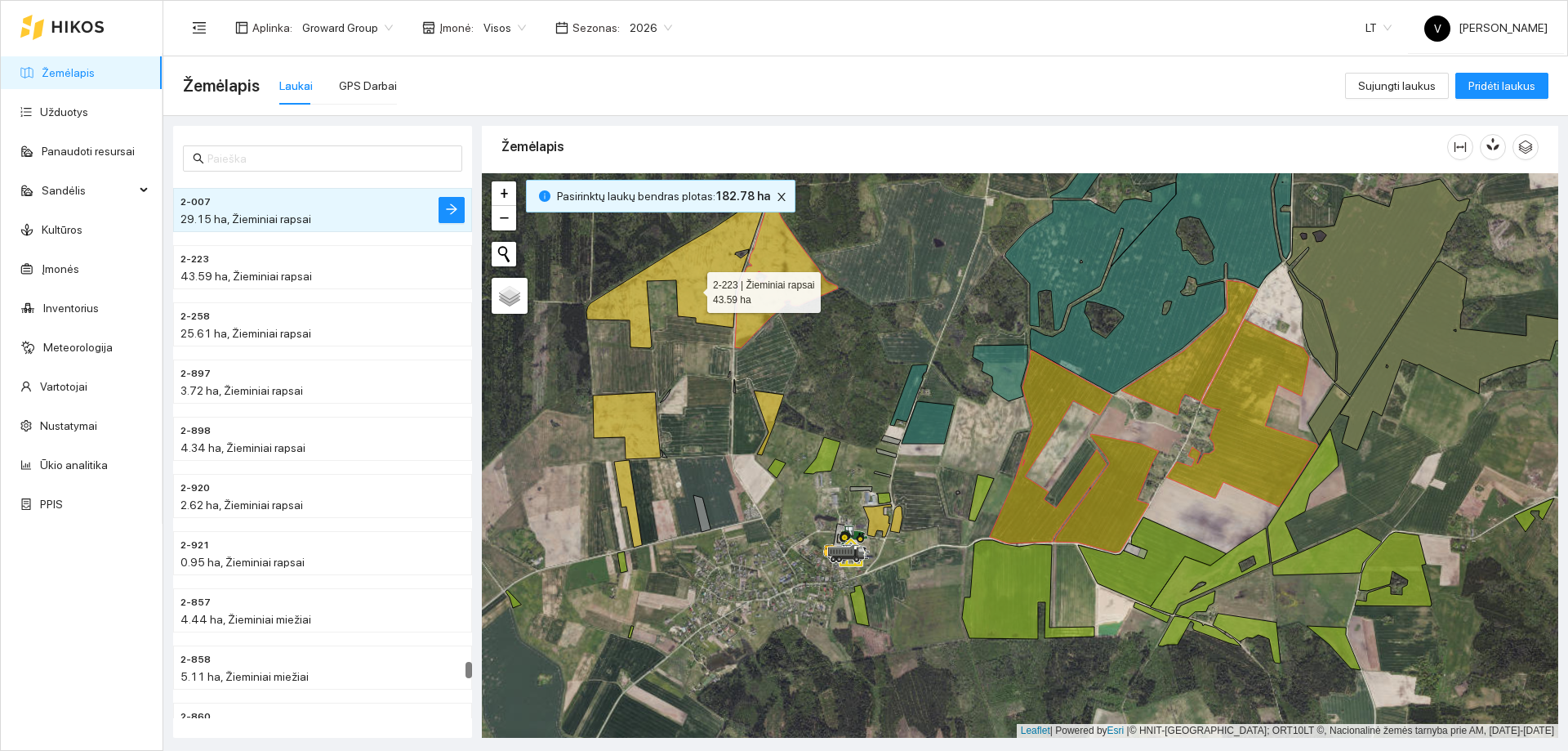 click 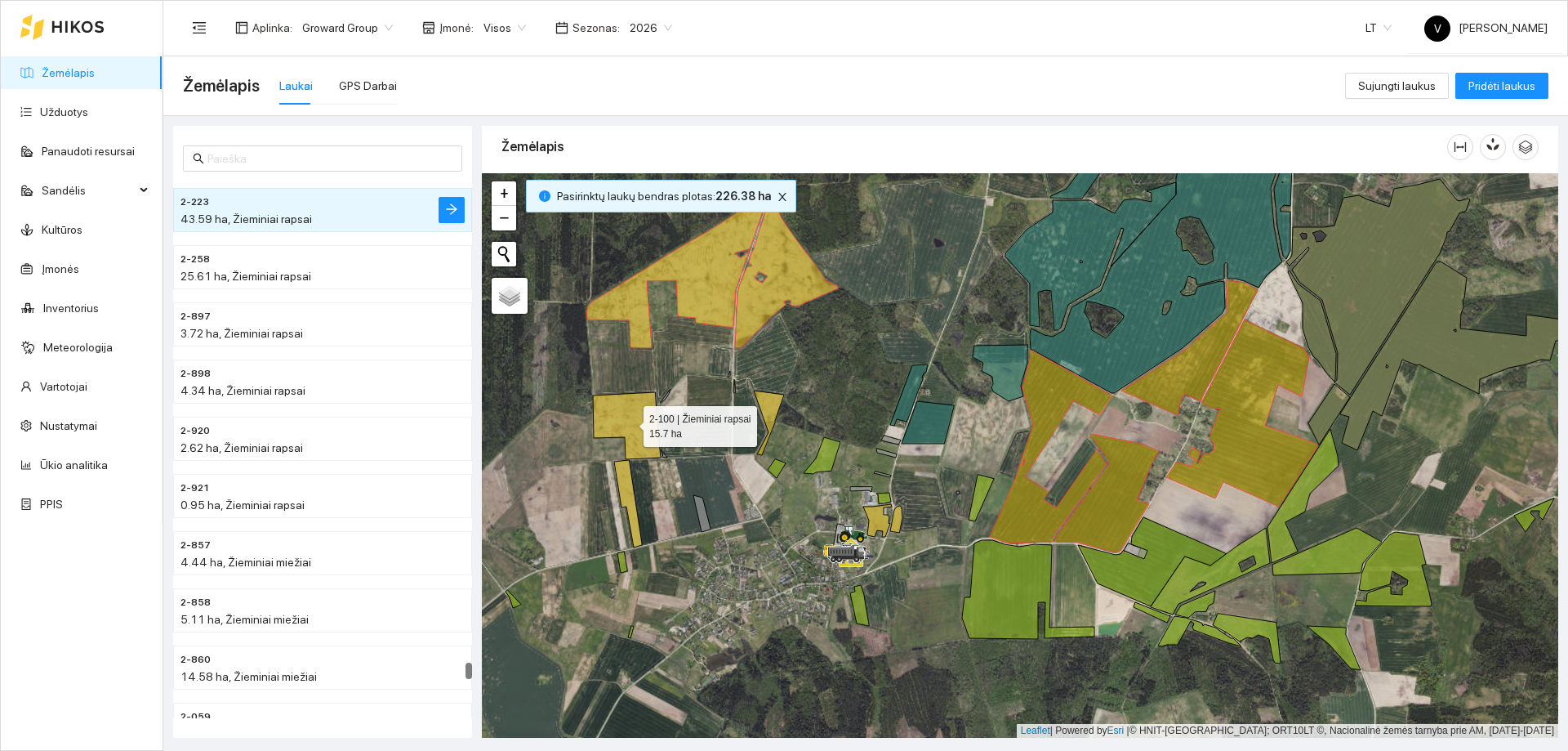 click 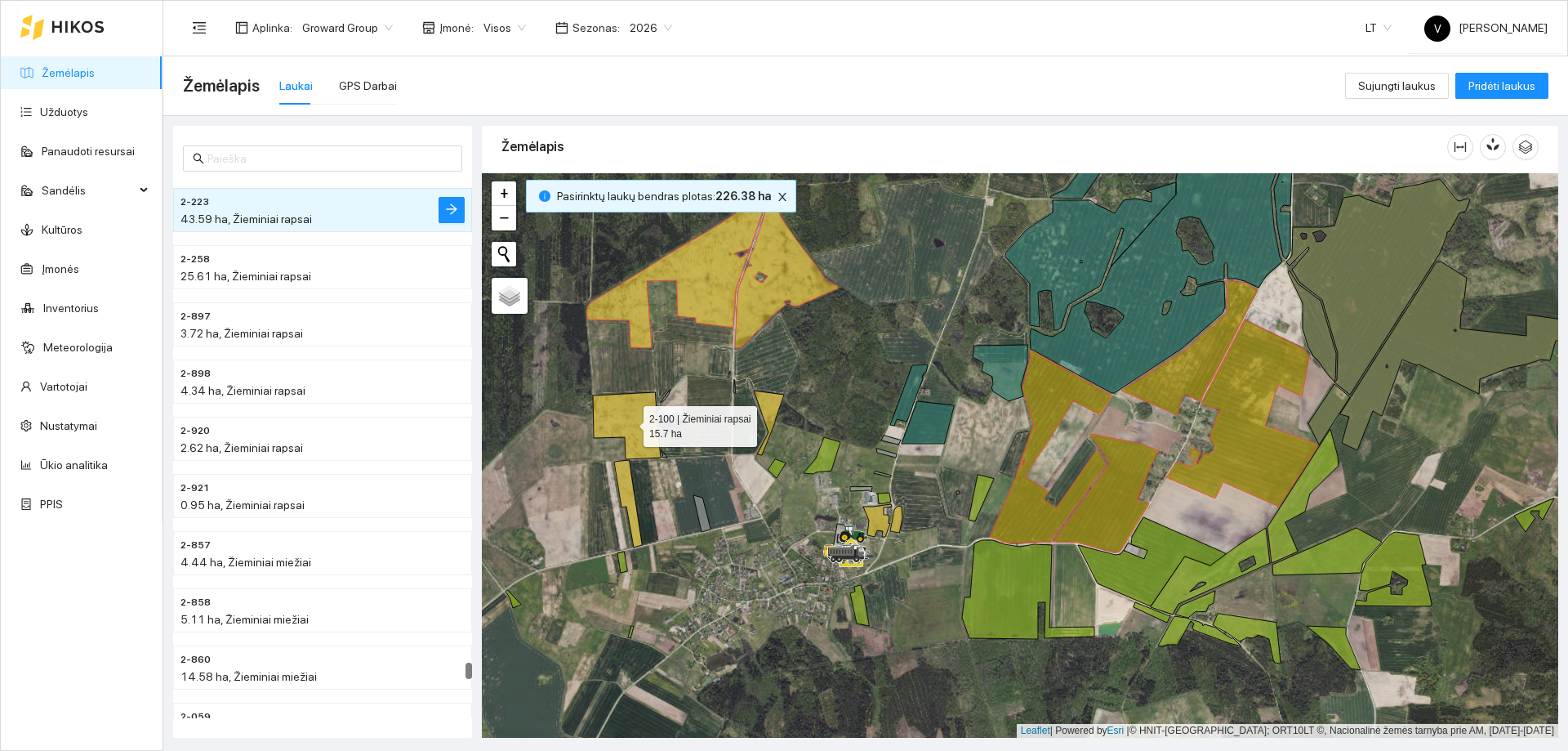 scroll, scrollTop: 27001, scrollLeft: 0, axis: vertical 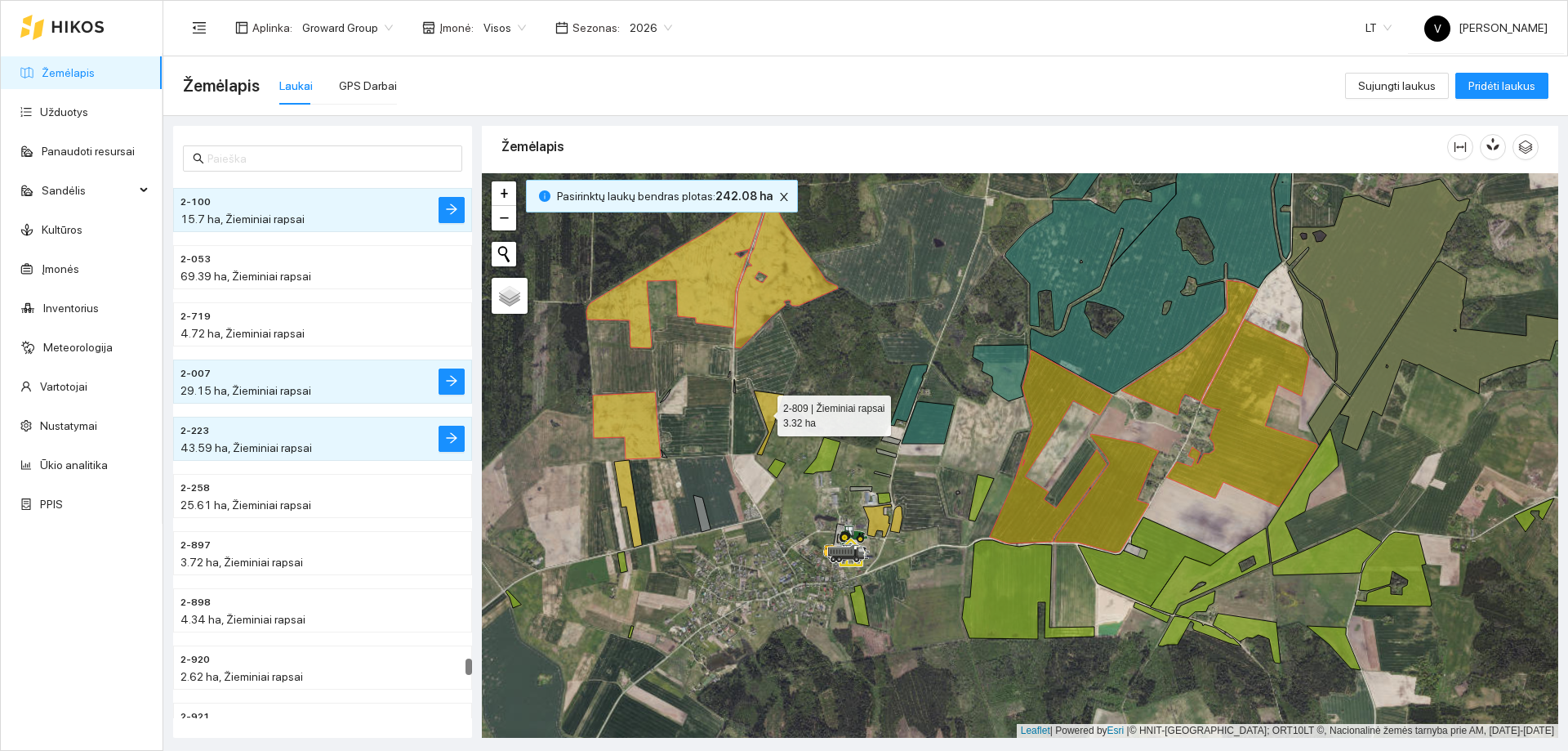 click 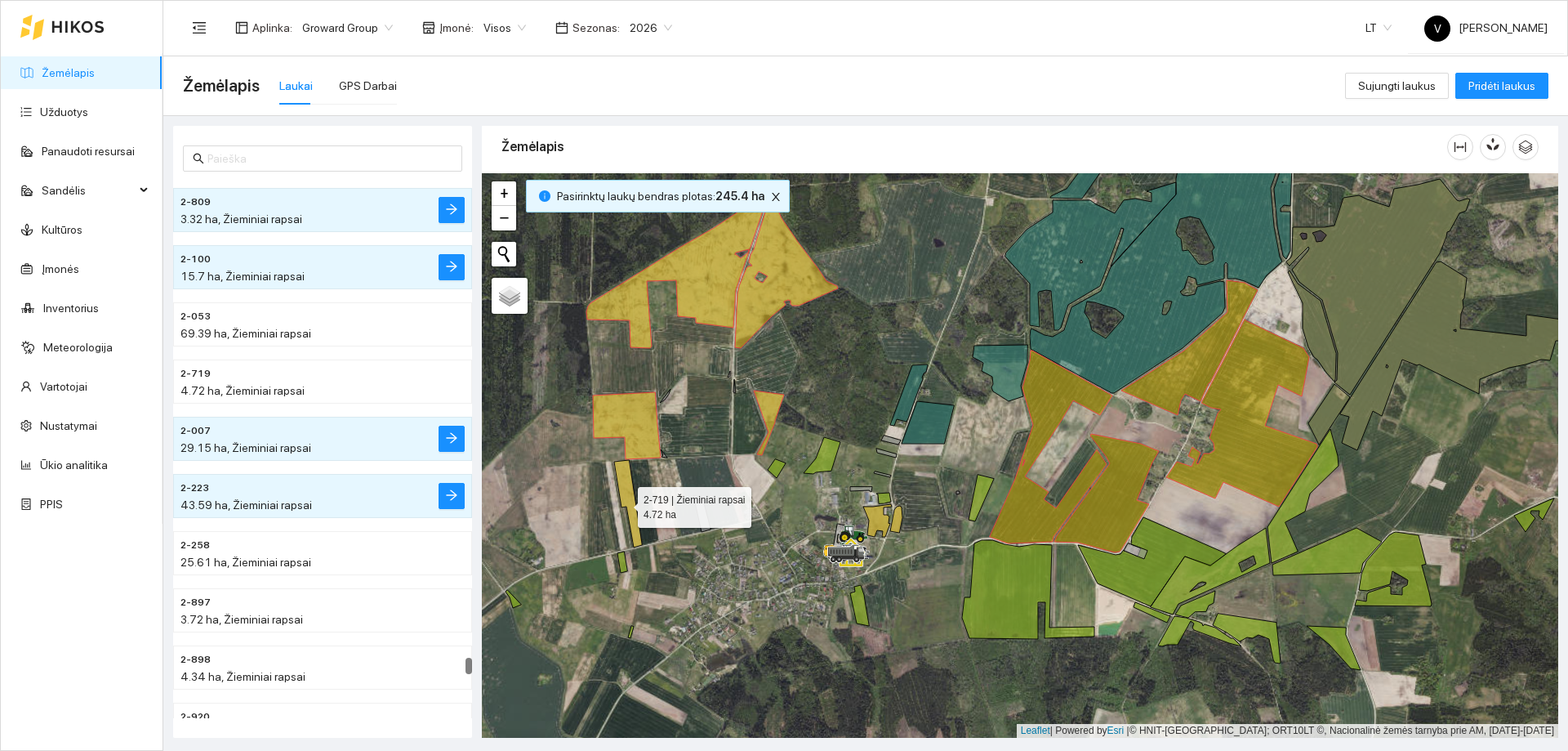 click 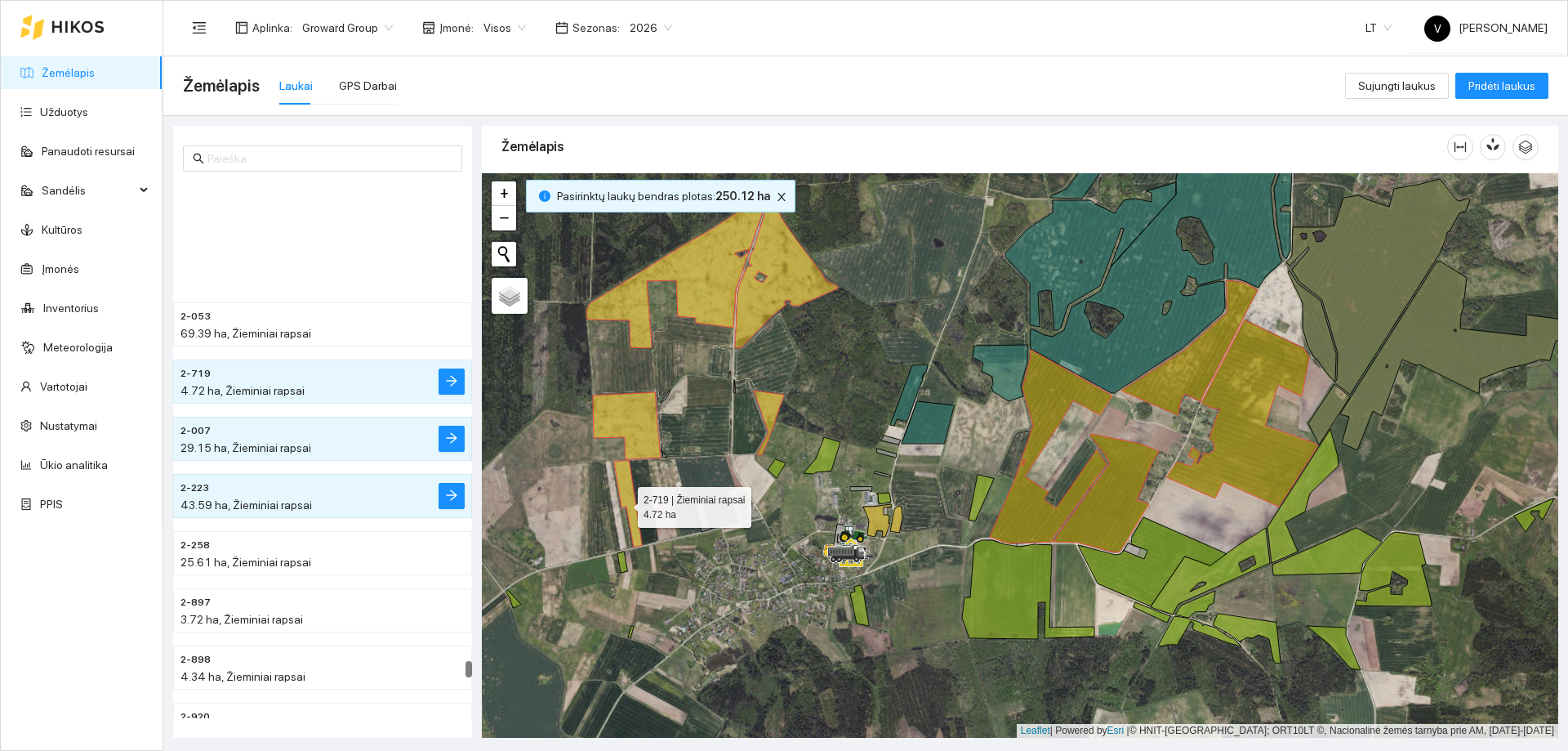 scroll, scrollTop: 27115, scrollLeft: 0, axis: vertical 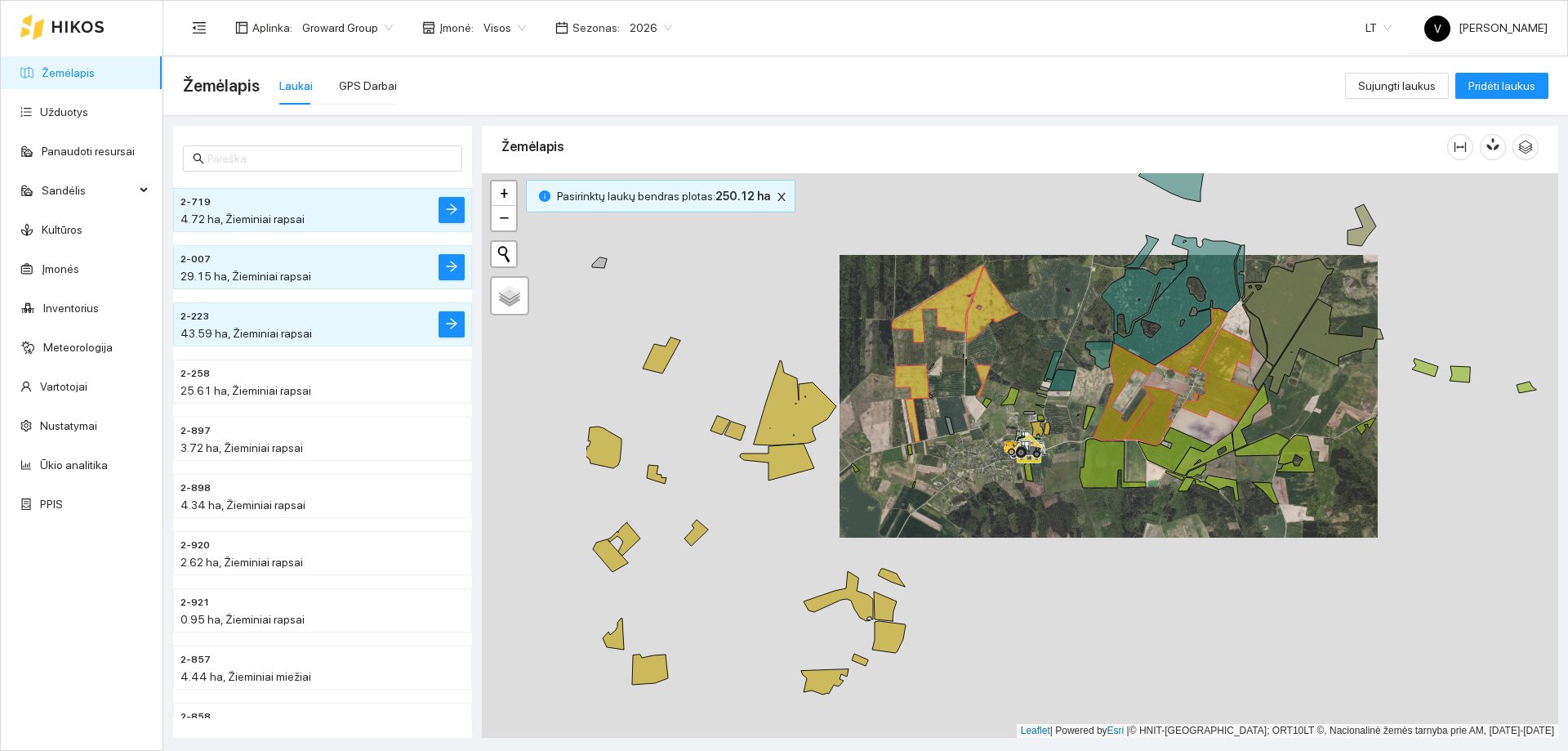 drag, startPoint x: 733, startPoint y: 473, endPoint x: 911, endPoint y: 434, distance: 182.22239 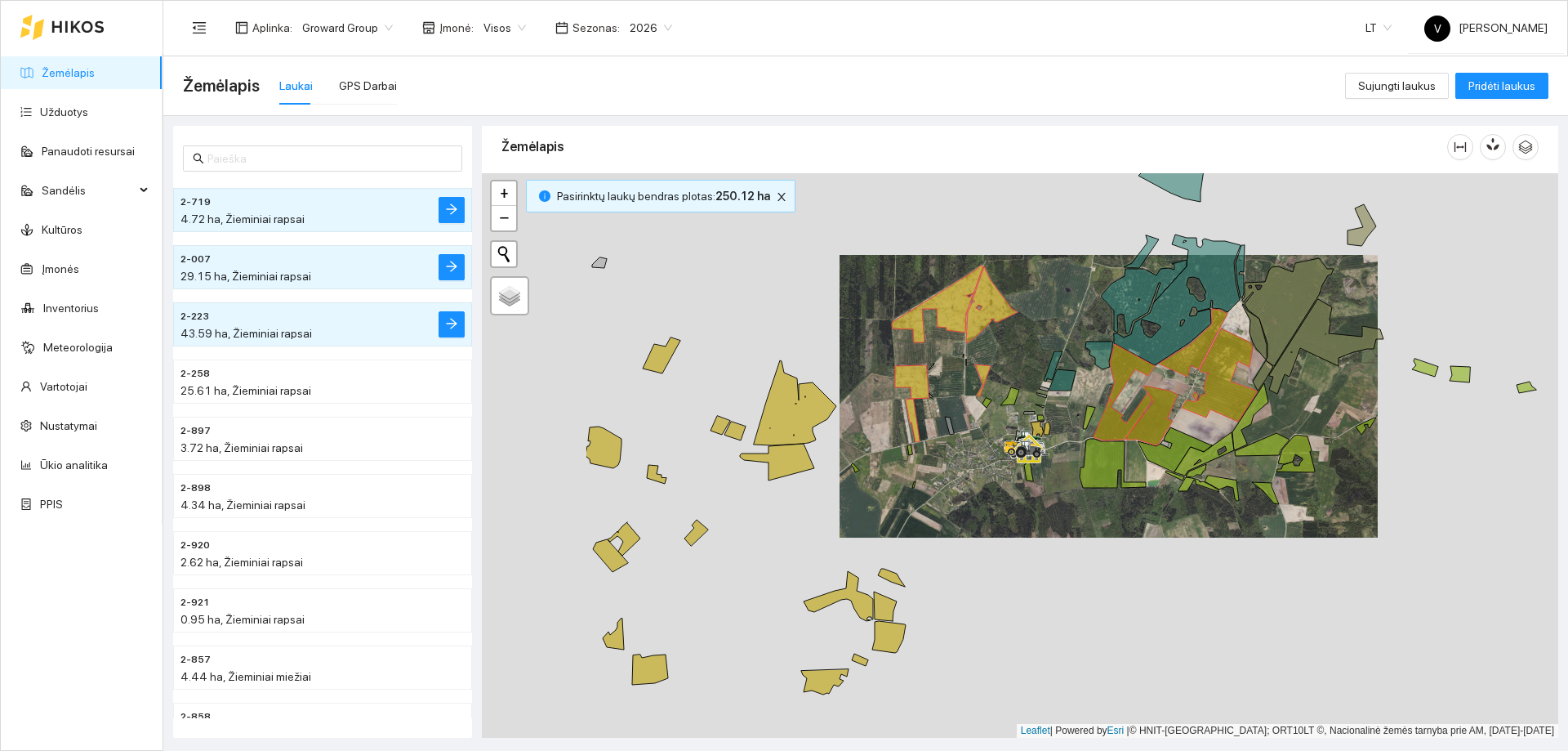 click at bounding box center [1020, 455] 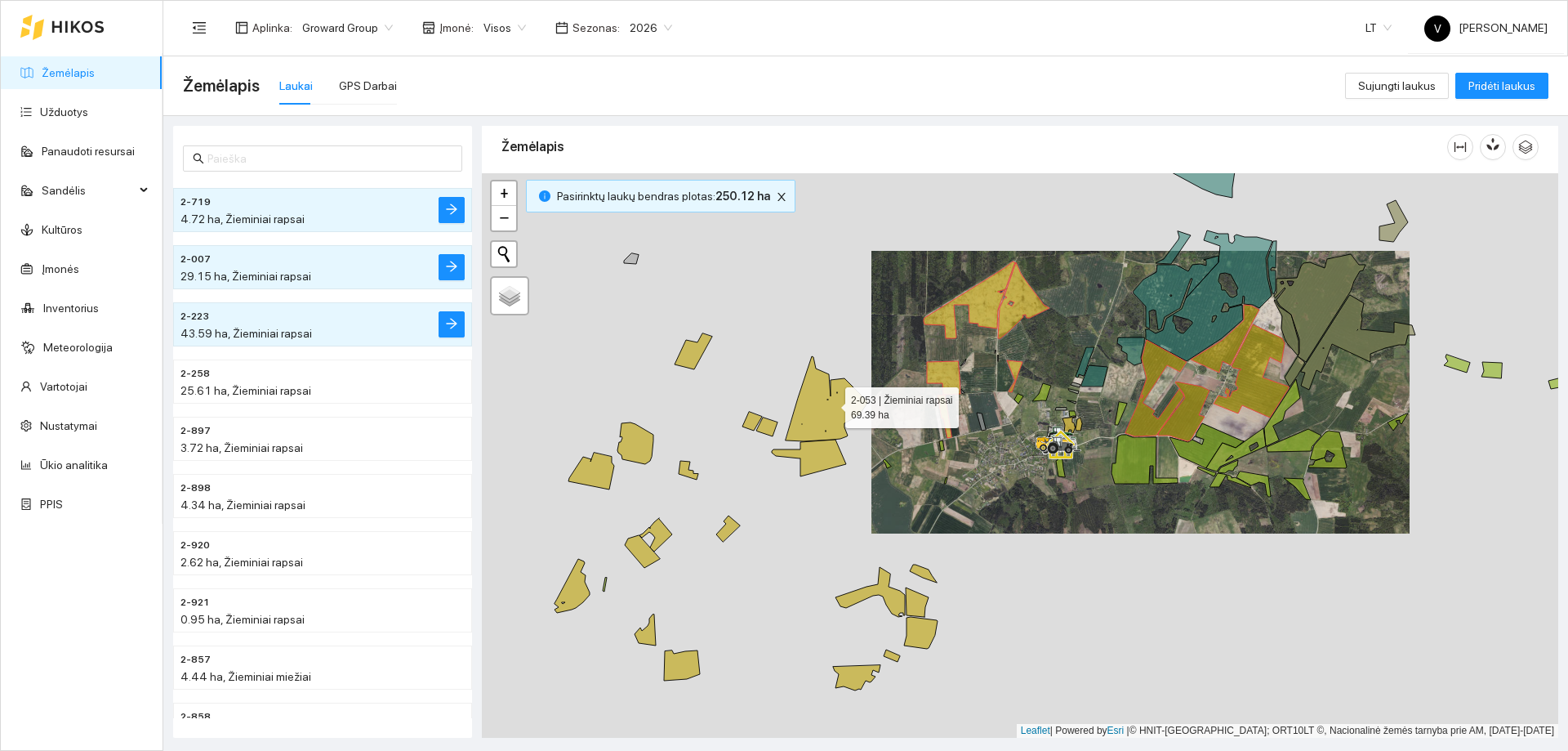 click 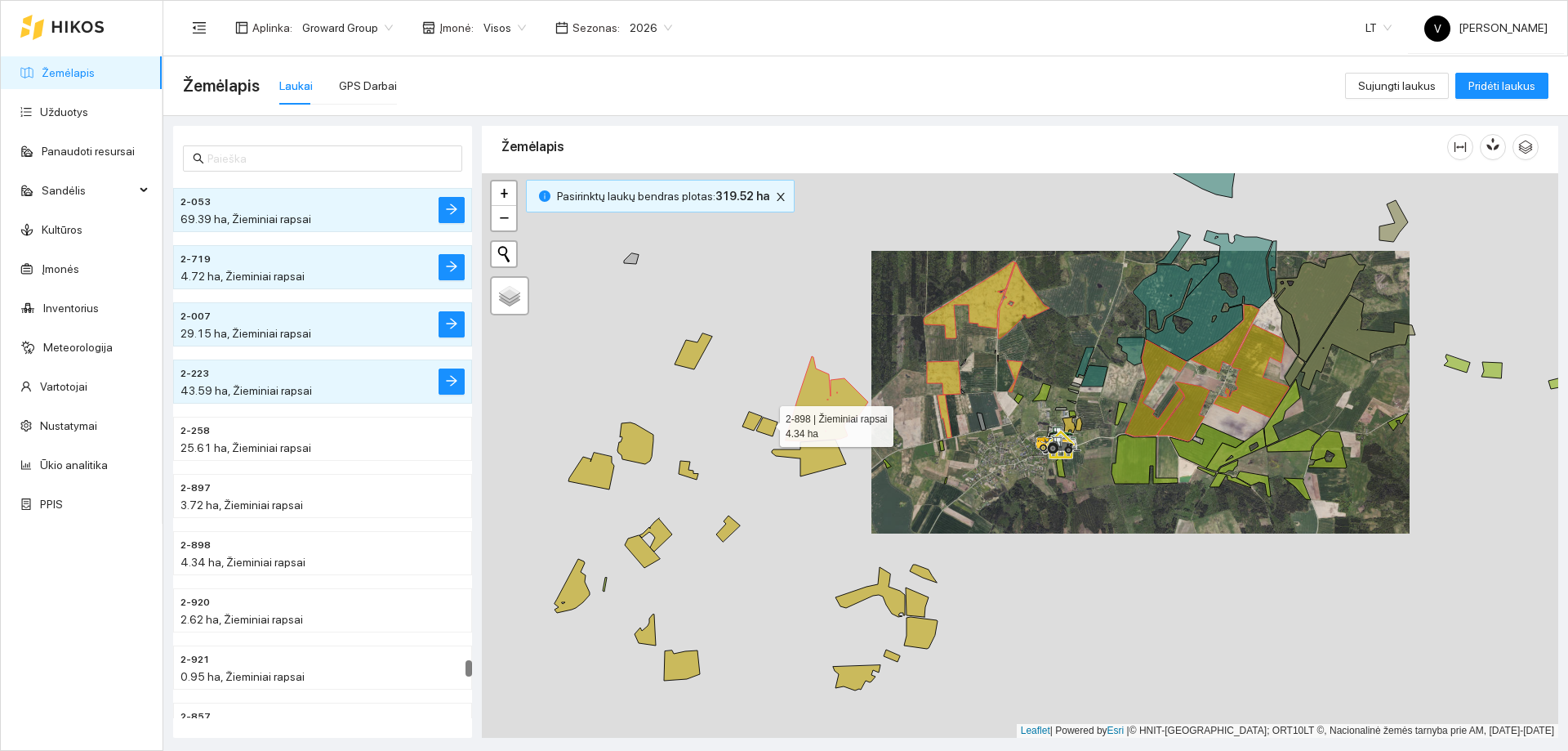 click 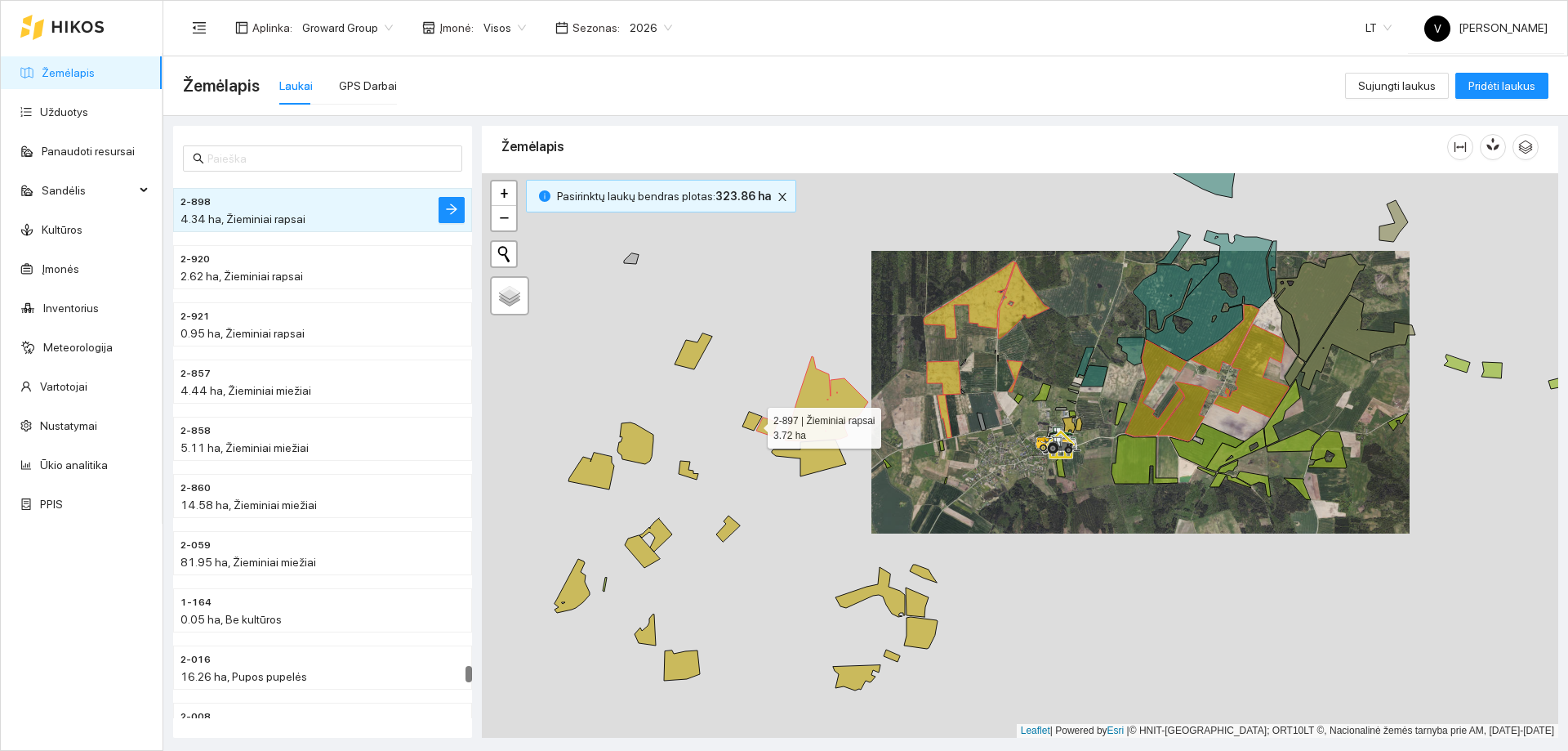 click 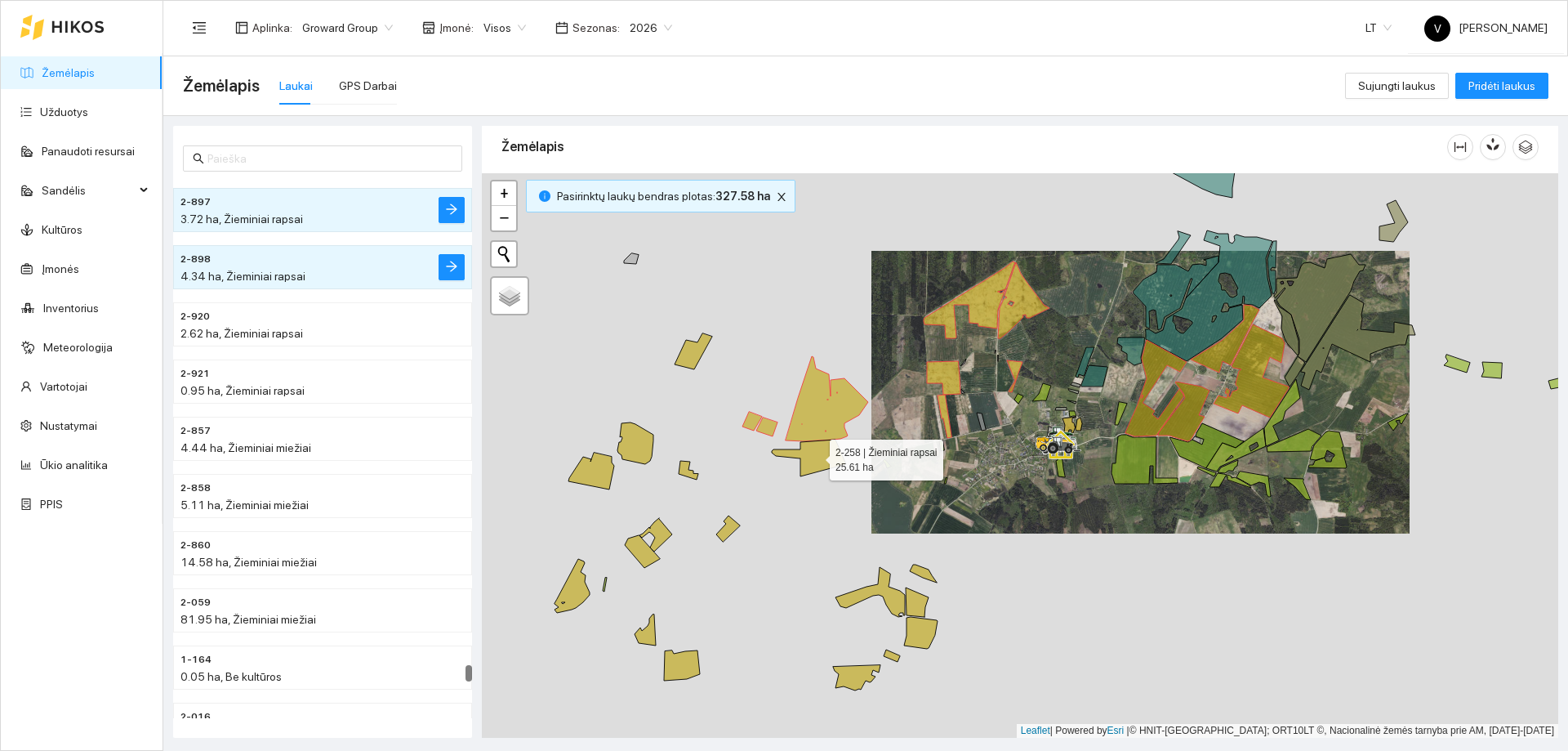 click 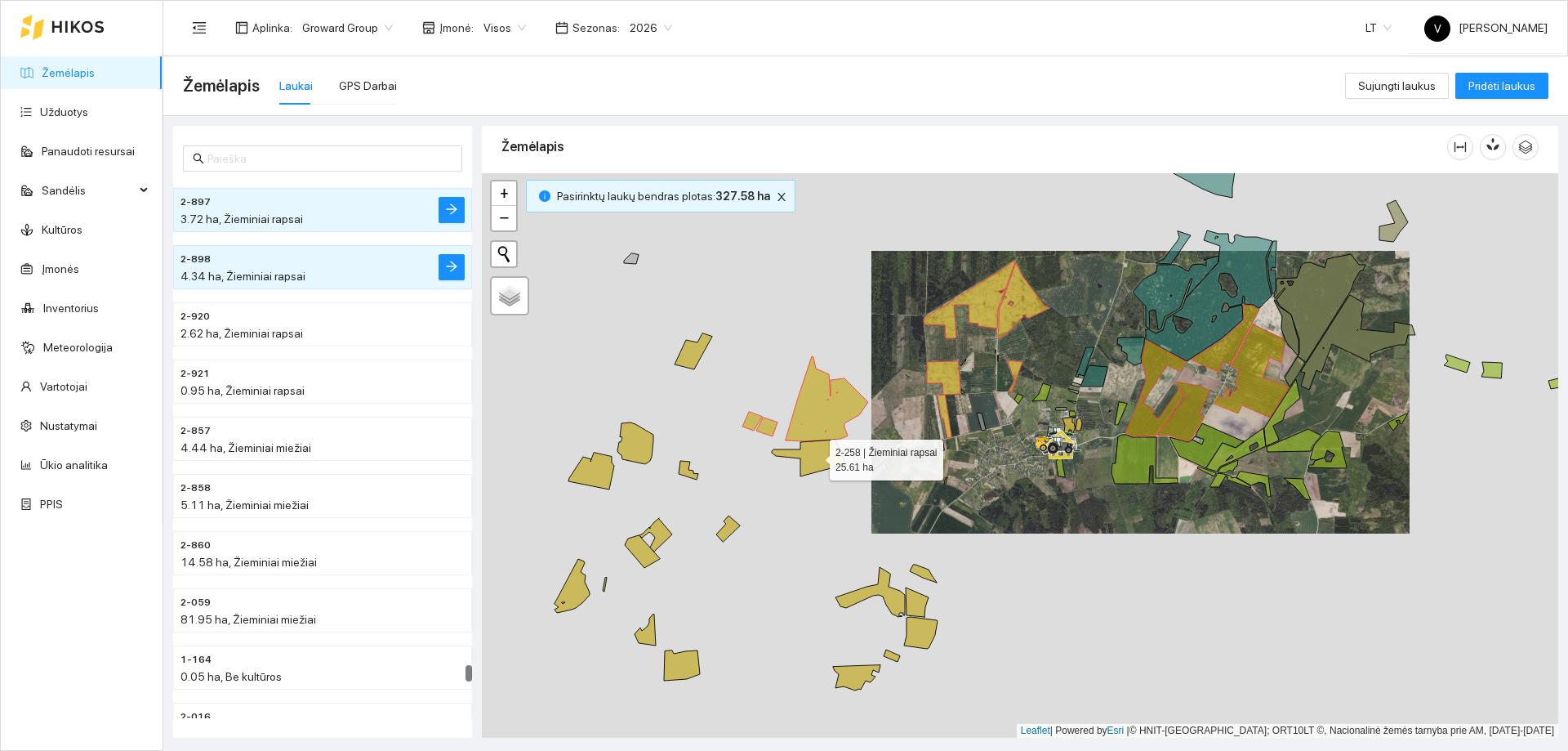 scroll, scrollTop: 27287, scrollLeft: 0, axis: vertical 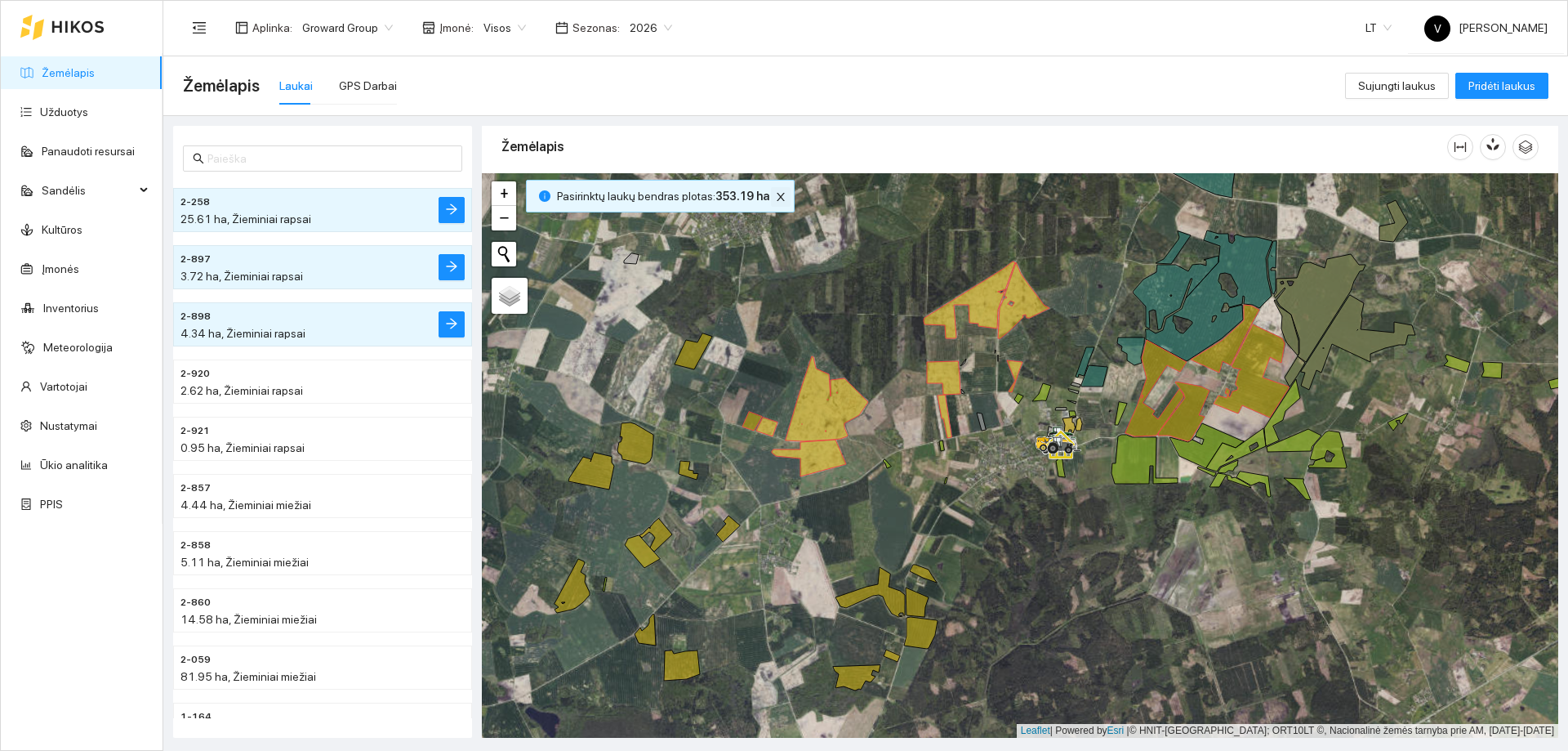 click 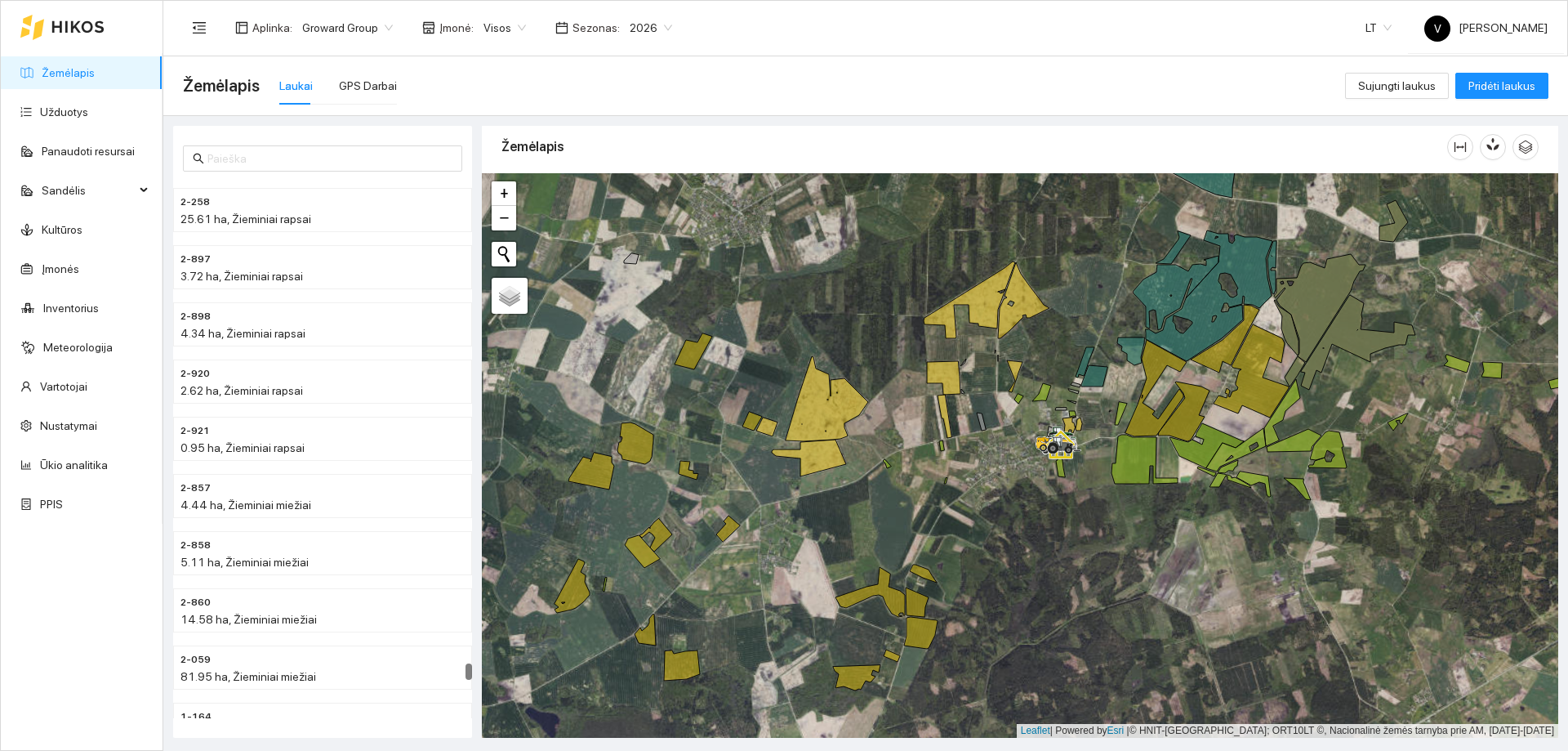 drag, startPoint x: 983, startPoint y: 531, endPoint x: 970, endPoint y: 526, distance: 13.928388 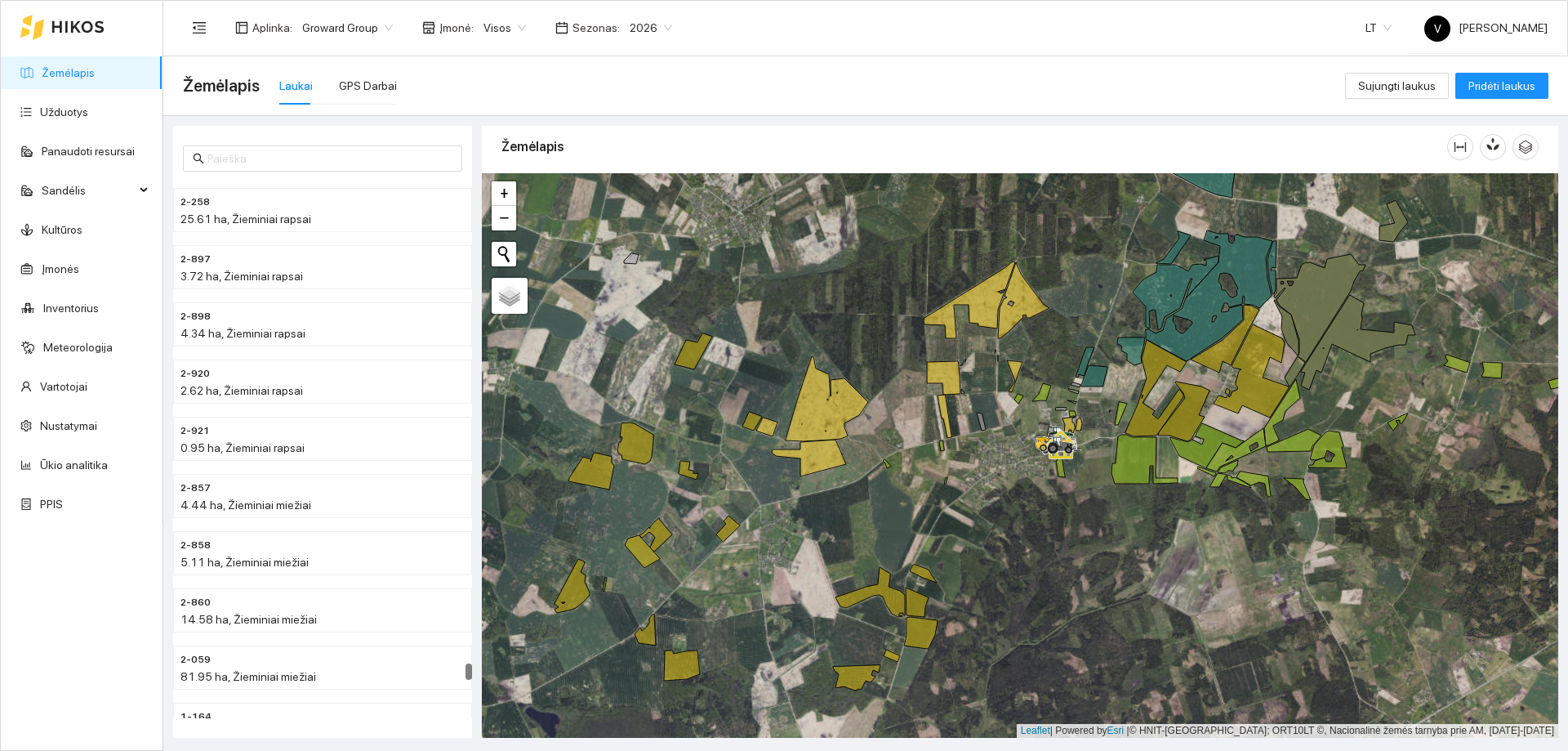 click at bounding box center [1020, 455] 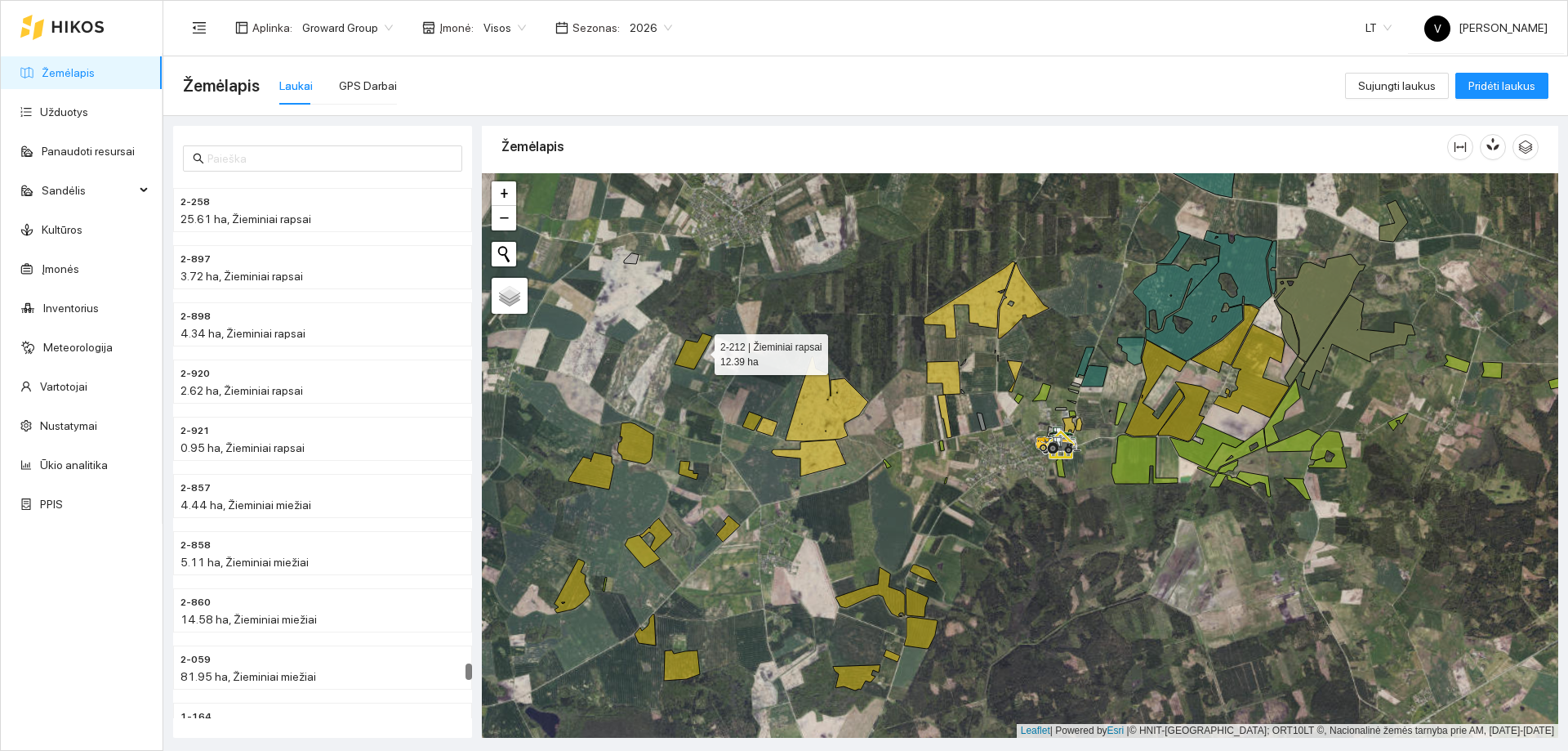 click 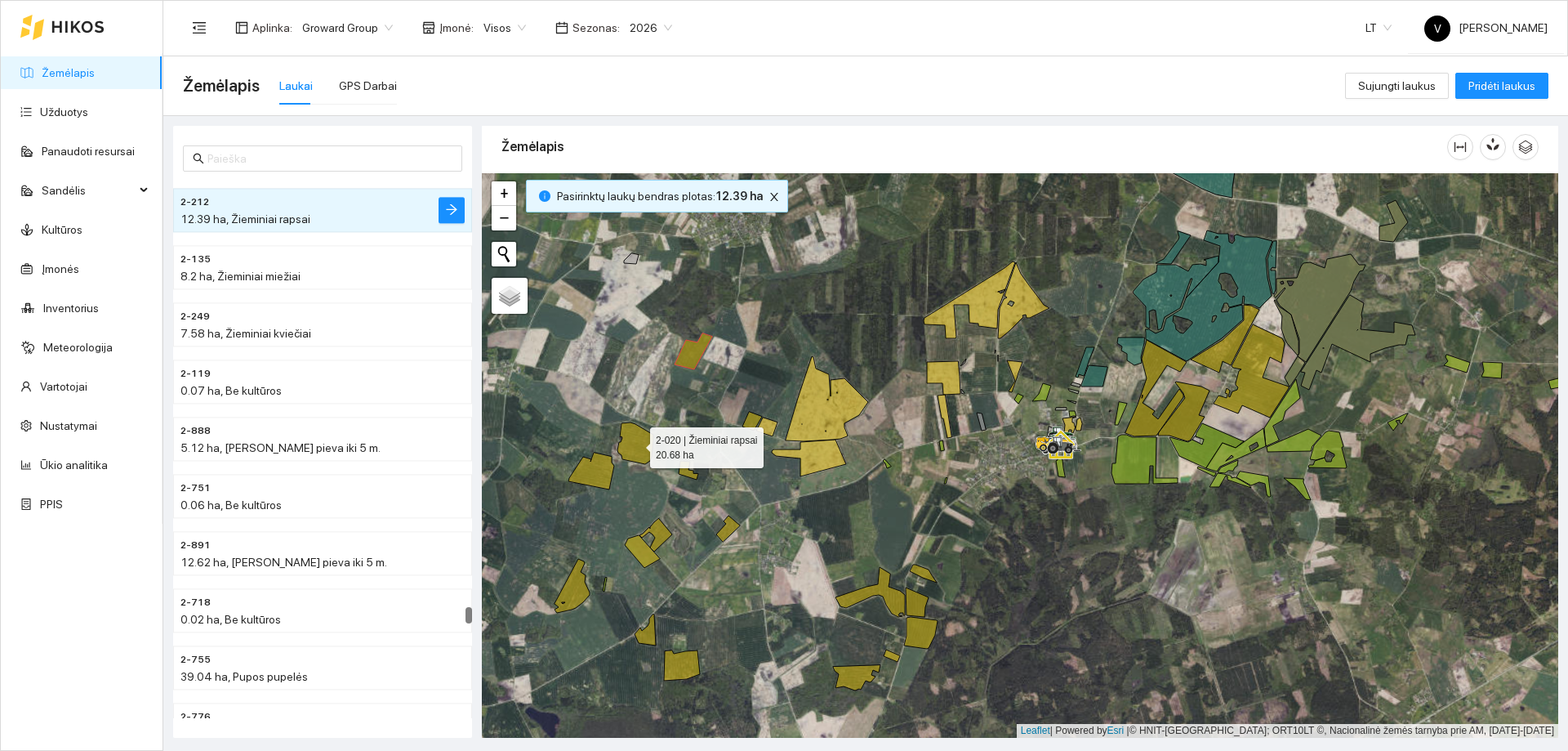 click 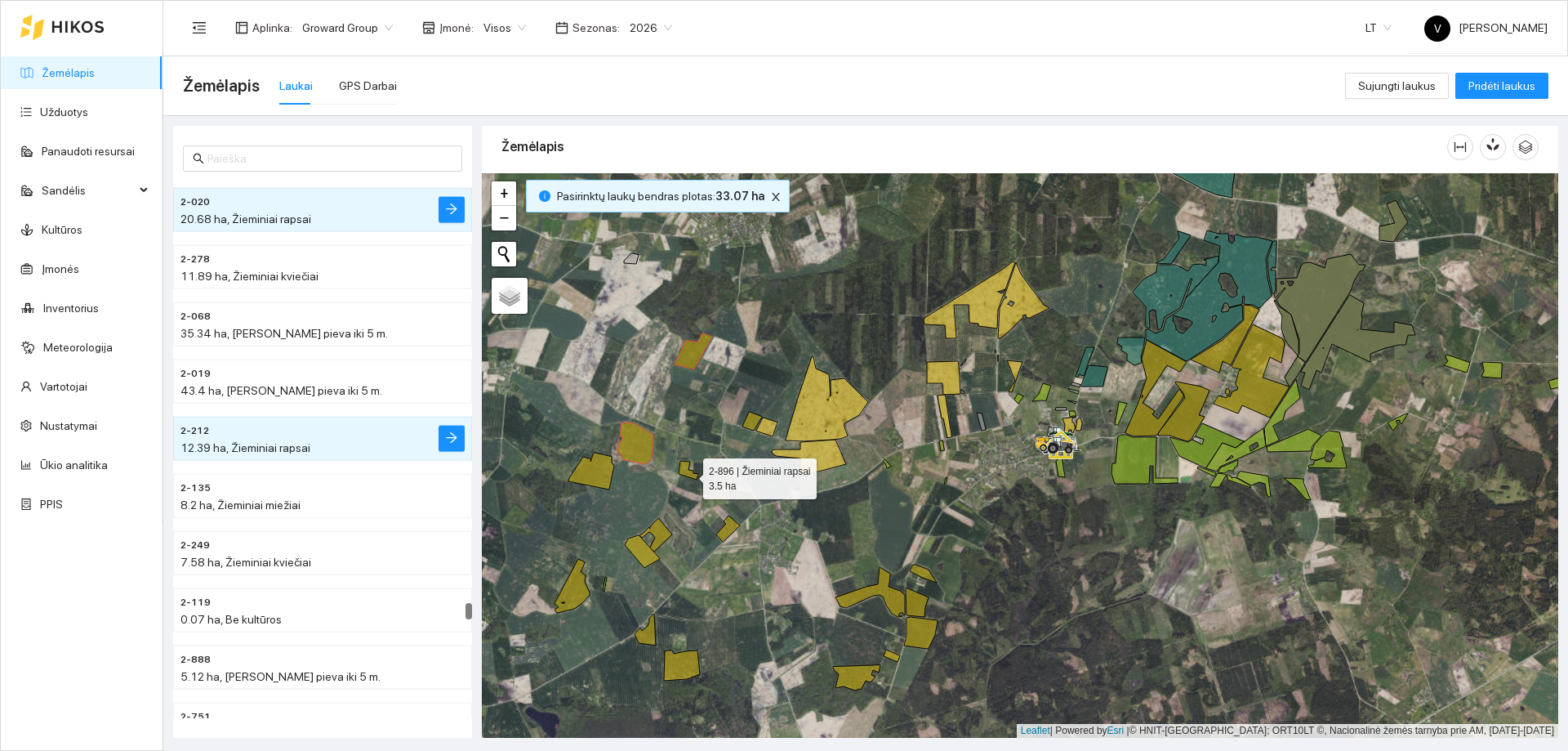 click 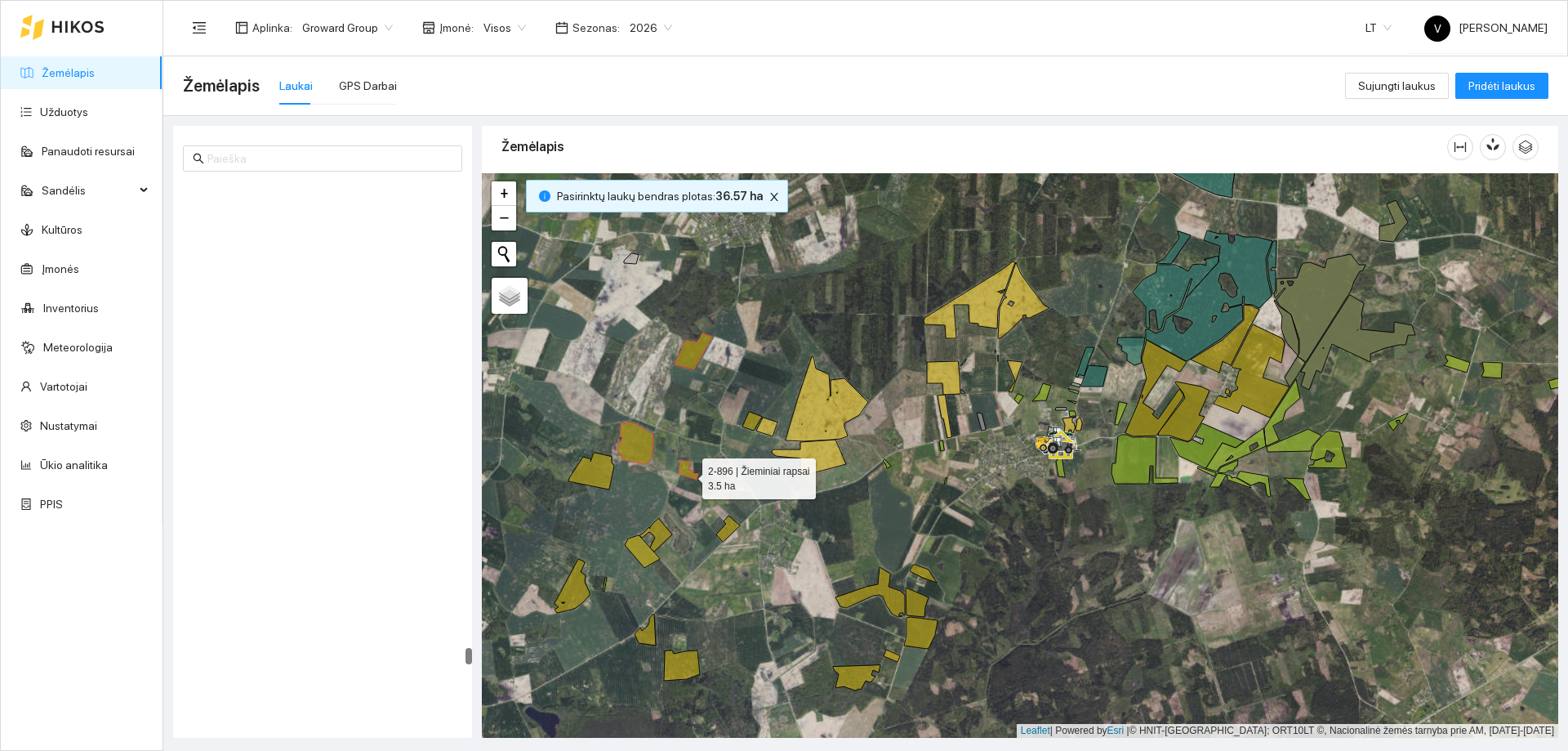 scroll, scrollTop: 26374, scrollLeft: 0, axis: vertical 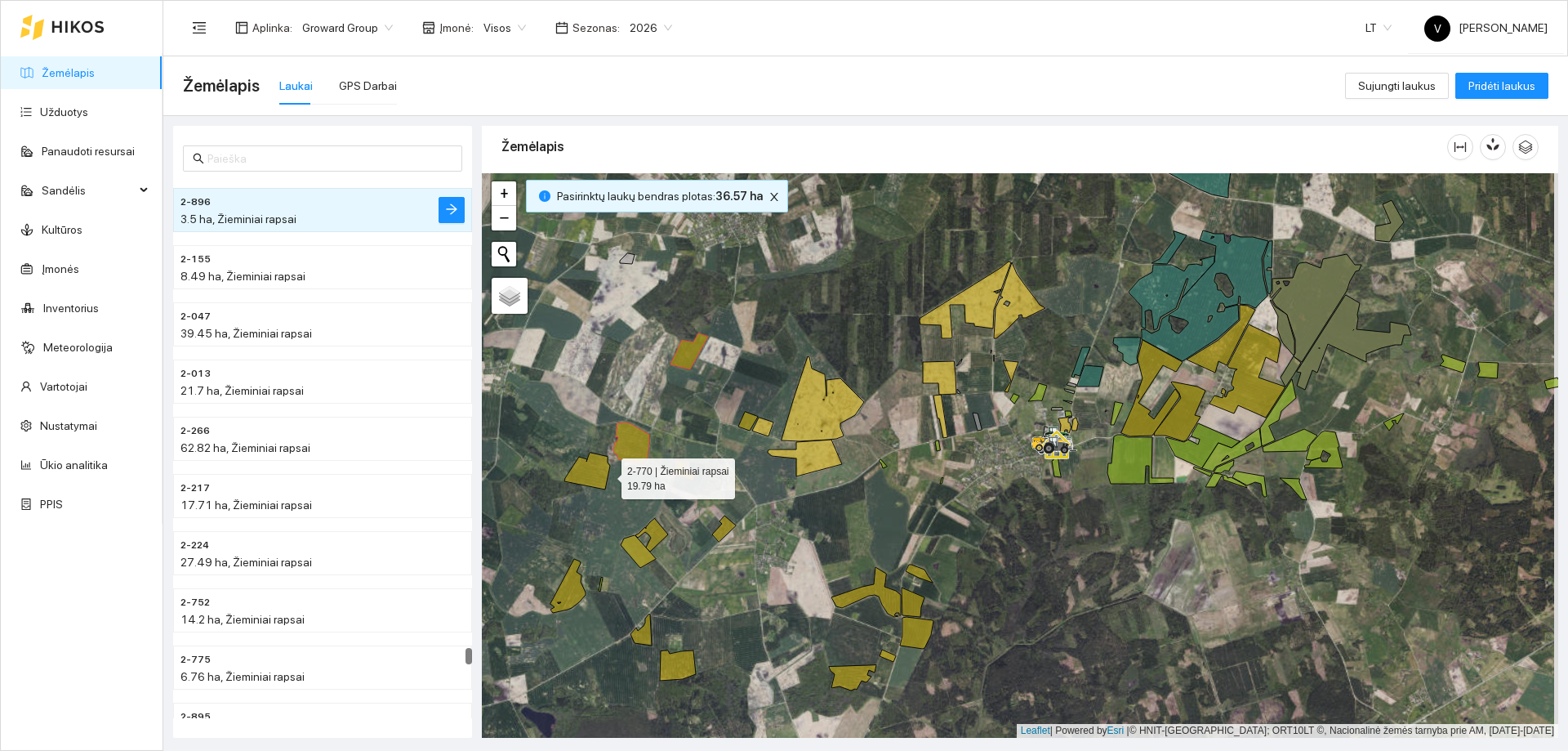 drag, startPoint x: 612, startPoint y: 475, endPoint x: 604, endPoint y: 475, distance: 8 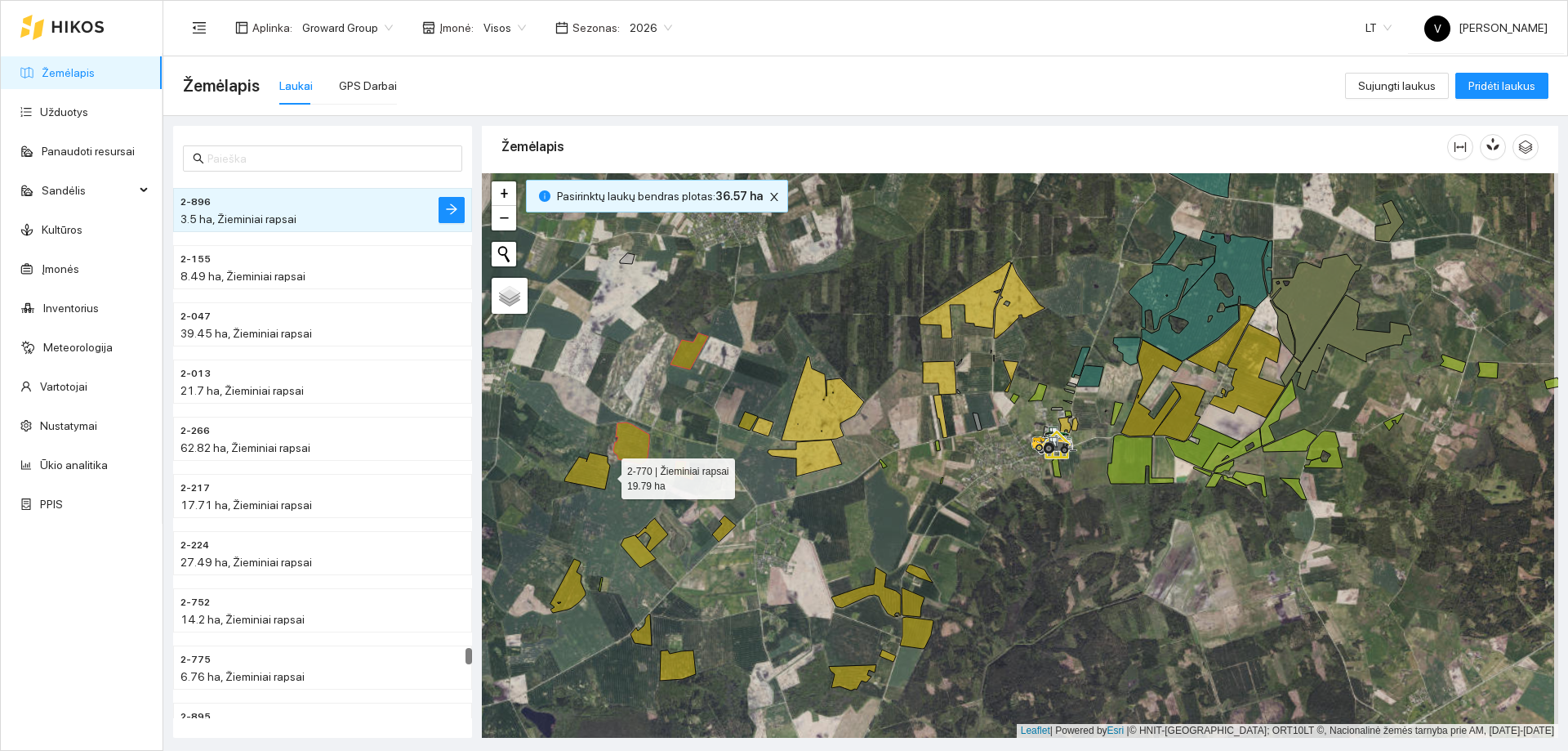 click 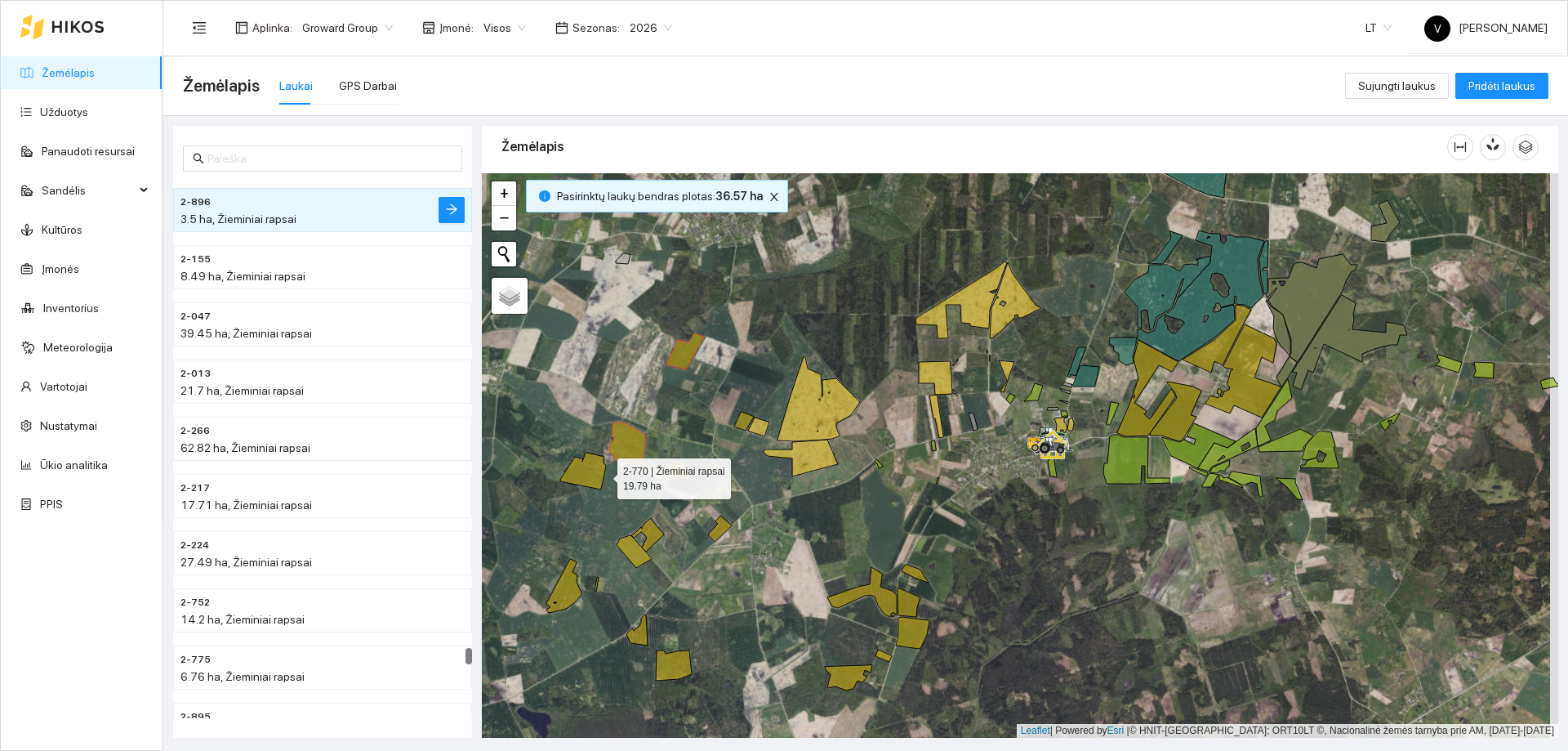 click 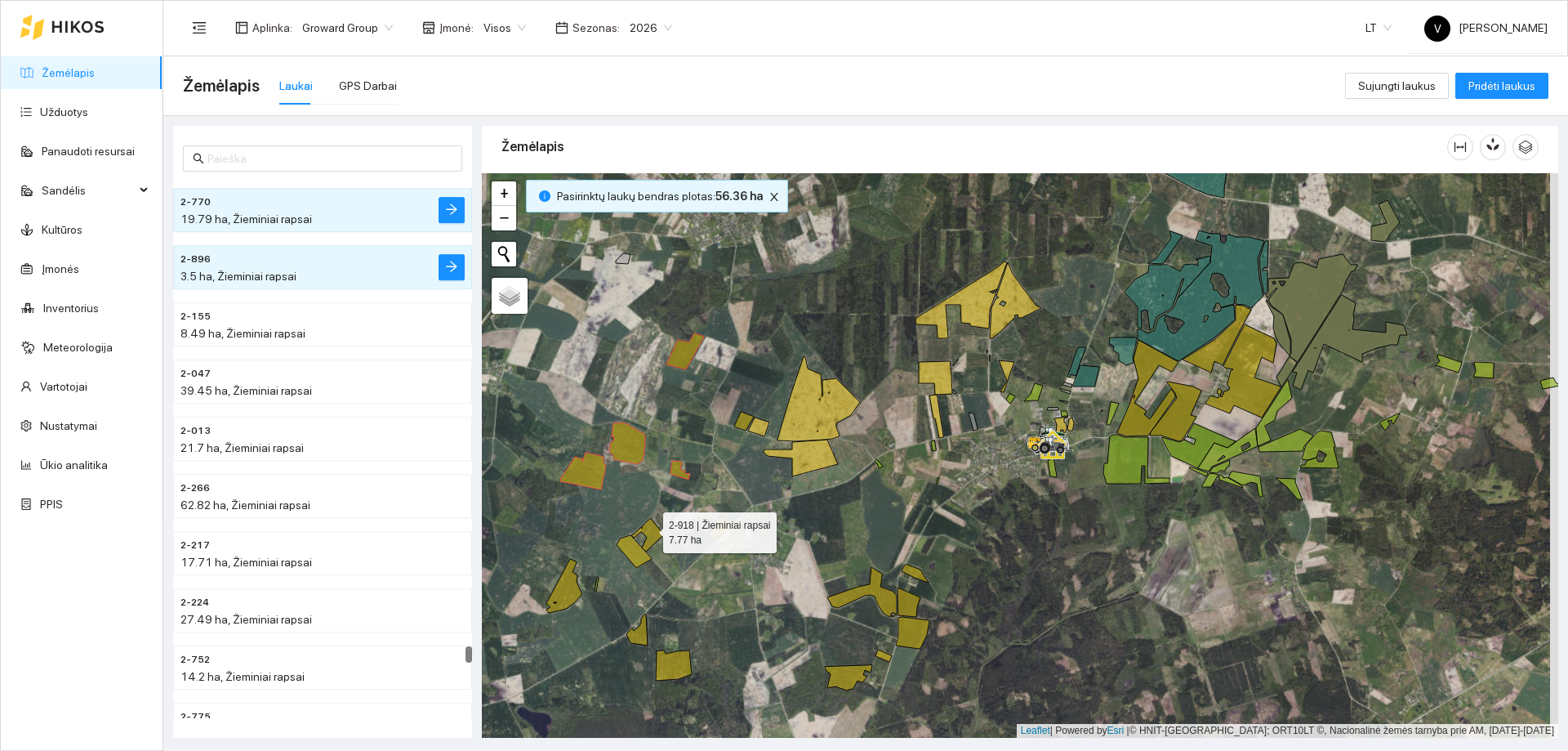 click 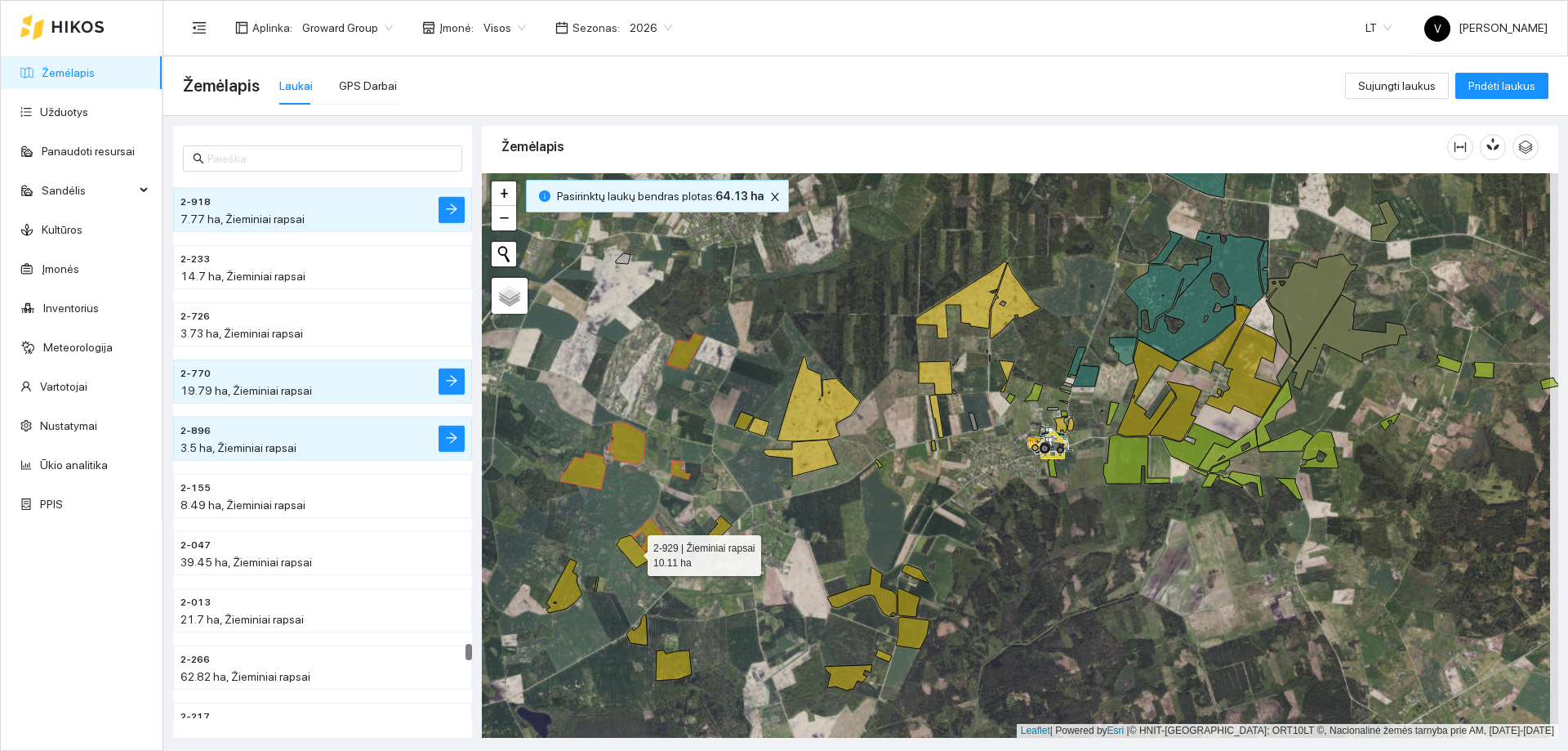click 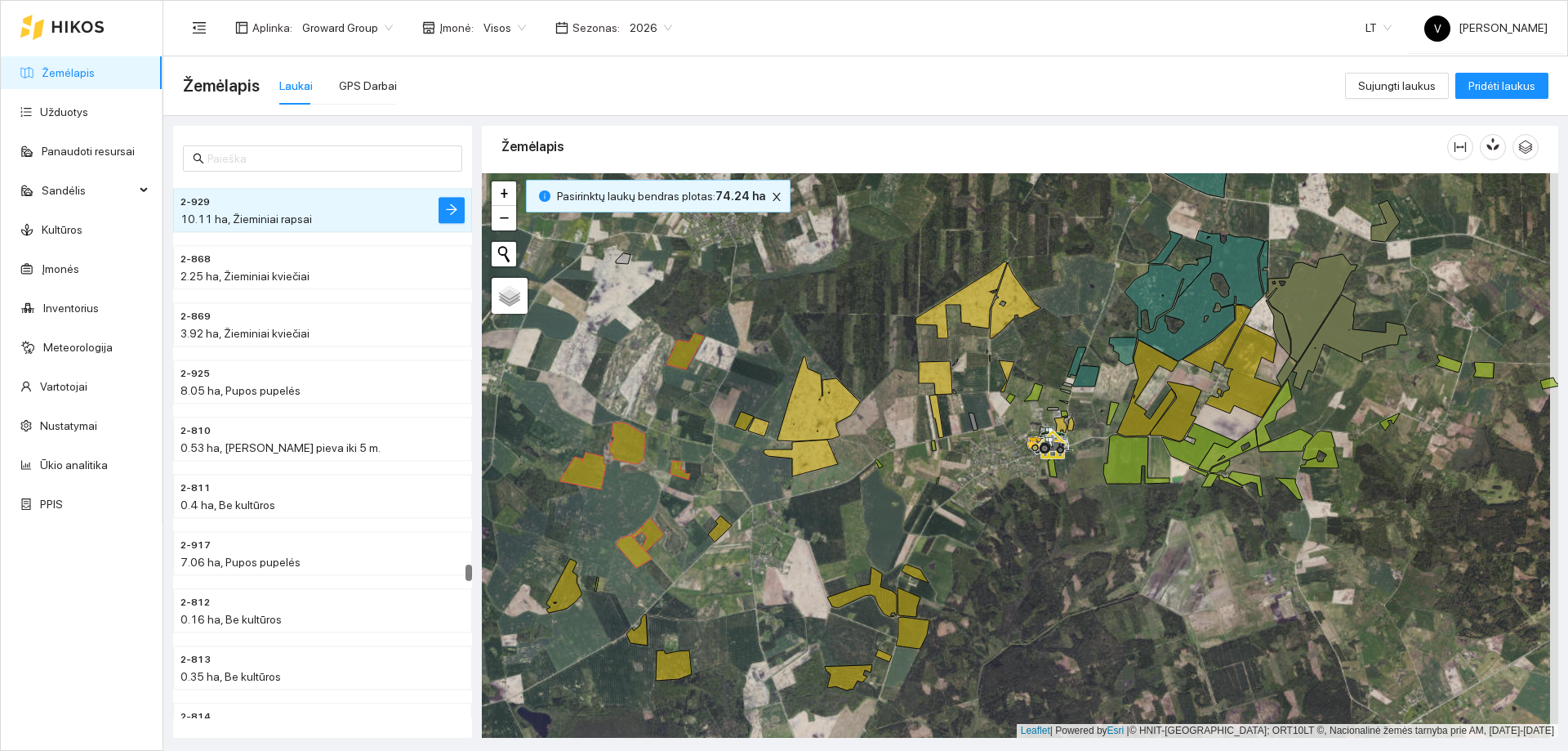 click 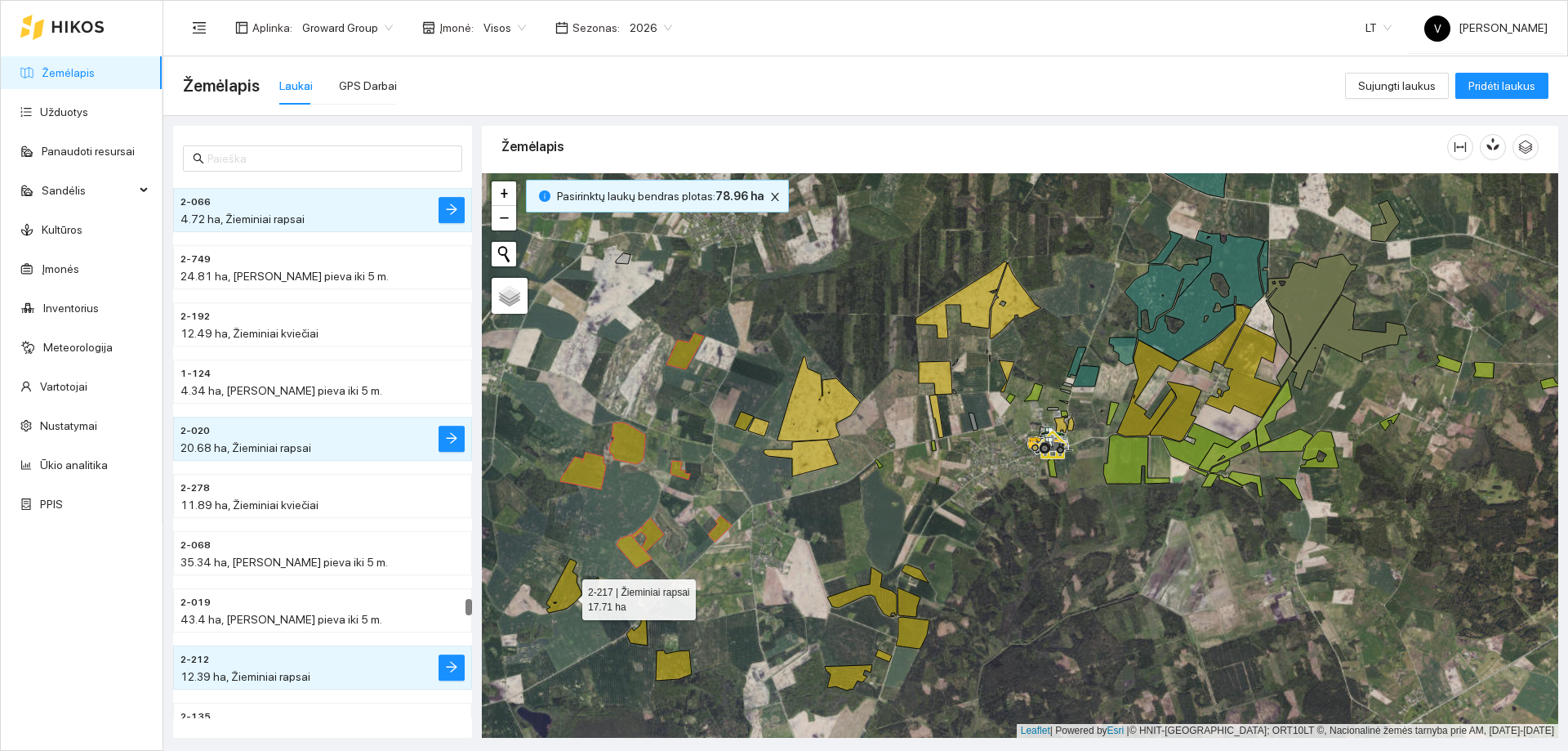 click 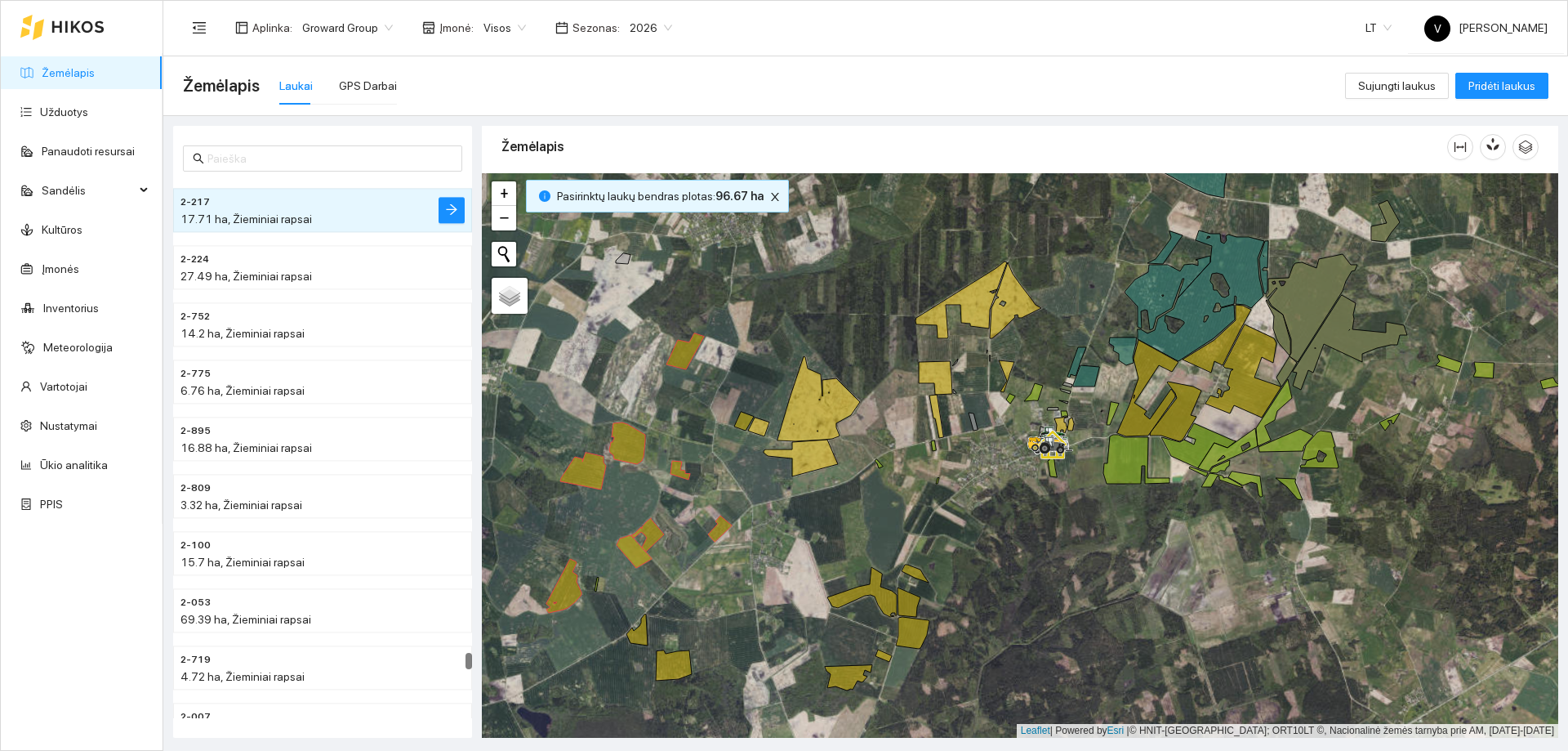 click 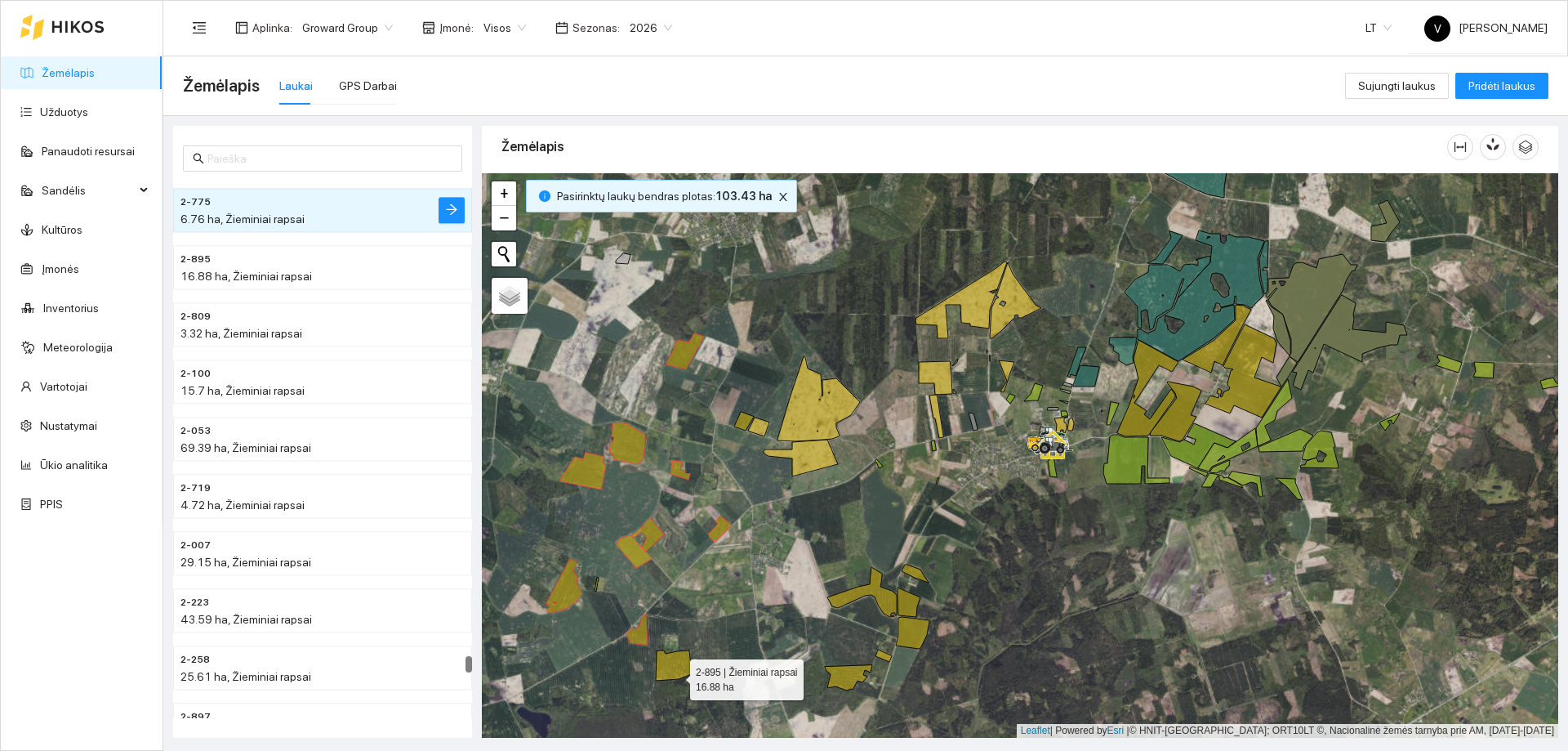 click 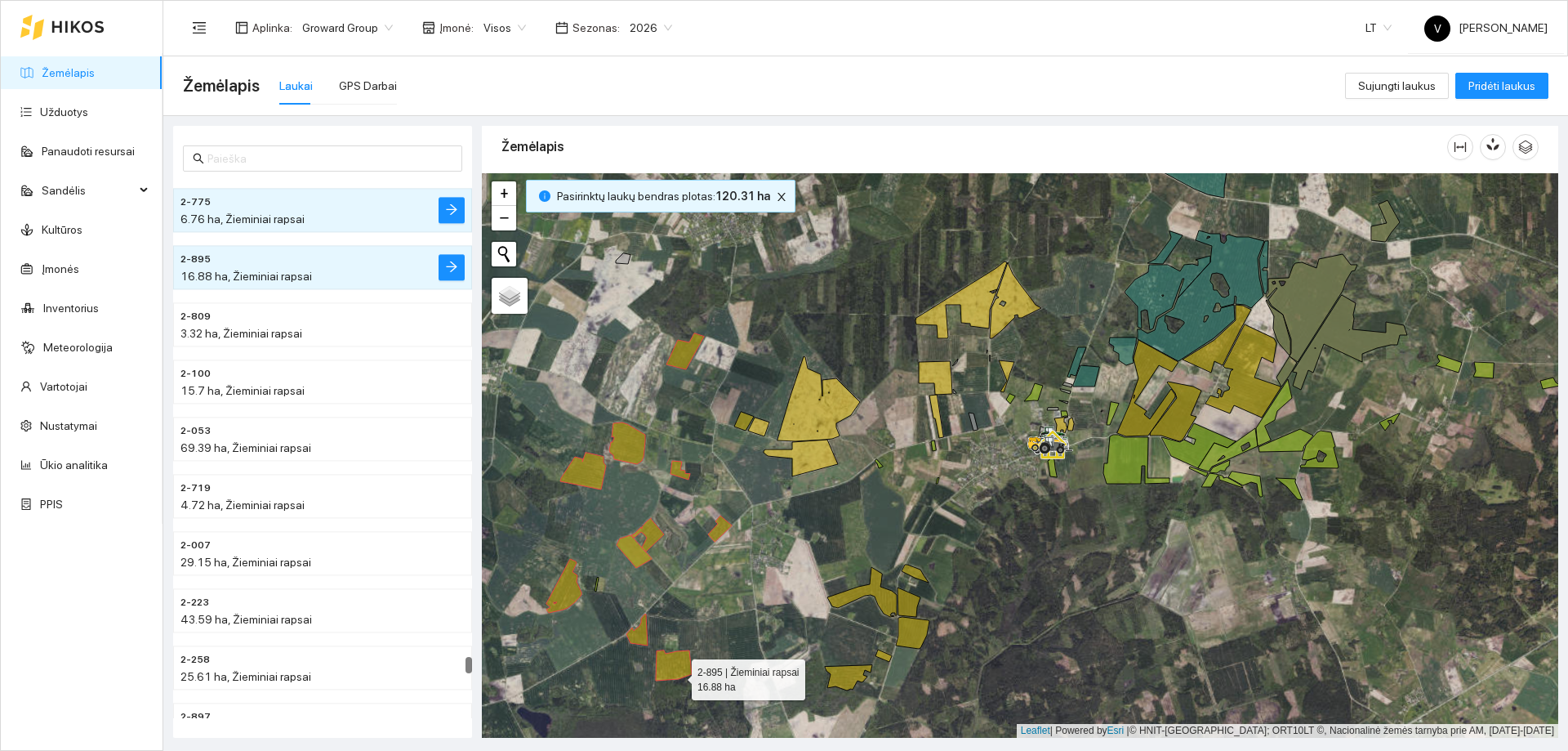 scroll, scrollTop: 26890, scrollLeft: 0, axis: vertical 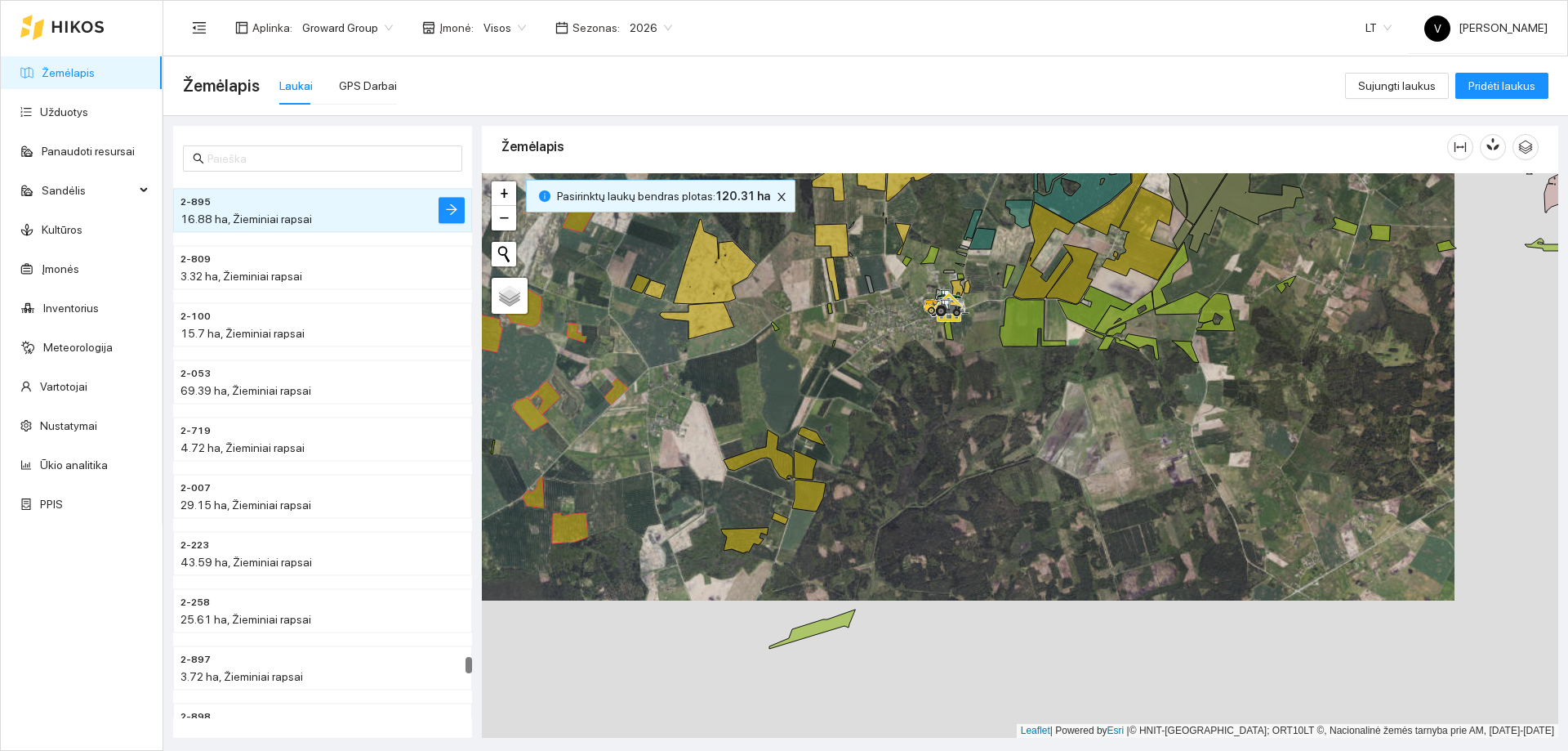 click at bounding box center (1020, 455) 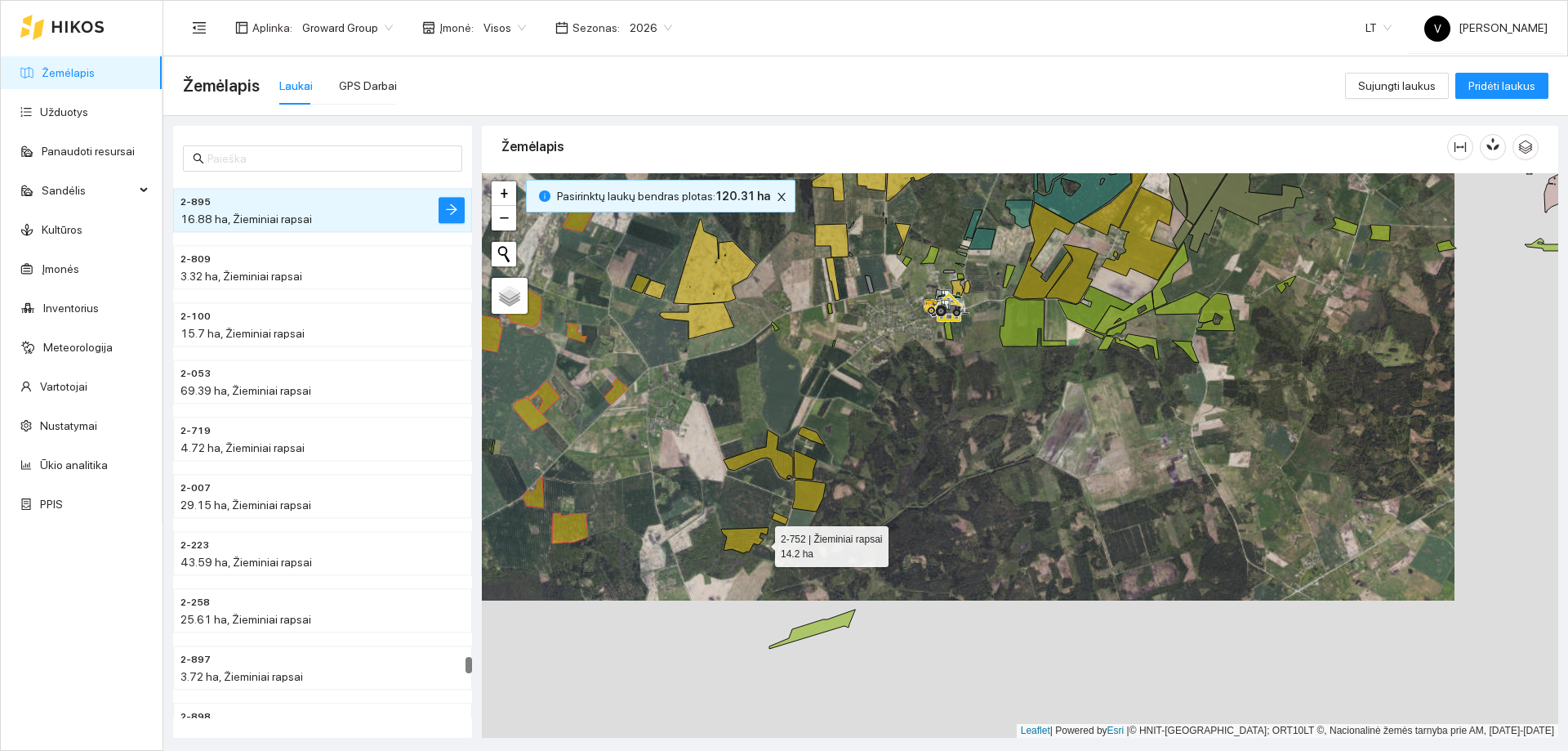click 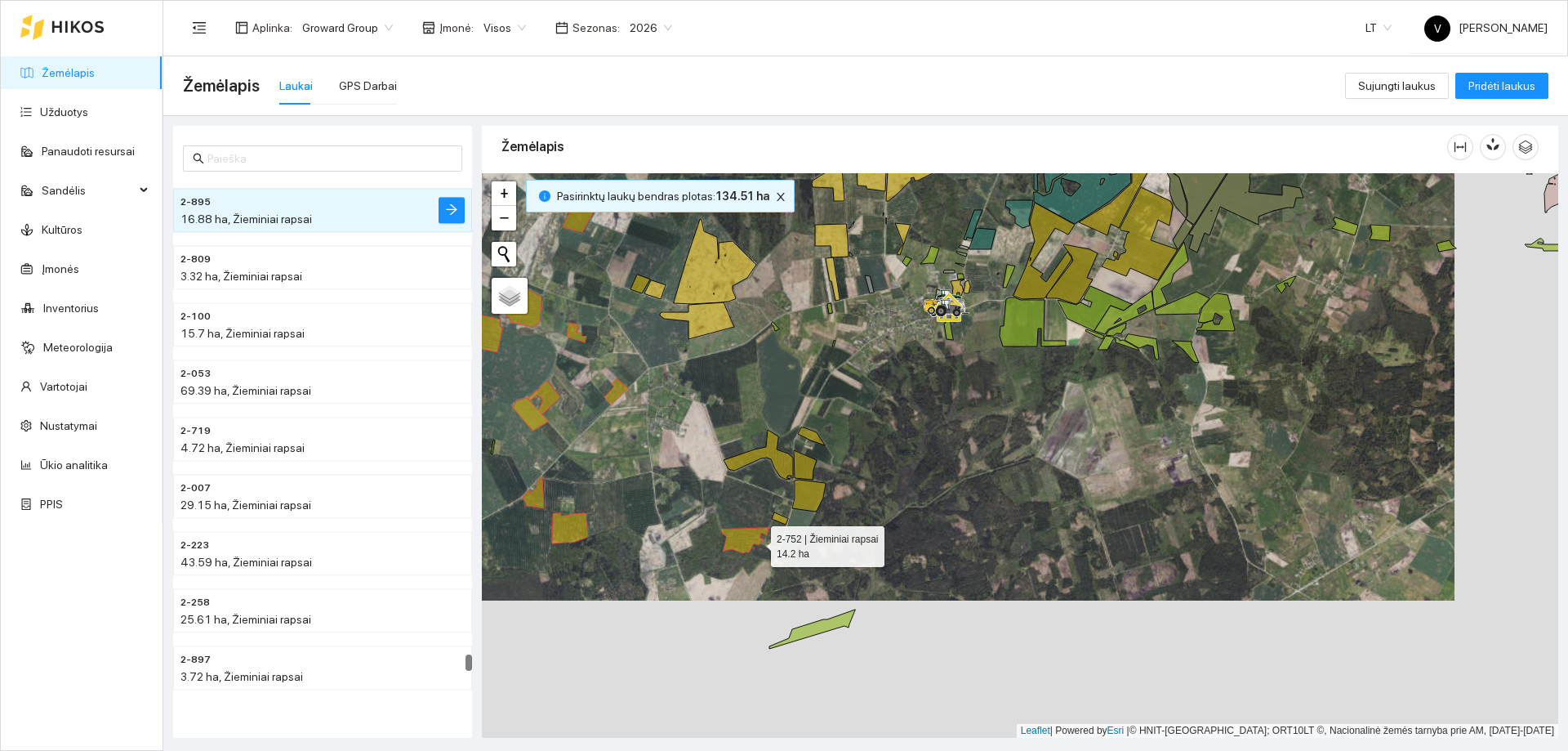 scroll, scrollTop: 26775, scrollLeft: 0, axis: vertical 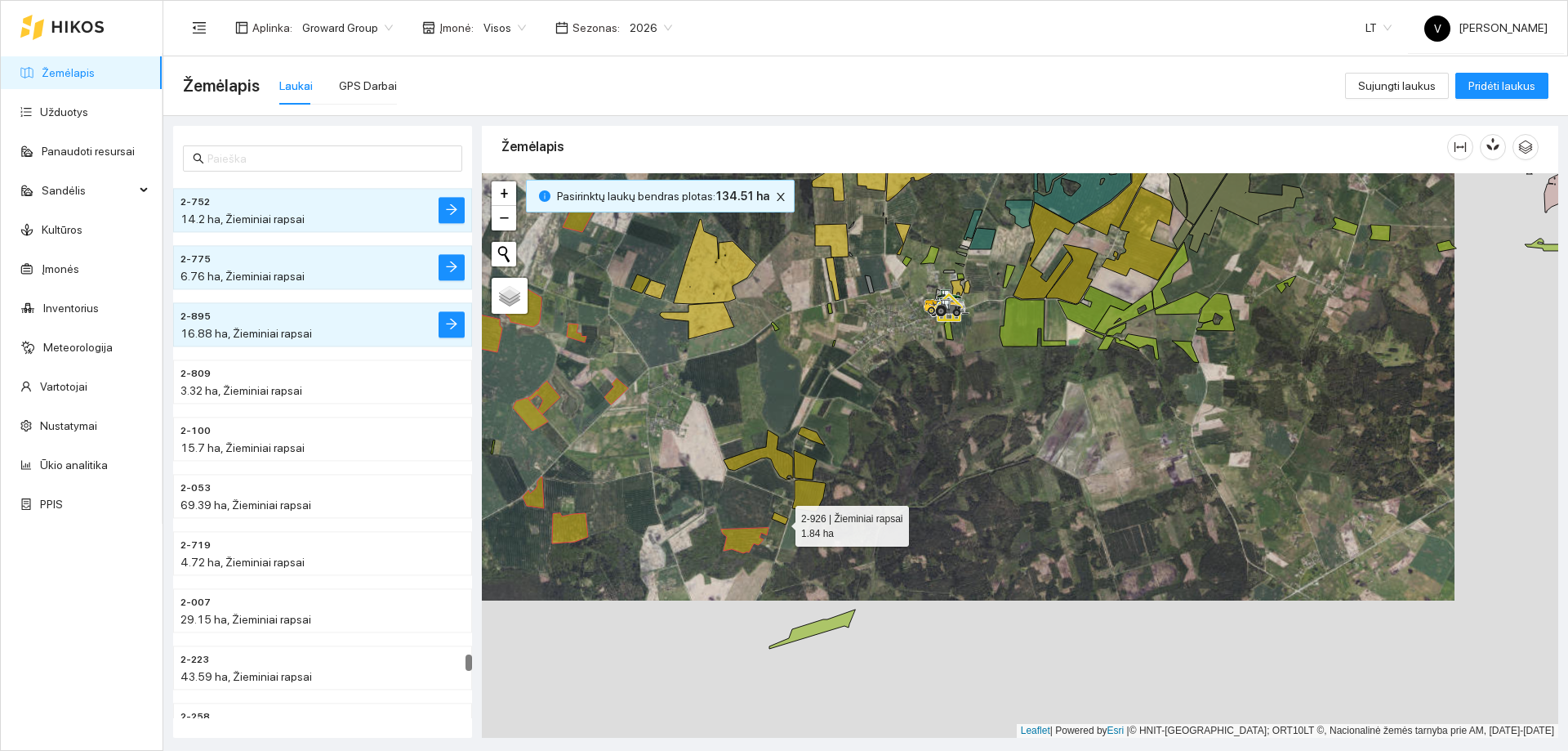click 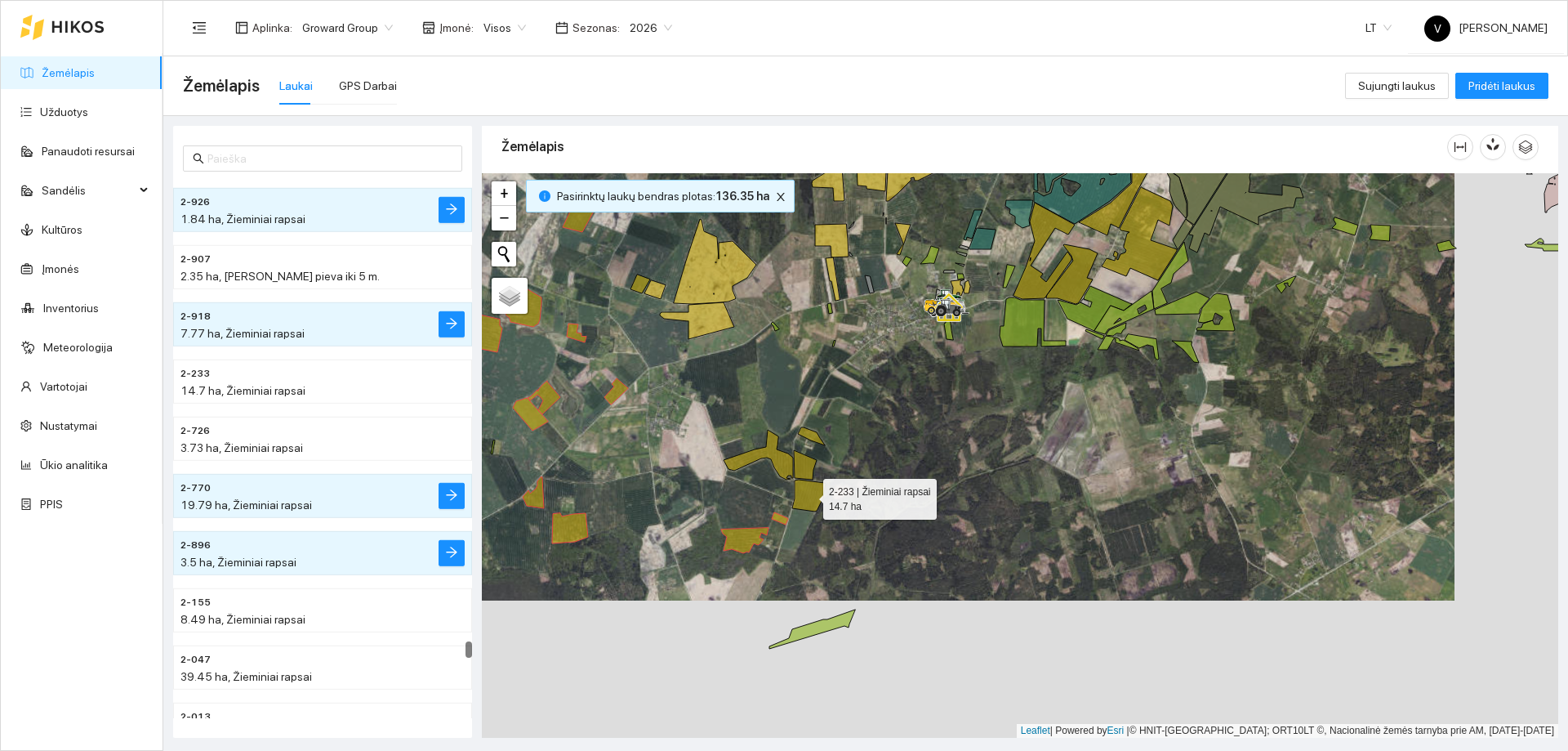 click 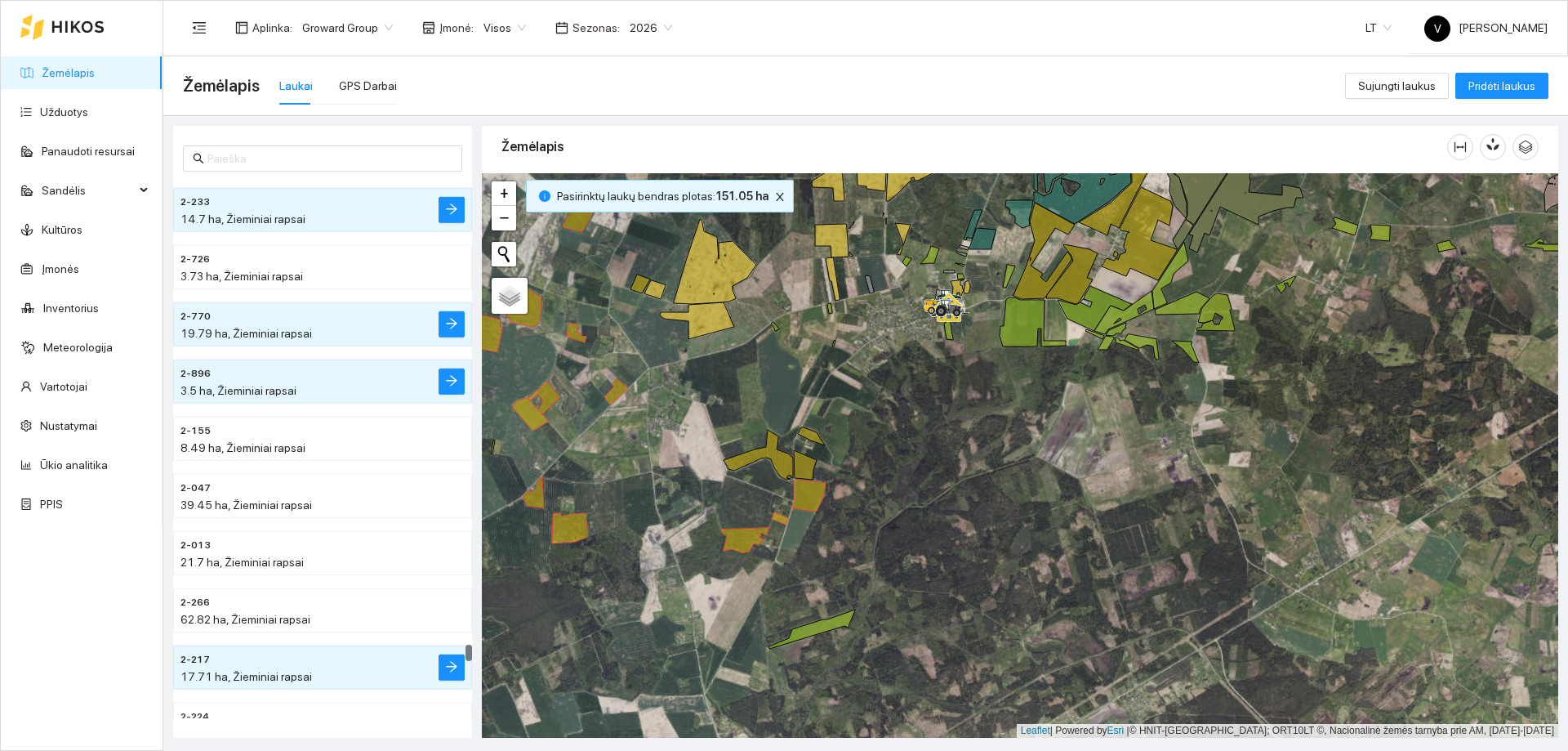 click at bounding box center [1020, 455] 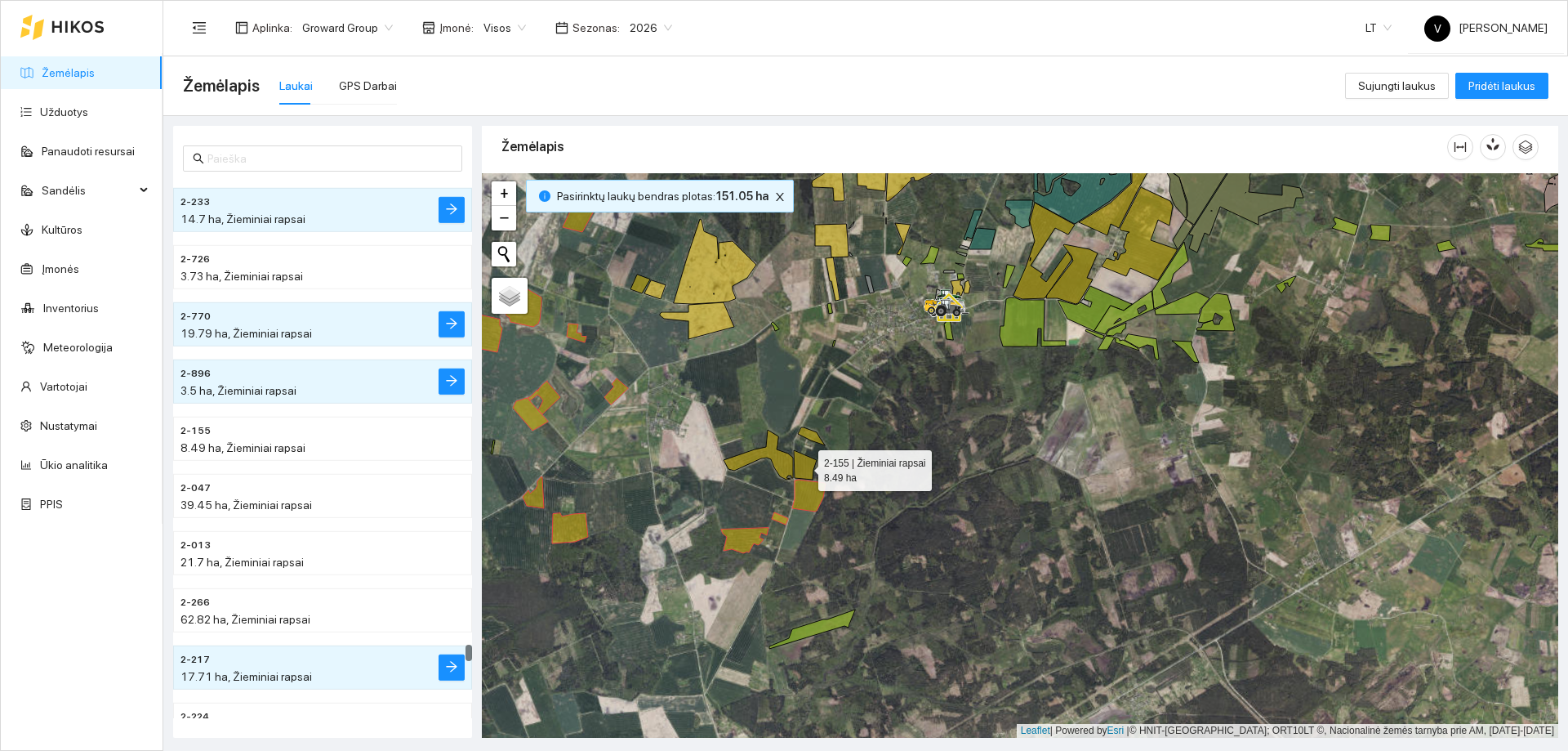 click 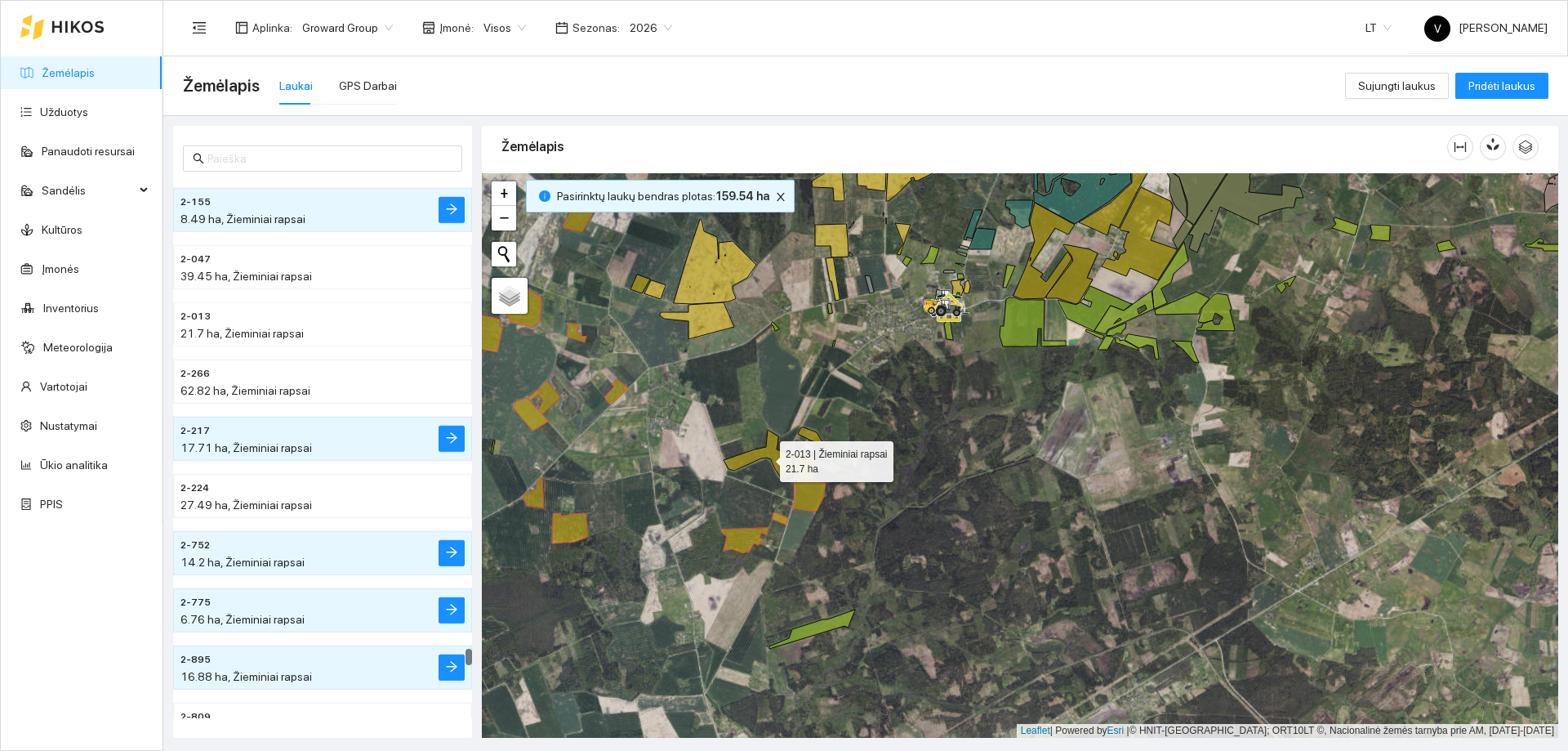 click 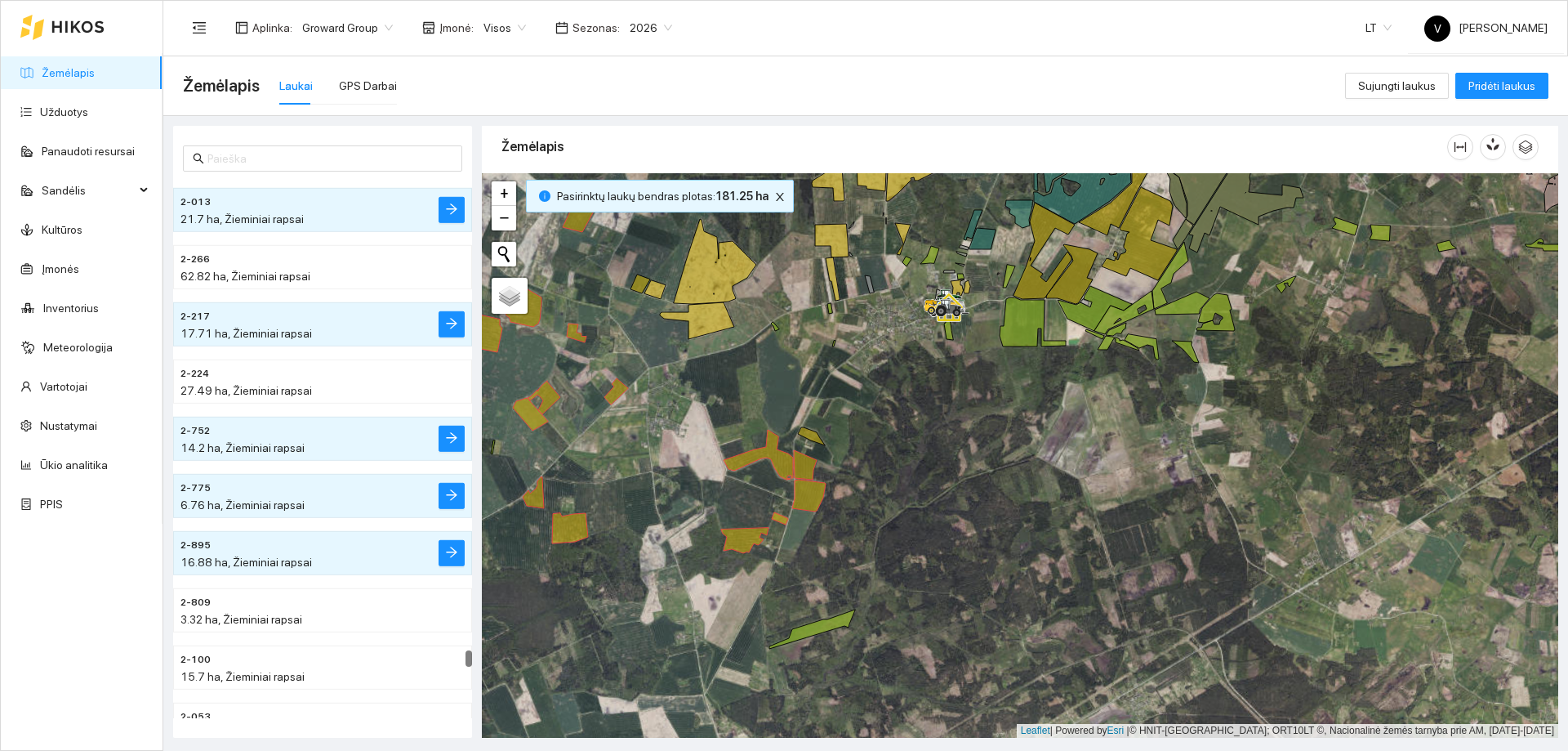 click at bounding box center (1020, 455) 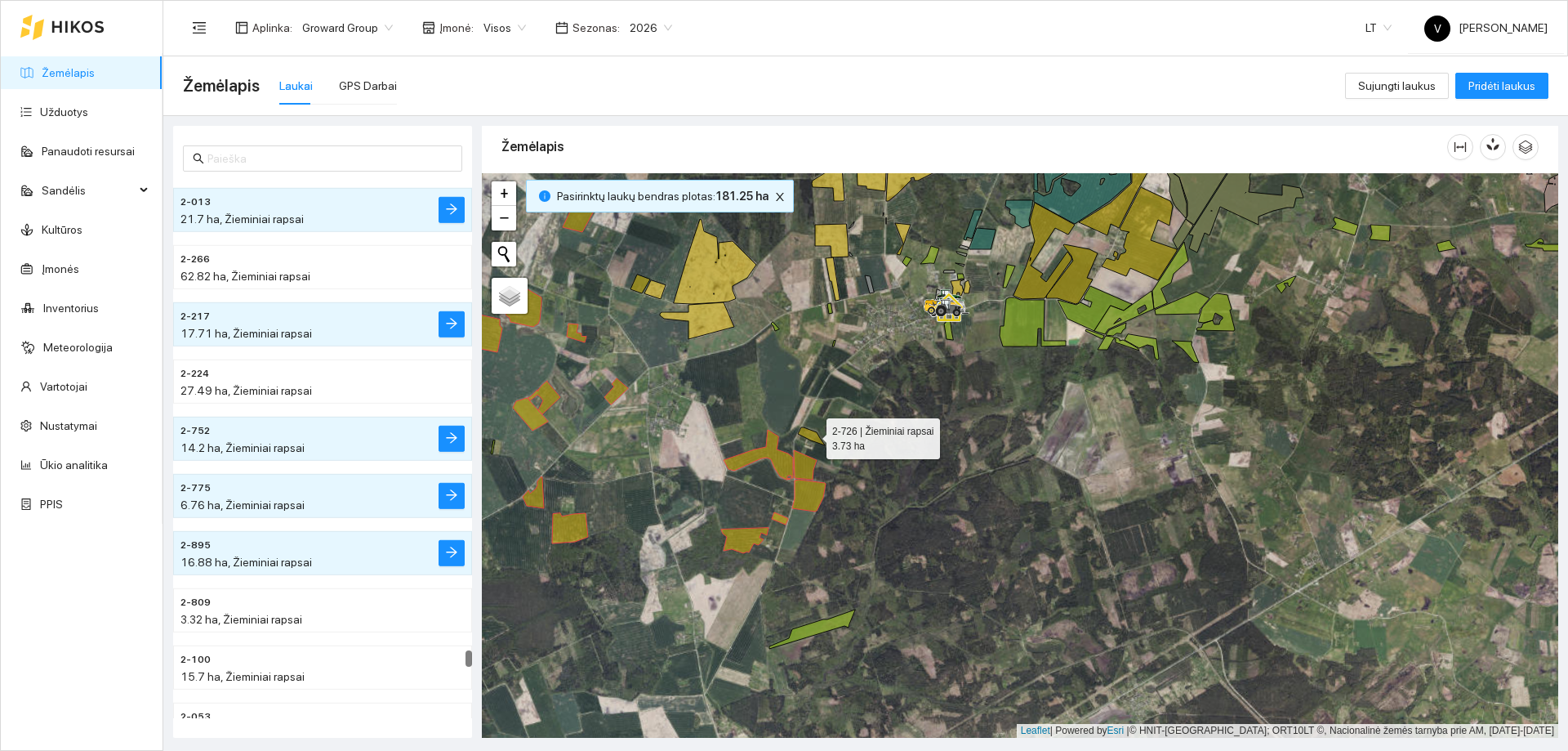 click 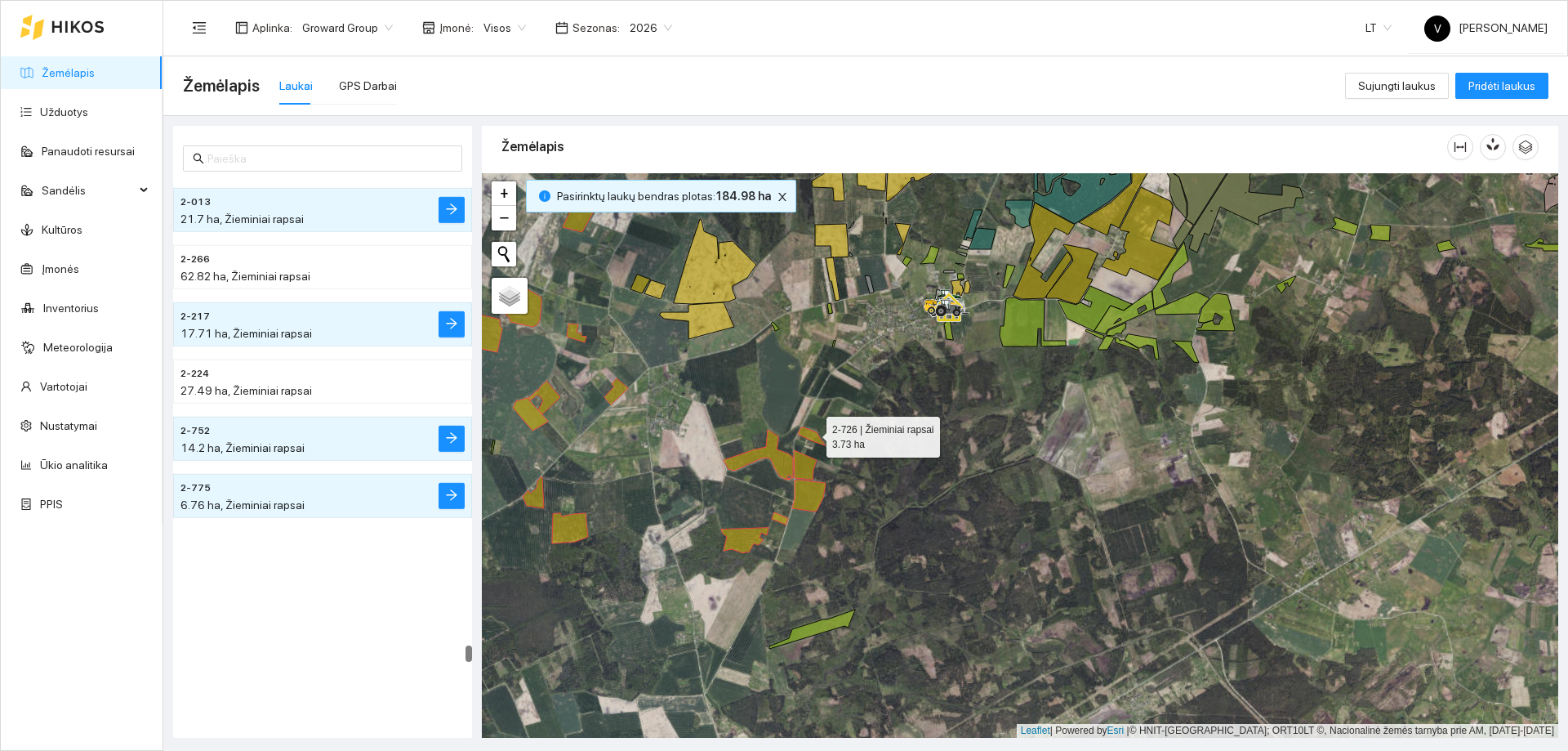 scroll, scrollTop: 26261, scrollLeft: 0, axis: vertical 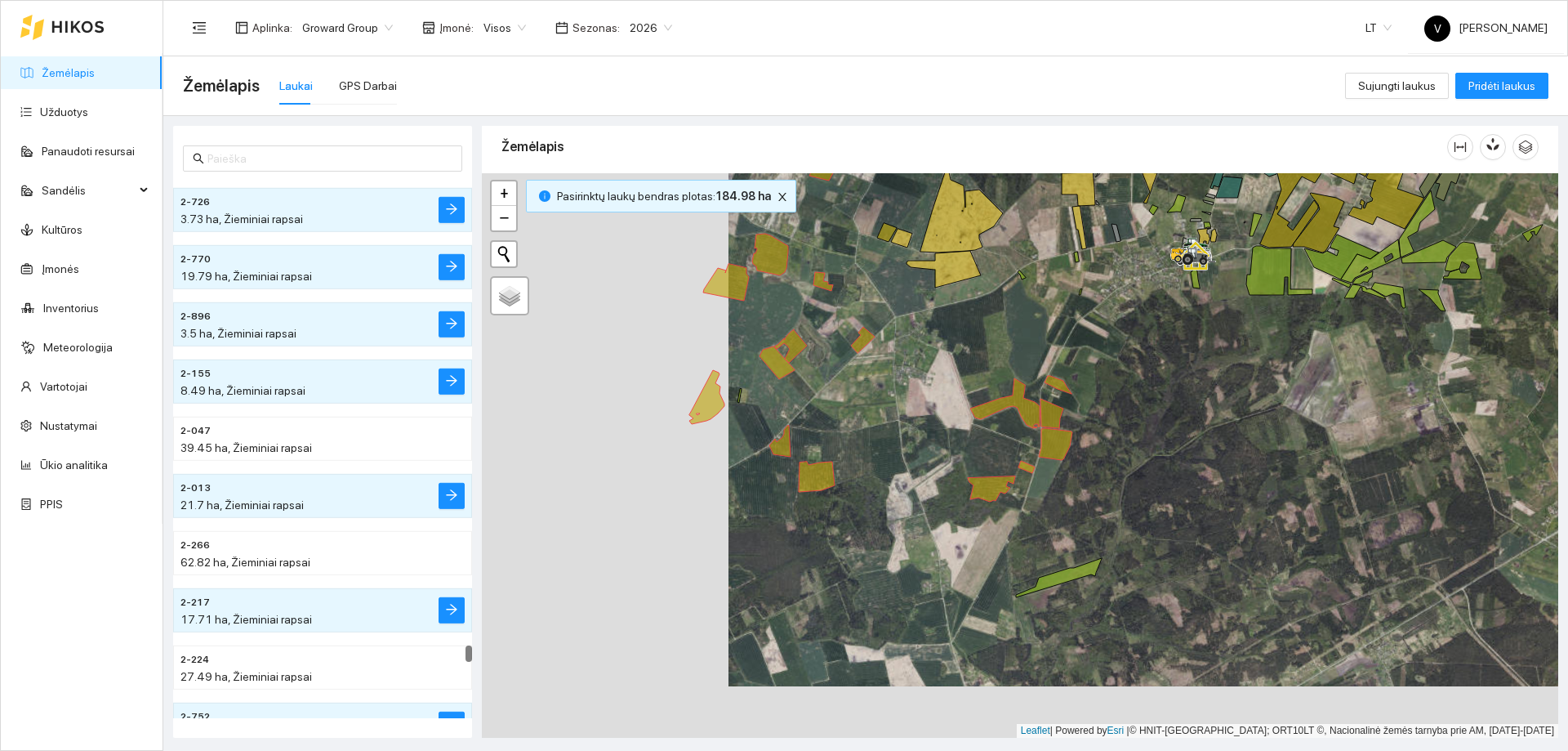 drag, startPoint x: 914, startPoint y: 550, endPoint x: 1094, endPoint y: 489, distance: 190.05526 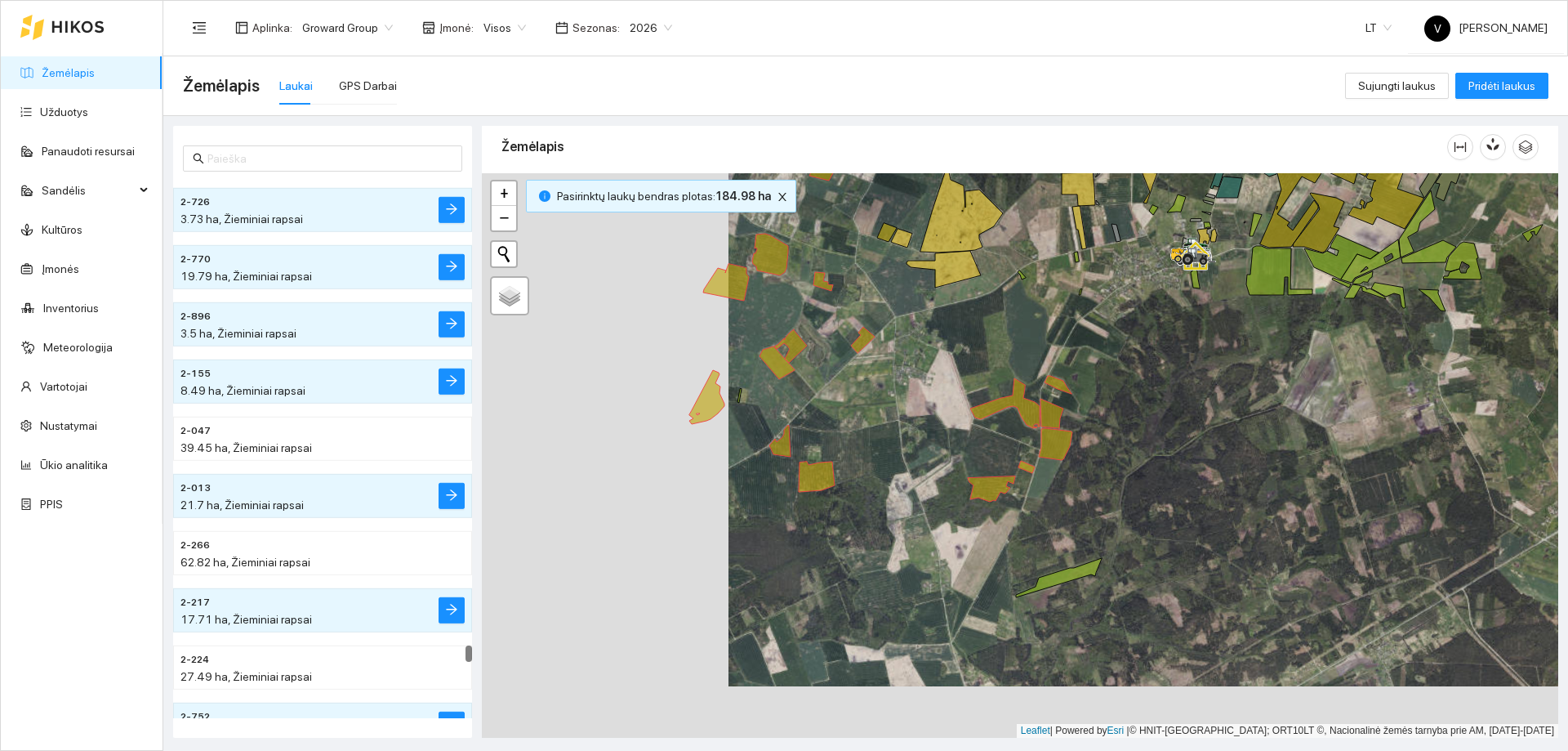 click at bounding box center [1020, 455] 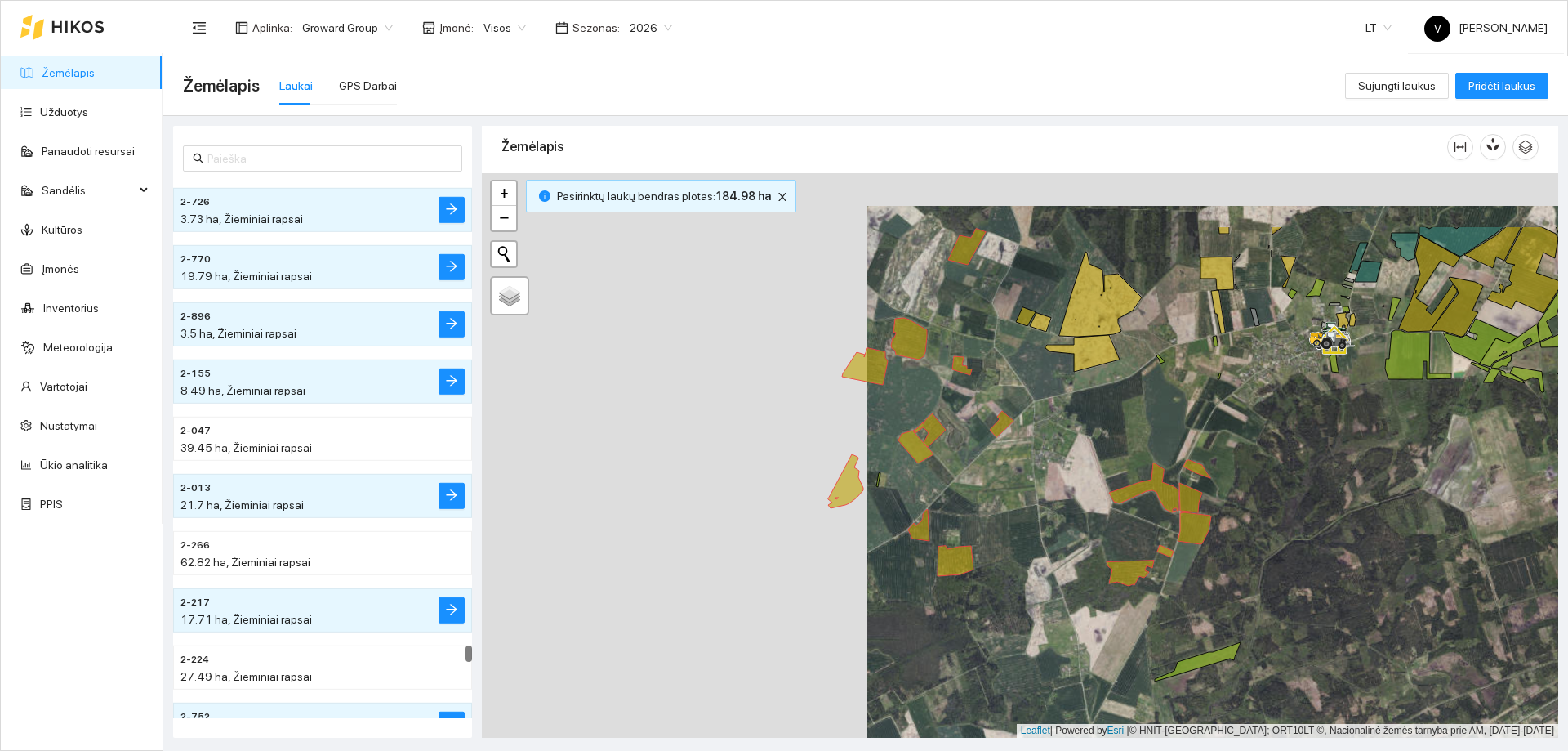 drag, startPoint x: 914, startPoint y: 437, endPoint x: 939, endPoint y: 472, distance: 43.011626 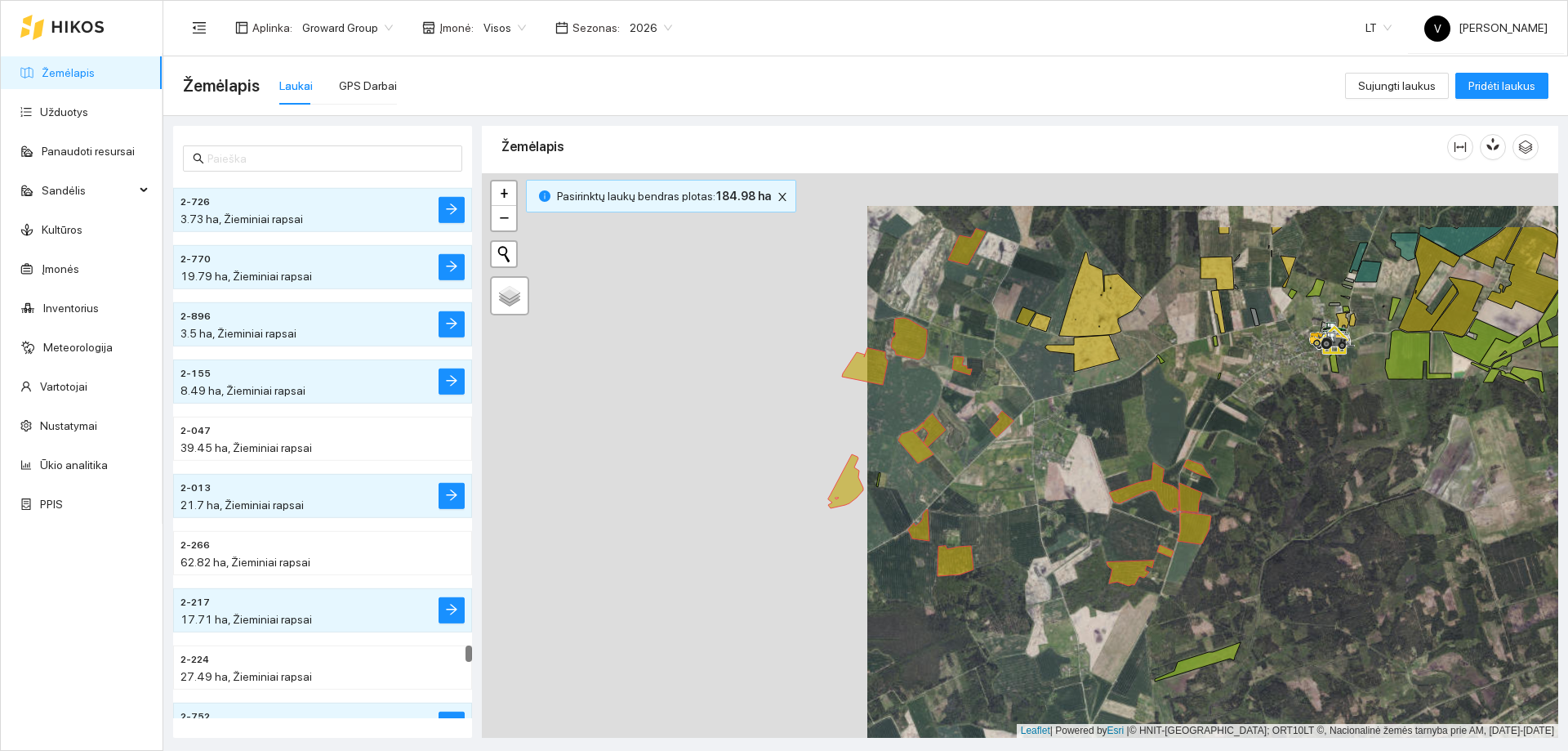 click at bounding box center [1020, 455] 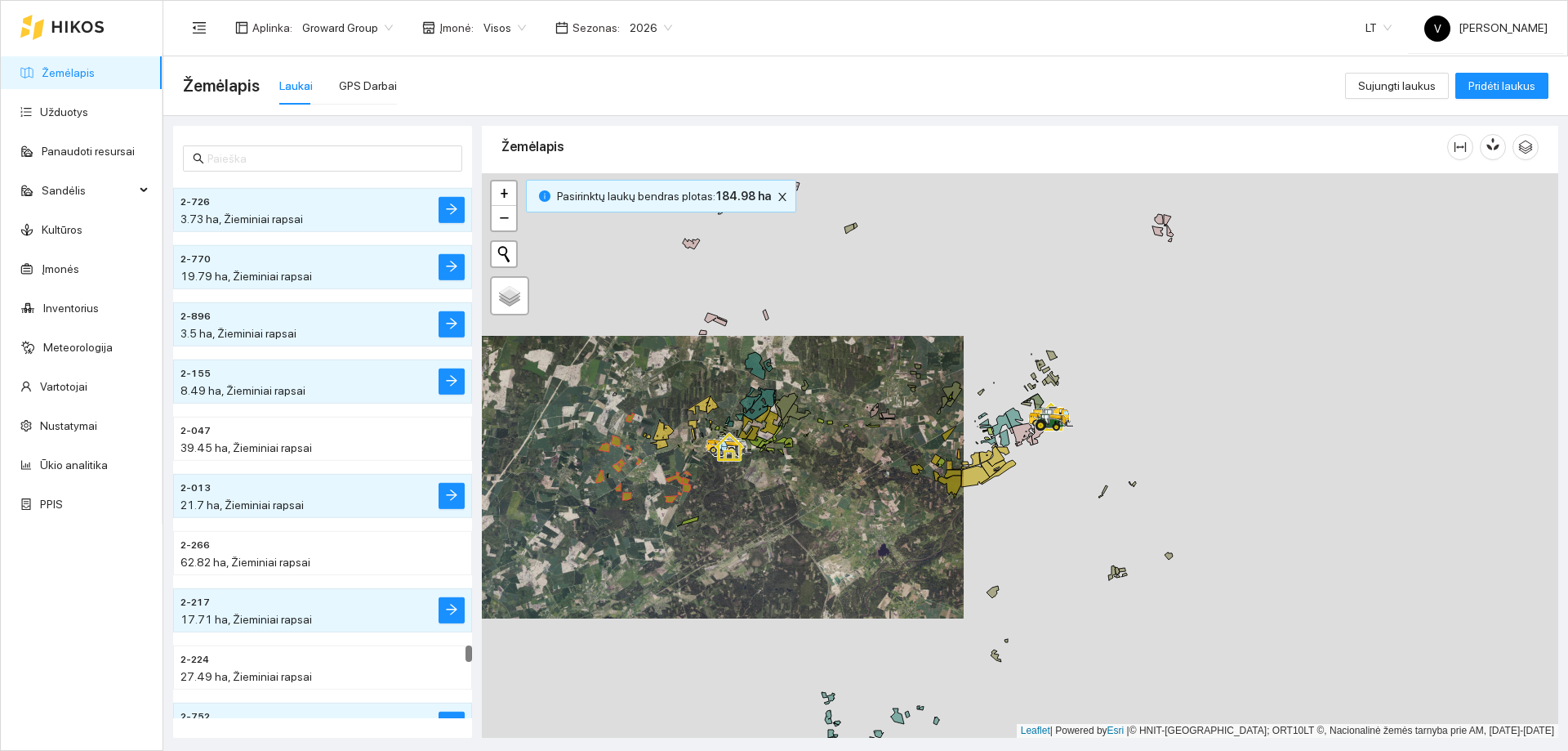 drag, startPoint x: 1403, startPoint y: 440, endPoint x: 916, endPoint y: 478, distance: 488.4803 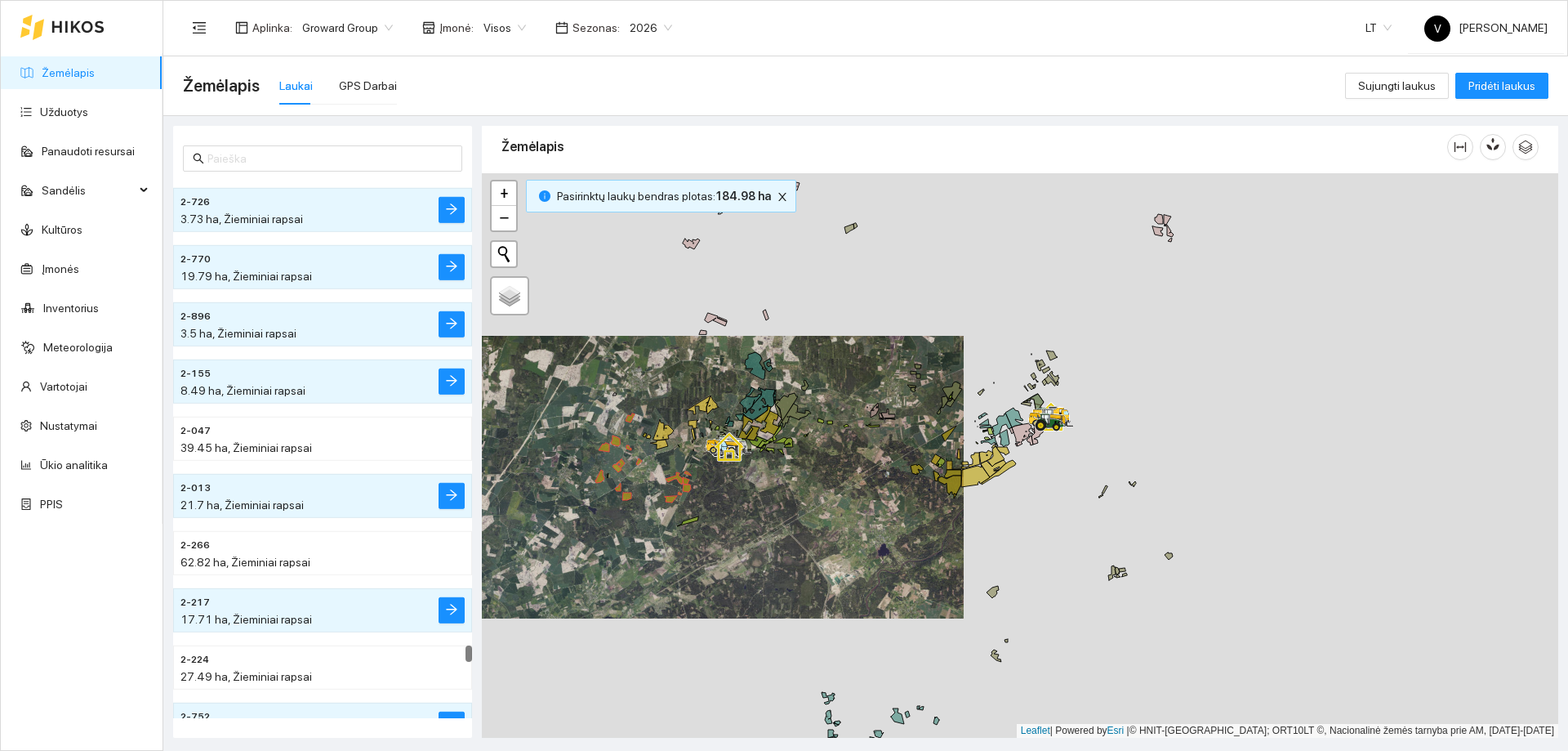 click 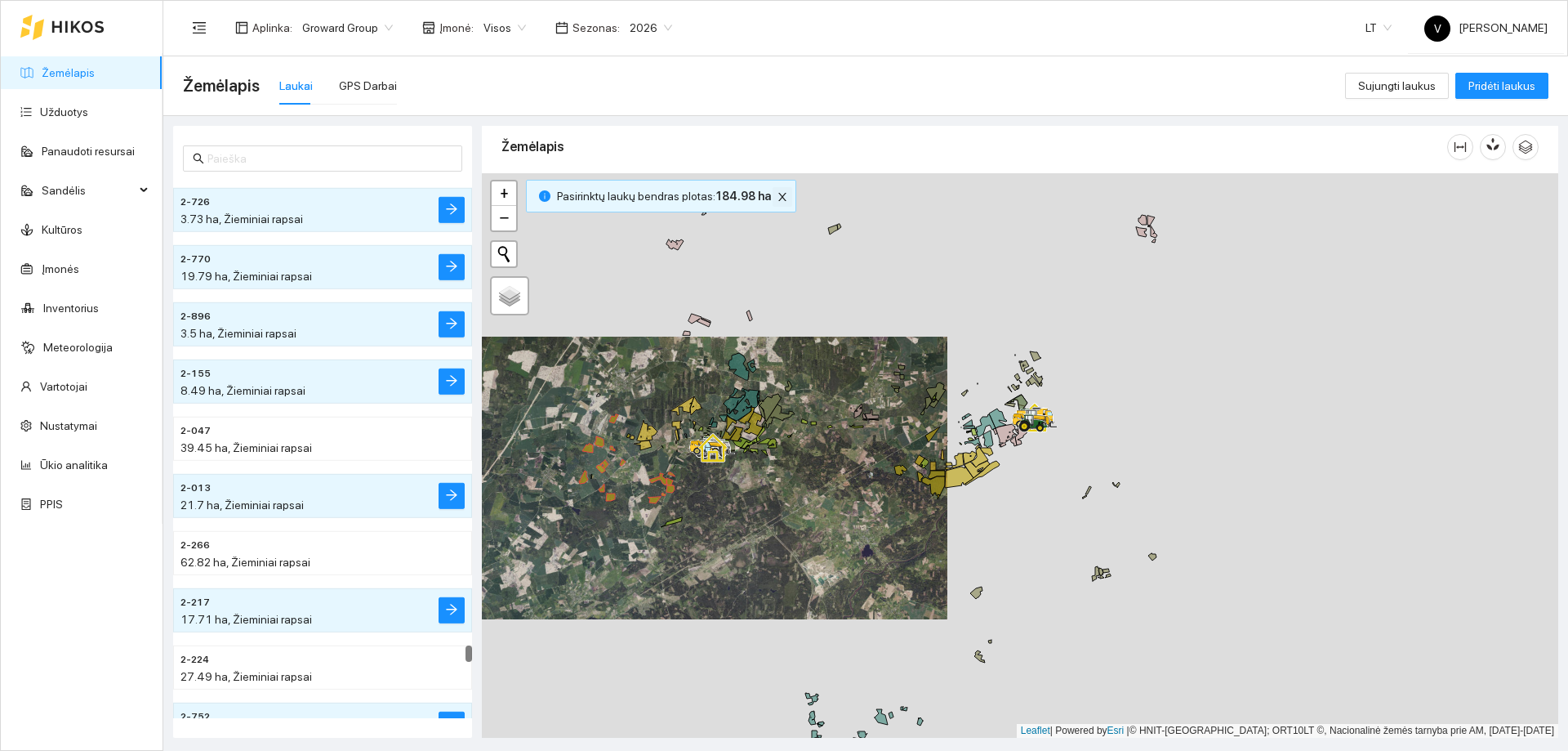click 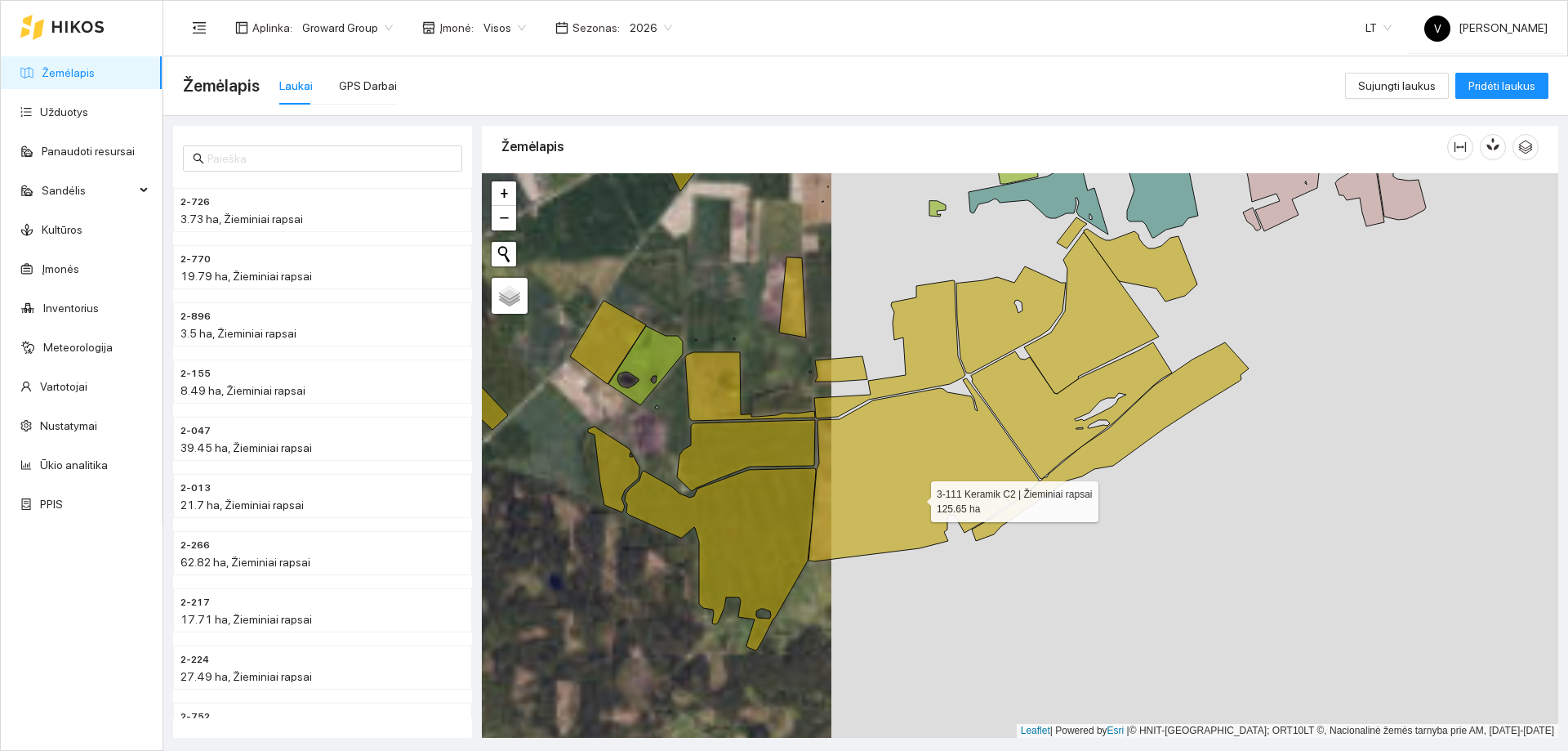 click 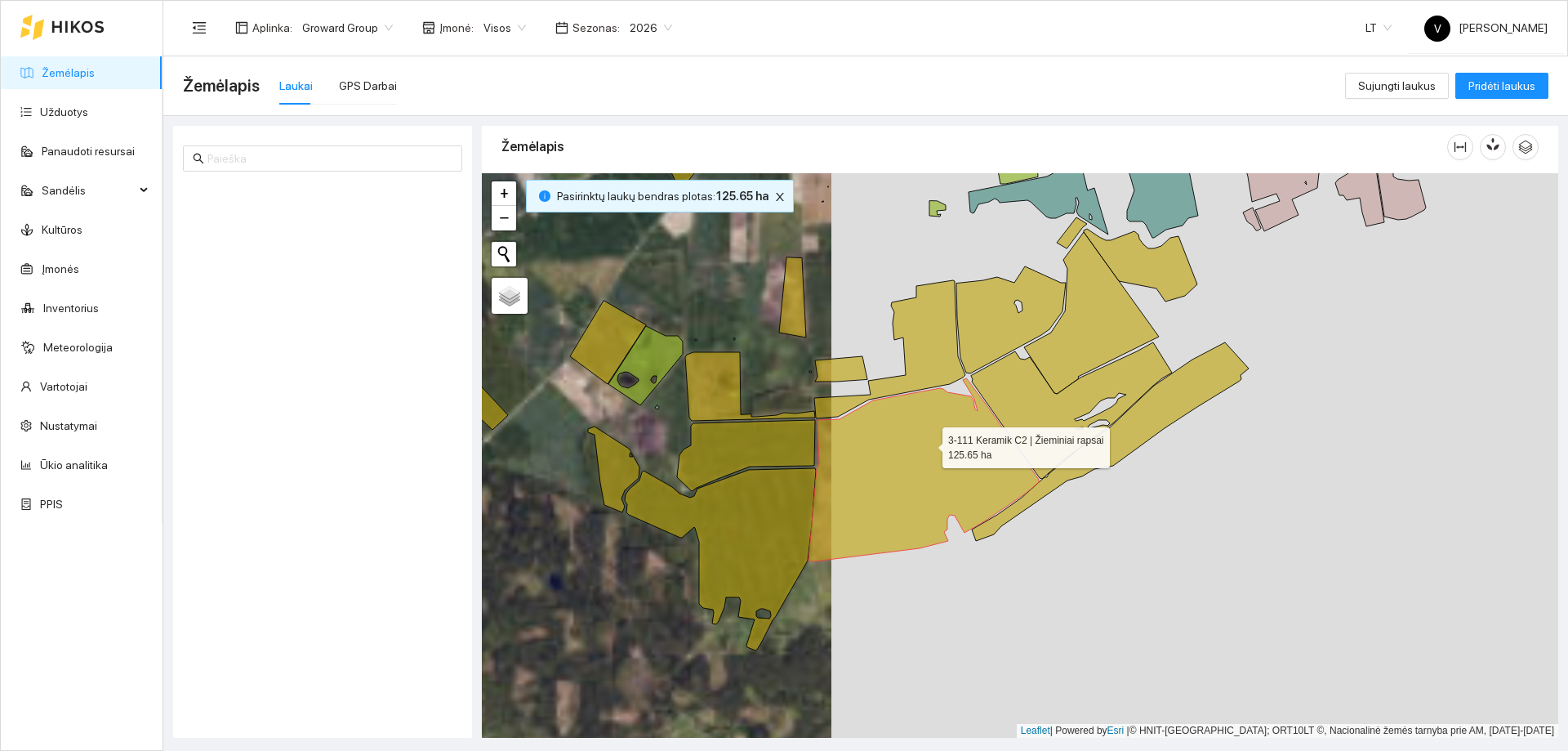 scroll, scrollTop: 8044, scrollLeft: 0, axis: vertical 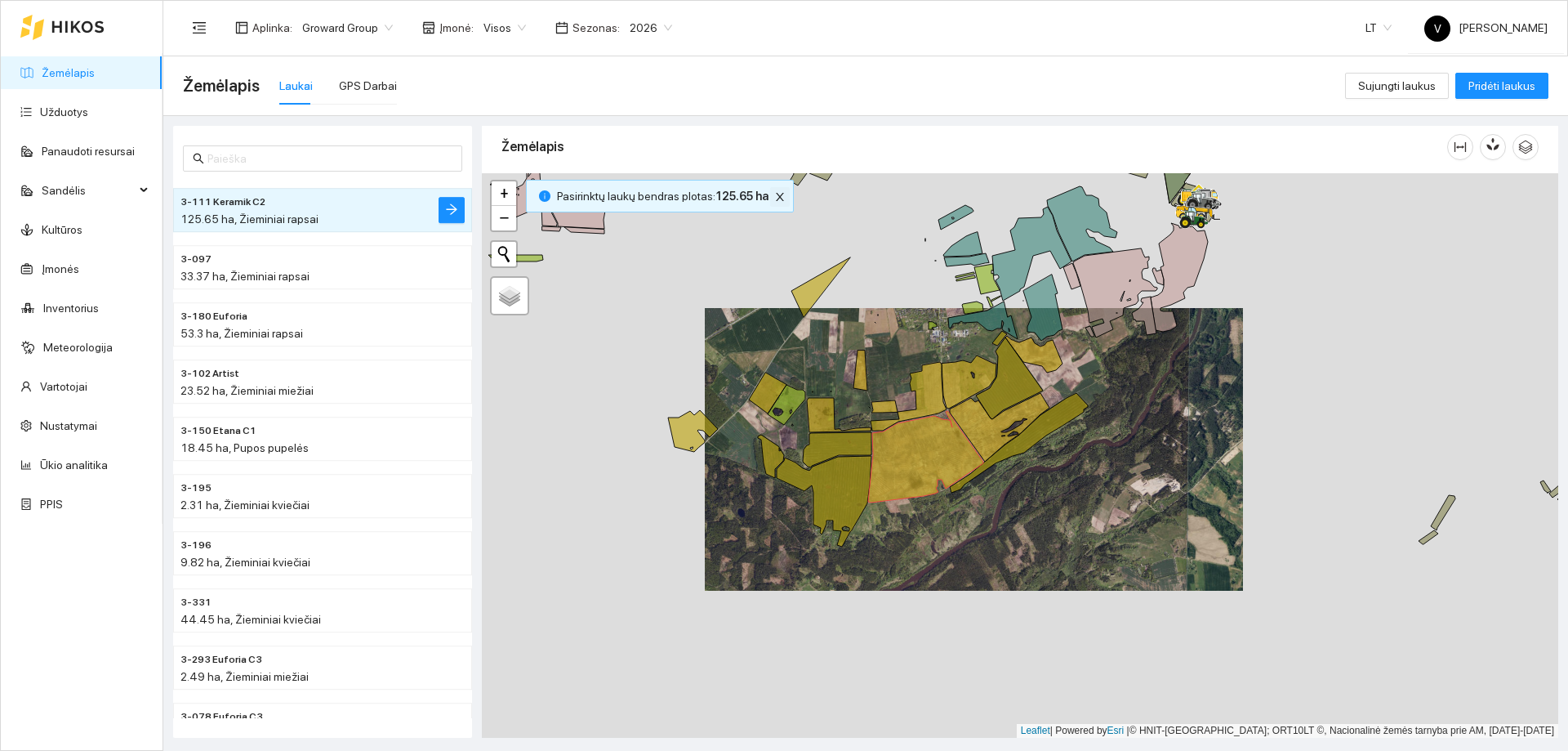 click 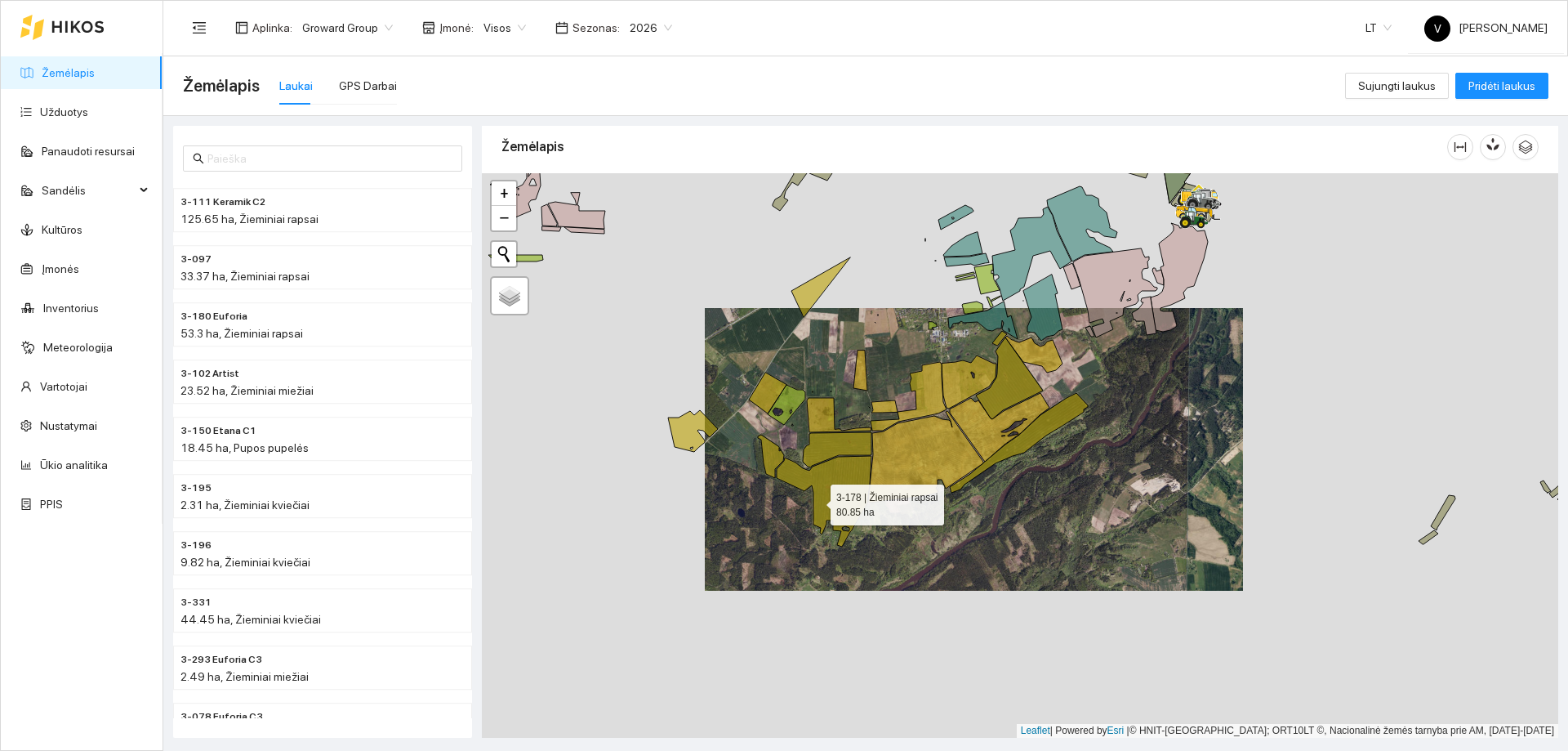 click 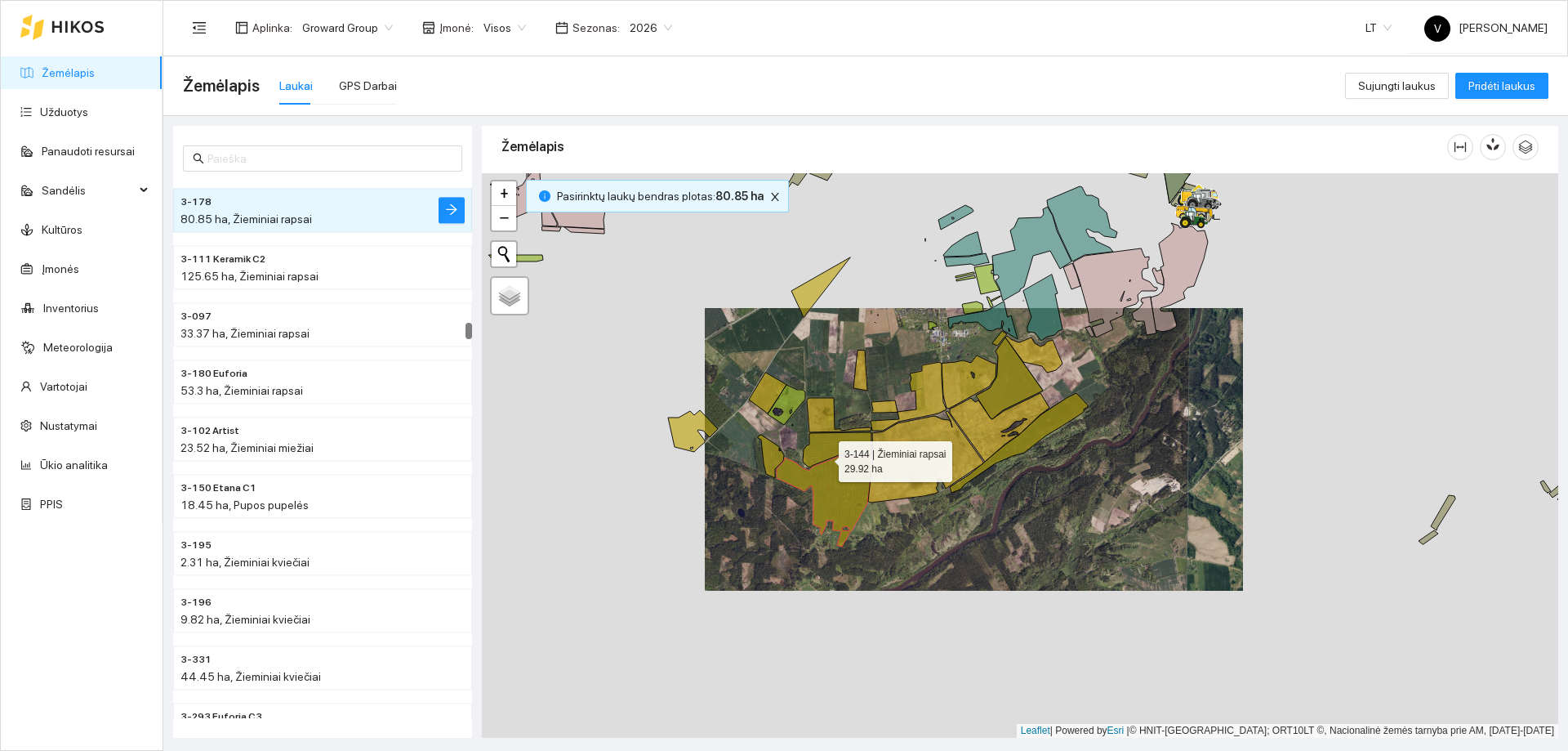 click 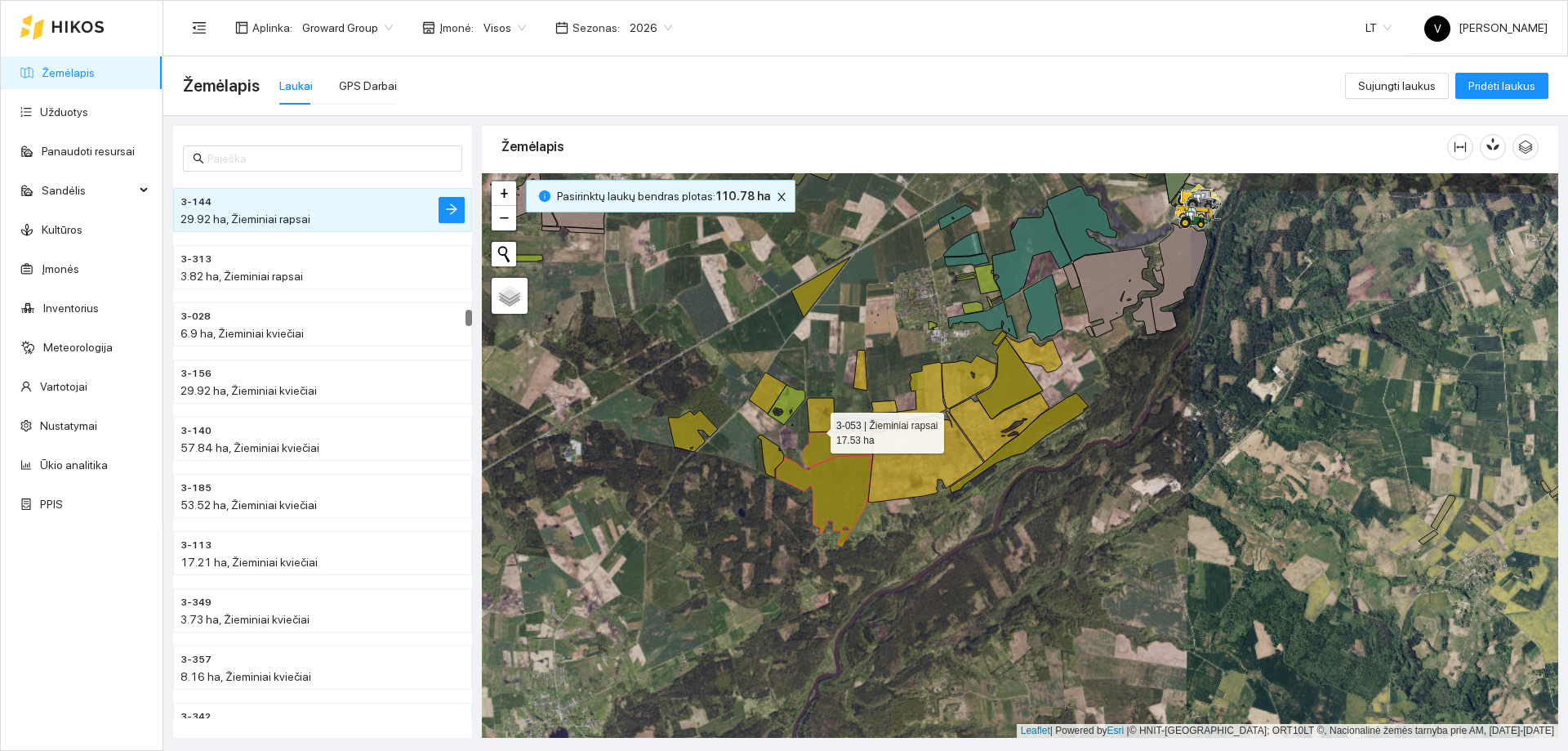 click 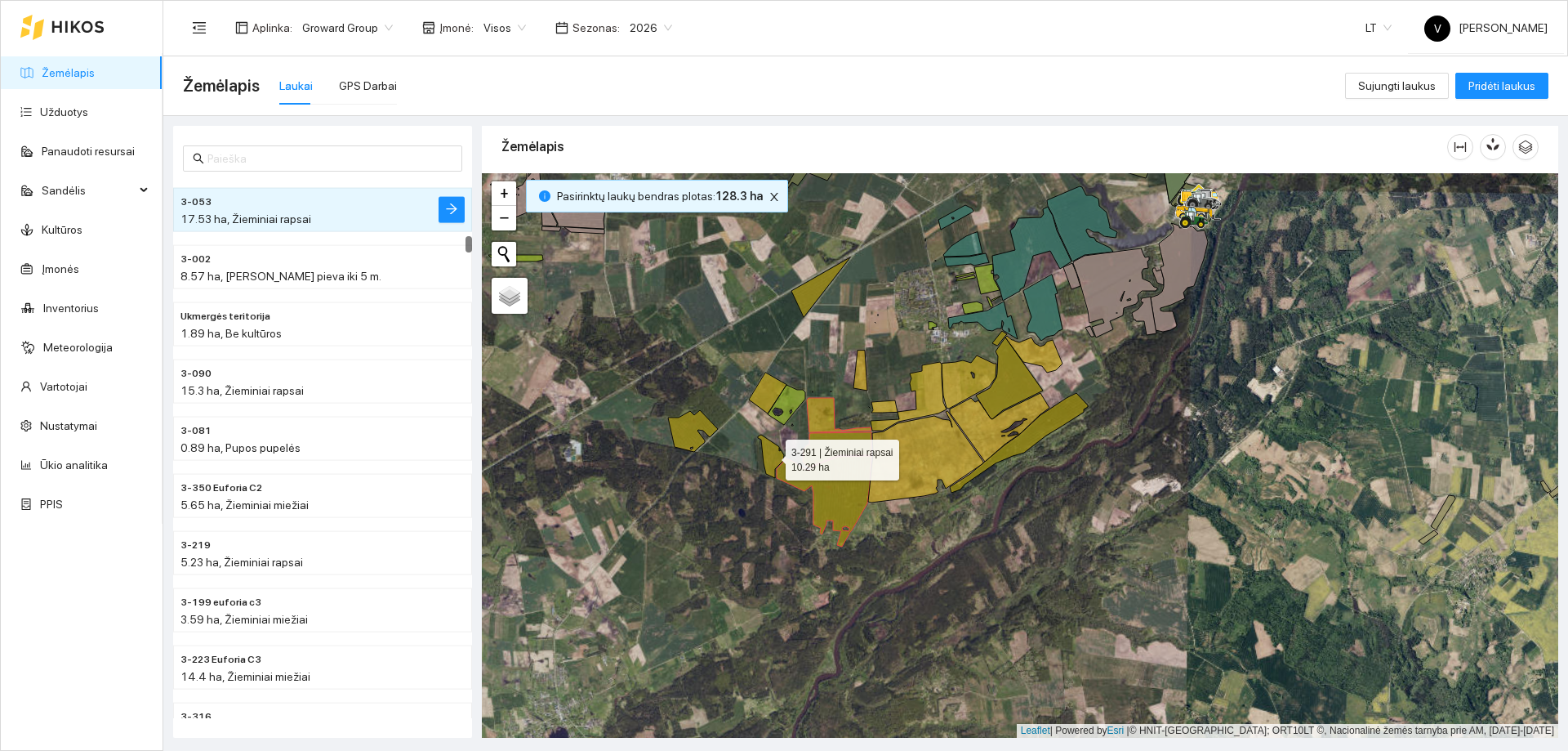 click 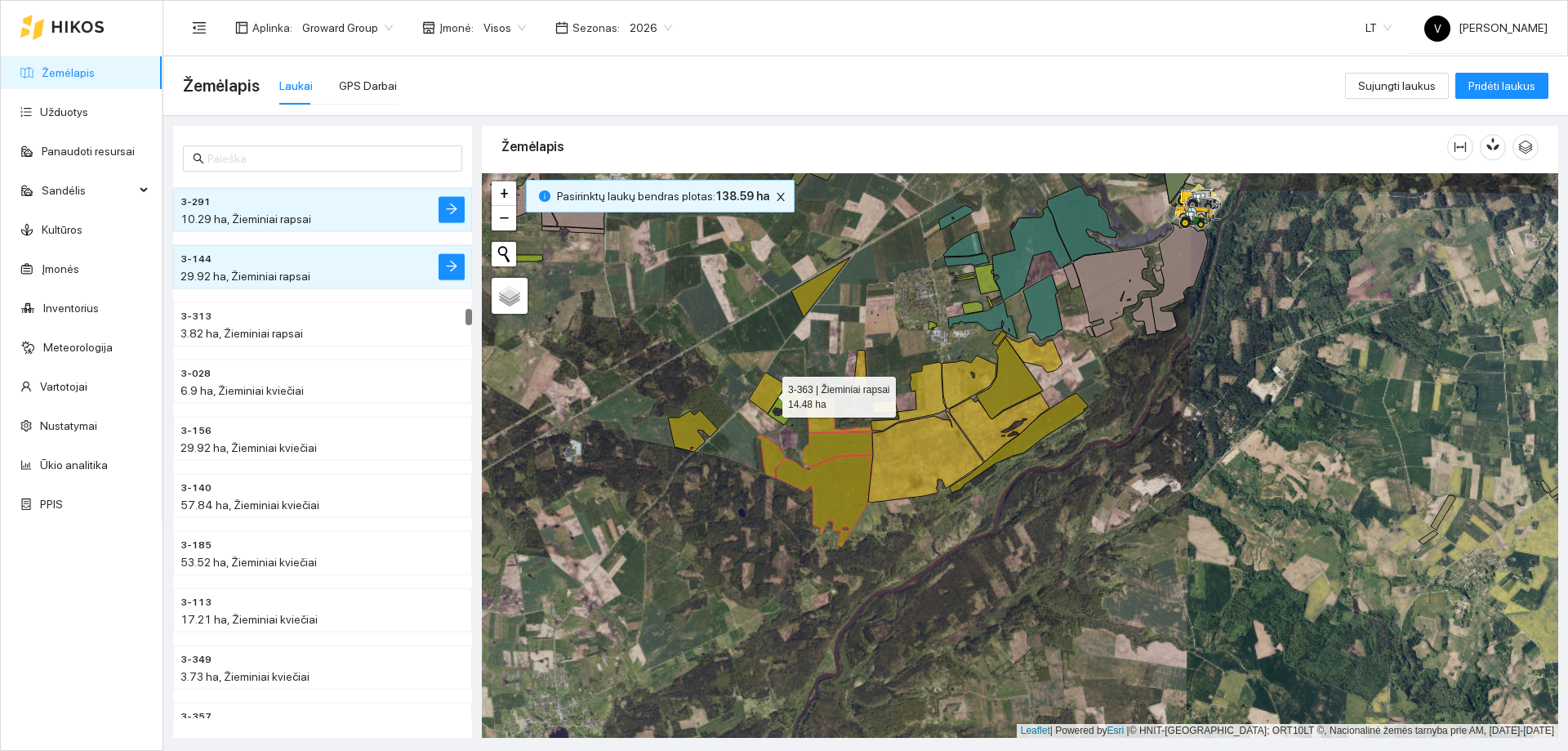 click 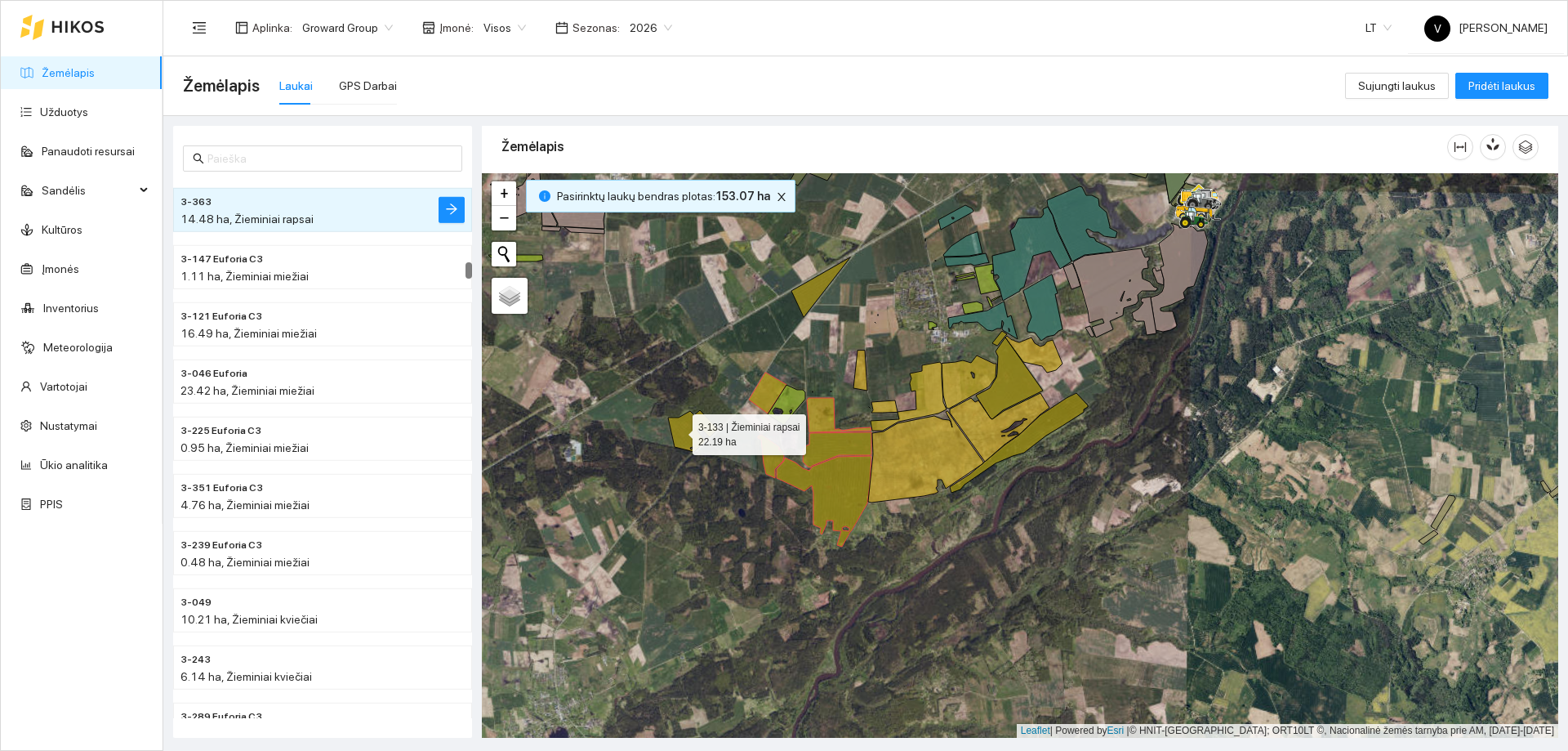 click 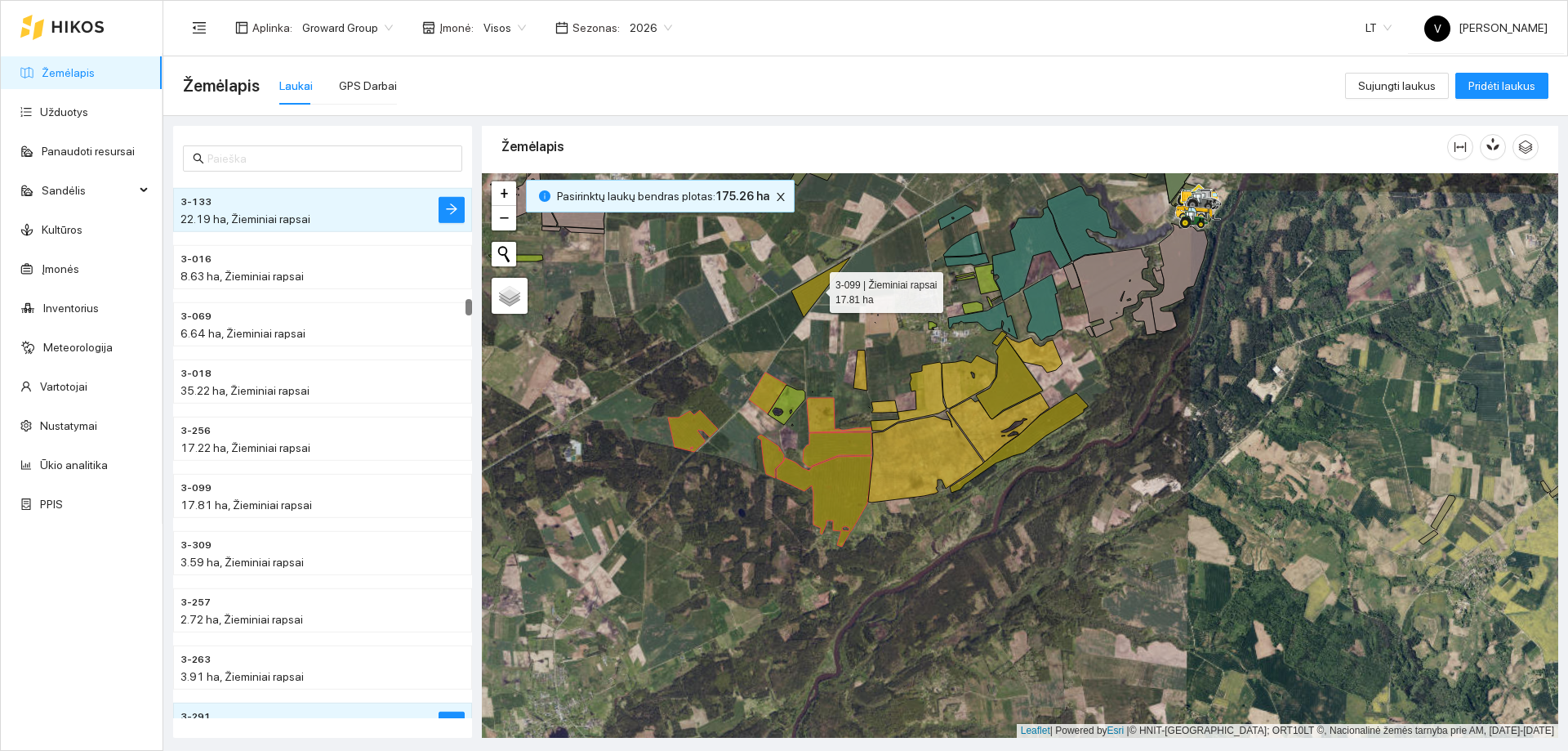 click 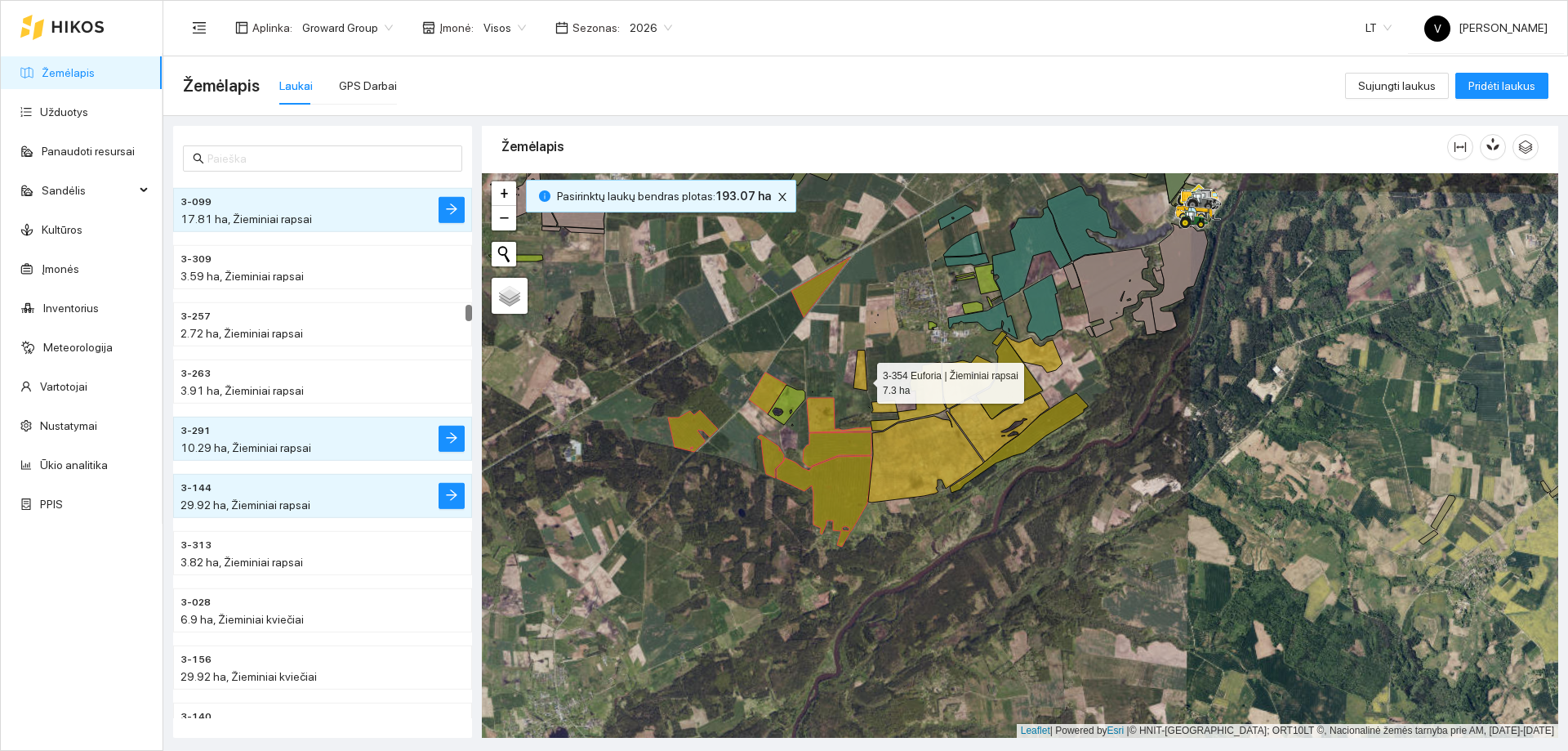 click 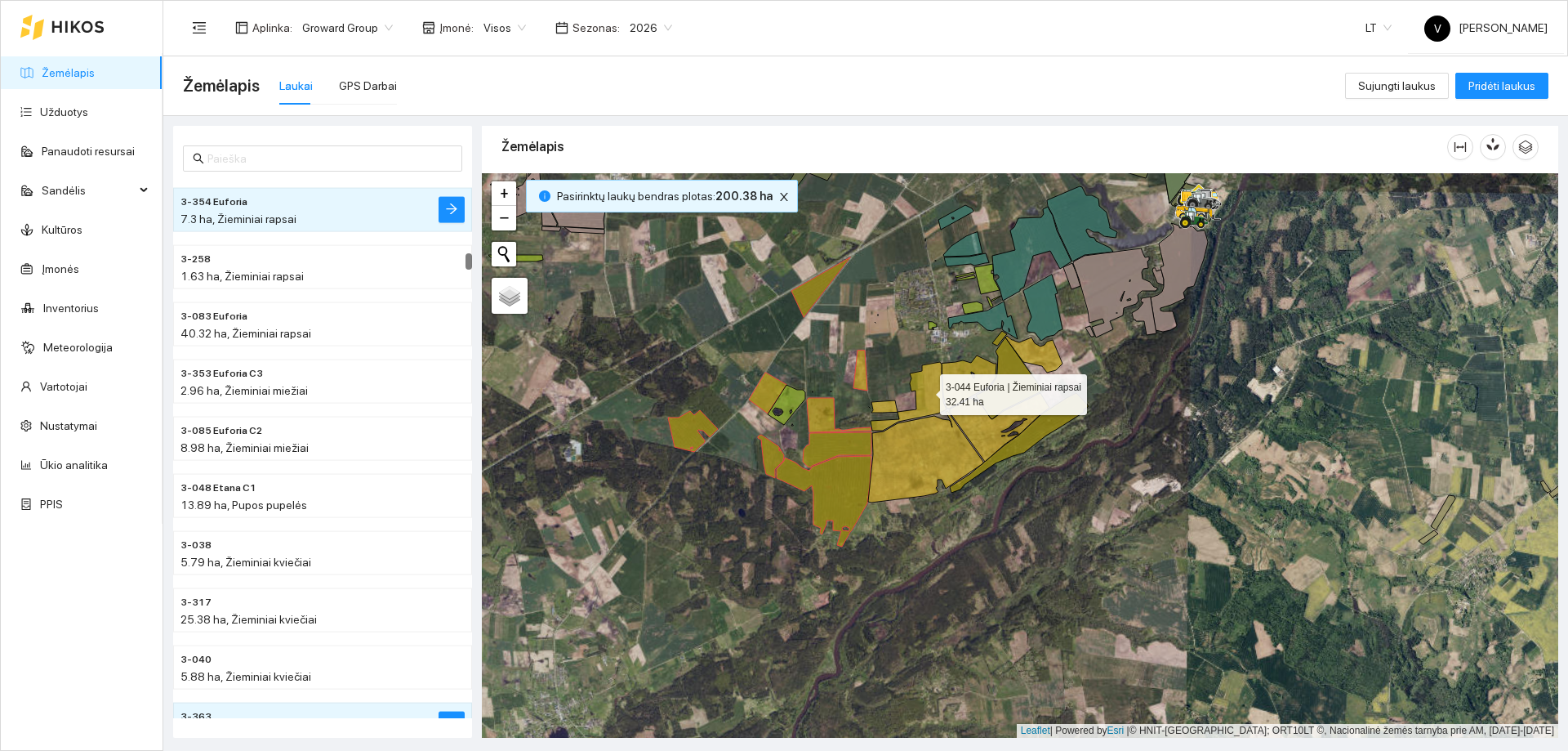 click 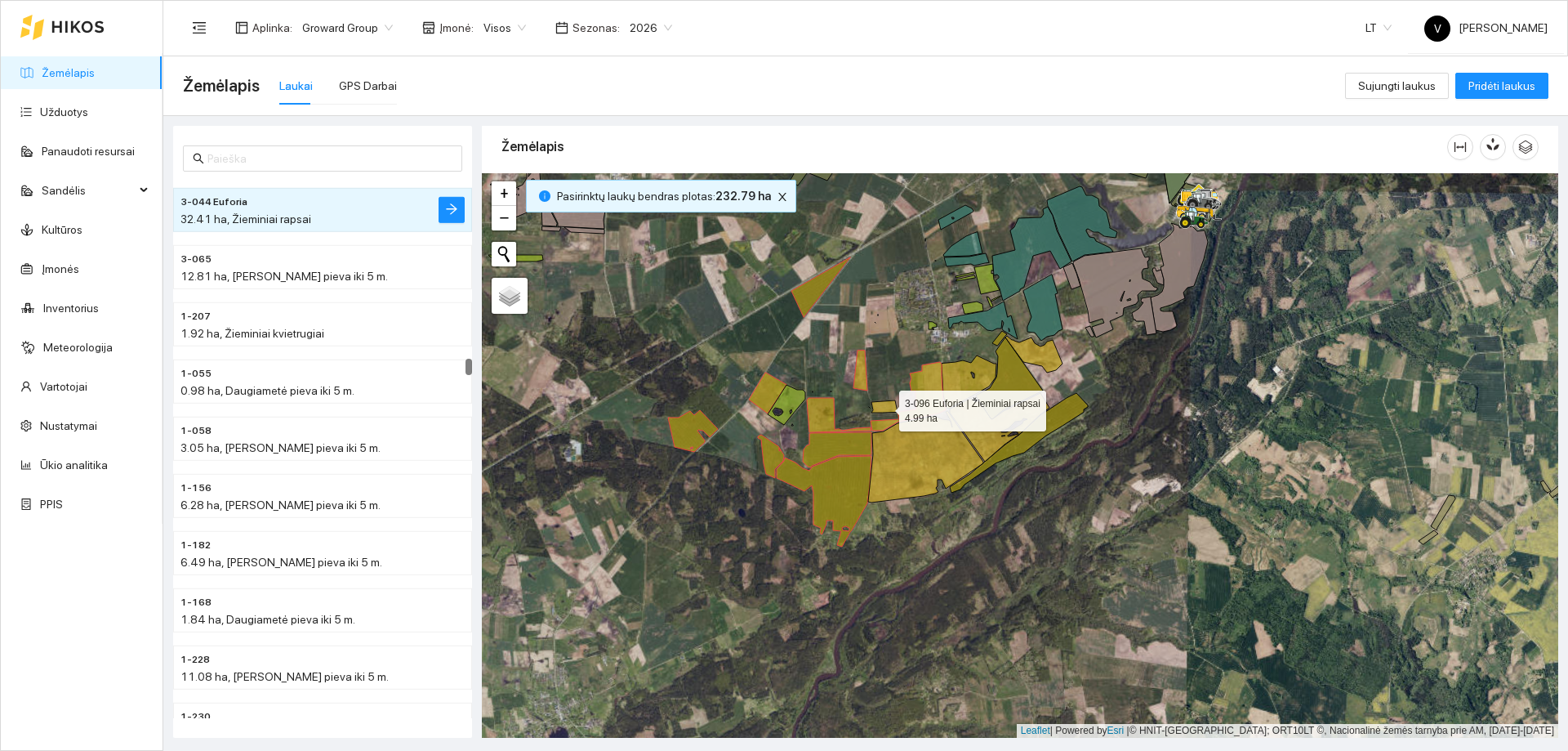click 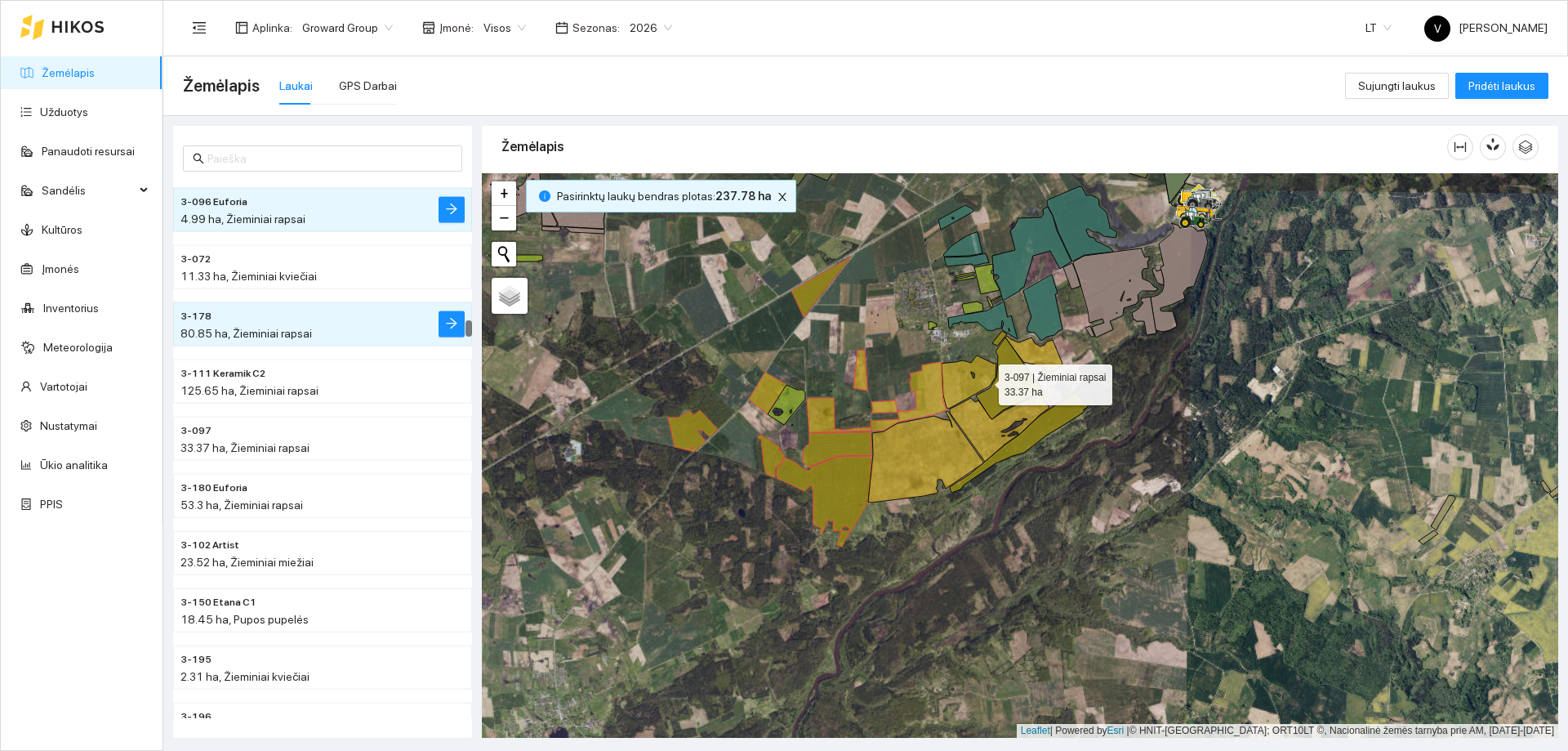 click 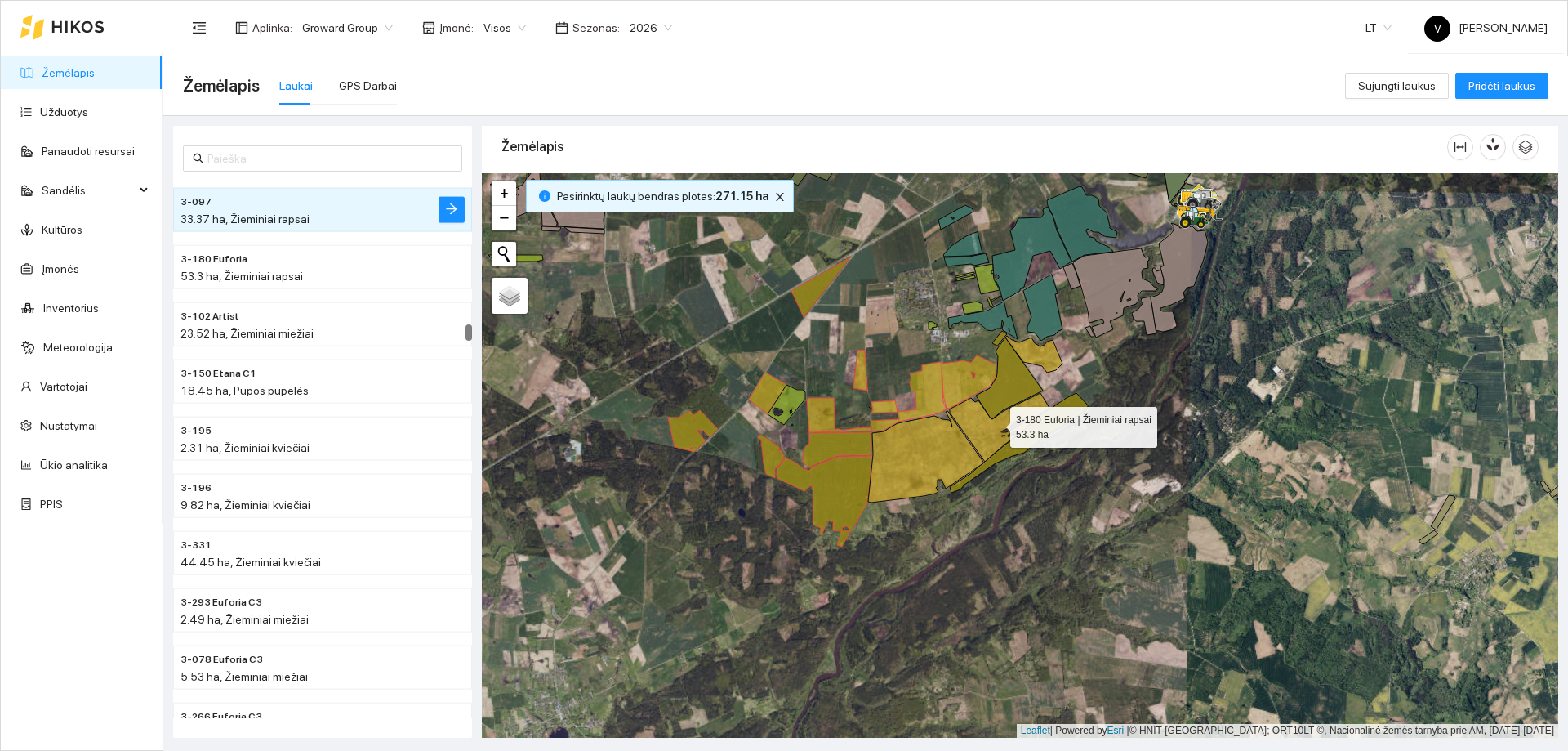 click 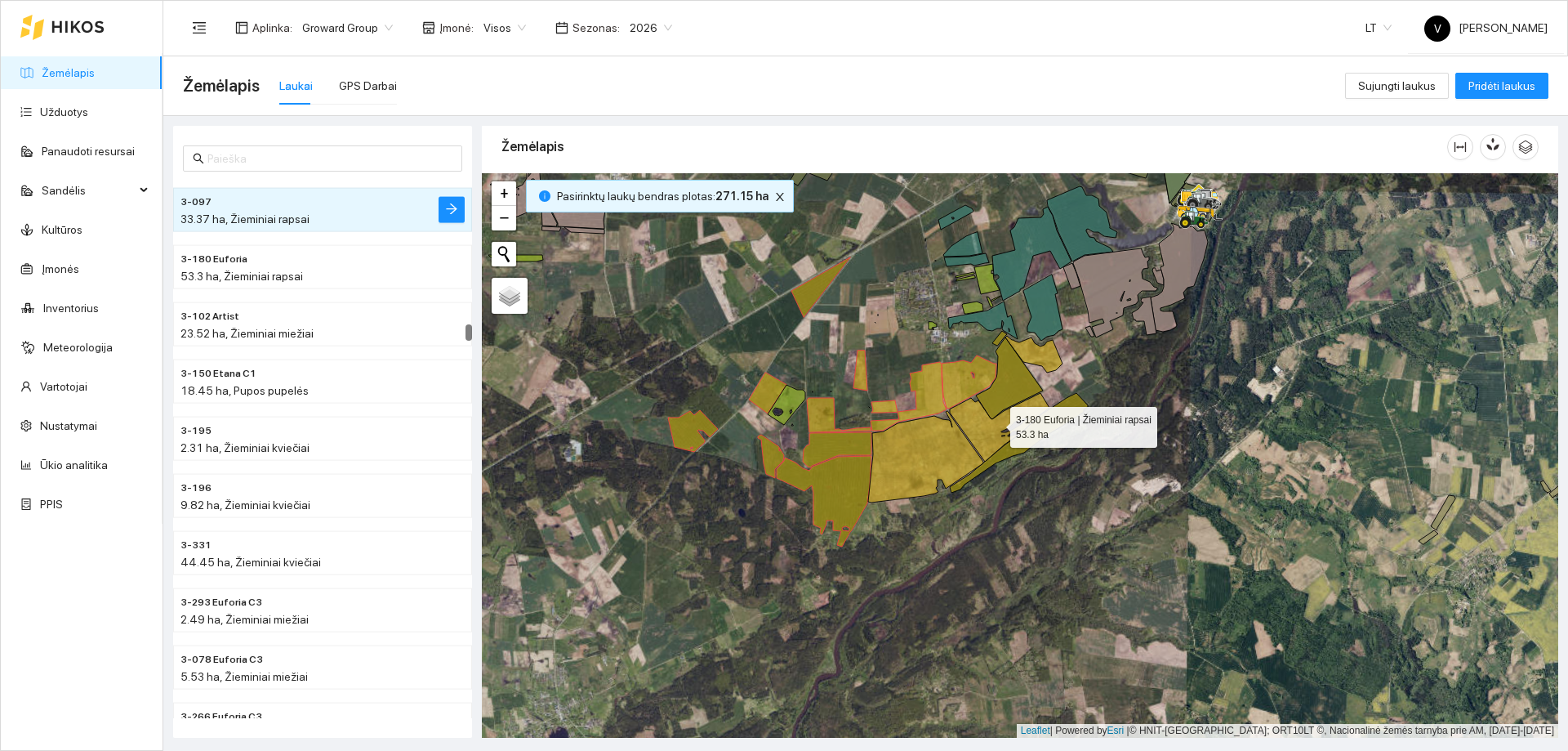 scroll, scrollTop: 8169, scrollLeft: 0, axis: vertical 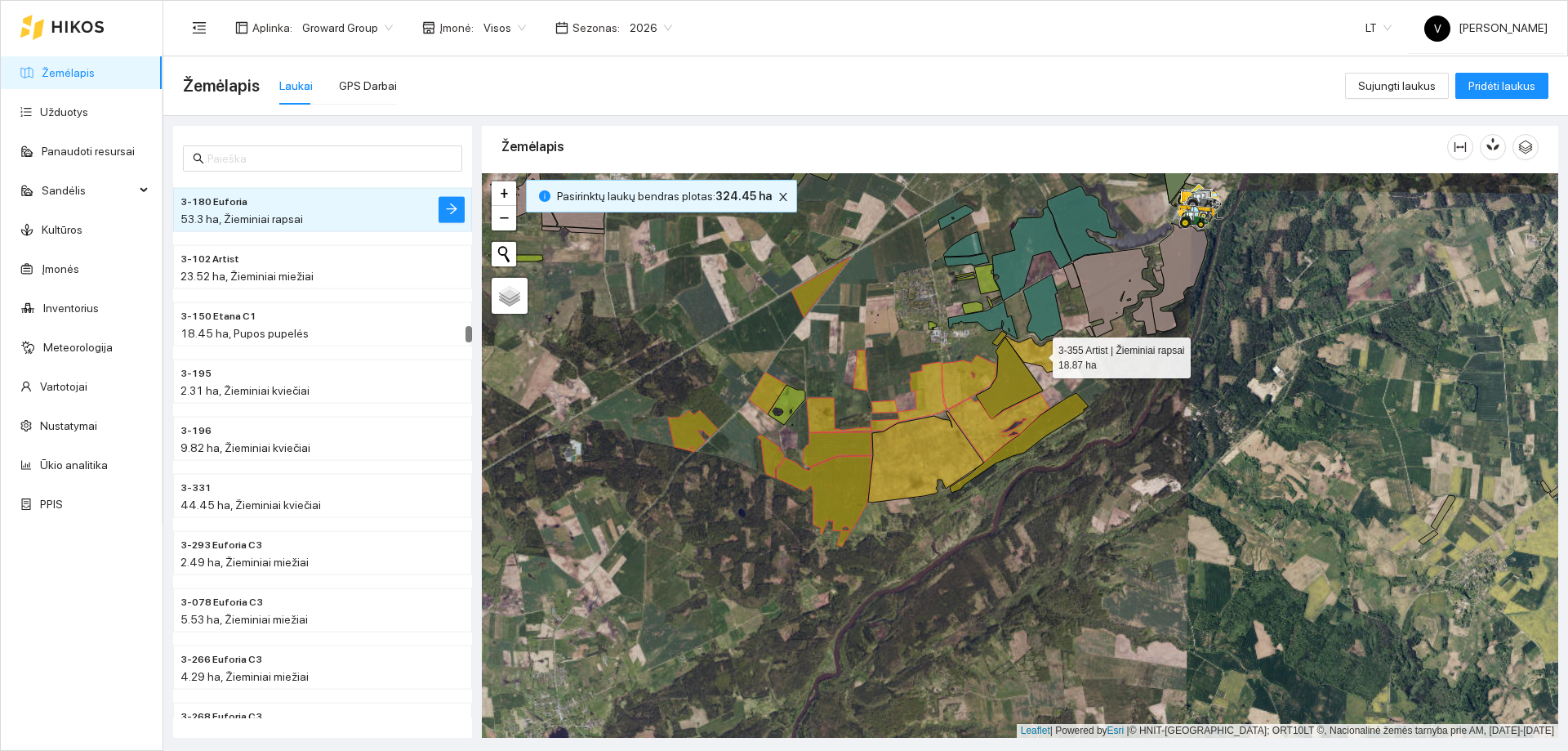 click 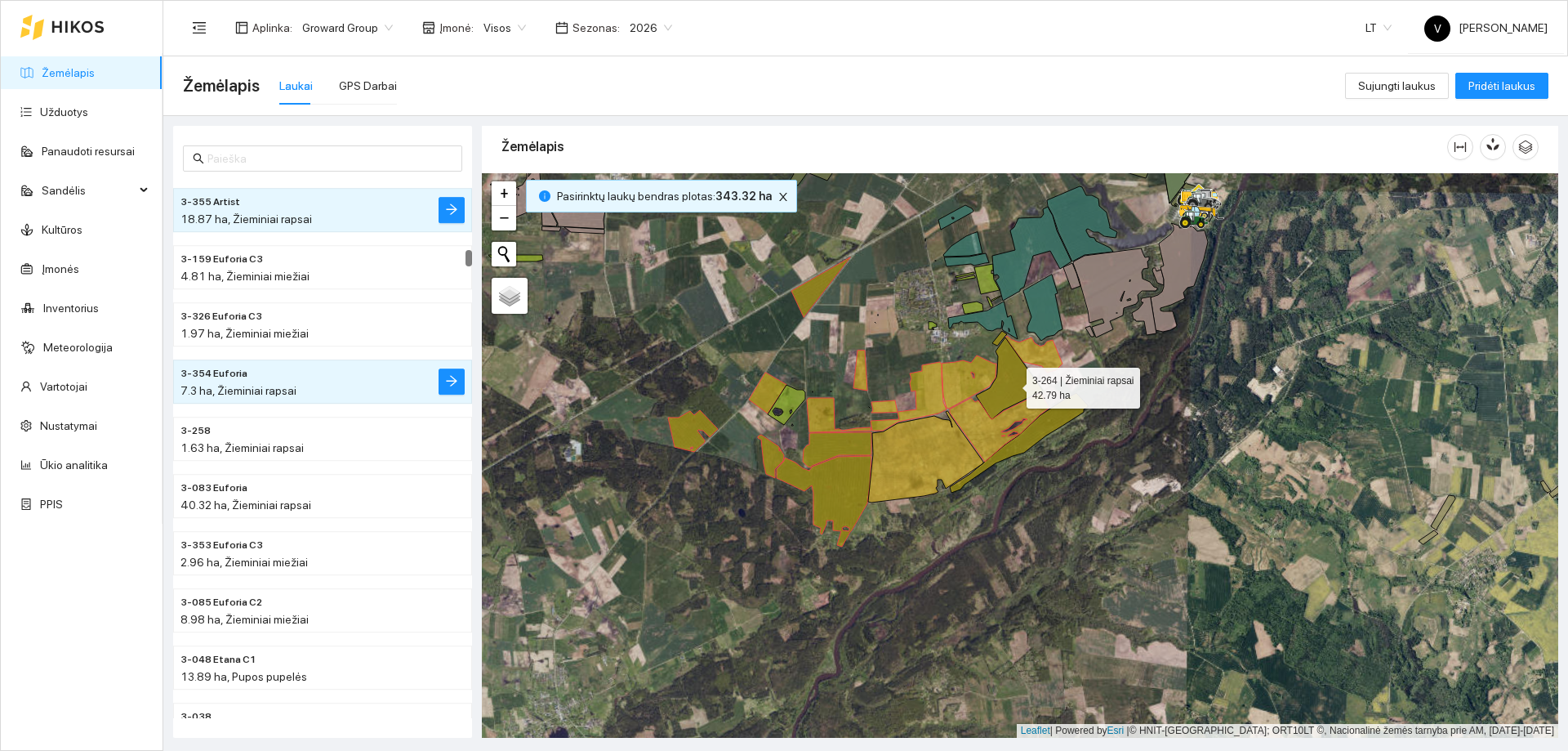 click 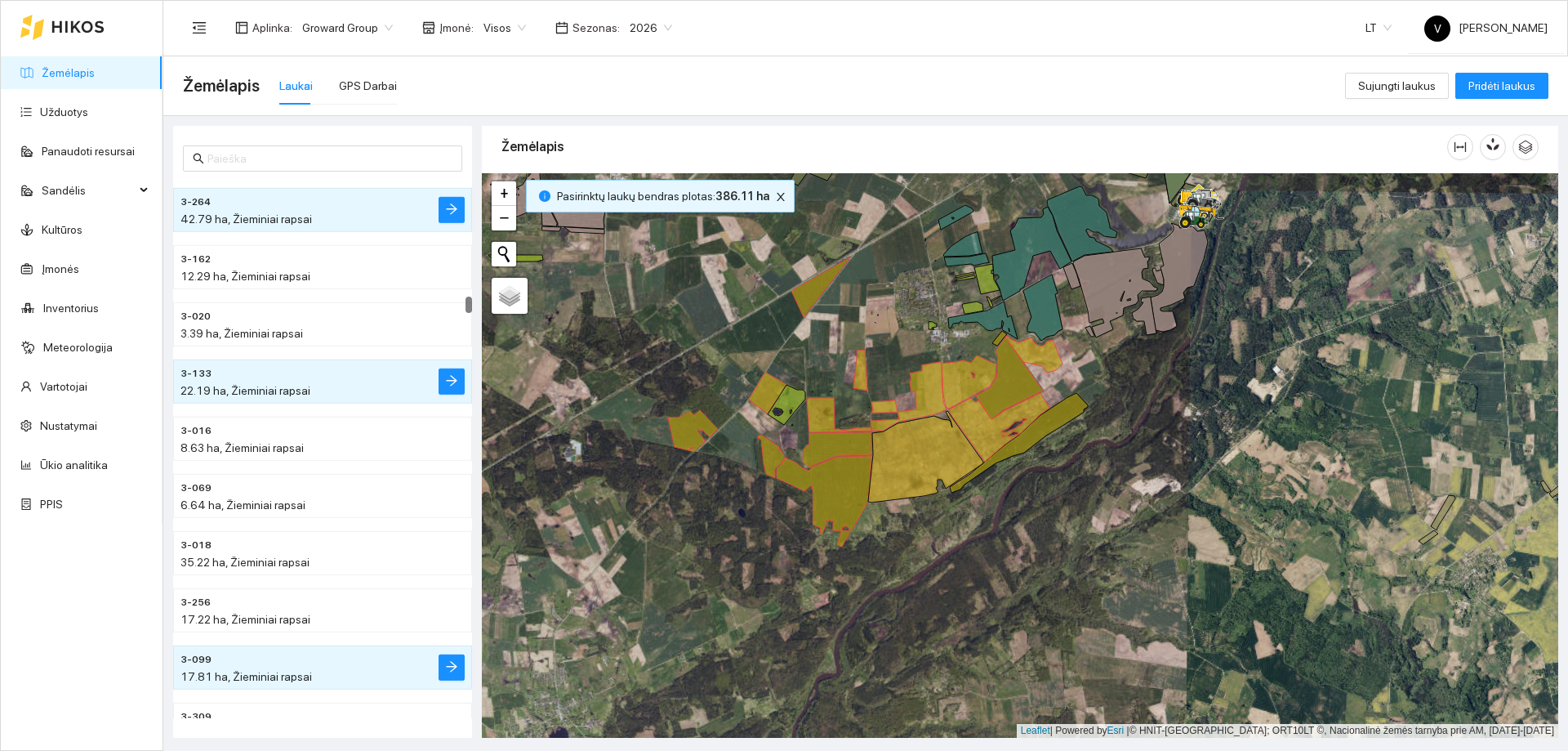 click 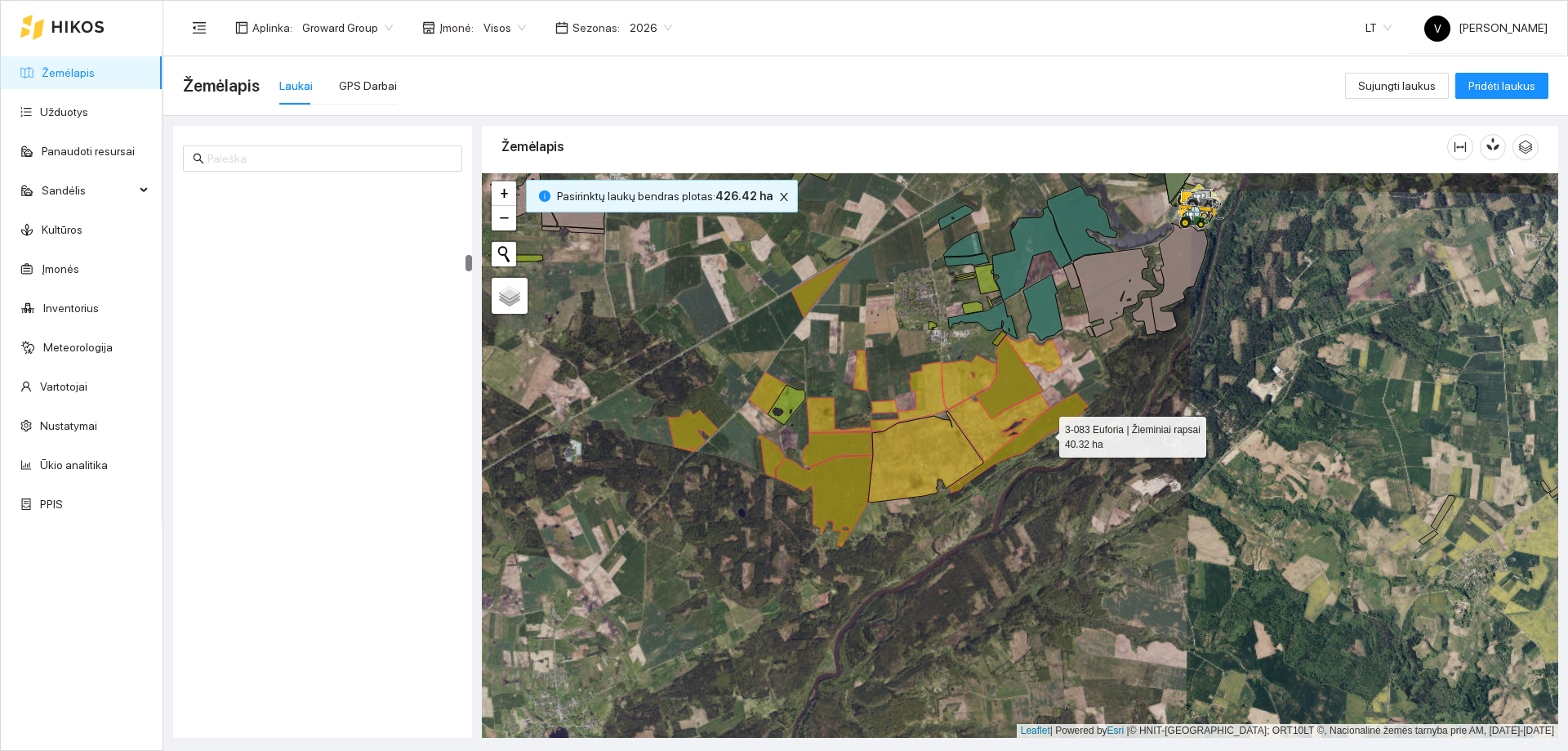 scroll, scrollTop: 4168, scrollLeft: 0, axis: vertical 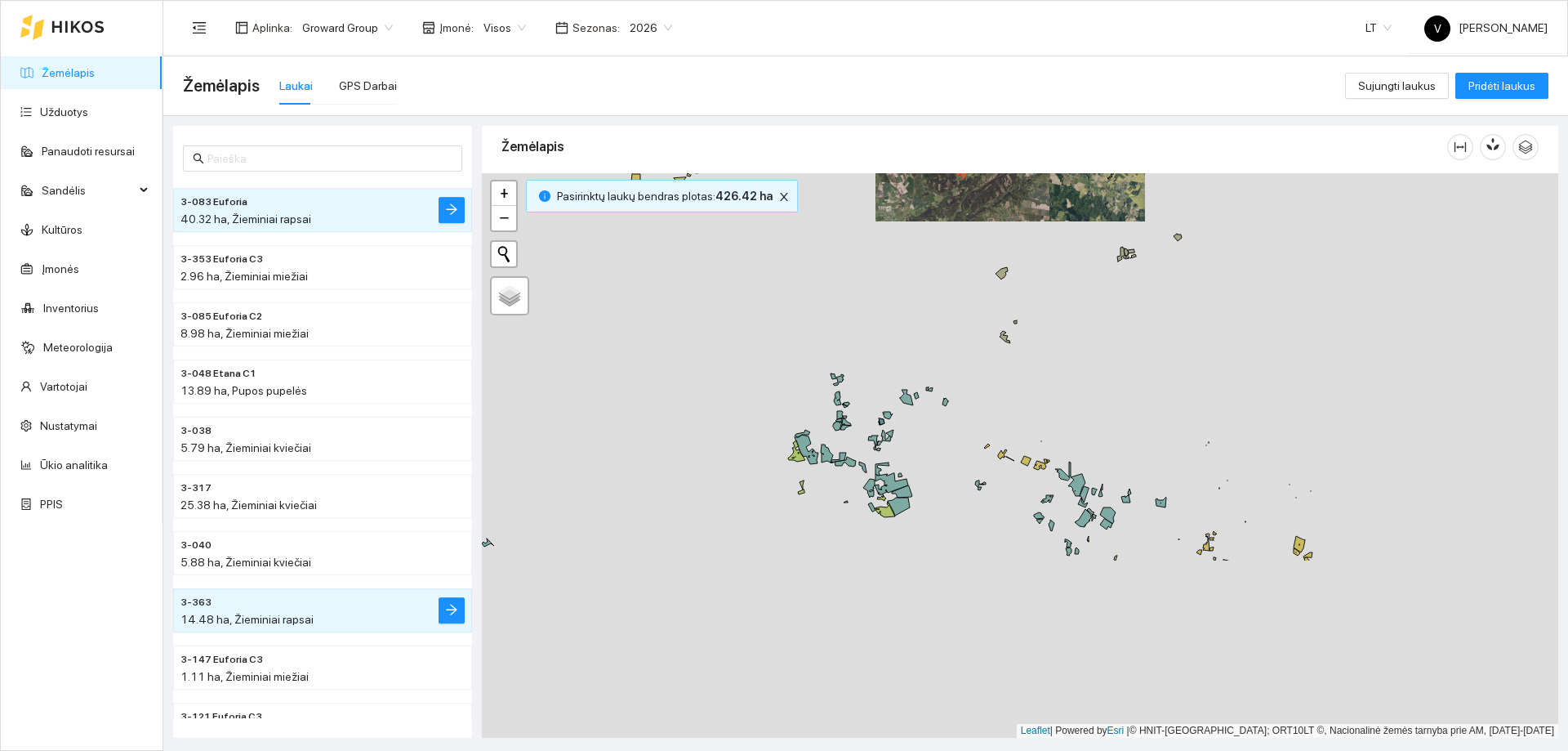 drag, startPoint x: 1053, startPoint y: 597, endPoint x: 1021, endPoint y: 330, distance: 268.91077 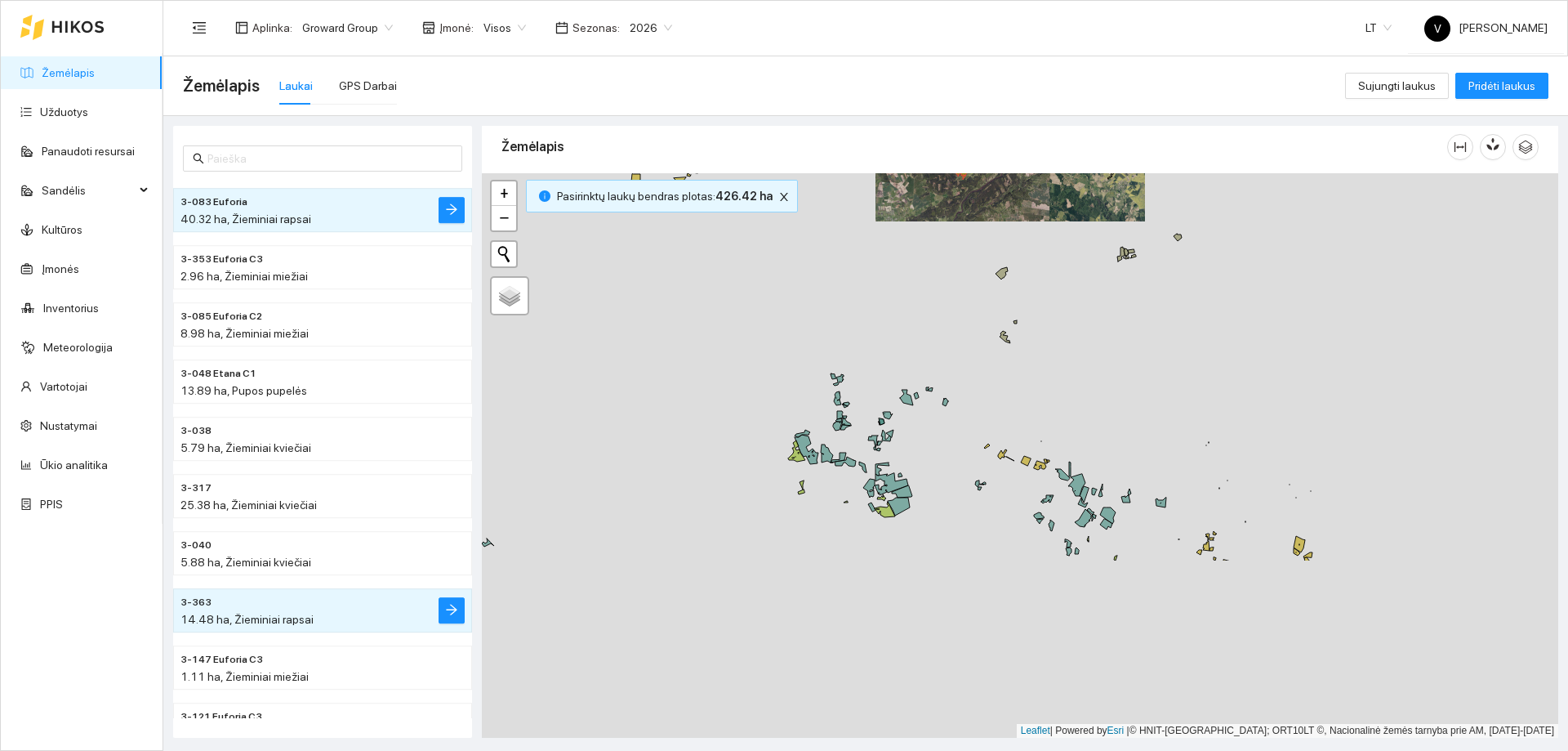 click at bounding box center [1020, 455] 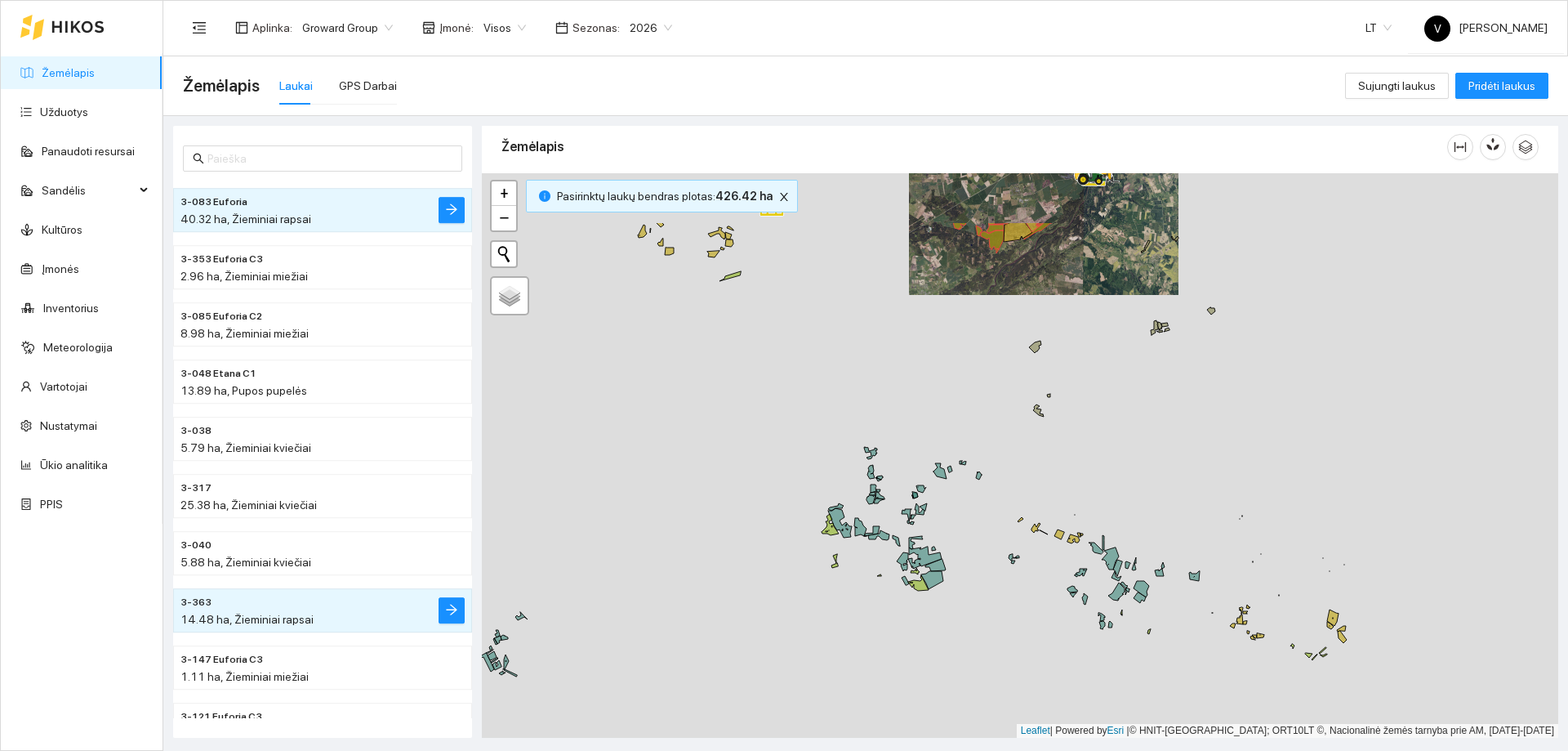 drag, startPoint x: 1061, startPoint y: 456, endPoint x: 1087, endPoint y: 601, distance: 147.3126 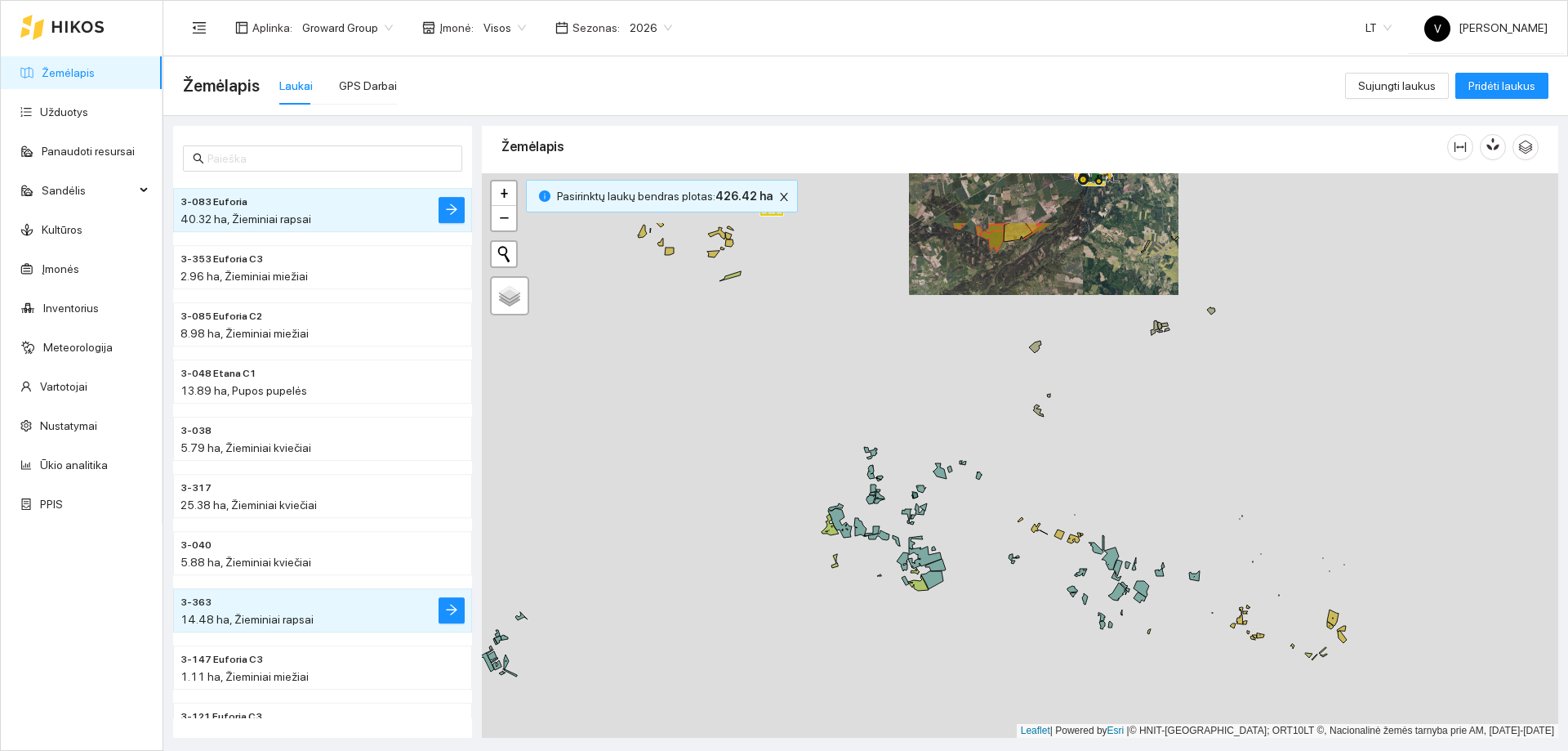 click at bounding box center [1020, 455] 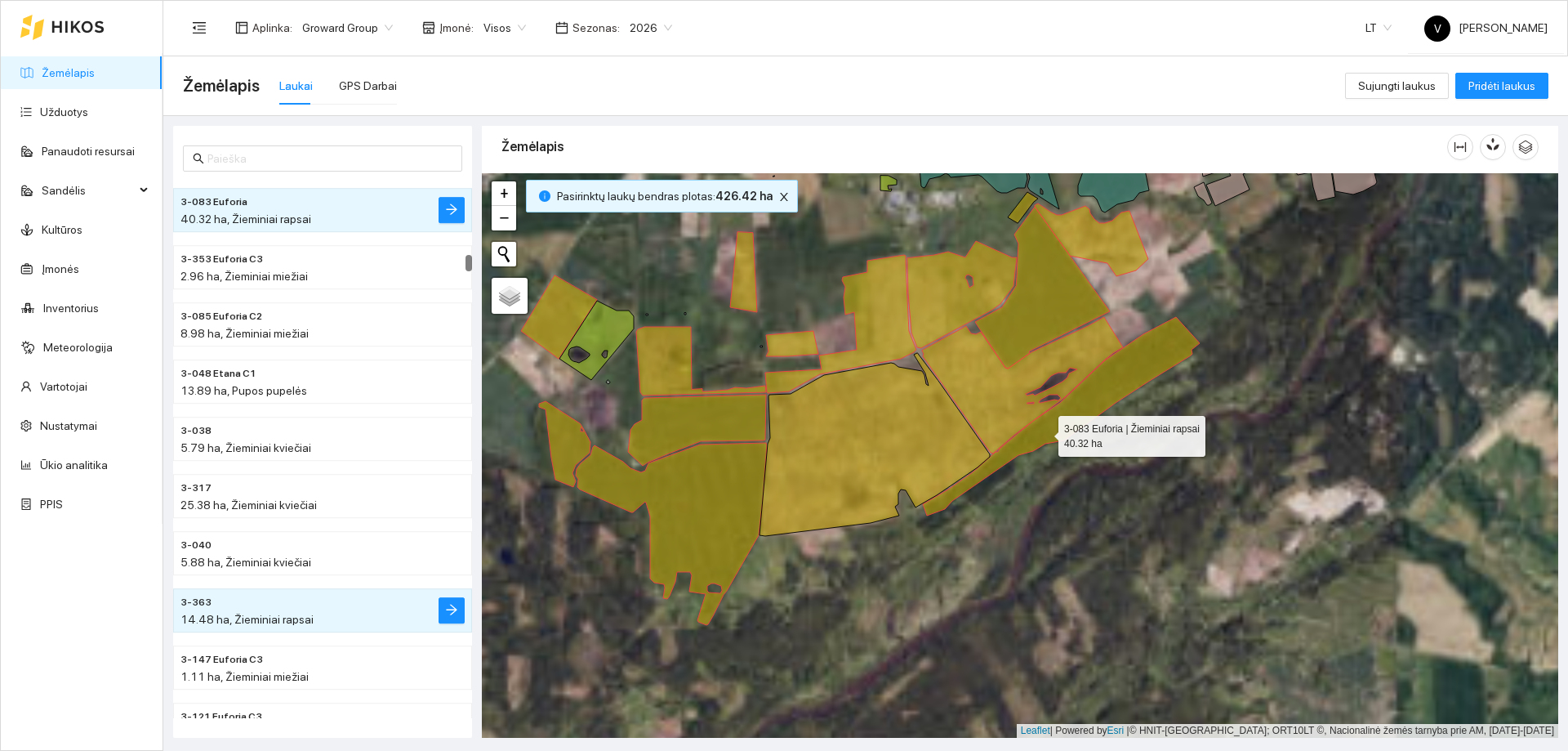 click 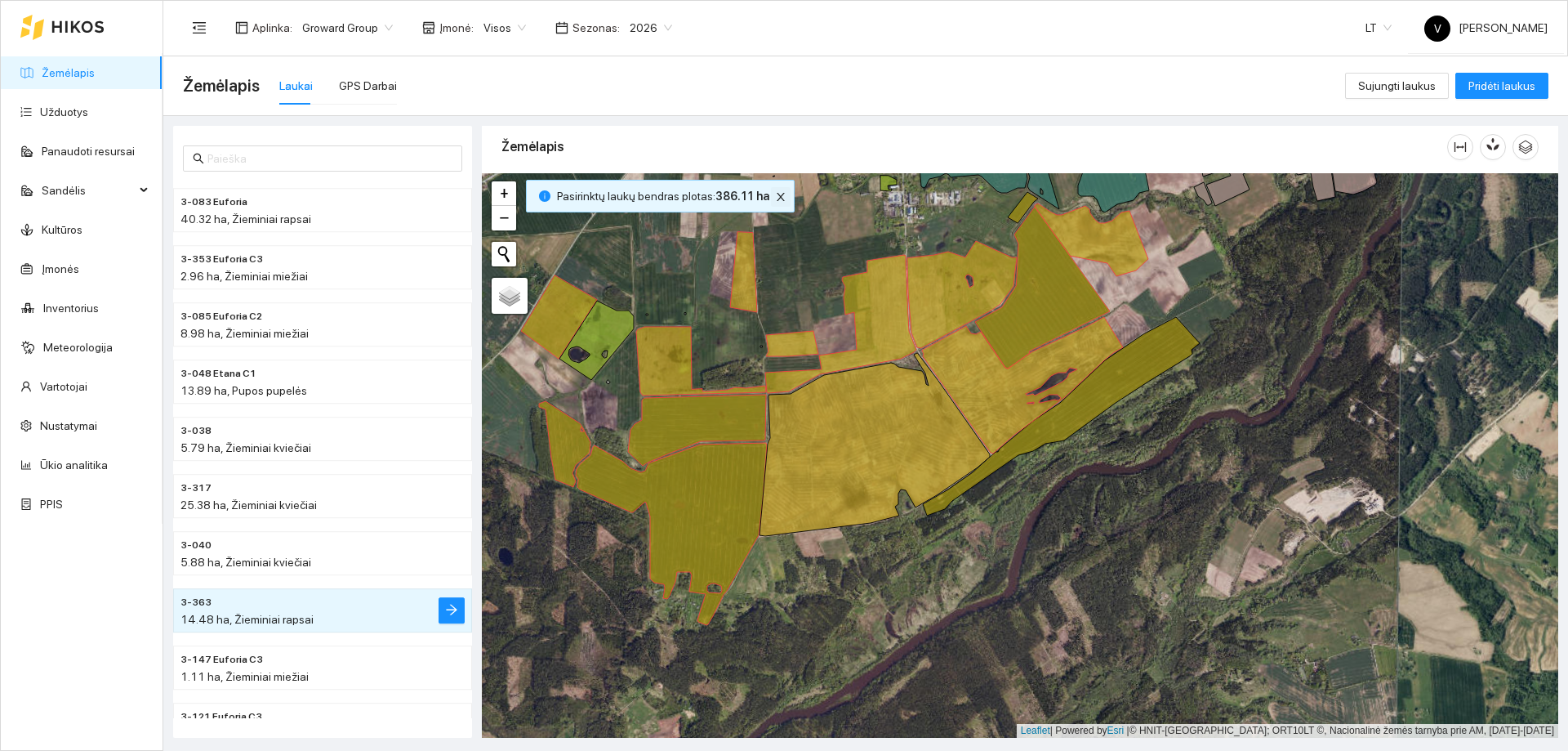 click 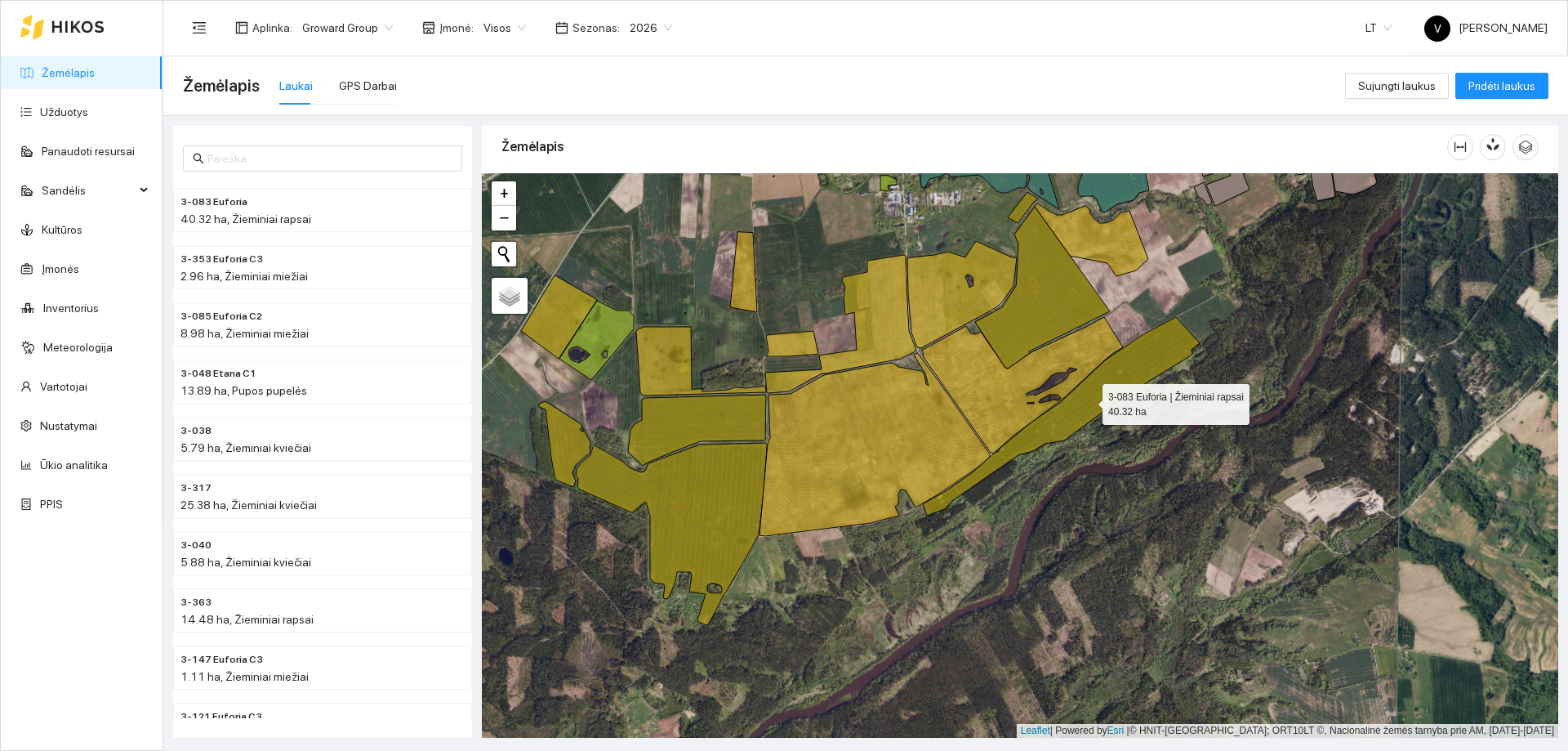 click 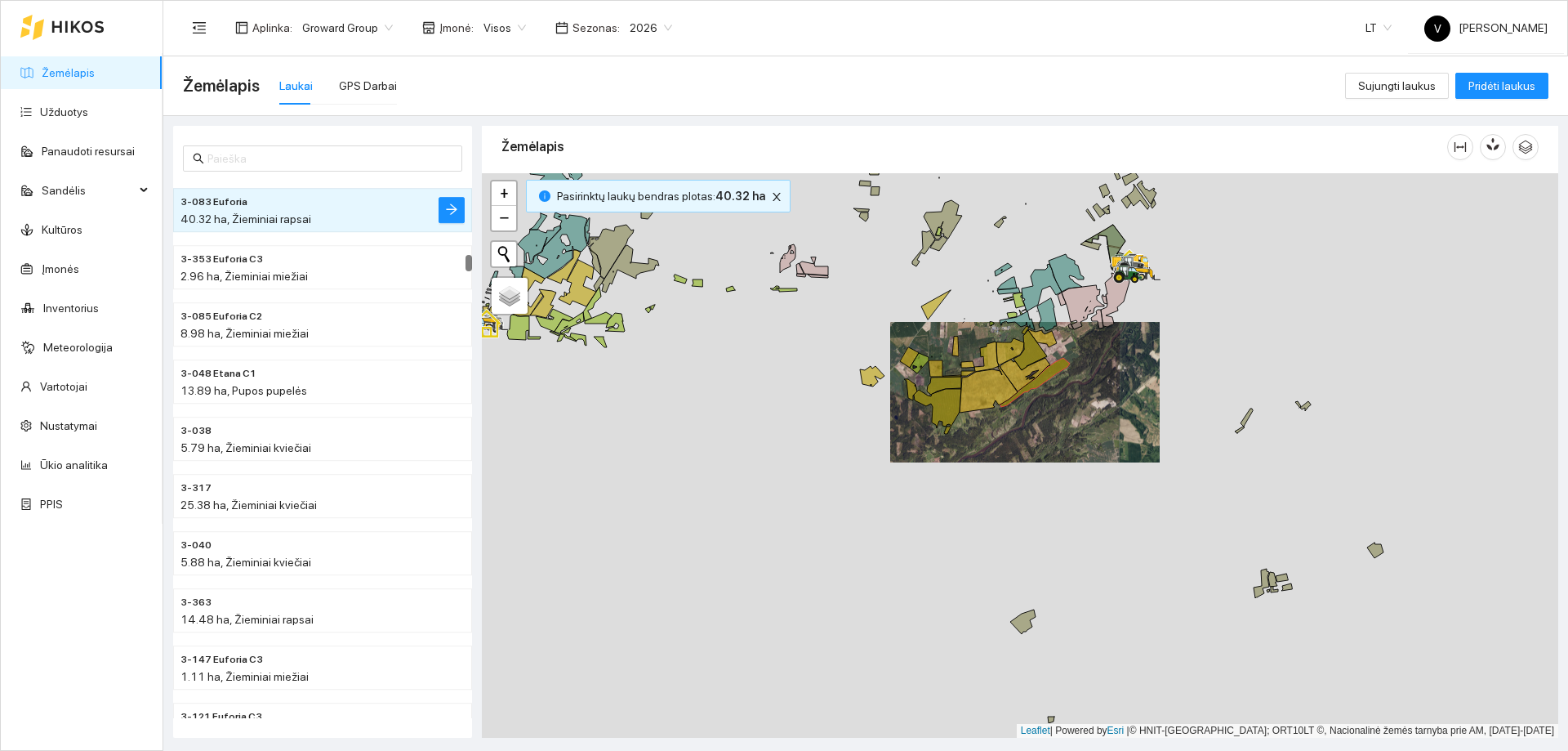 drag, startPoint x: 1062, startPoint y: 527, endPoint x: 1022, endPoint y: 304, distance: 226.55904 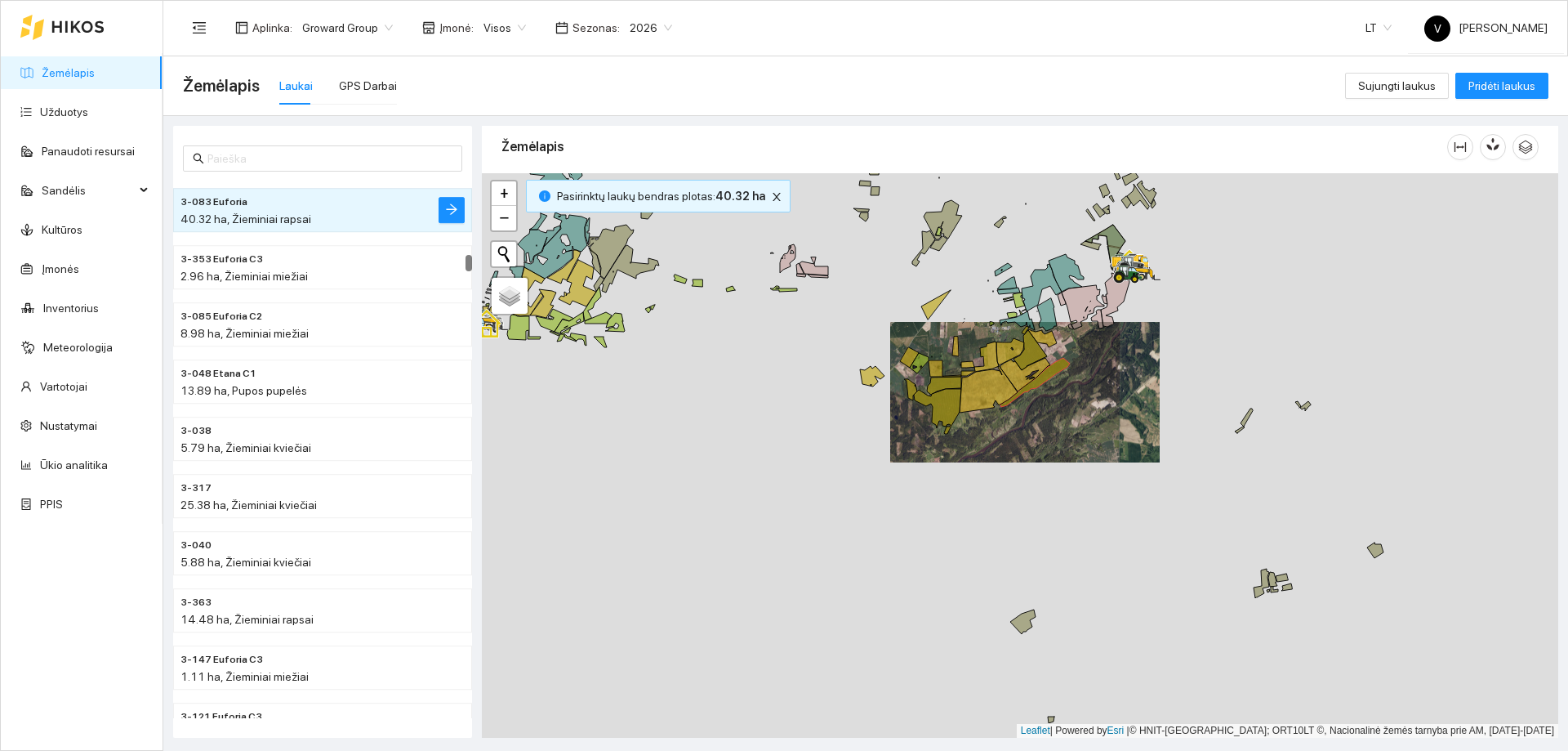 click at bounding box center (1020, 455) 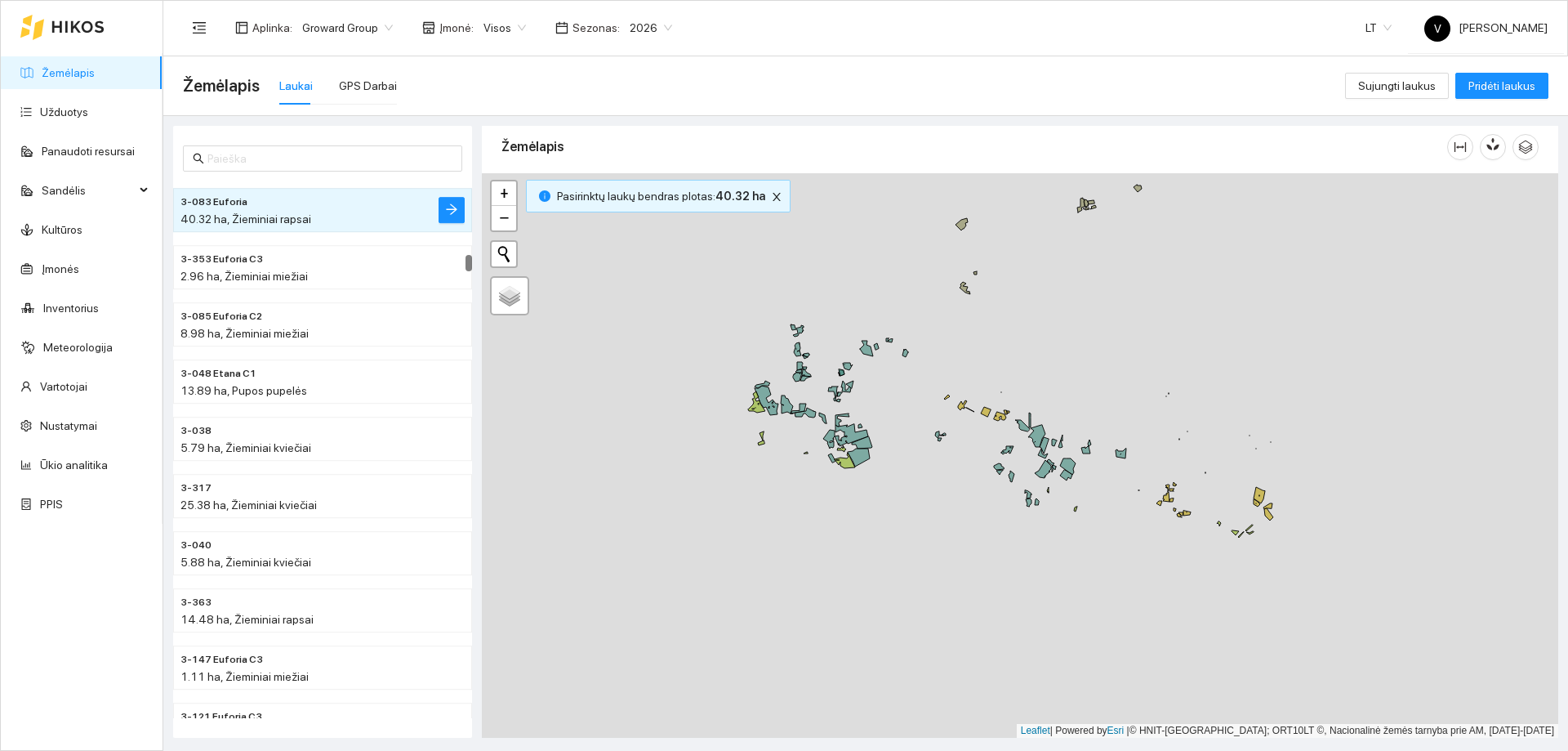 drag, startPoint x: 1046, startPoint y: 493, endPoint x: 996, endPoint y: 356, distance: 145.839 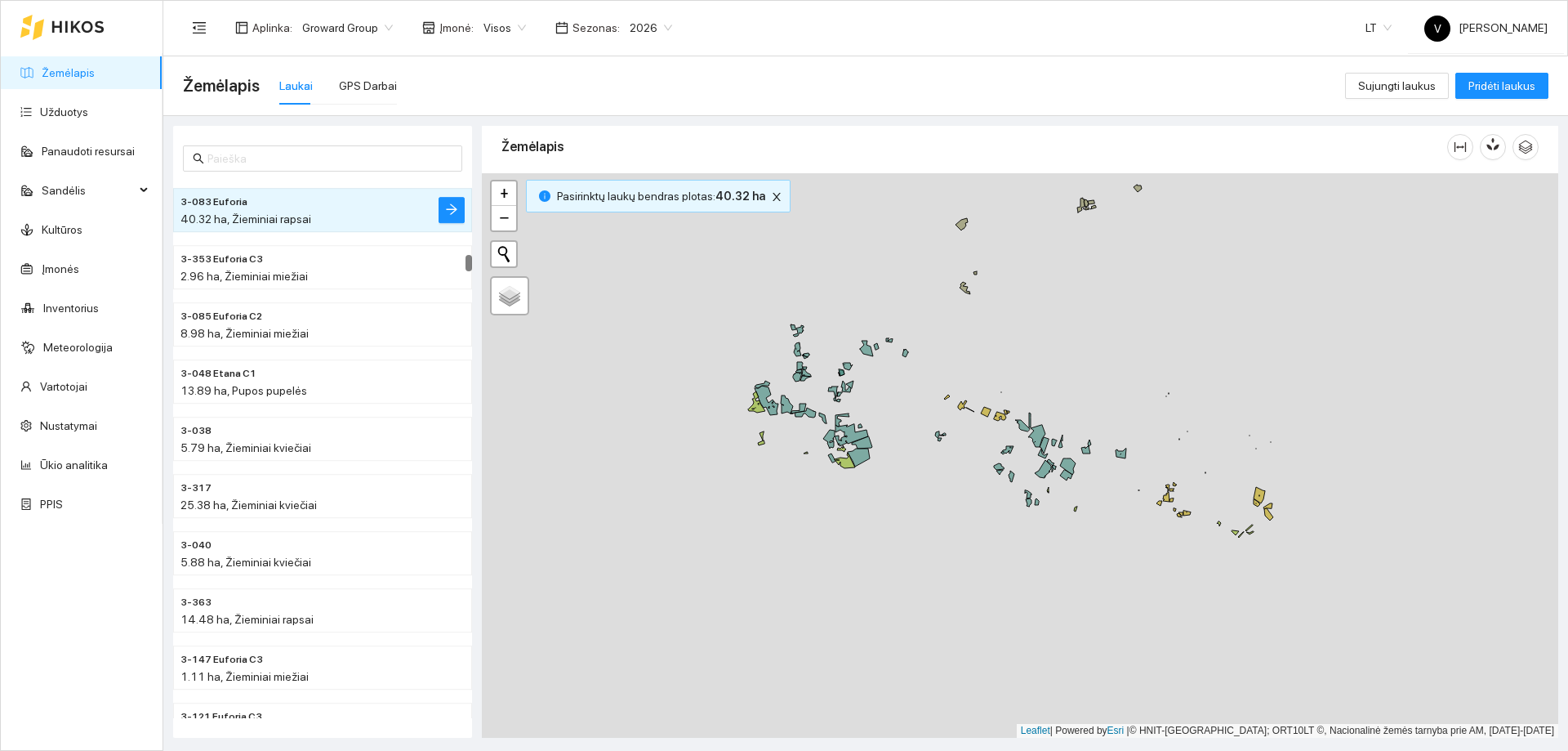 click at bounding box center [1020, 455] 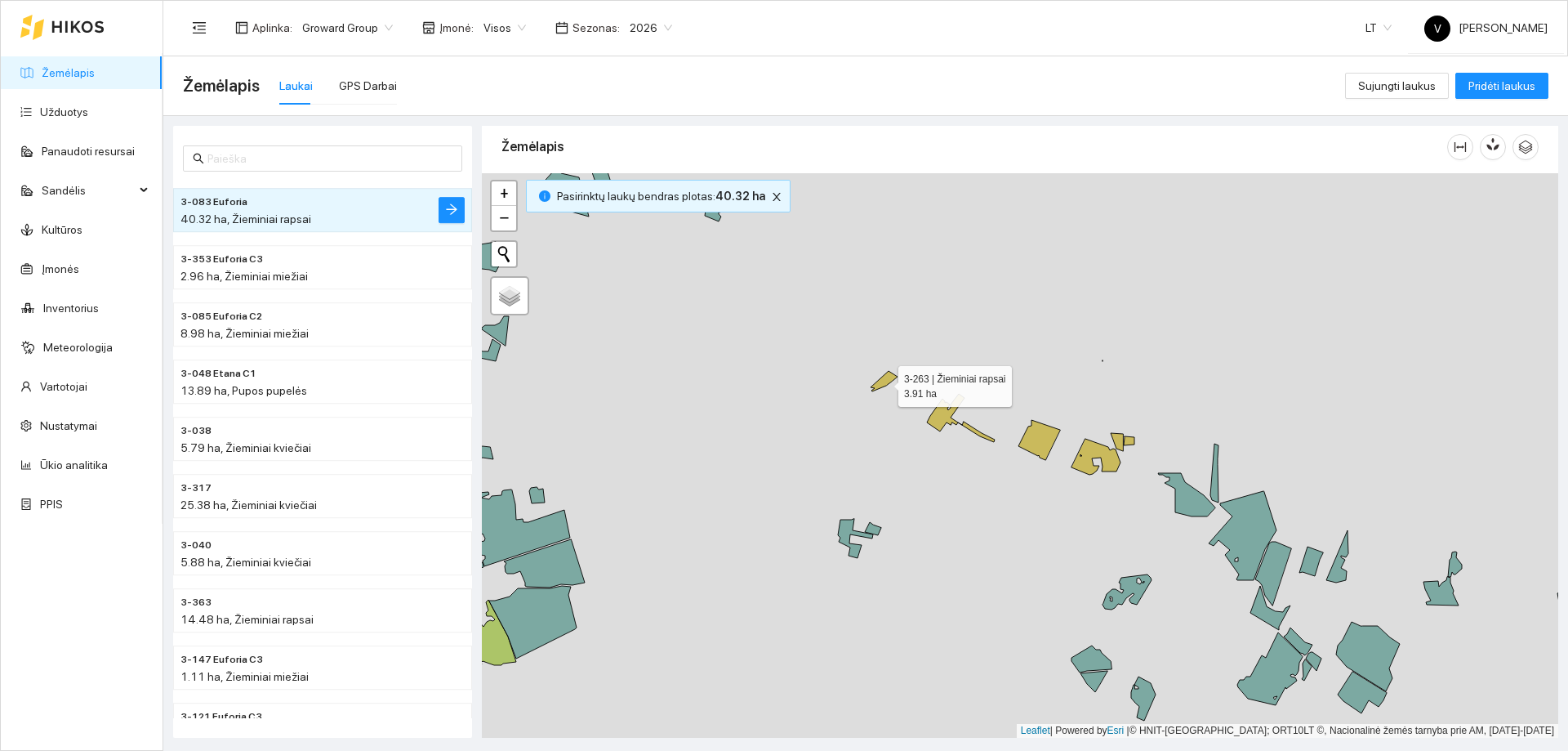 click 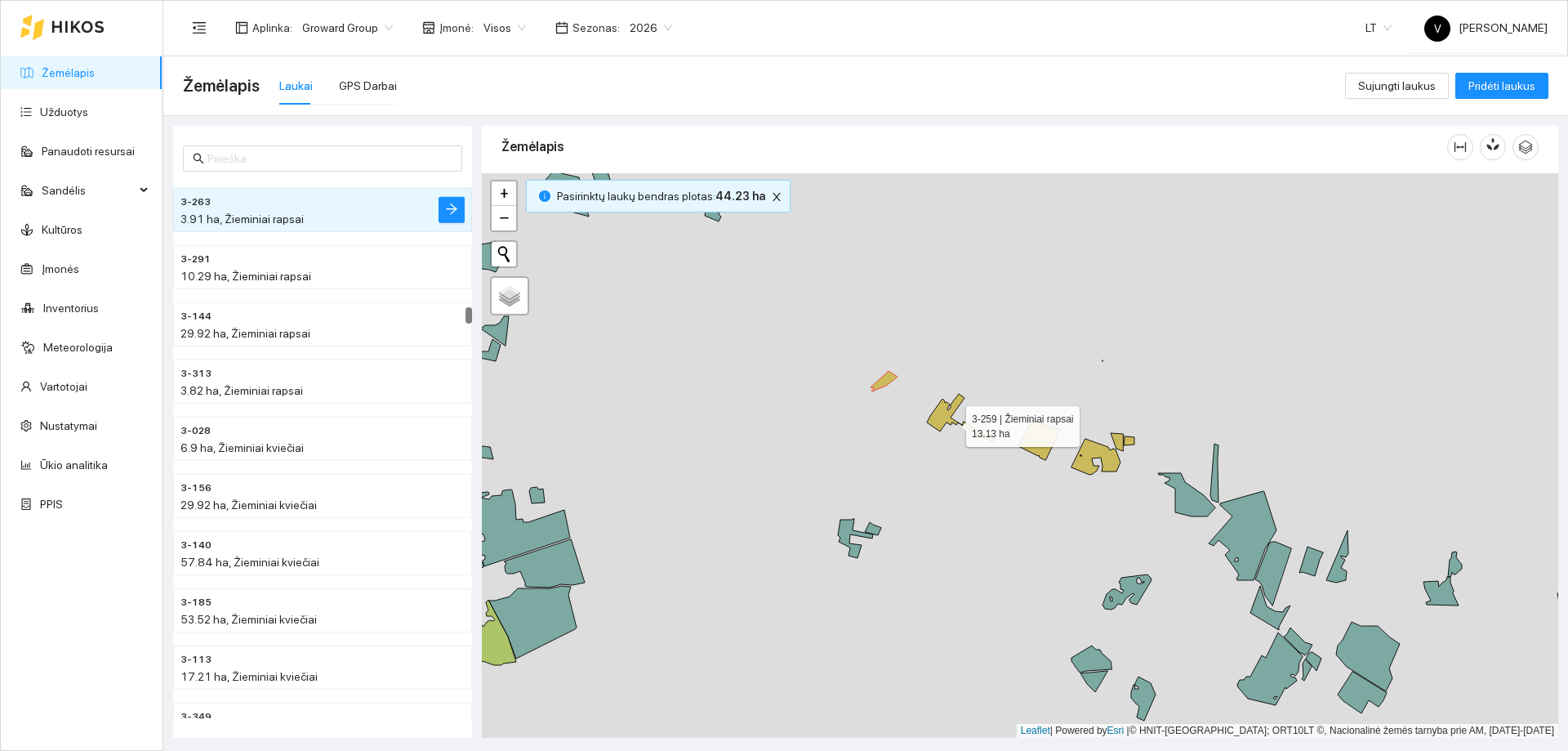 click 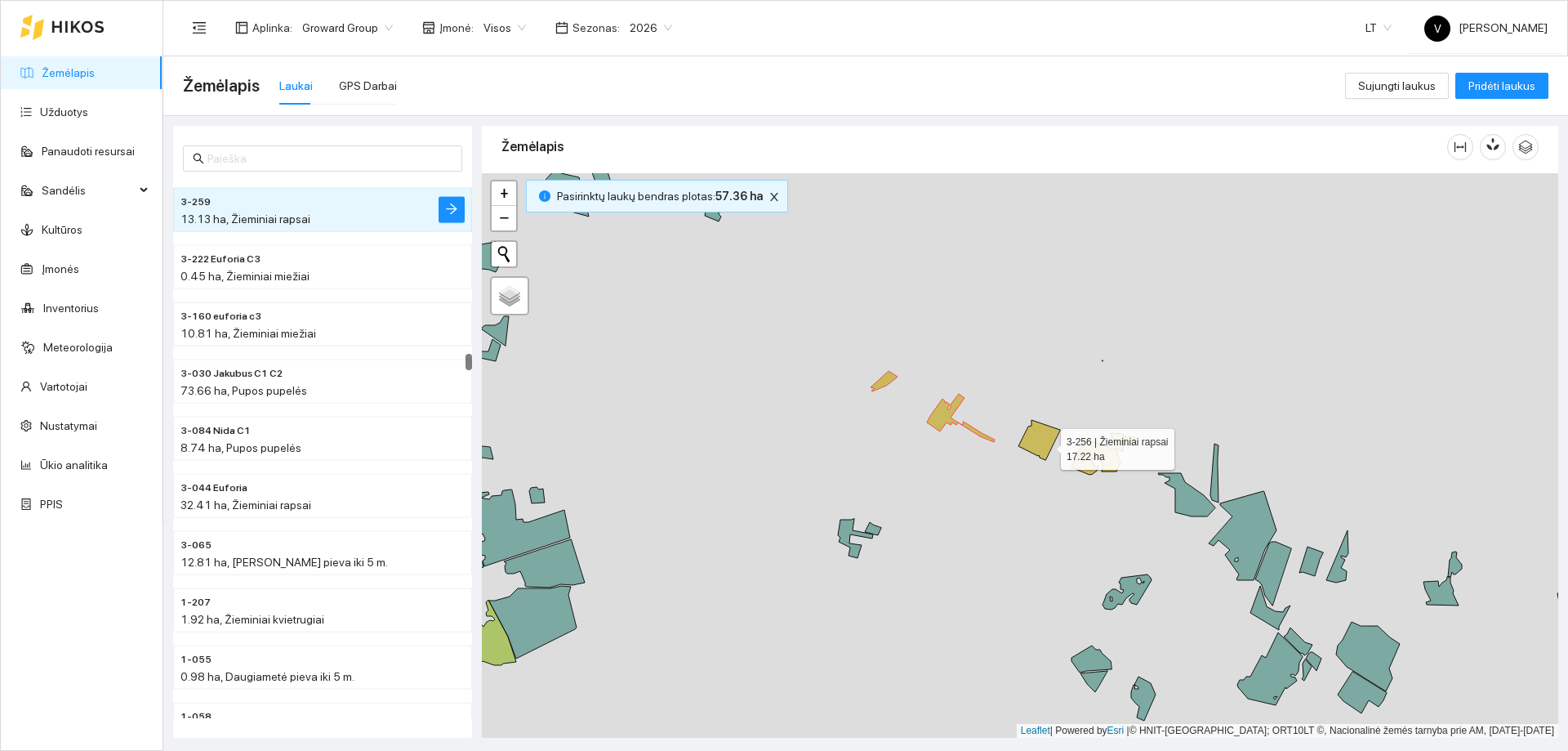 click 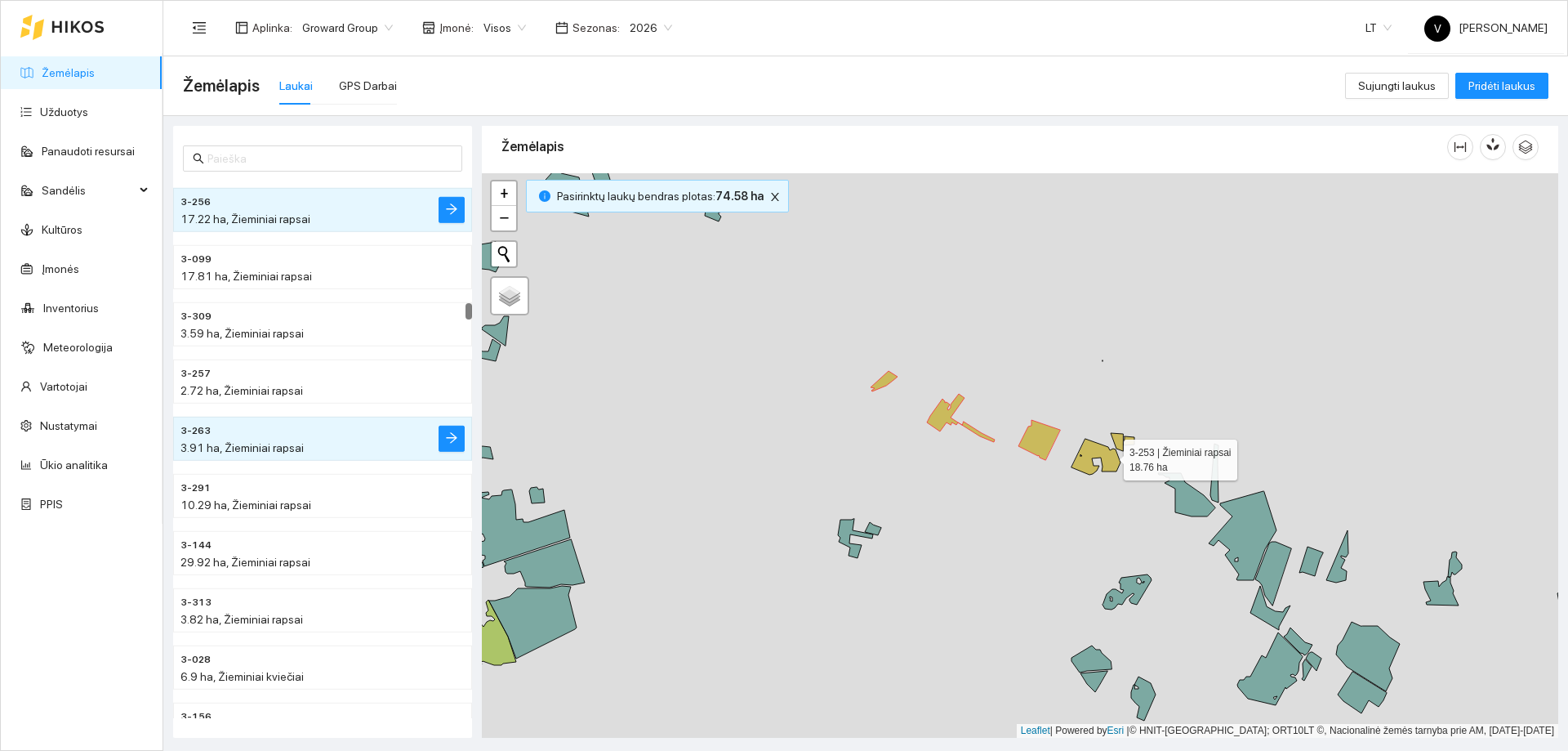 click 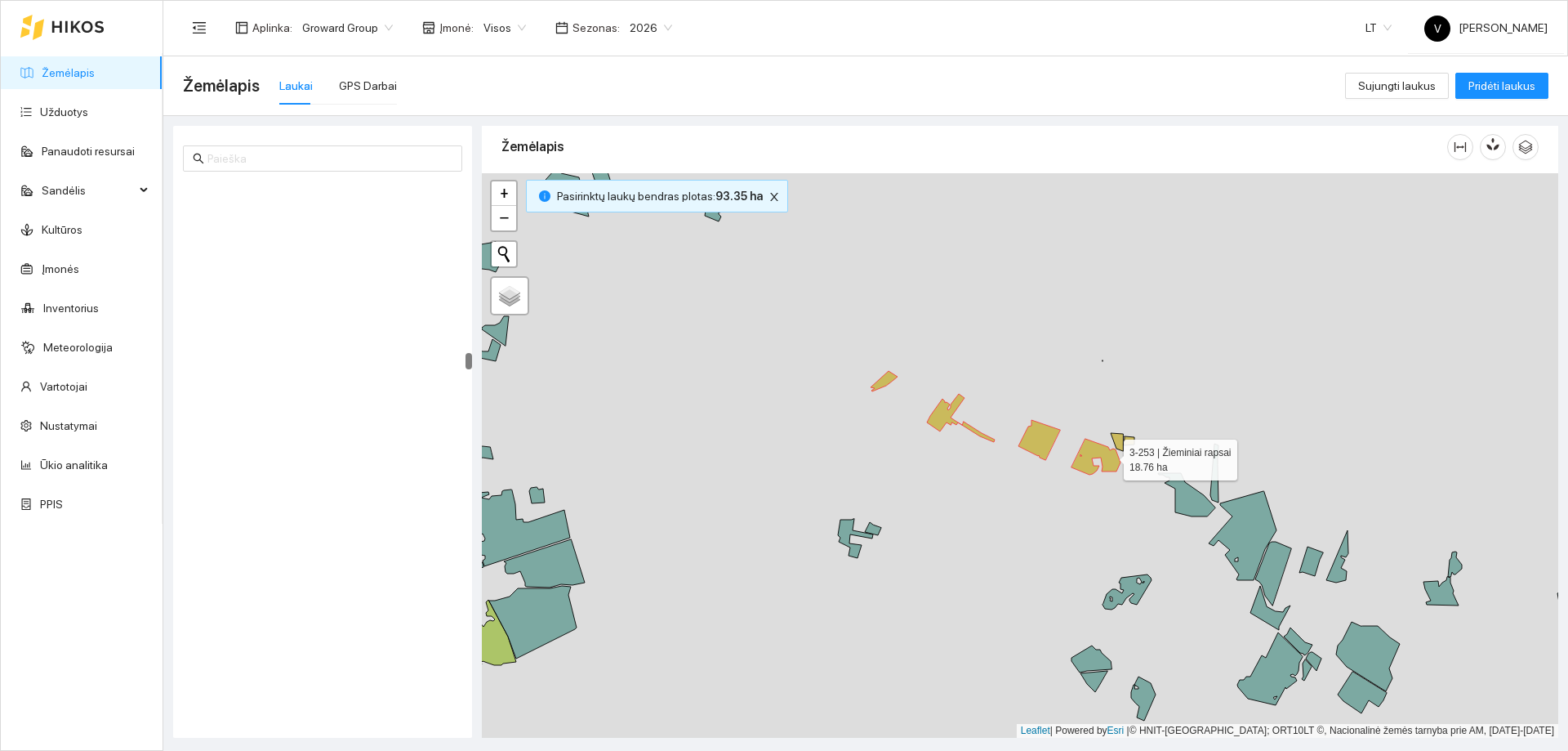 scroll, scrollTop: 9712, scrollLeft: 0, axis: vertical 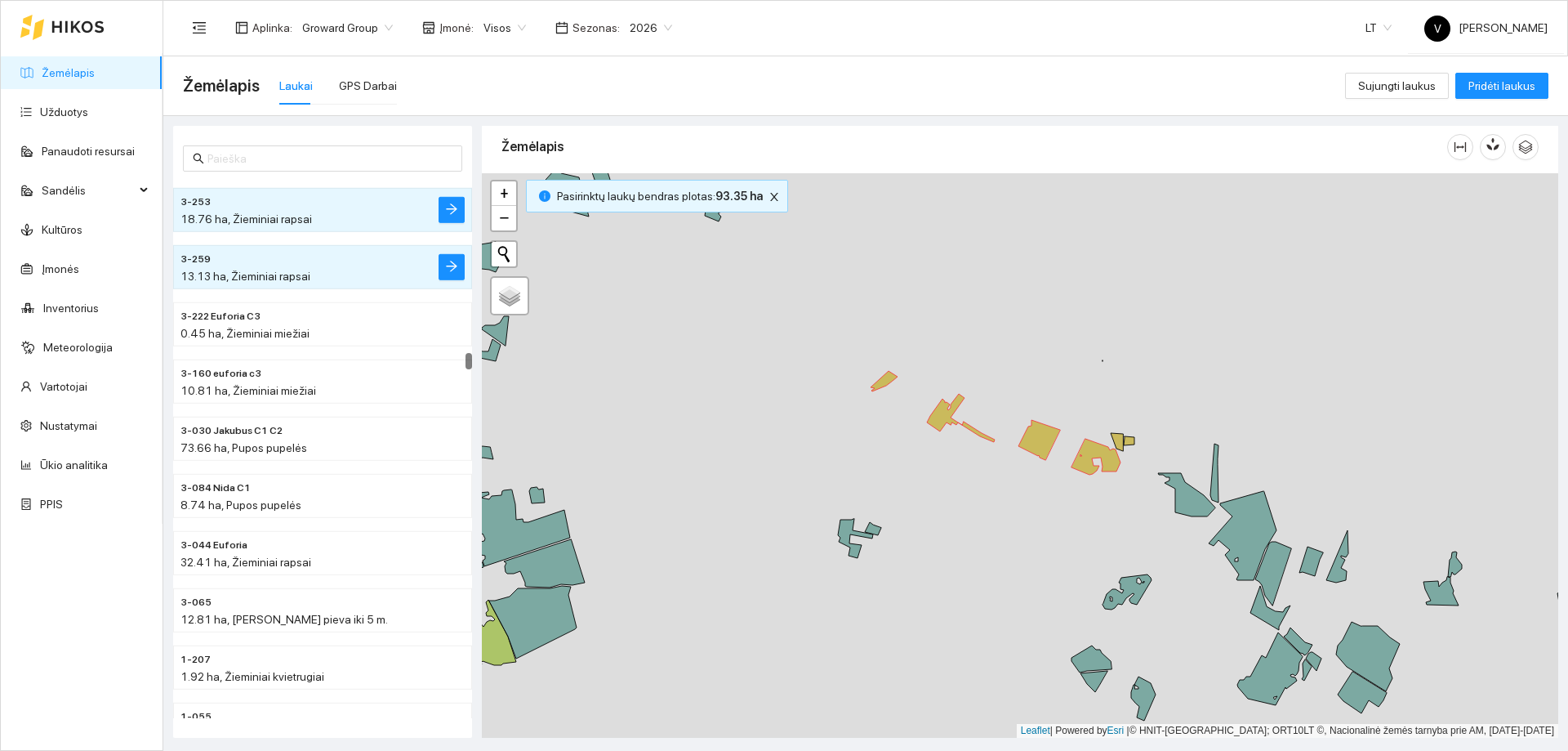 click at bounding box center (1020, 455) 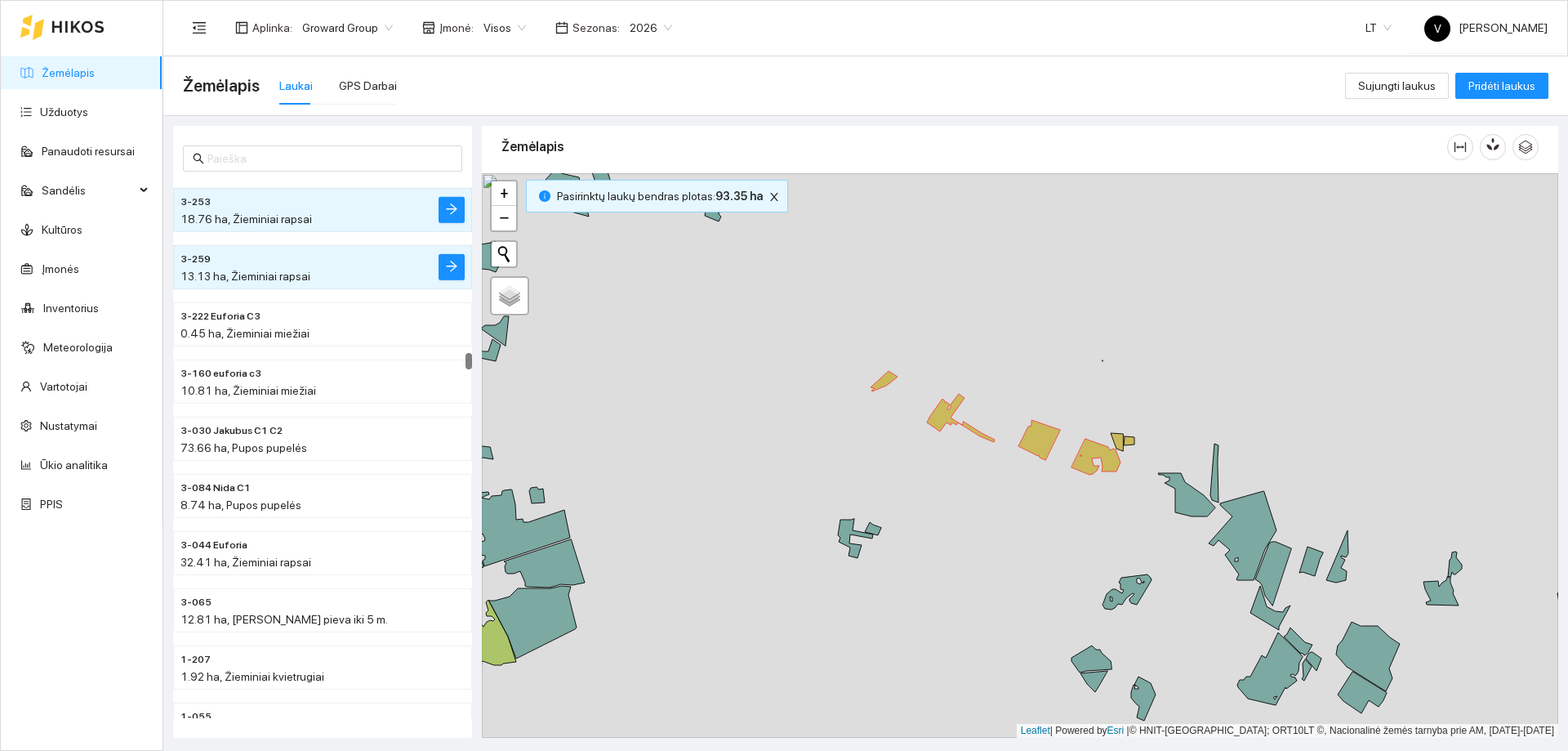 click at bounding box center [1020, 455] 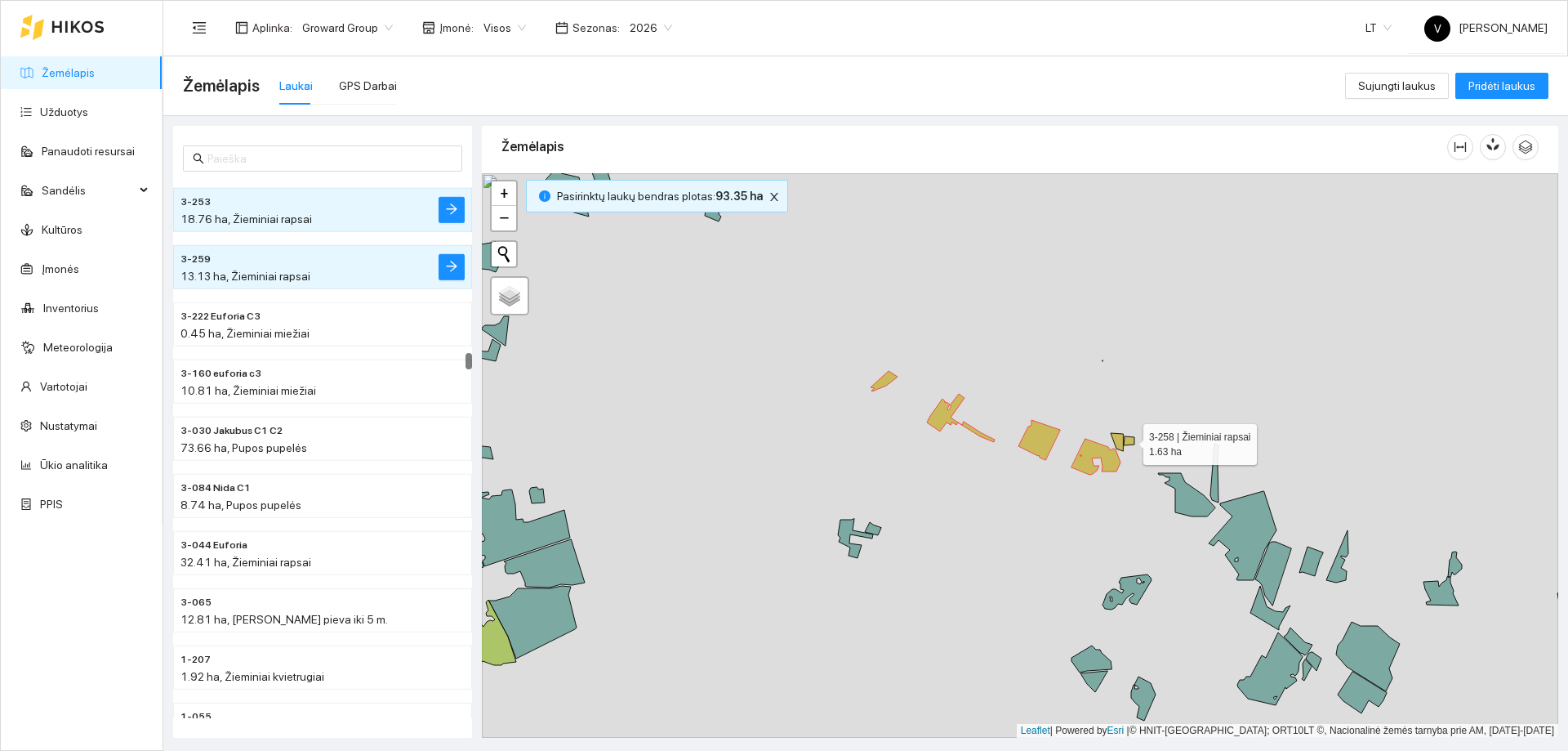 click 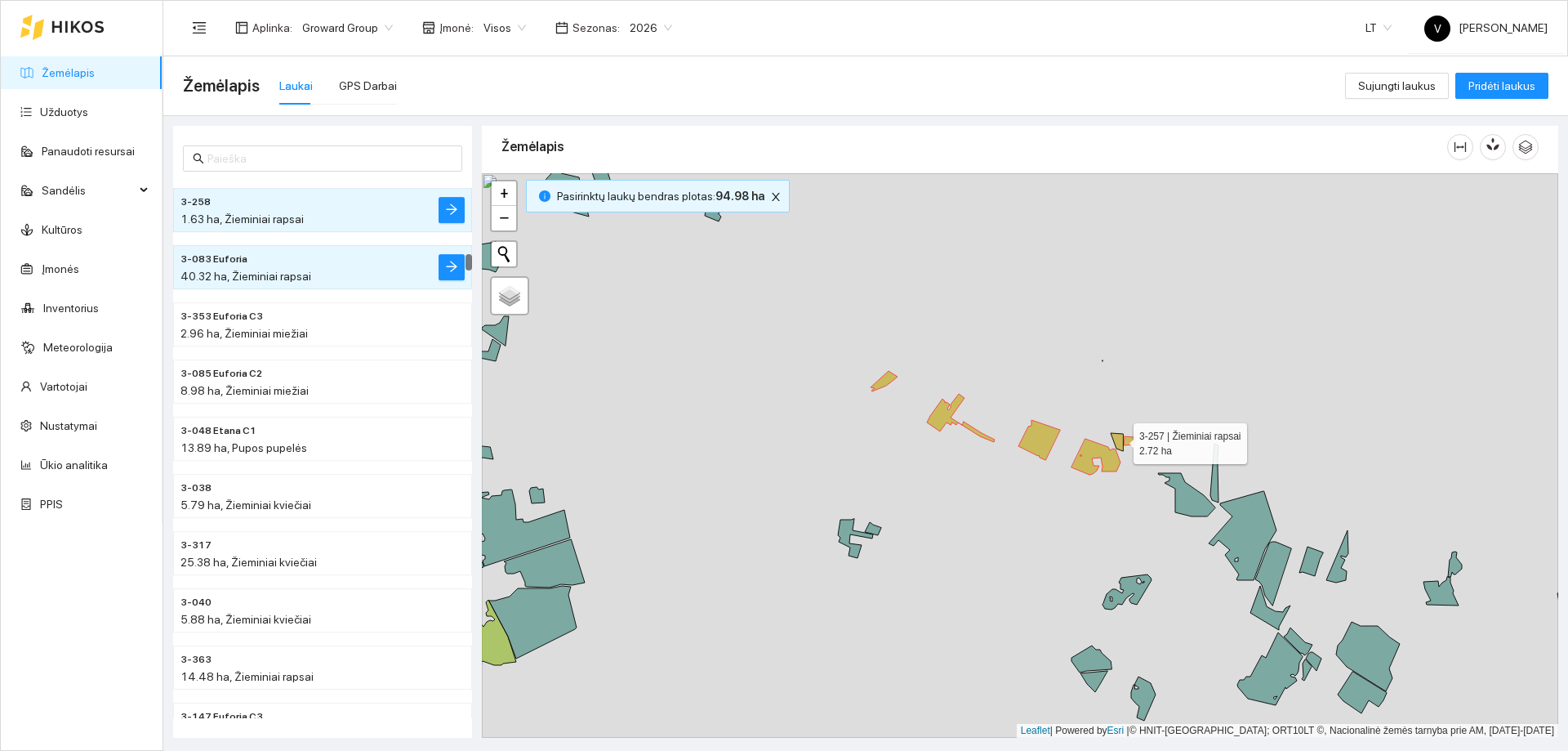 click 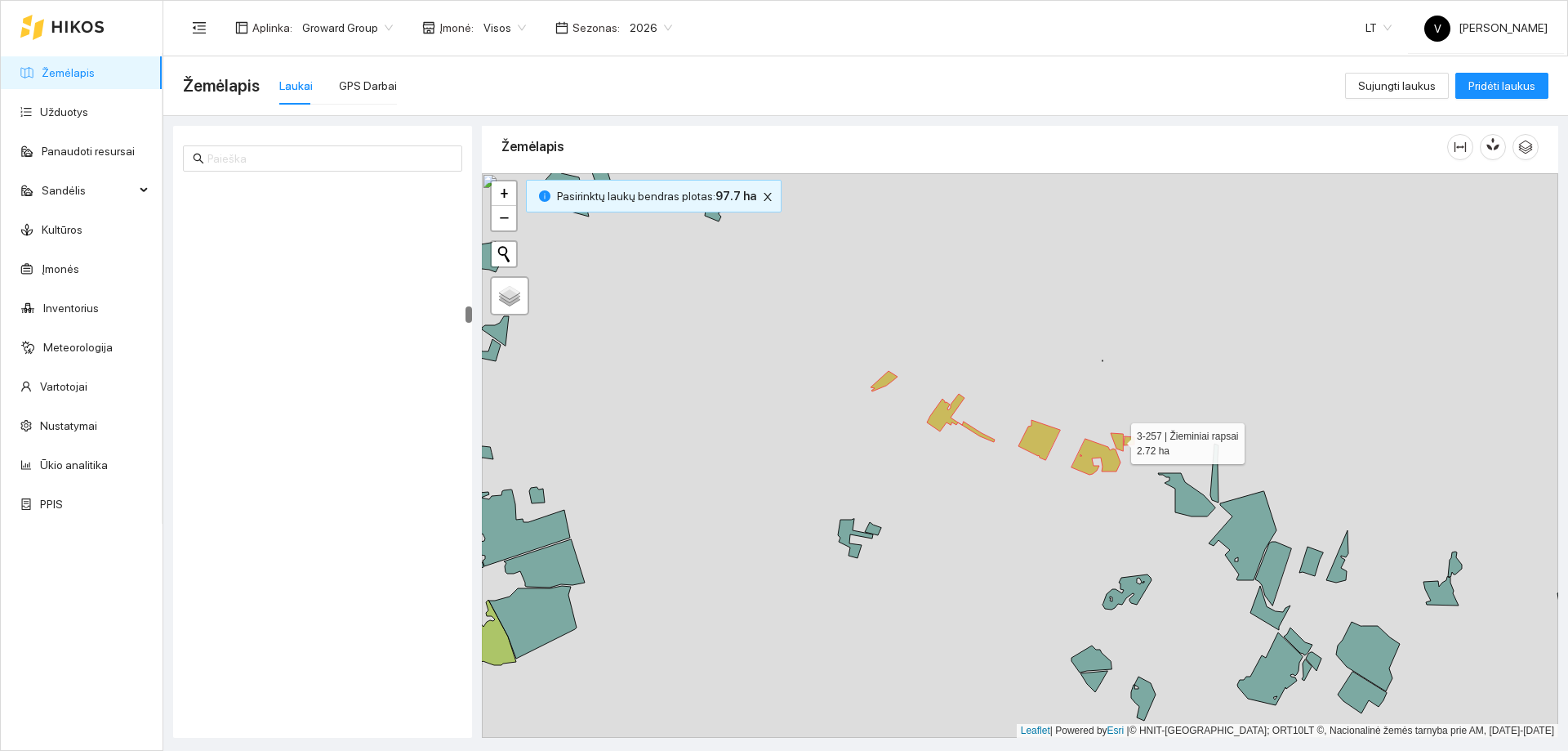 scroll, scrollTop: 7083, scrollLeft: 0, axis: vertical 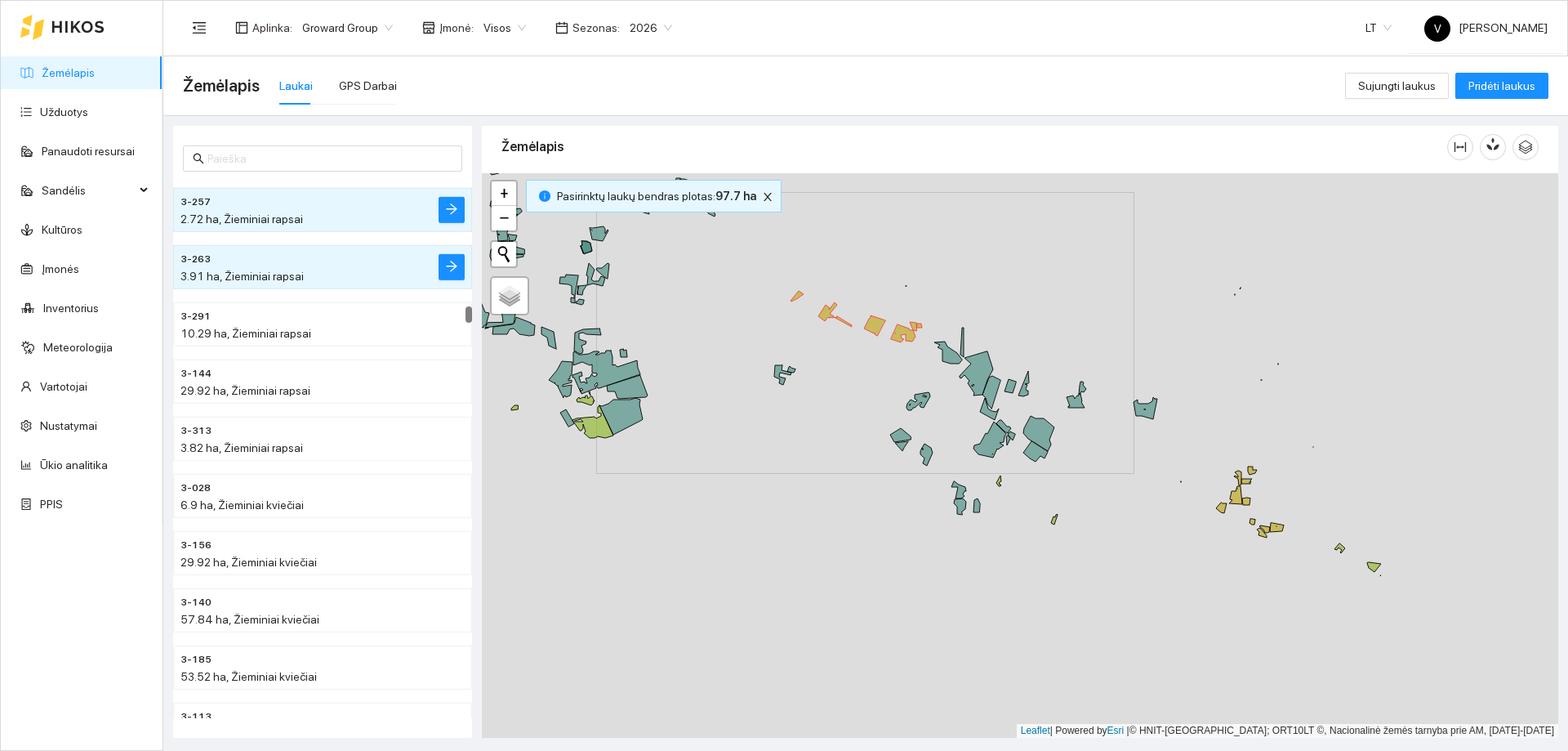 drag, startPoint x: 1303, startPoint y: 587, endPoint x: 1016, endPoint y: 413, distance: 335.6263 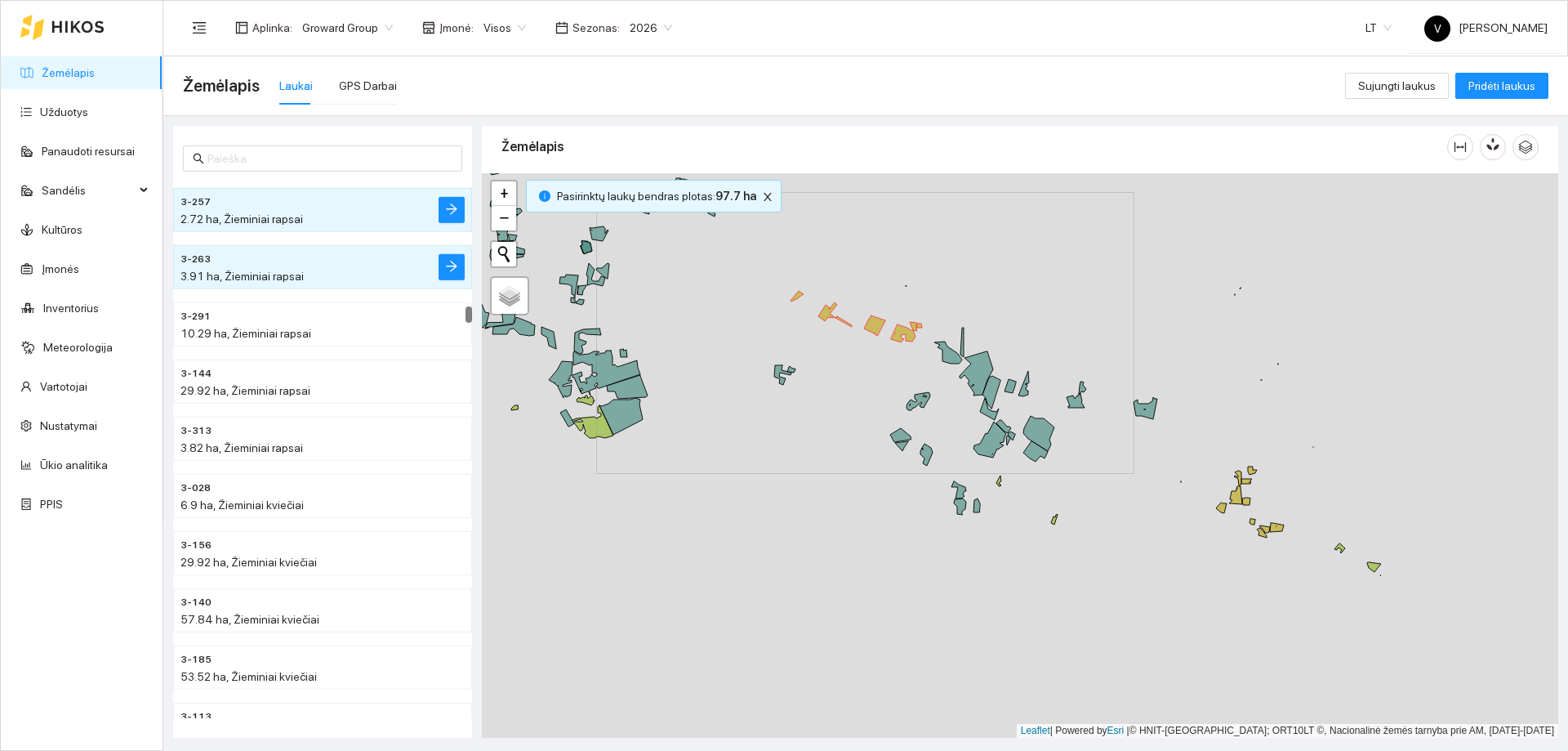 click at bounding box center [1020, 455] 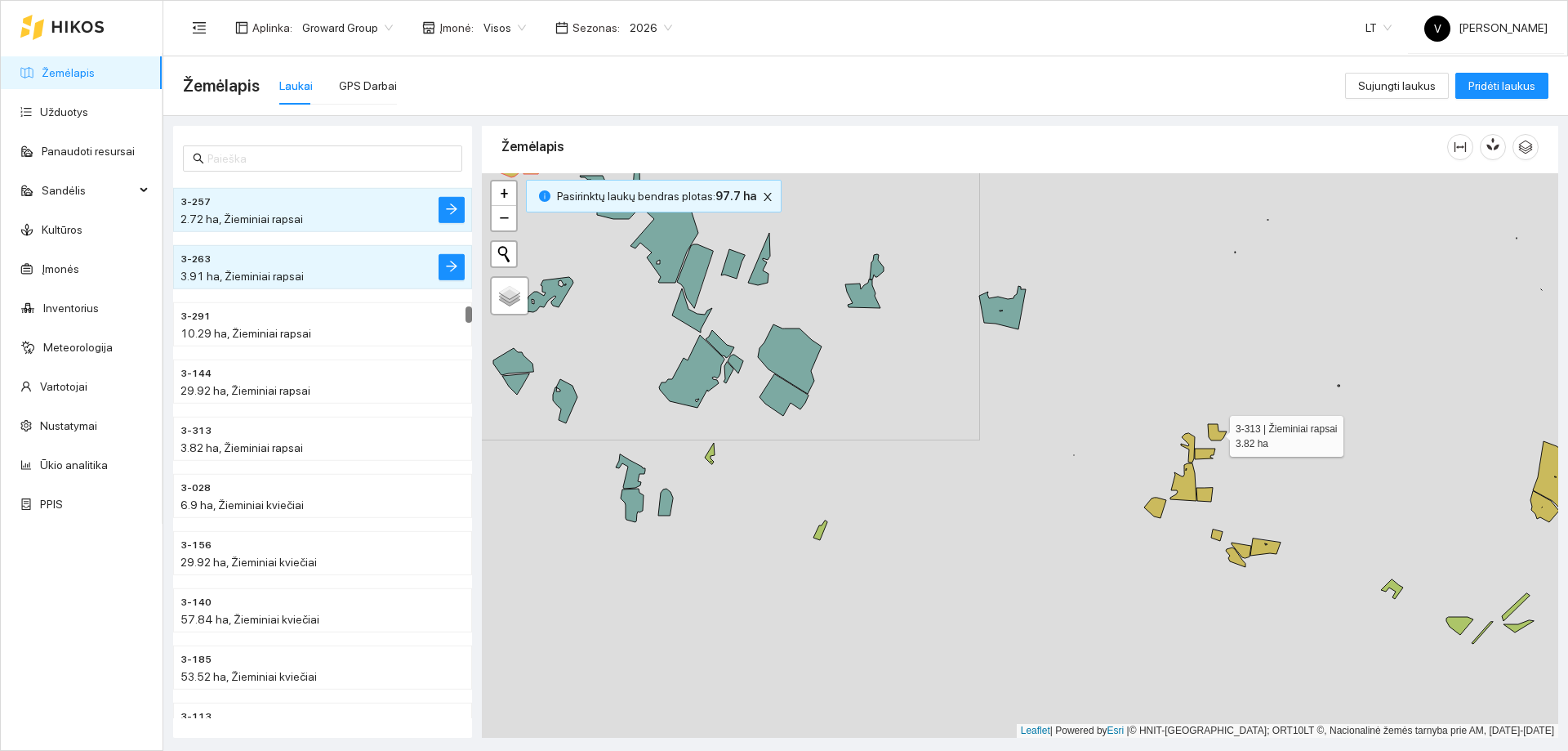 click 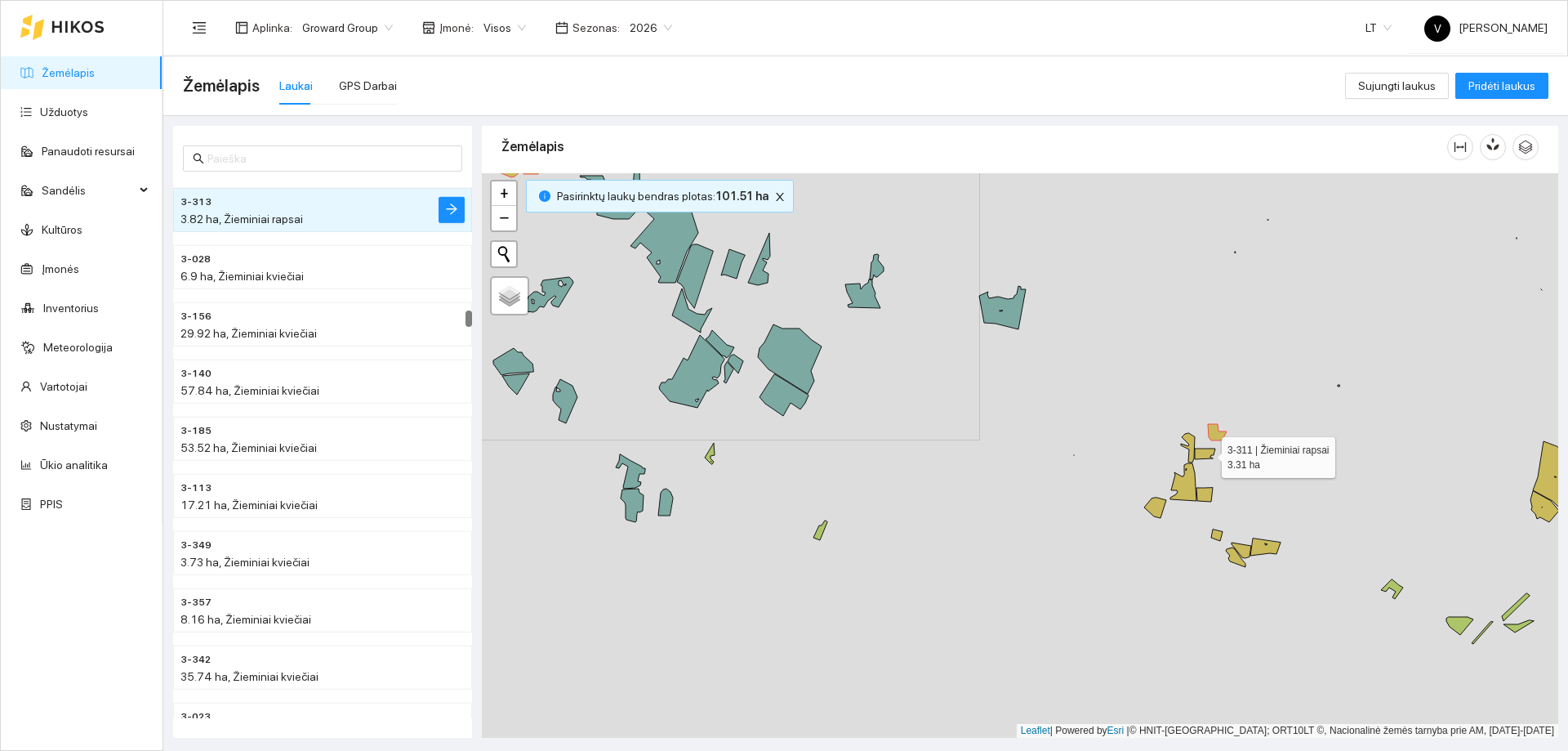 click 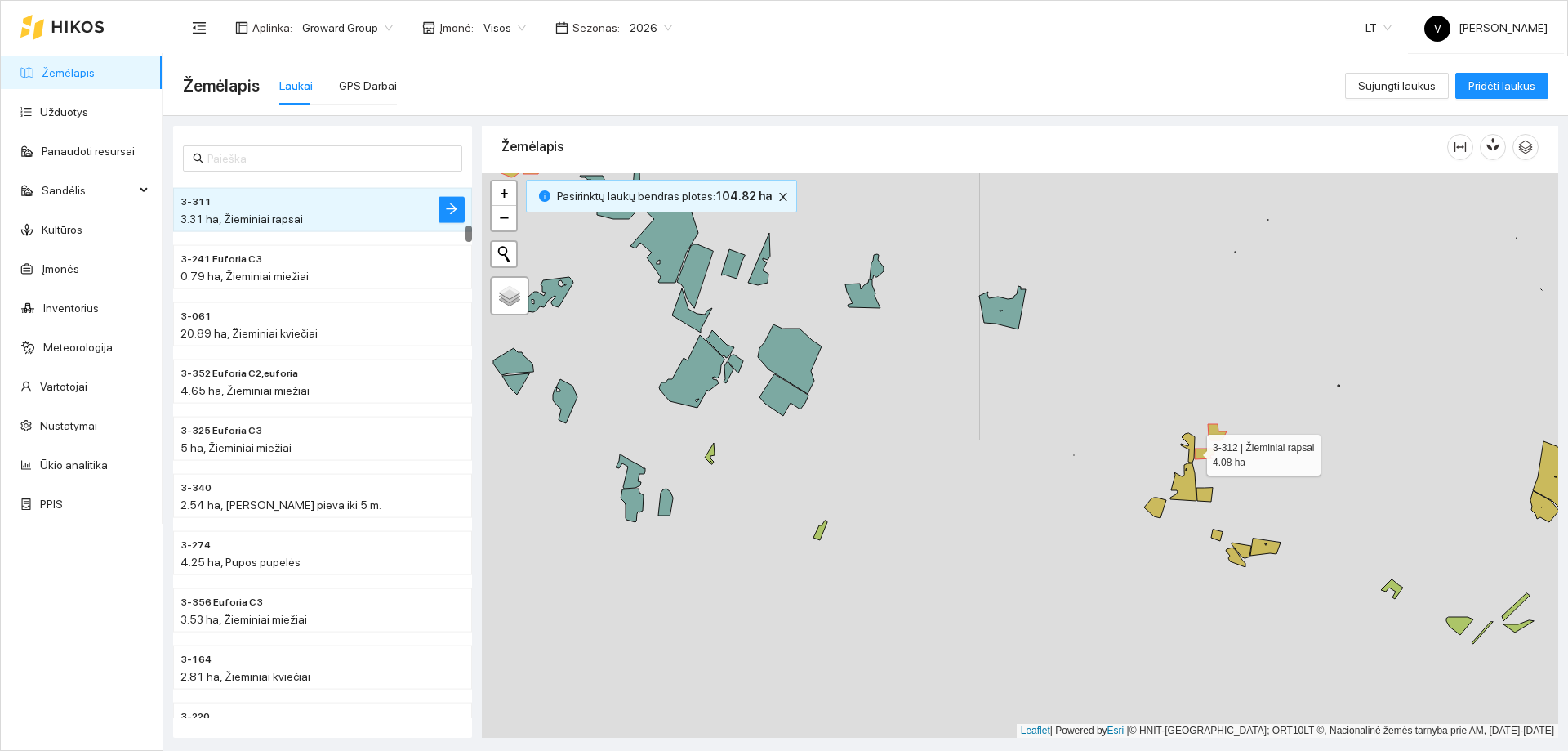 click 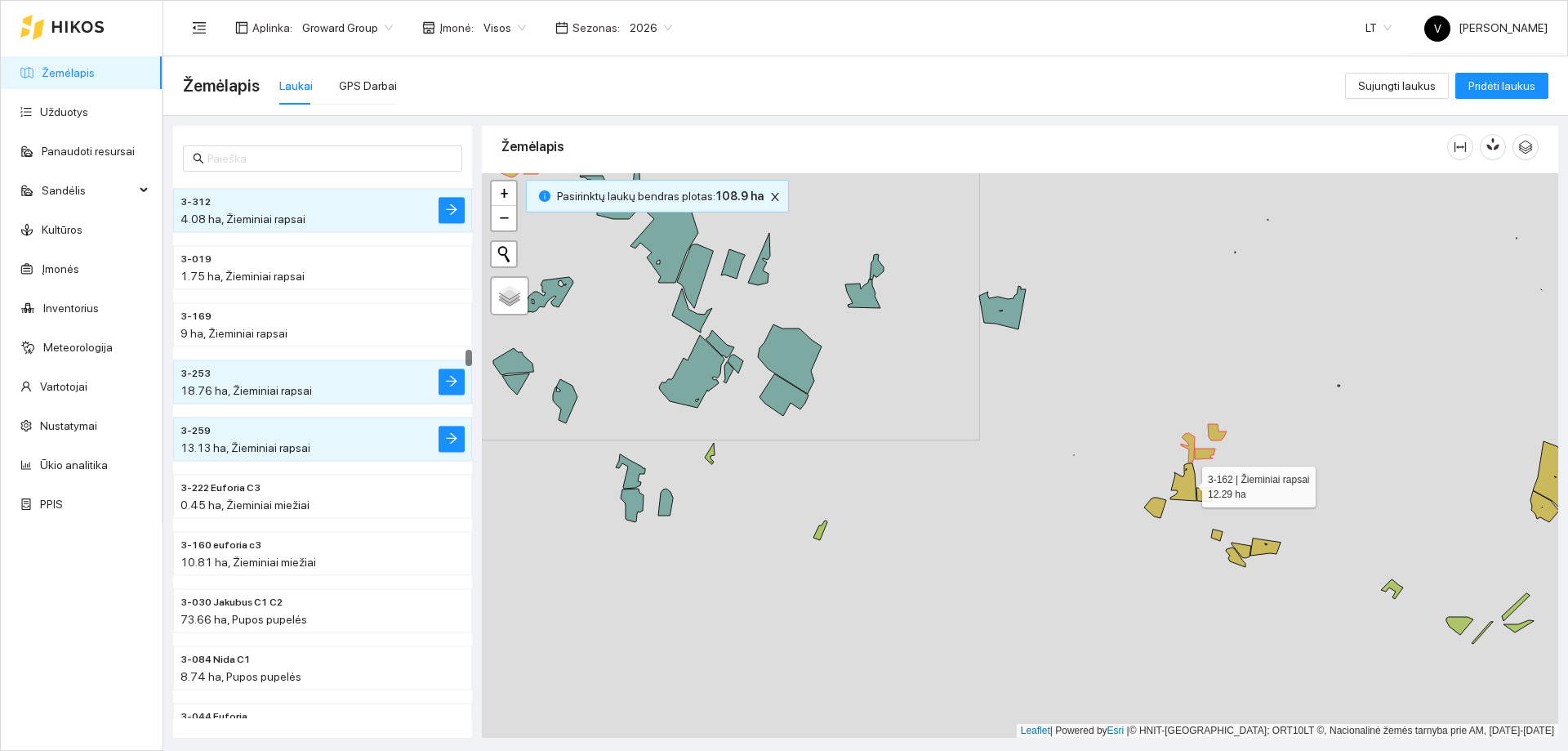 click 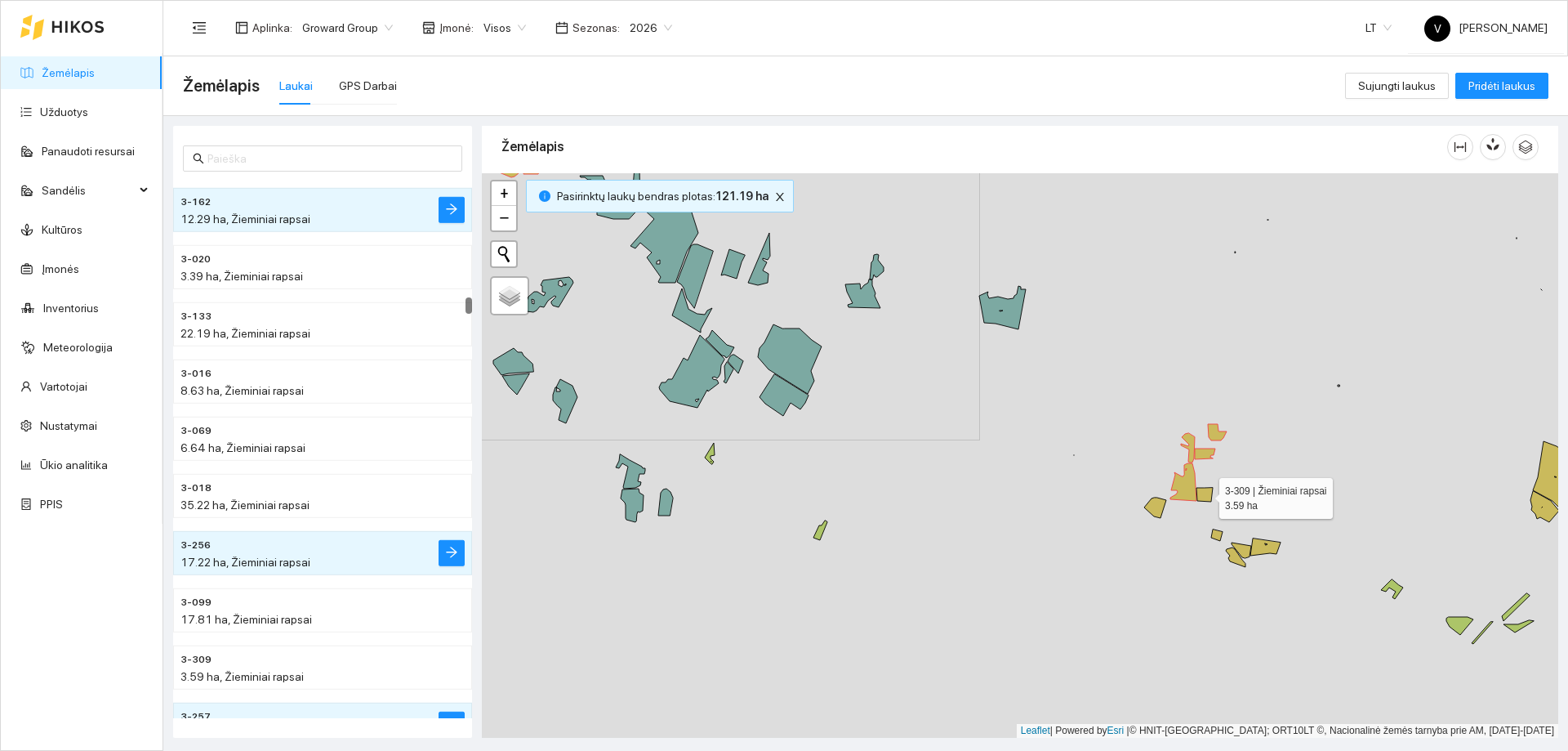click 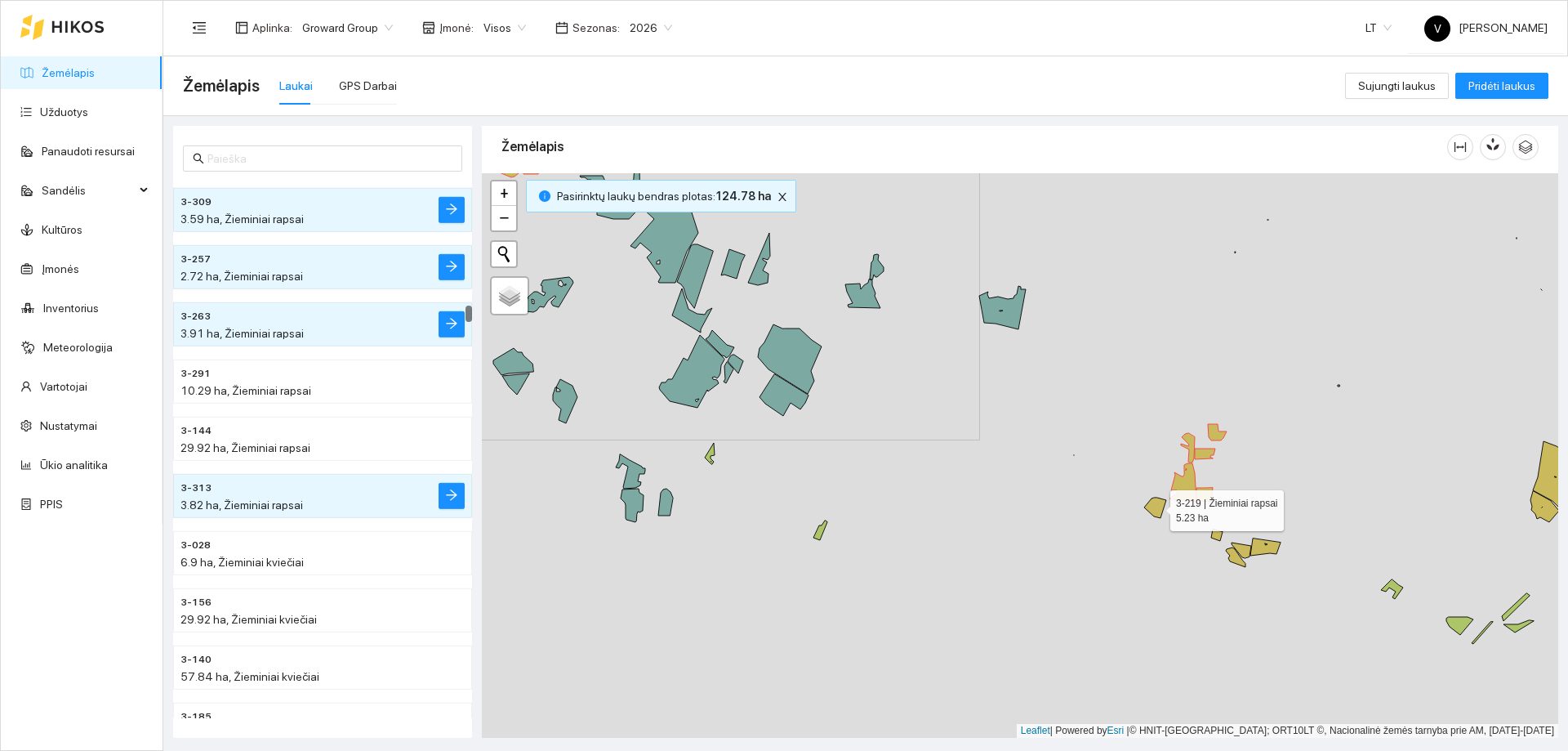 click 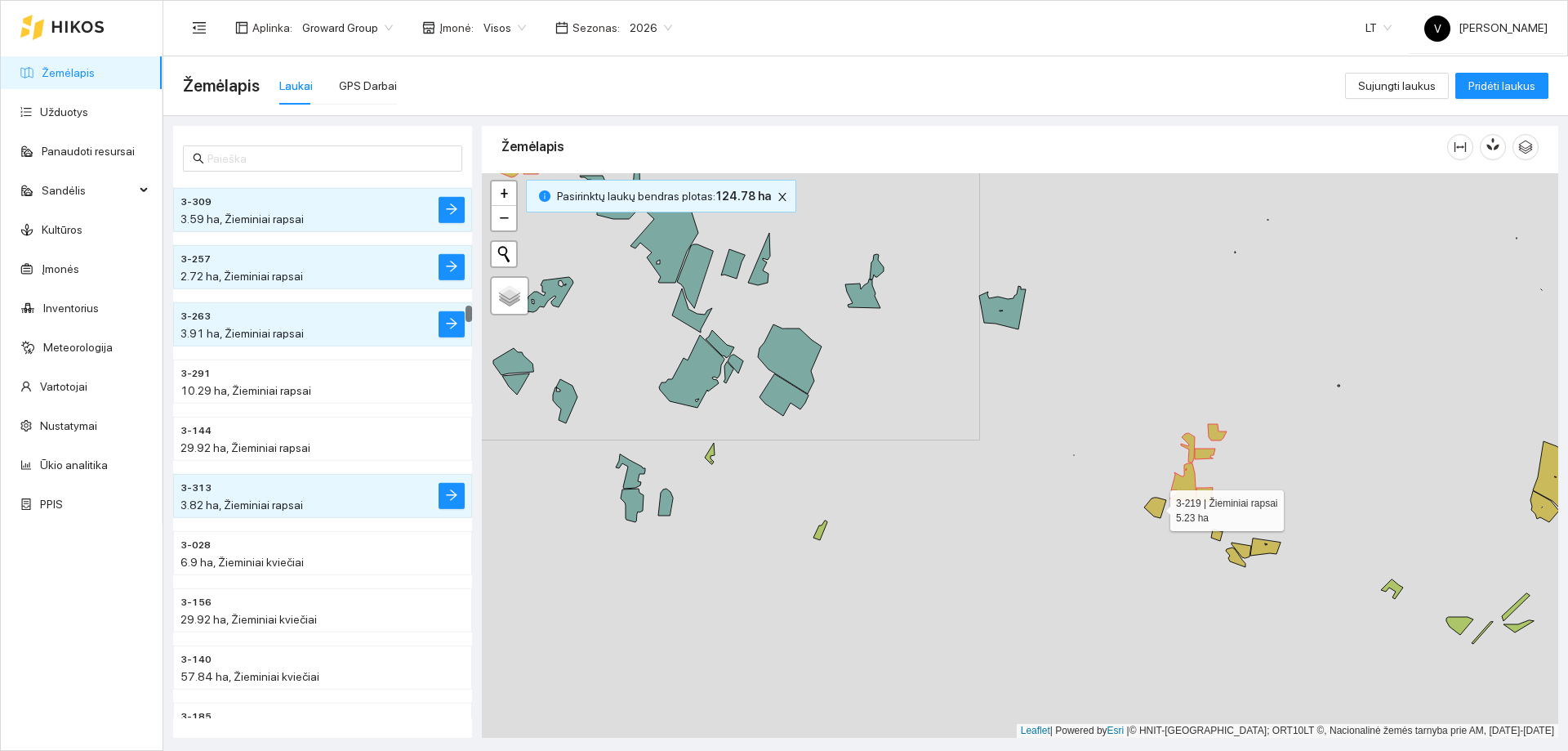 scroll, scrollTop: 3427, scrollLeft: 0, axis: vertical 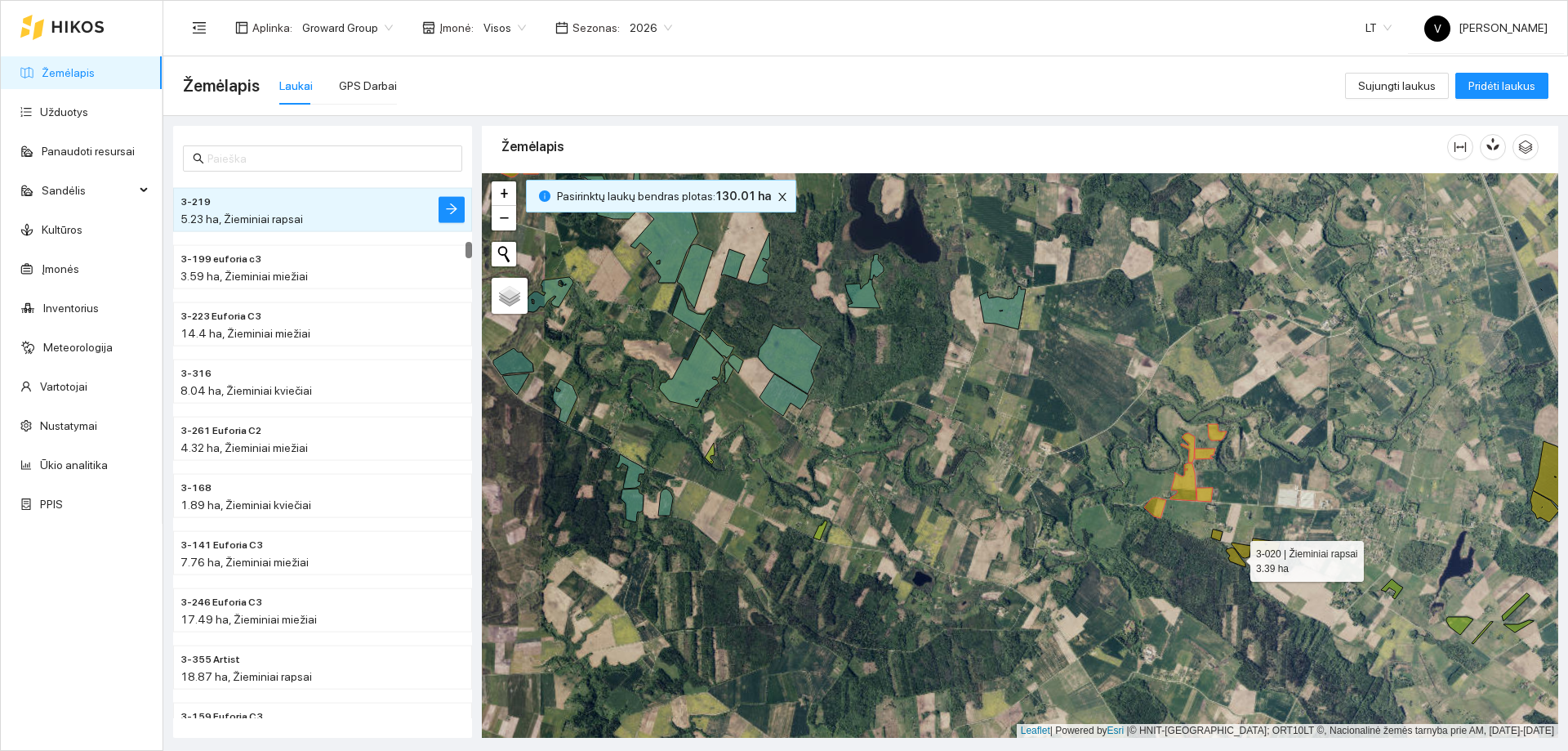 click 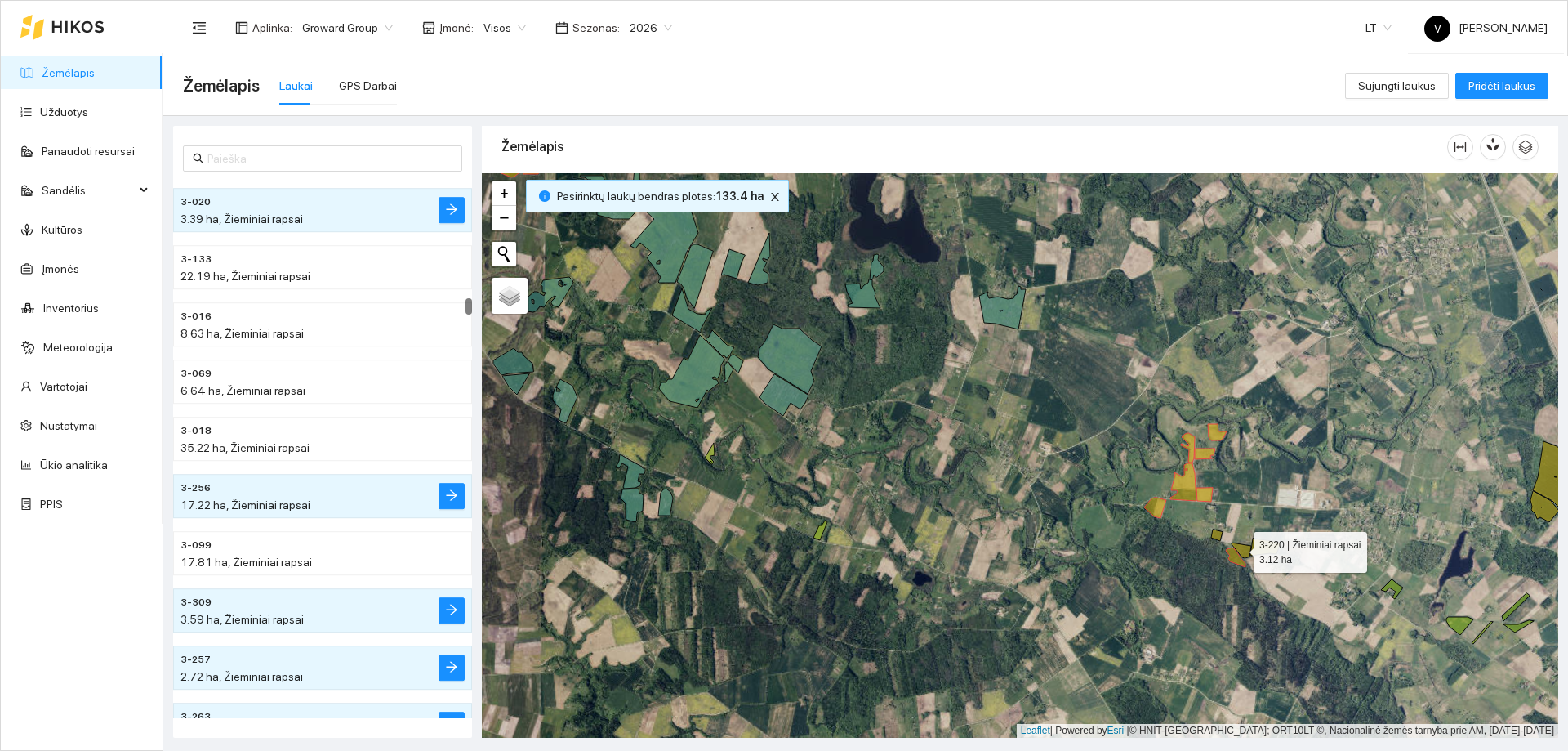 click 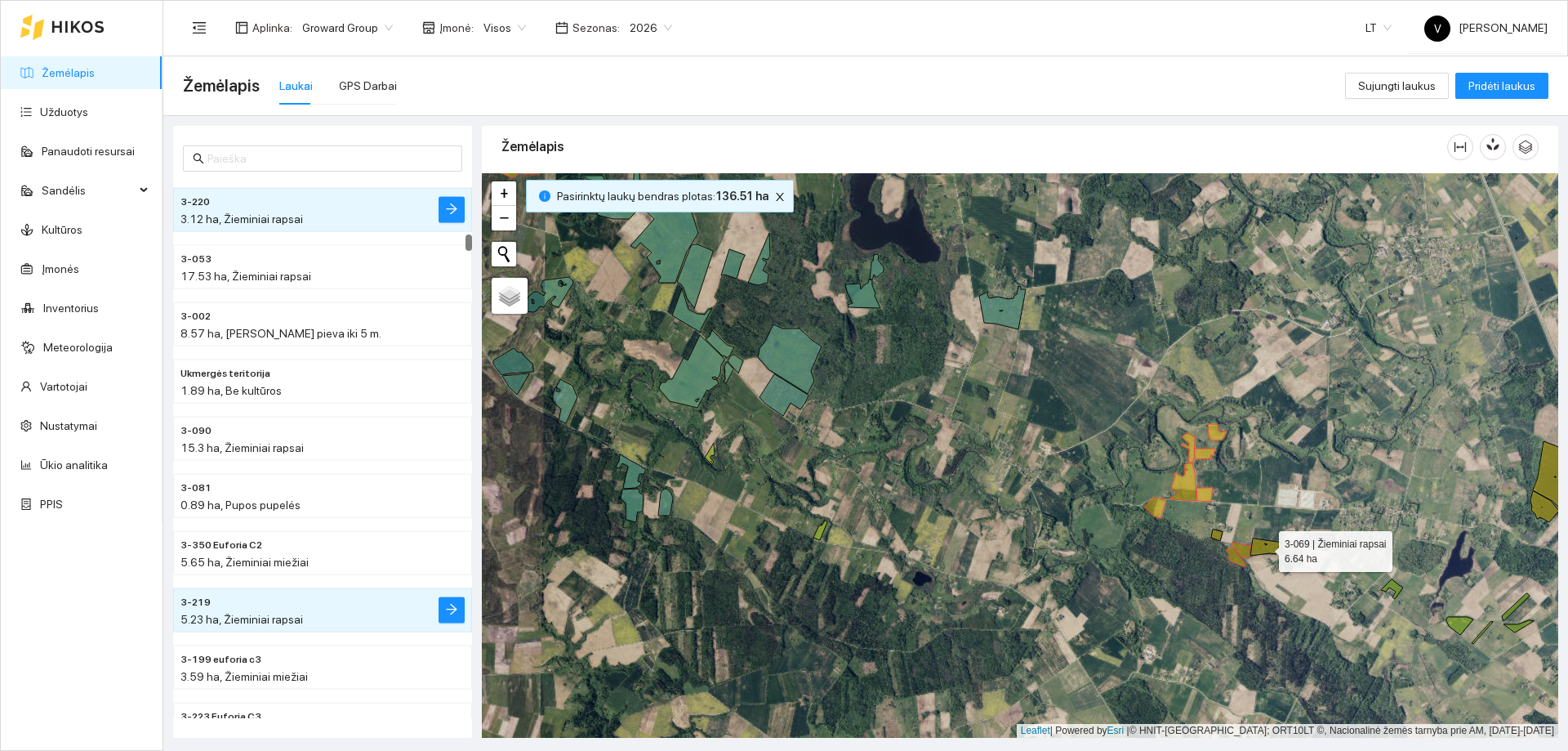 click 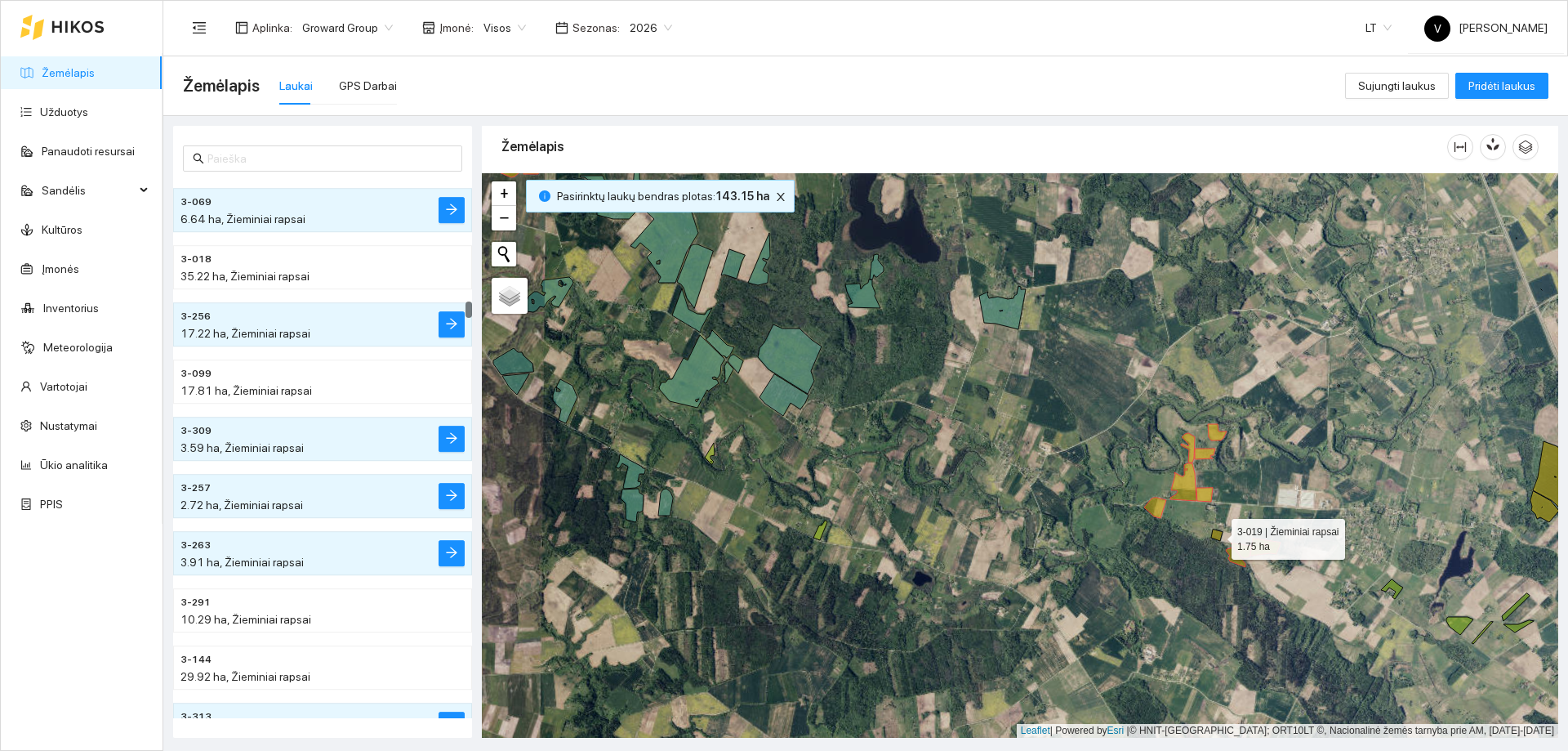 click 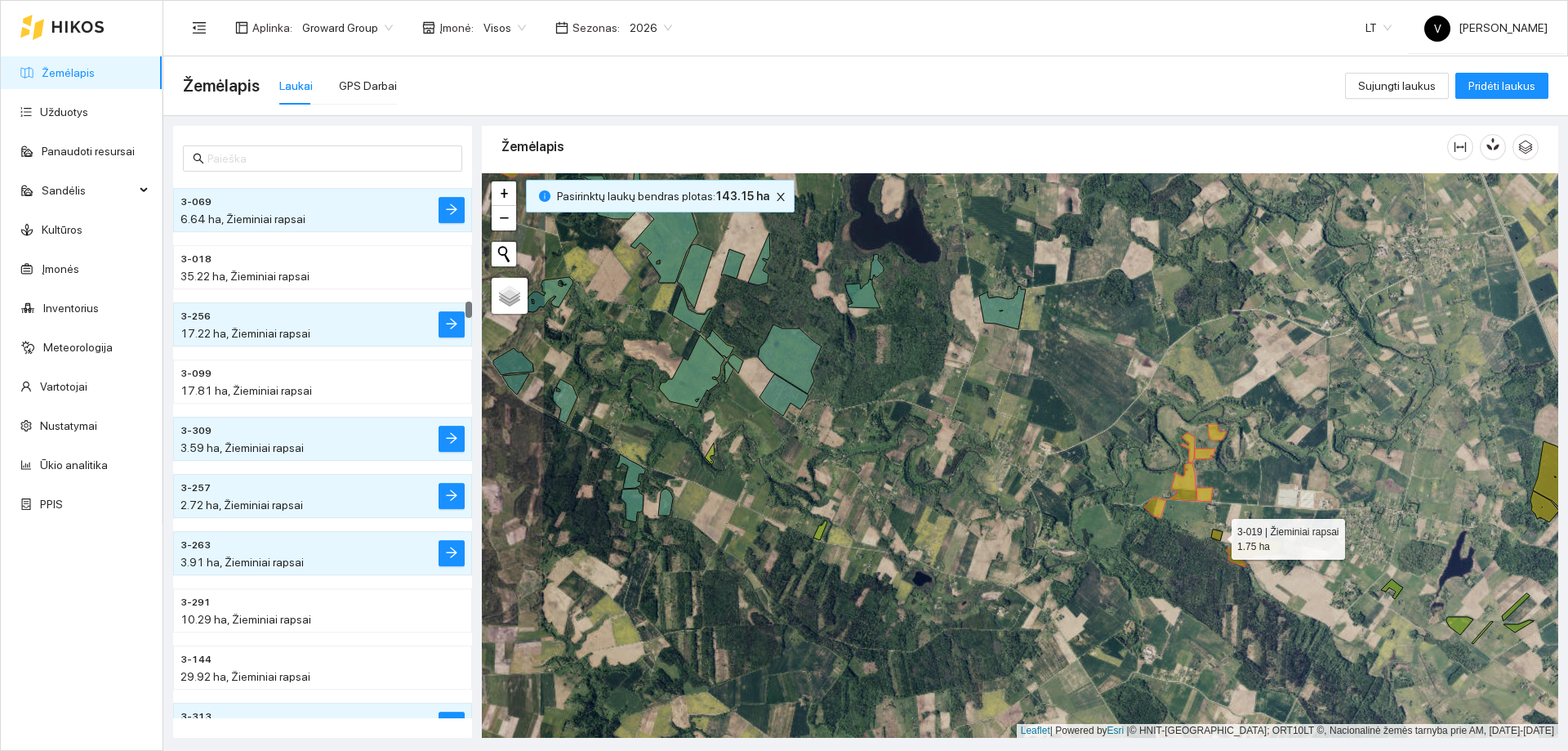 scroll, scrollTop: 9600, scrollLeft: 0, axis: vertical 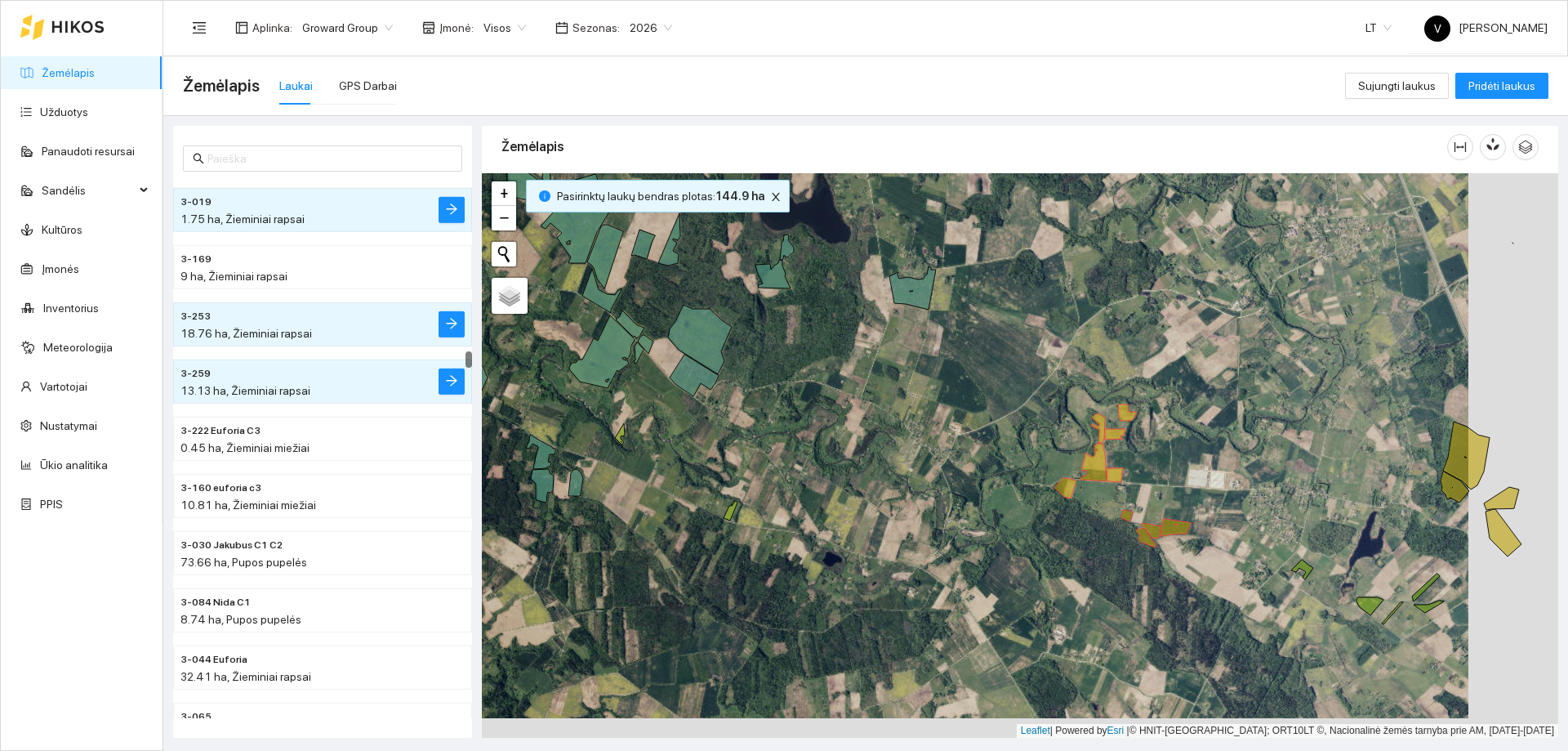 drag, startPoint x: 1317, startPoint y: 493, endPoint x: 1067, endPoint y: 451, distance: 253.50345 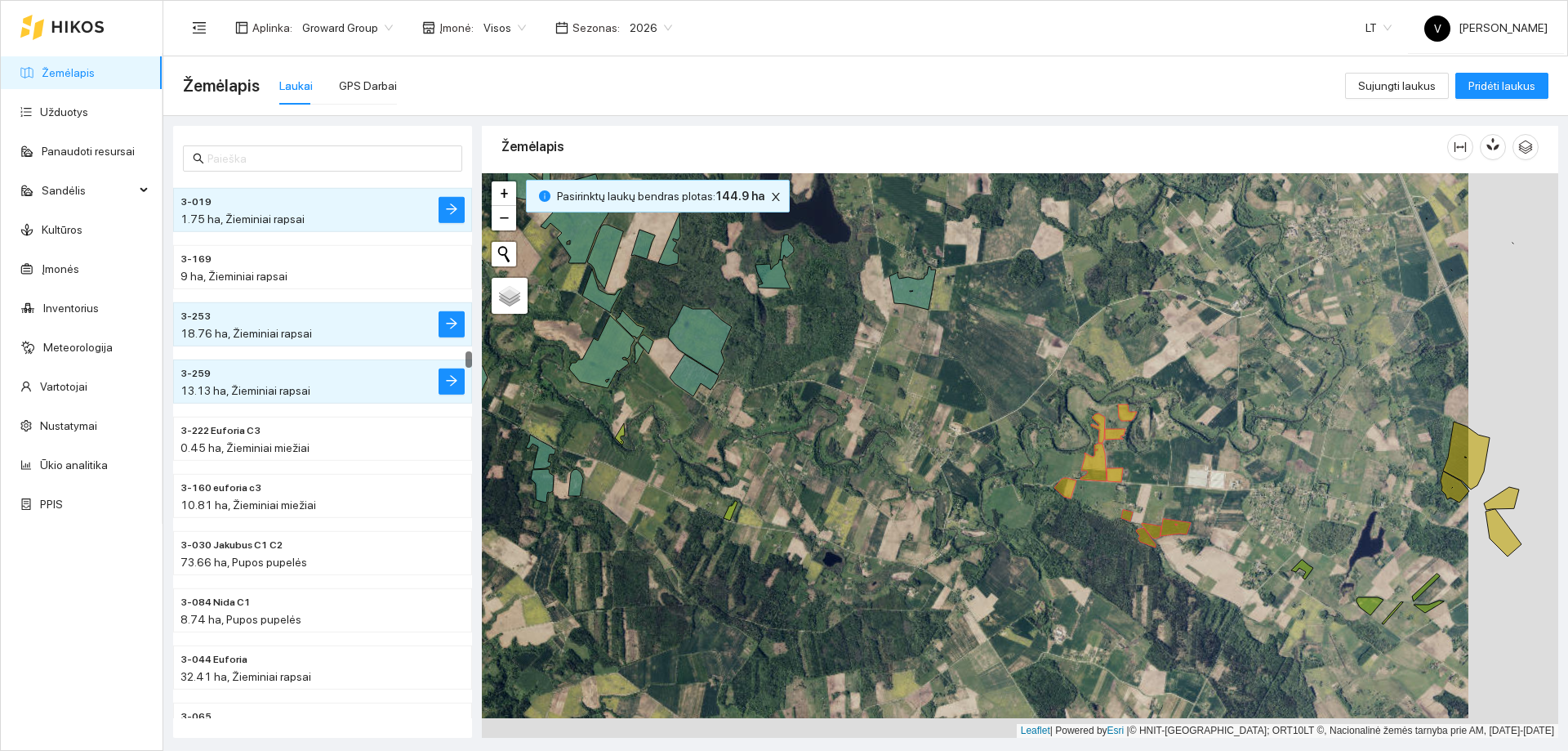 click at bounding box center [1020, 455] 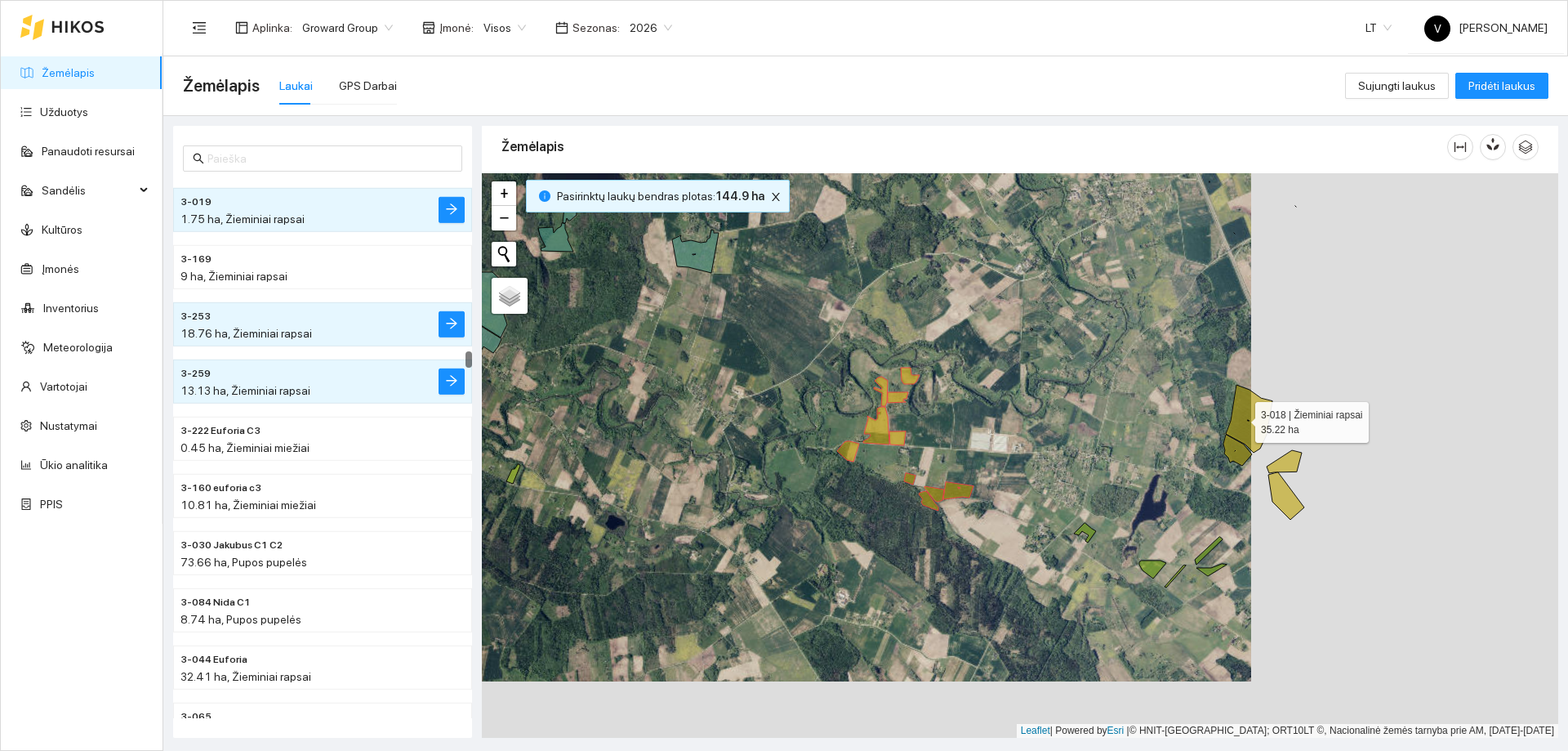 click 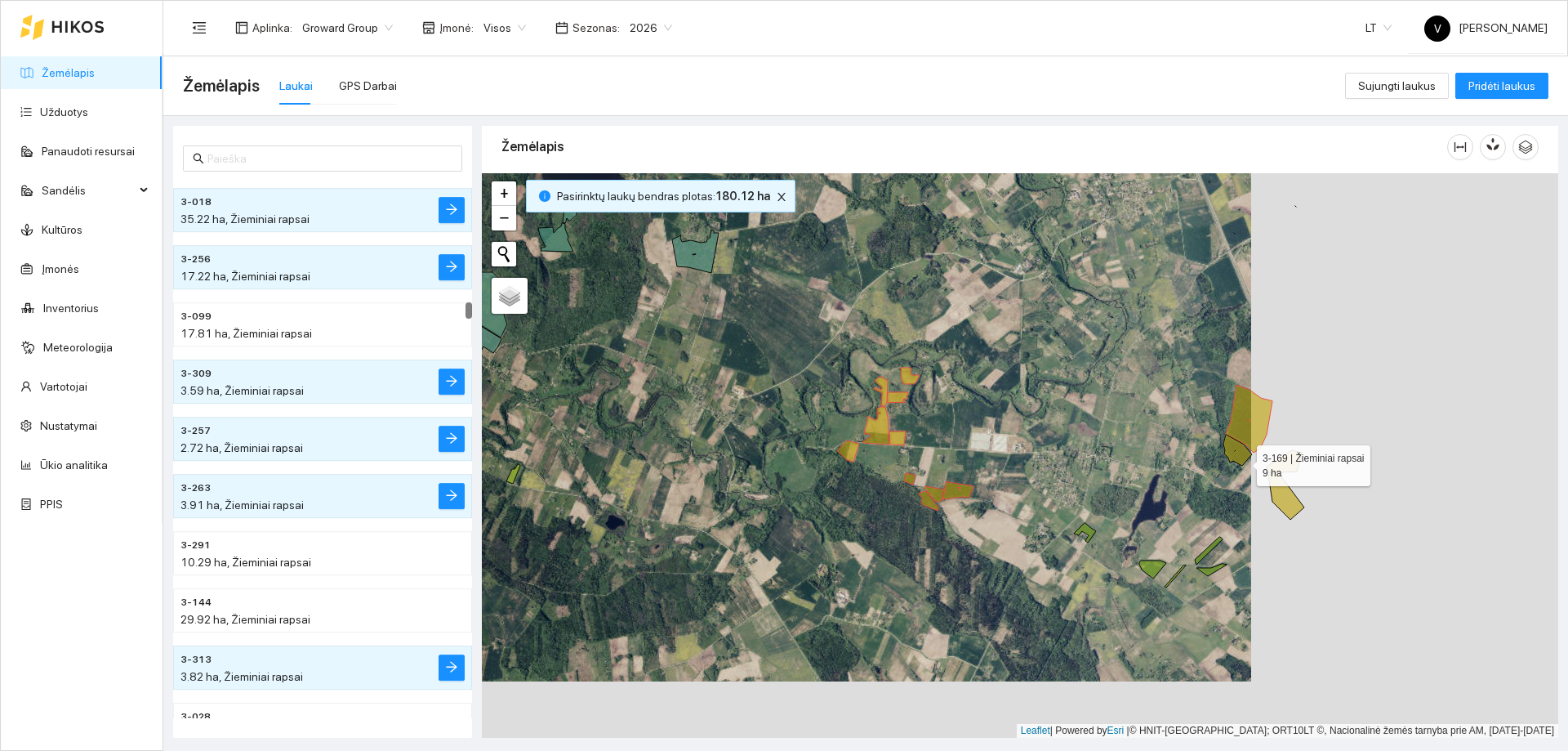 click 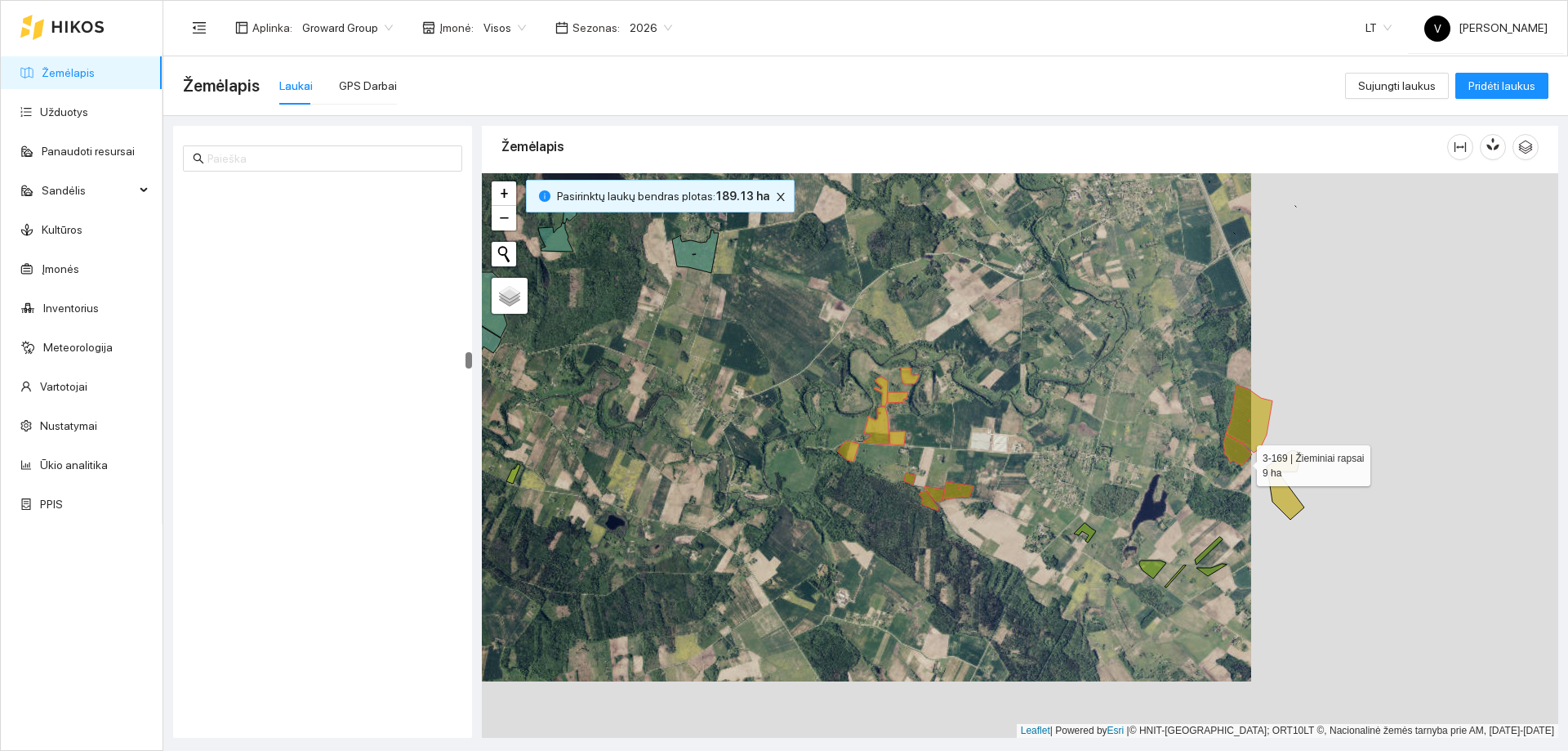scroll, scrollTop: 9657, scrollLeft: 0, axis: vertical 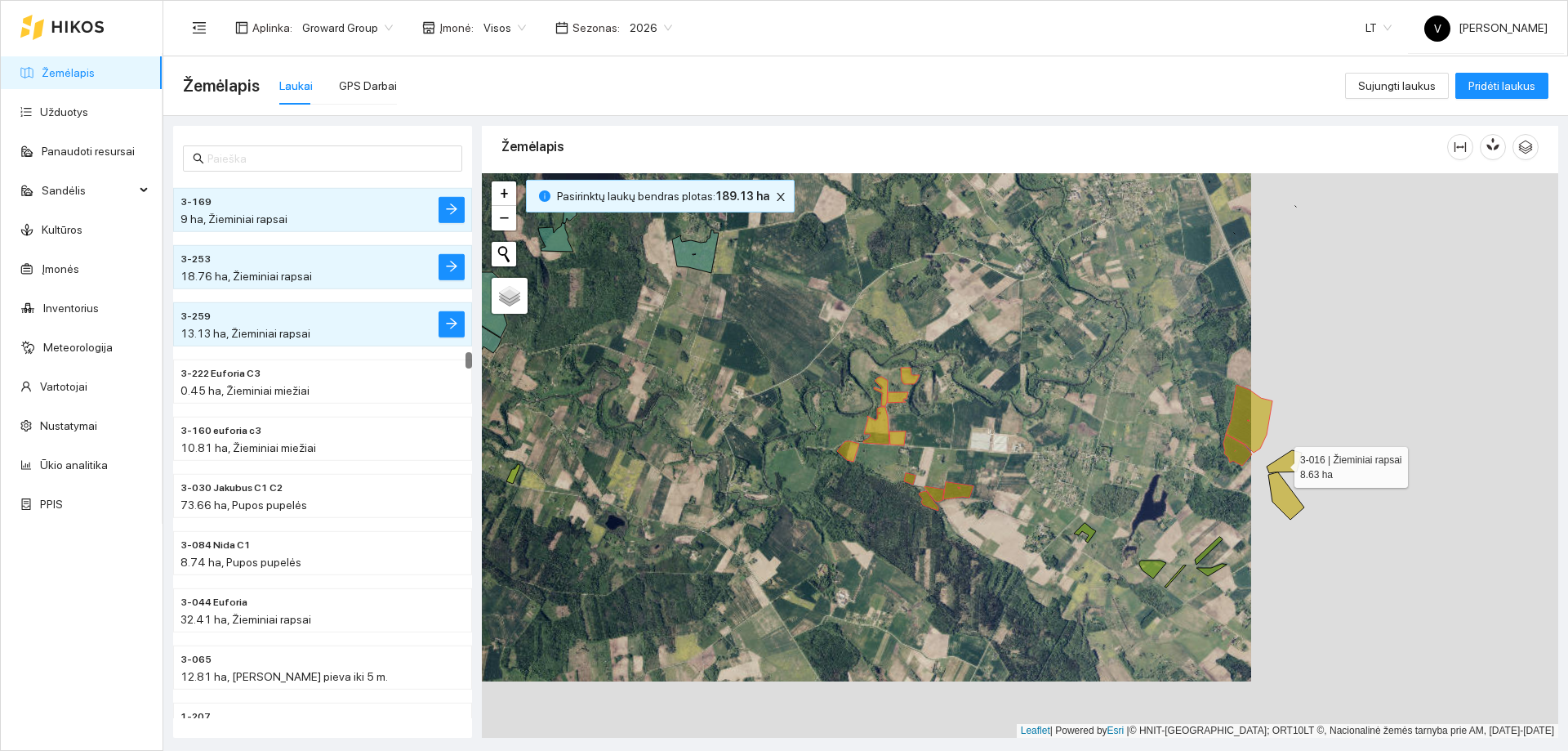 click 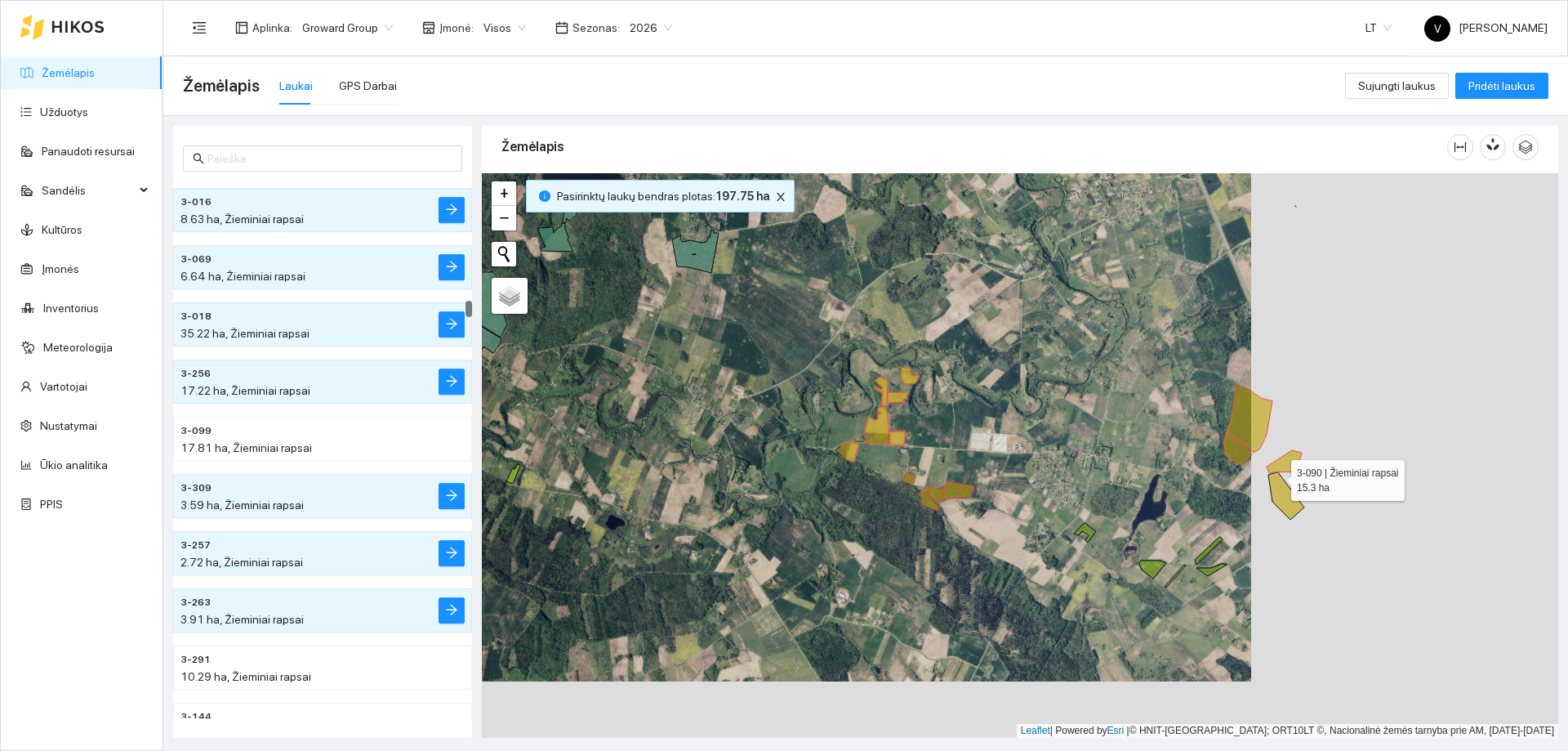 click 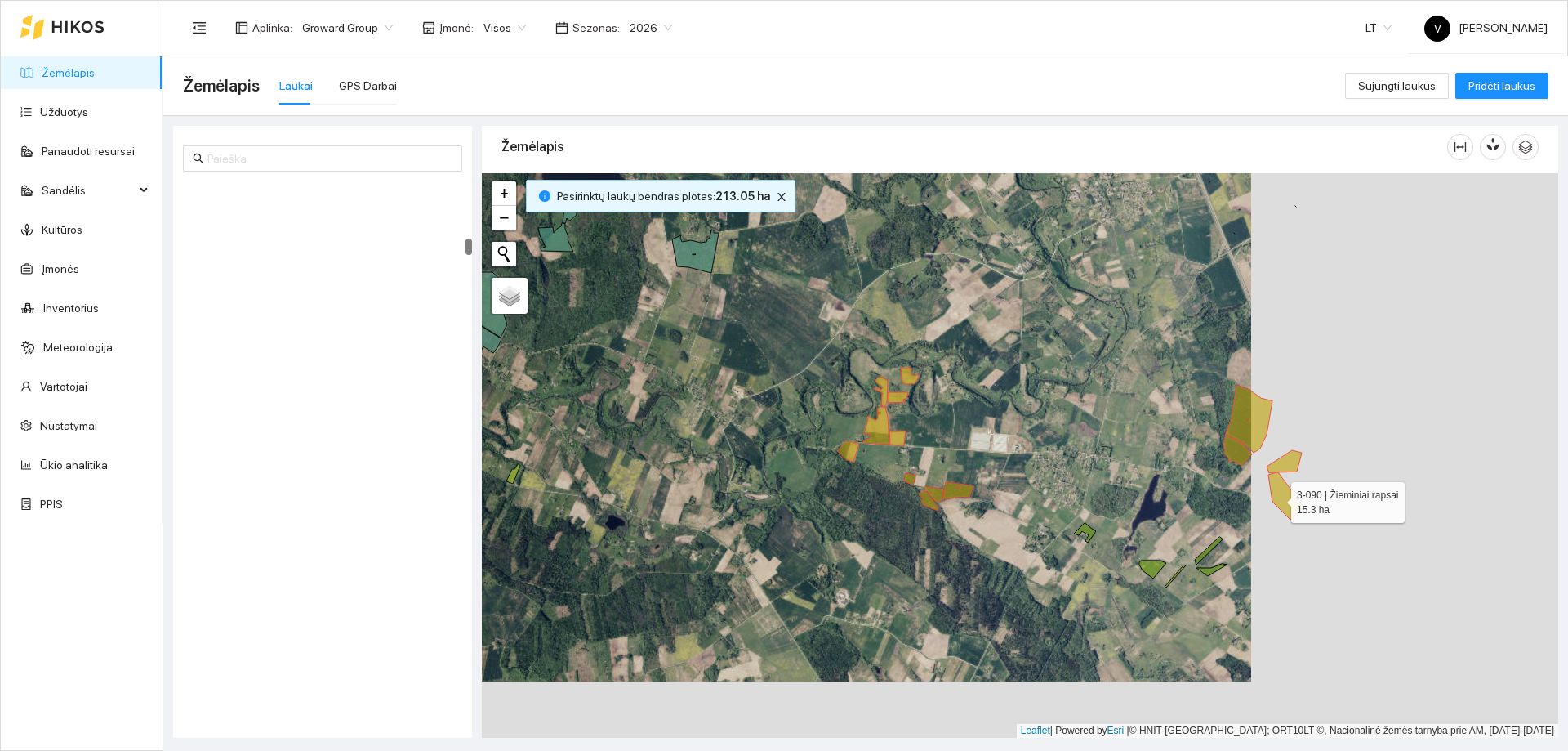 scroll, scrollTop: 3256, scrollLeft: 0, axis: vertical 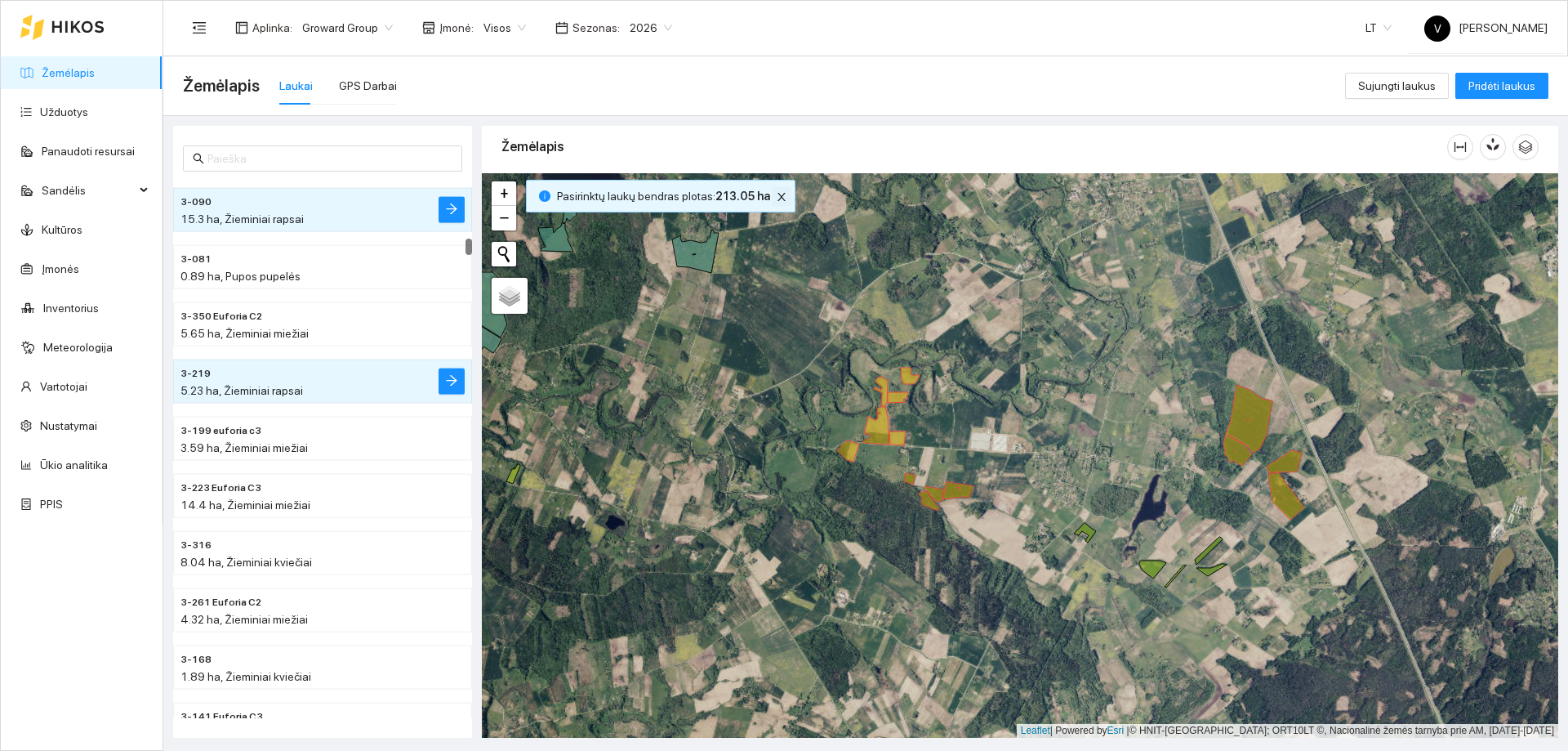 click 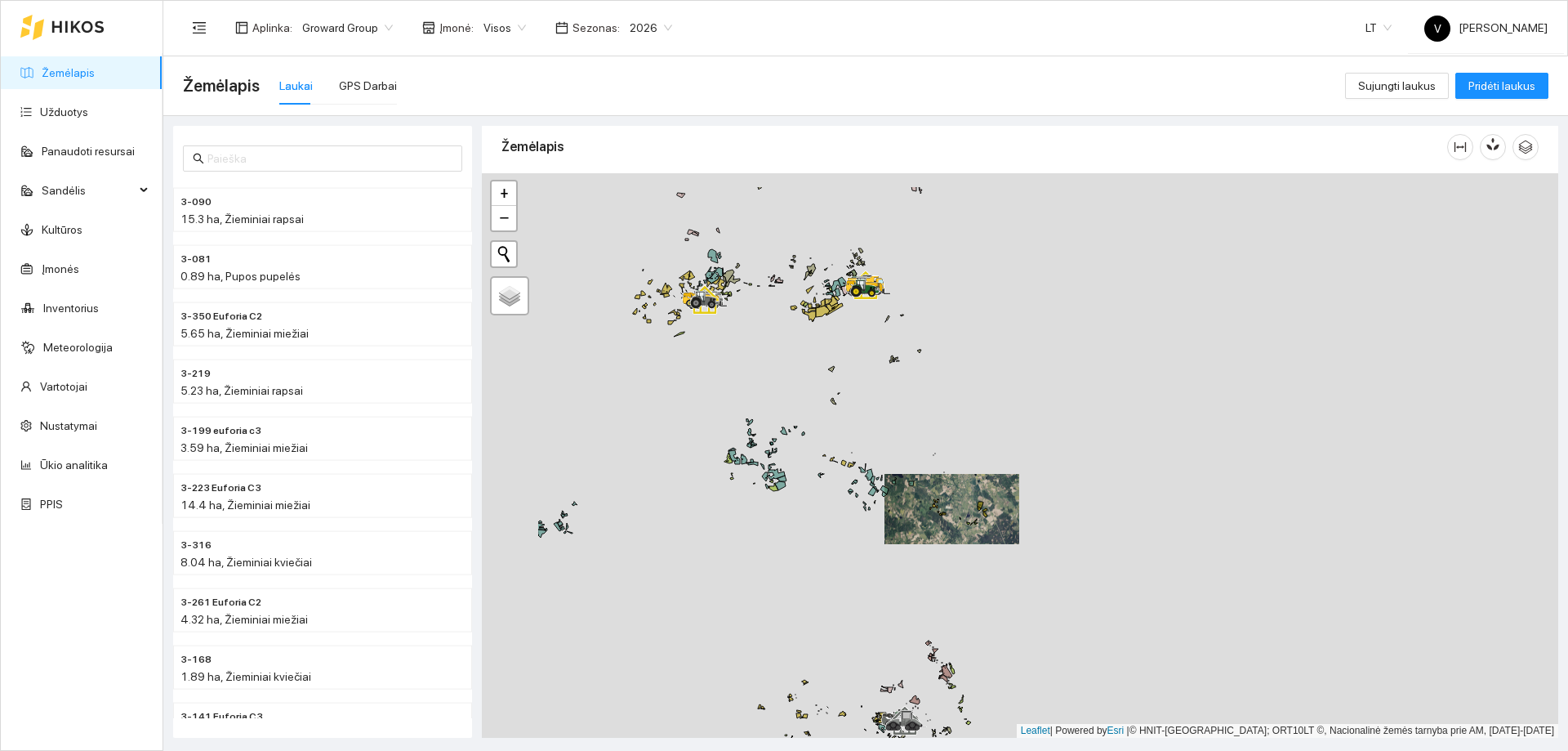 drag, startPoint x: 715, startPoint y: 457, endPoint x: 873, endPoint y: 524, distance: 171.61876 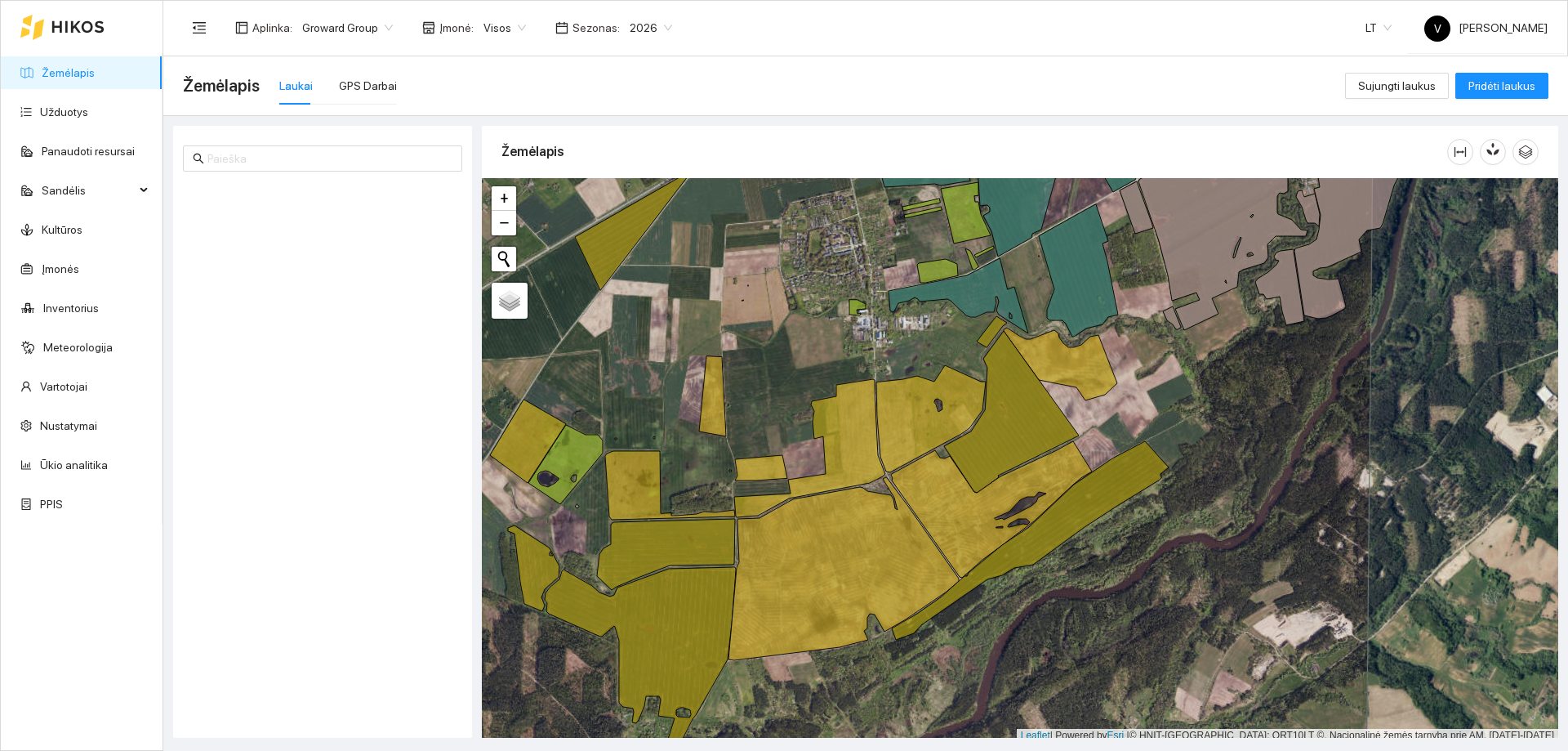 scroll, scrollTop: 0, scrollLeft: 0, axis: both 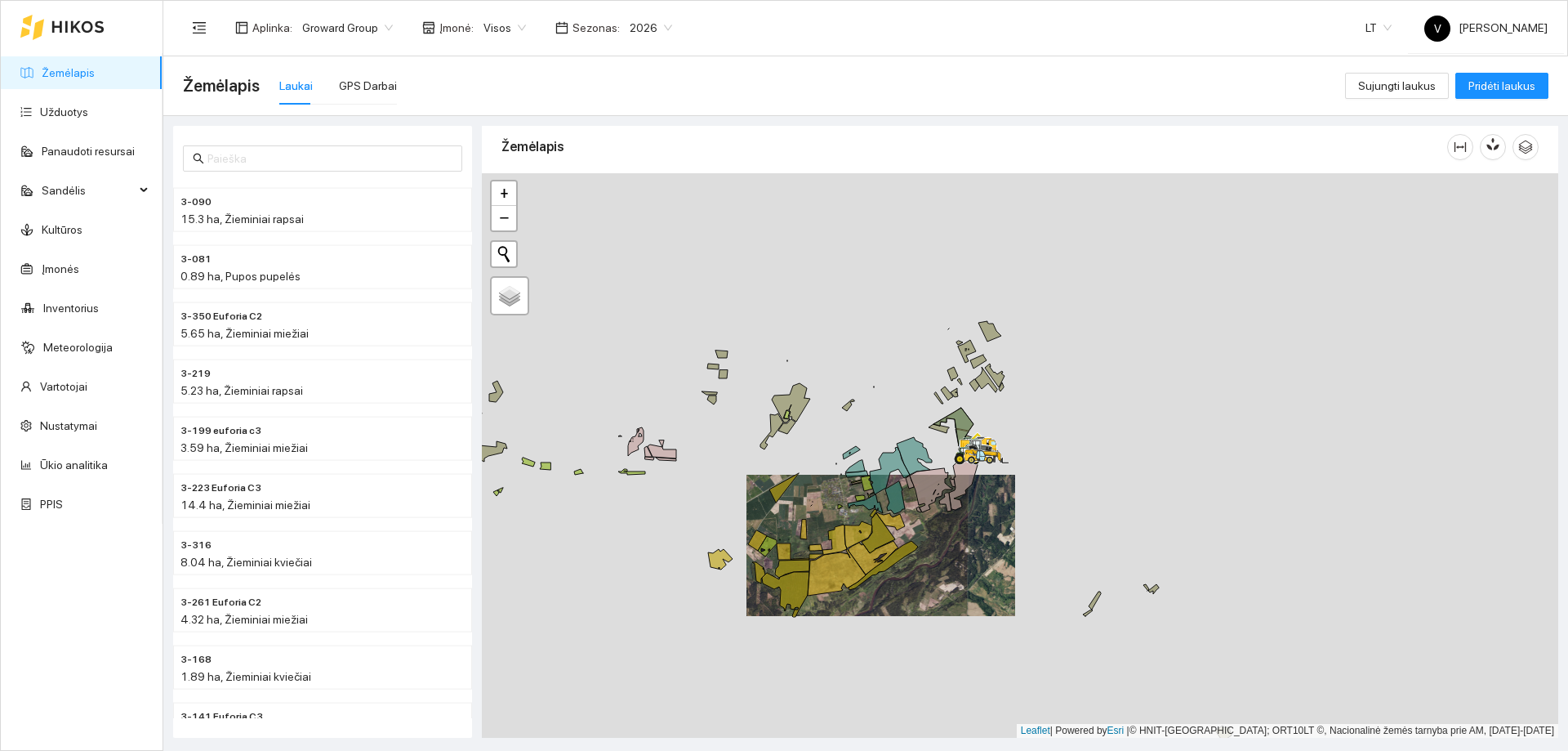 drag, startPoint x: 704, startPoint y: 297, endPoint x: 782, endPoint y: 451, distance: 172.62677 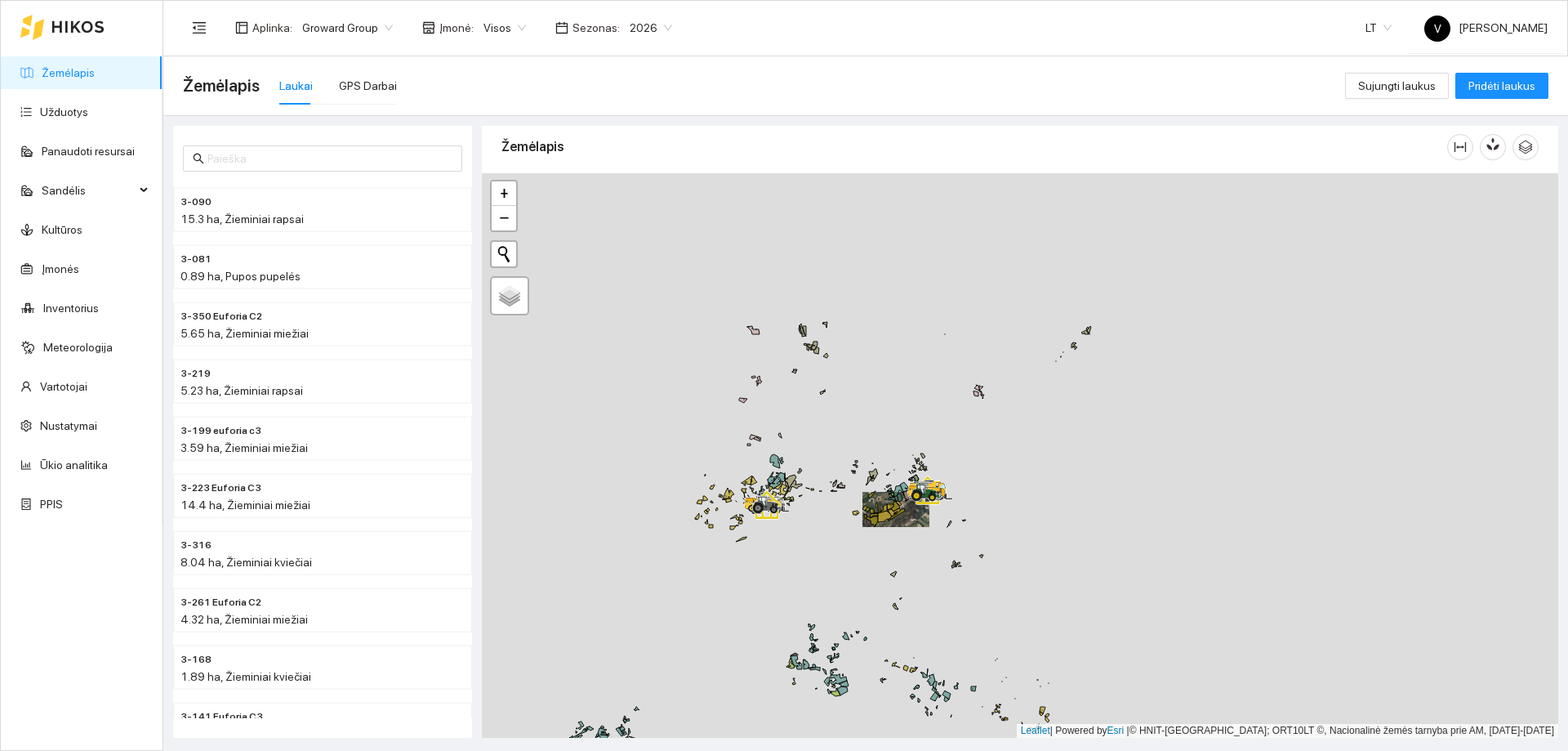 drag, startPoint x: 719, startPoint y: 464, endPoint x: 800, endPoint y: 482, distance: 82.9759 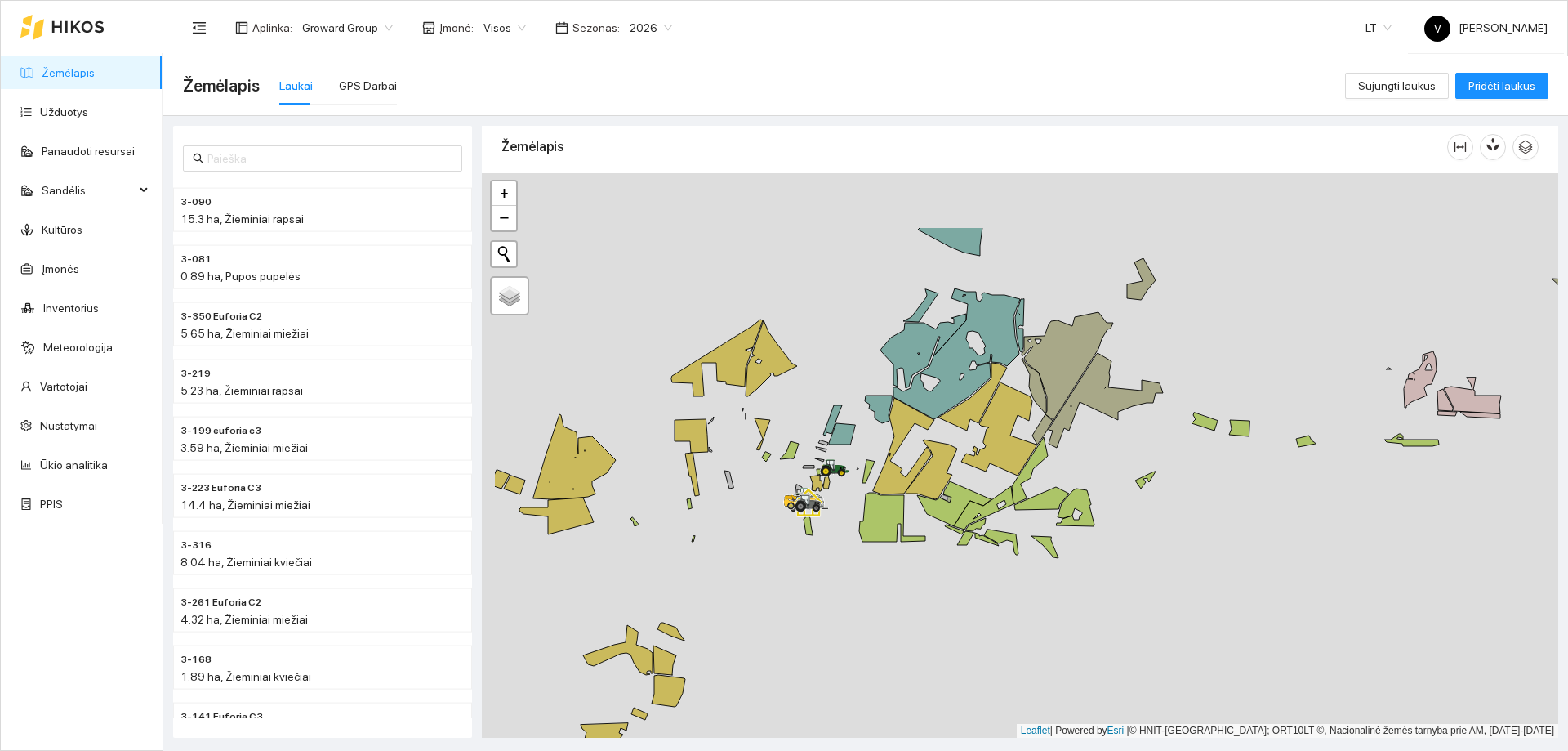 drag, startPoint x: 808, startPoint y: 514, endPoint x: 828, endPoint y: 531, distance: 26.248809 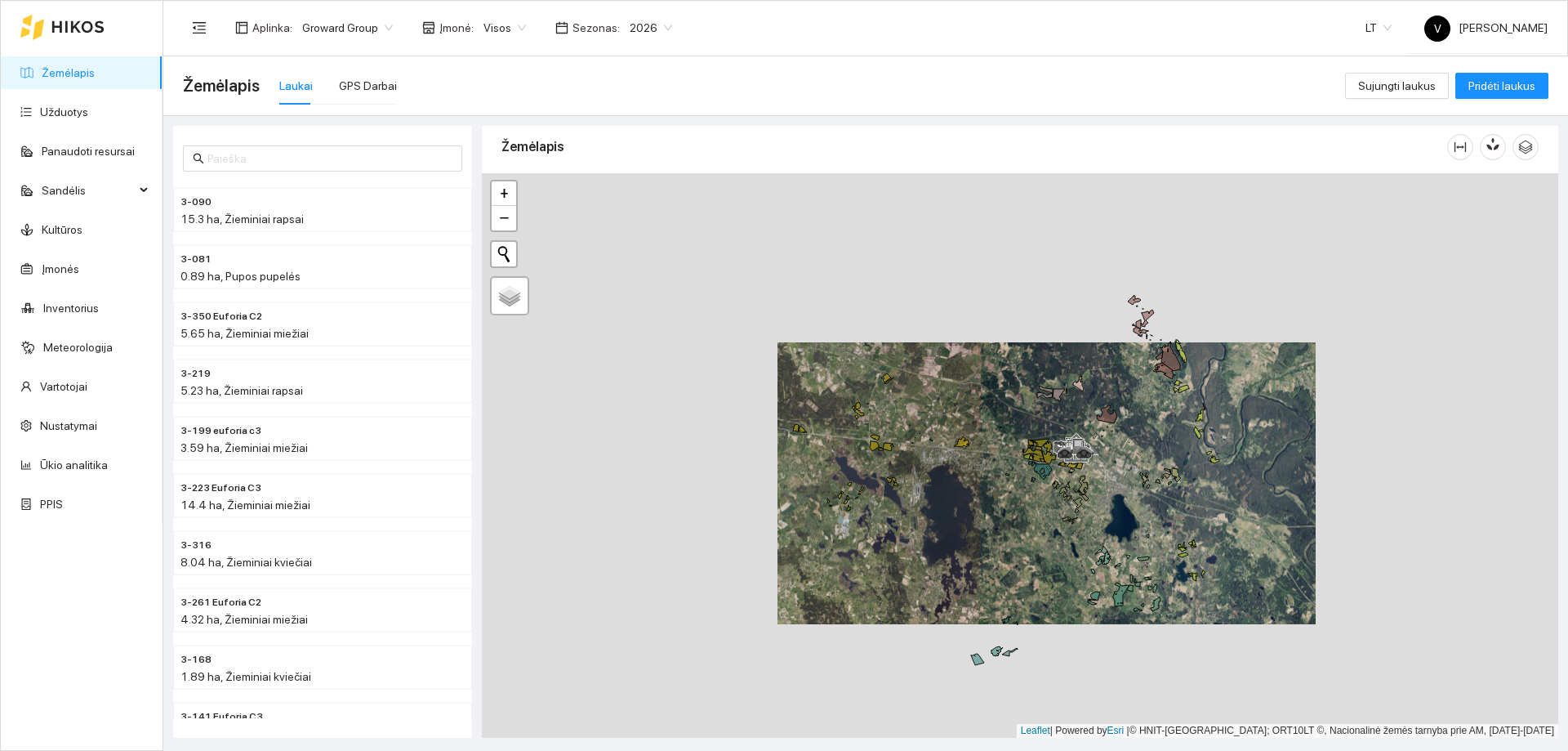 drag, startPoint x: 920, startPoint y: 371, endPoint x: 1004, endPoint y: 656, distance: 297.12119 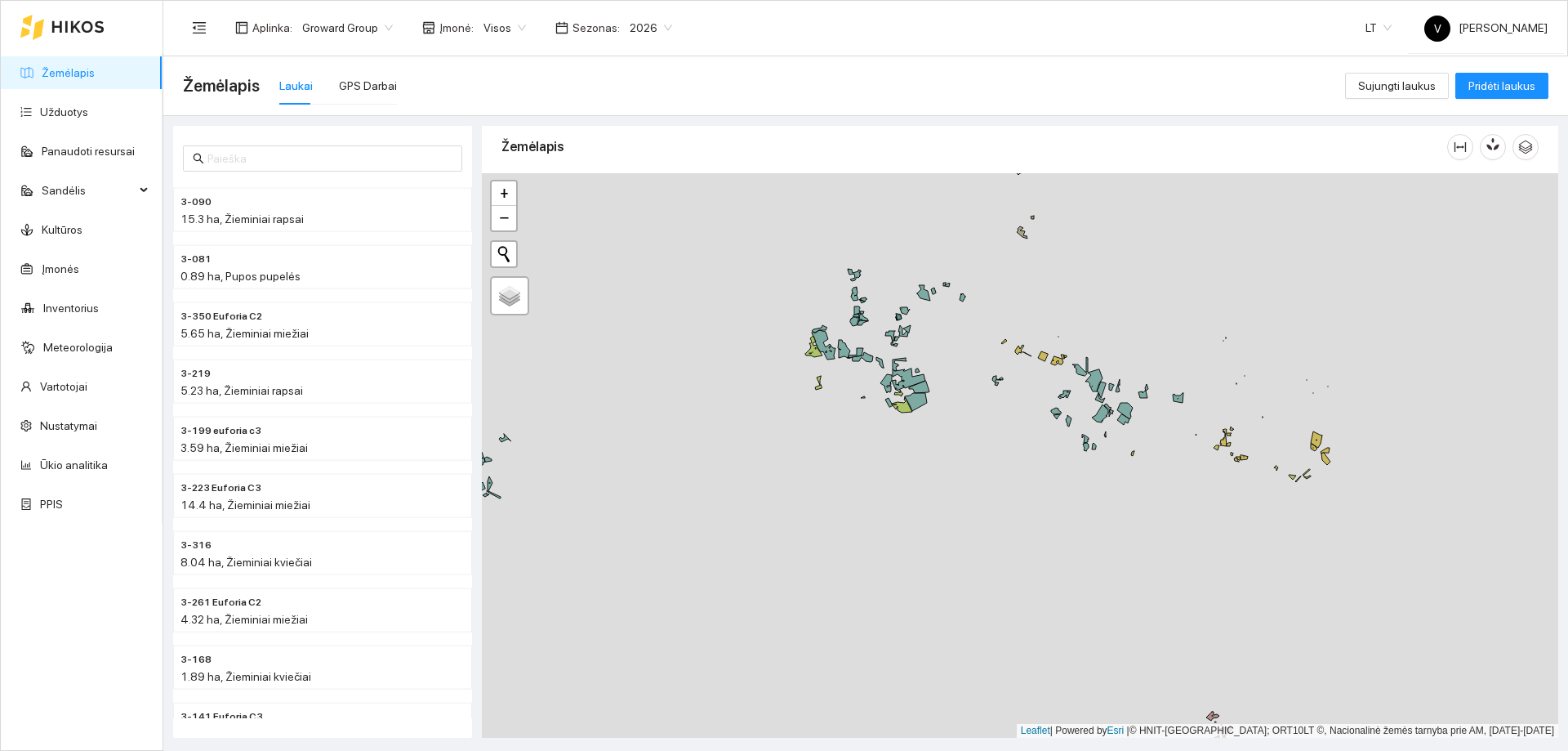 drag, startPoint x: 1009, startPoint y: 536, endPoint x: 1020, endPoint y: 618, distance: 82.73452 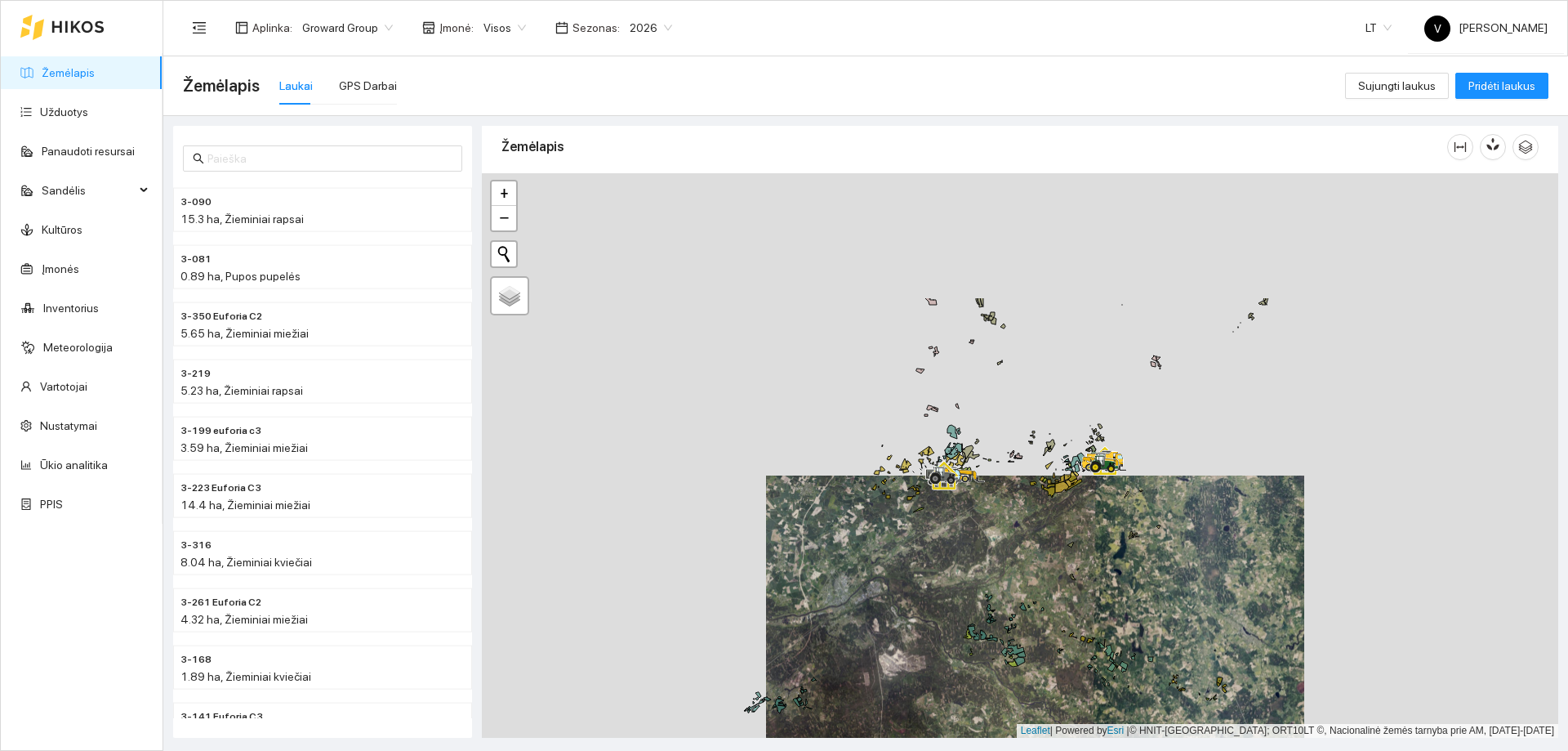 drag, startPoint x: 925, startPoint y: 297, endPoint x: 967, endPoint y: 478, distance: 185.80904 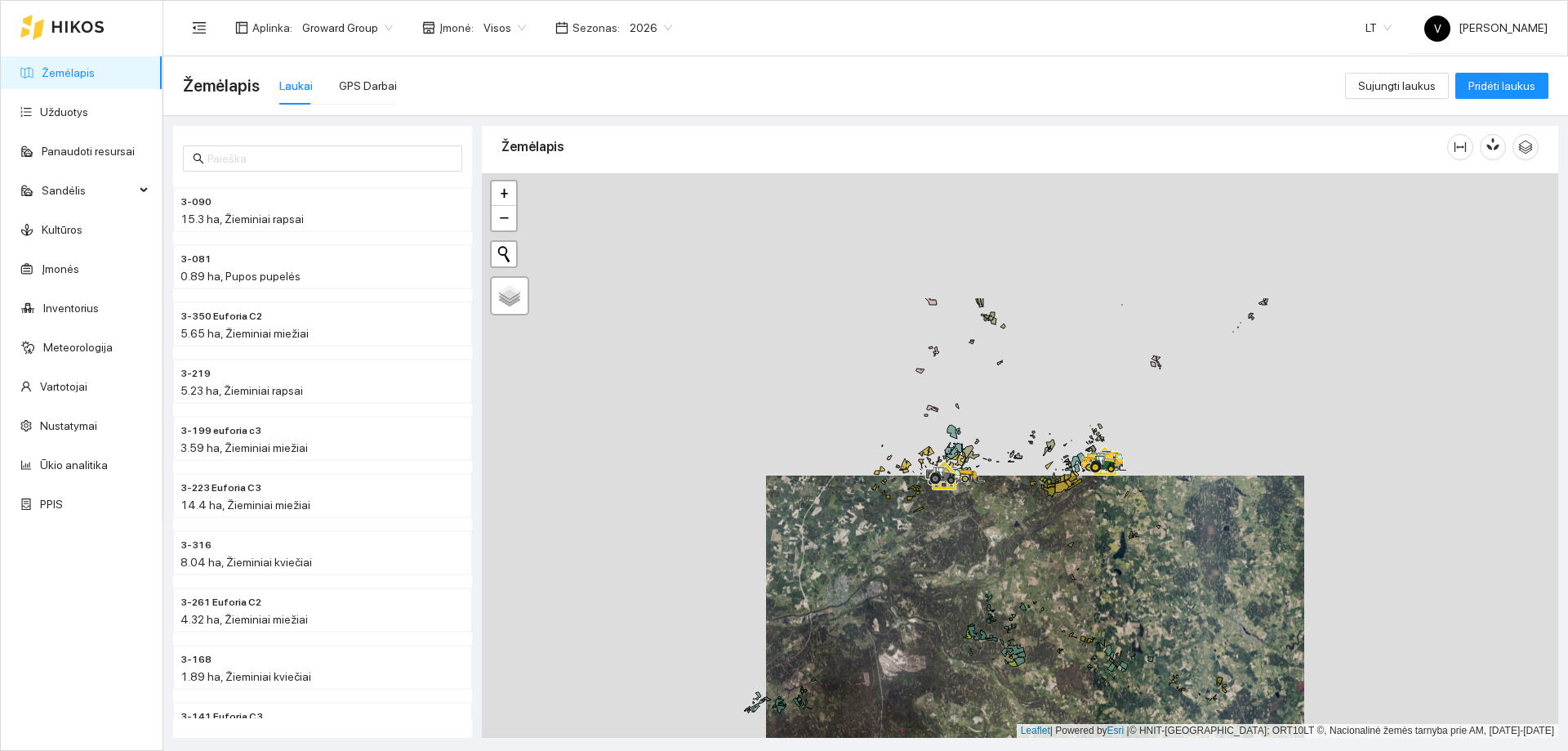 click 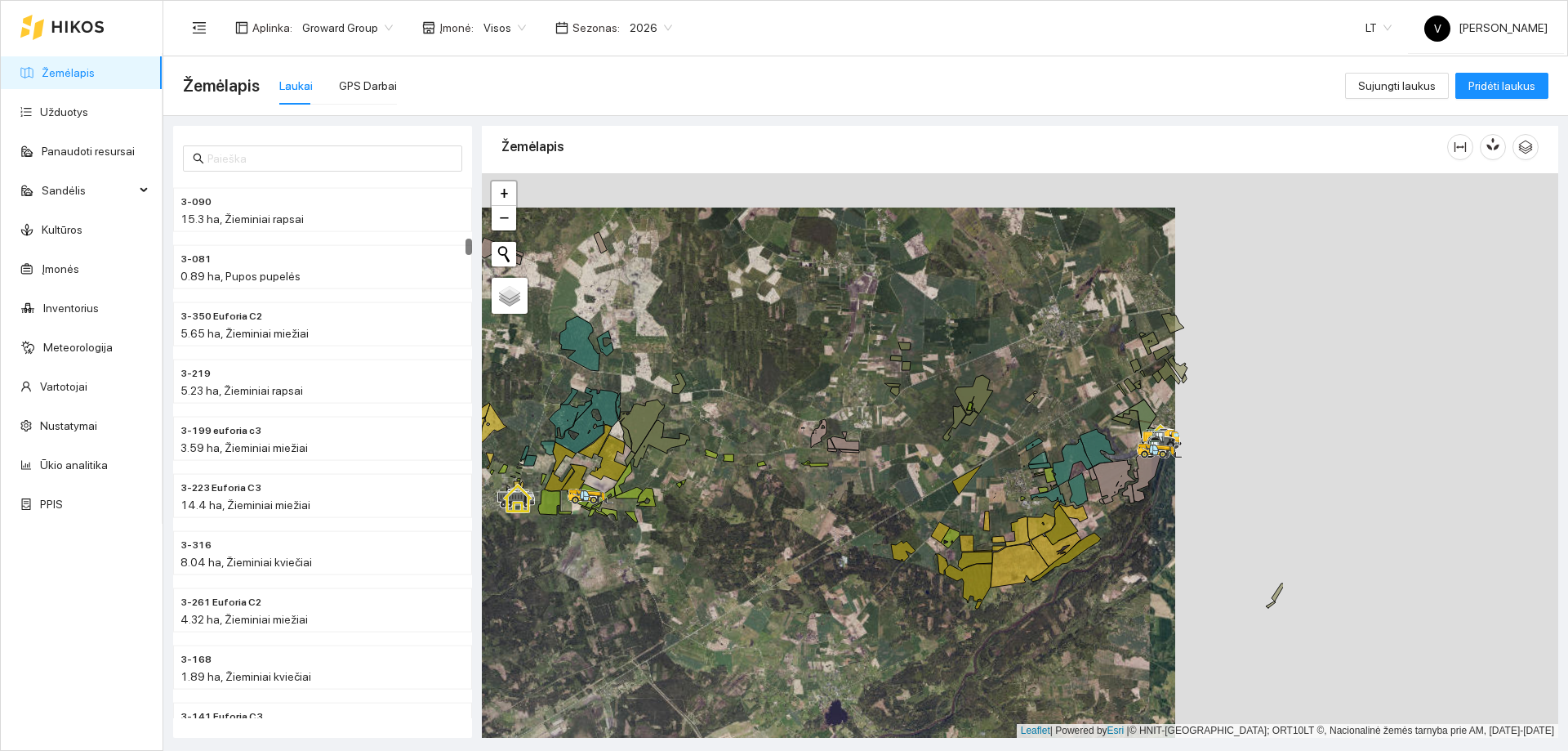 drag, startPoint x: 1228, startPoint y: 565, endPoint x: 969, endPoint y: 560, distance: 259.04826 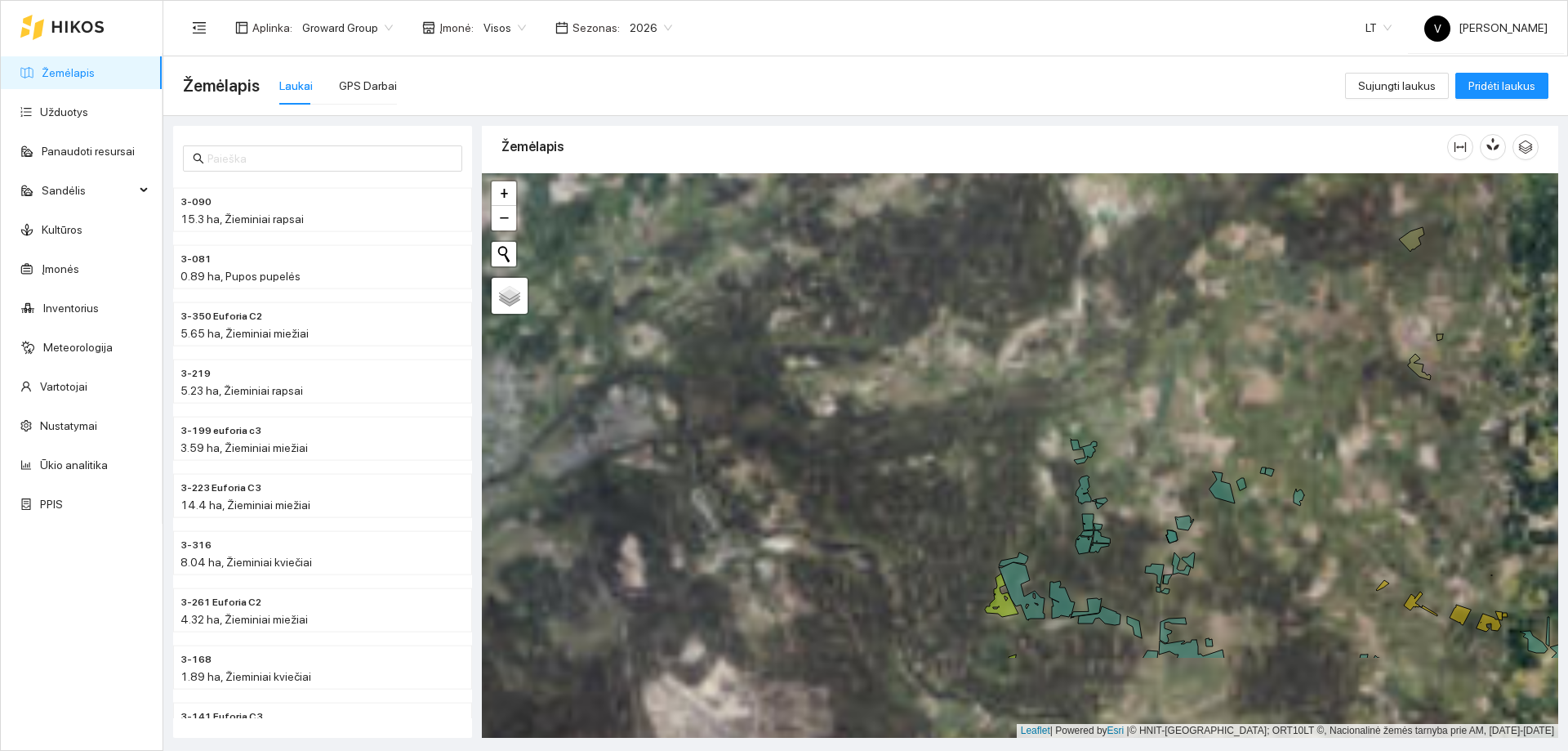 drag, startPoint x: 1054, startPoint y: 607, endPoint x: 964, endPoint y: 259, distance: 359.44958 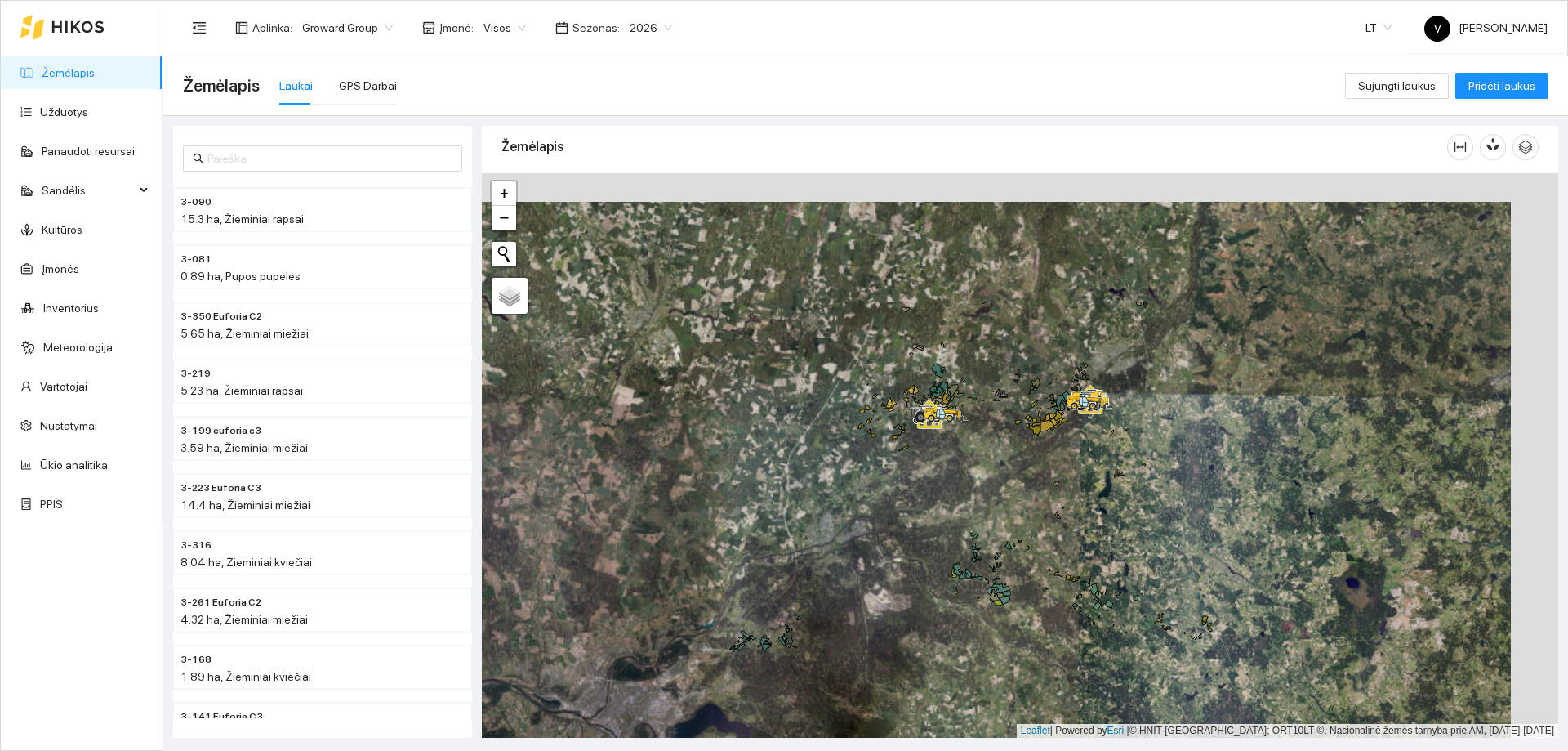 drag, startPoint x: 971, startPoint y: 323, endPoint x: 951, endPoint y: 548, distance: 225.88714 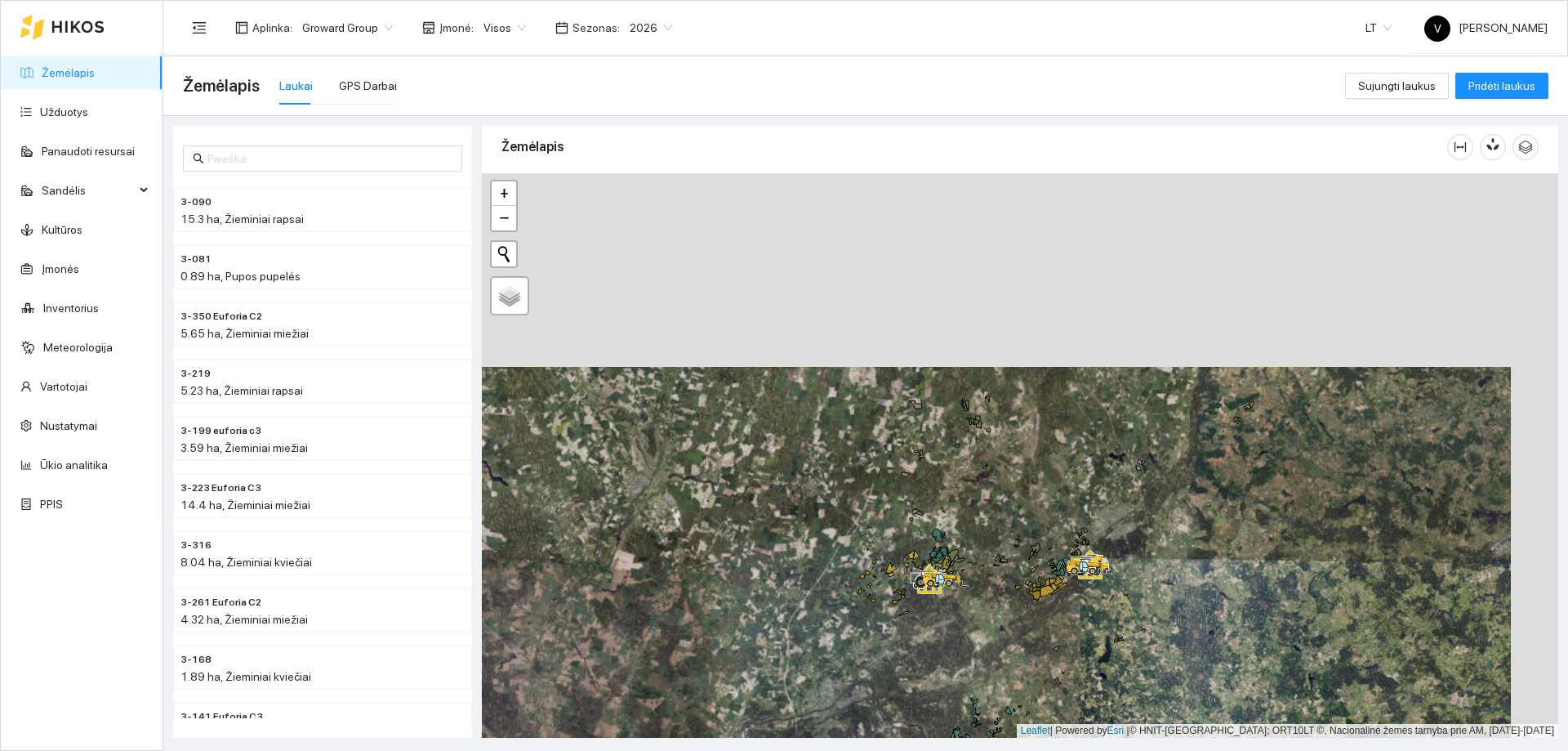 drag, startPoint x: 955, startPoint y: 336, endPoint x: 964, endPoint y: 489, distance: 153.26448 